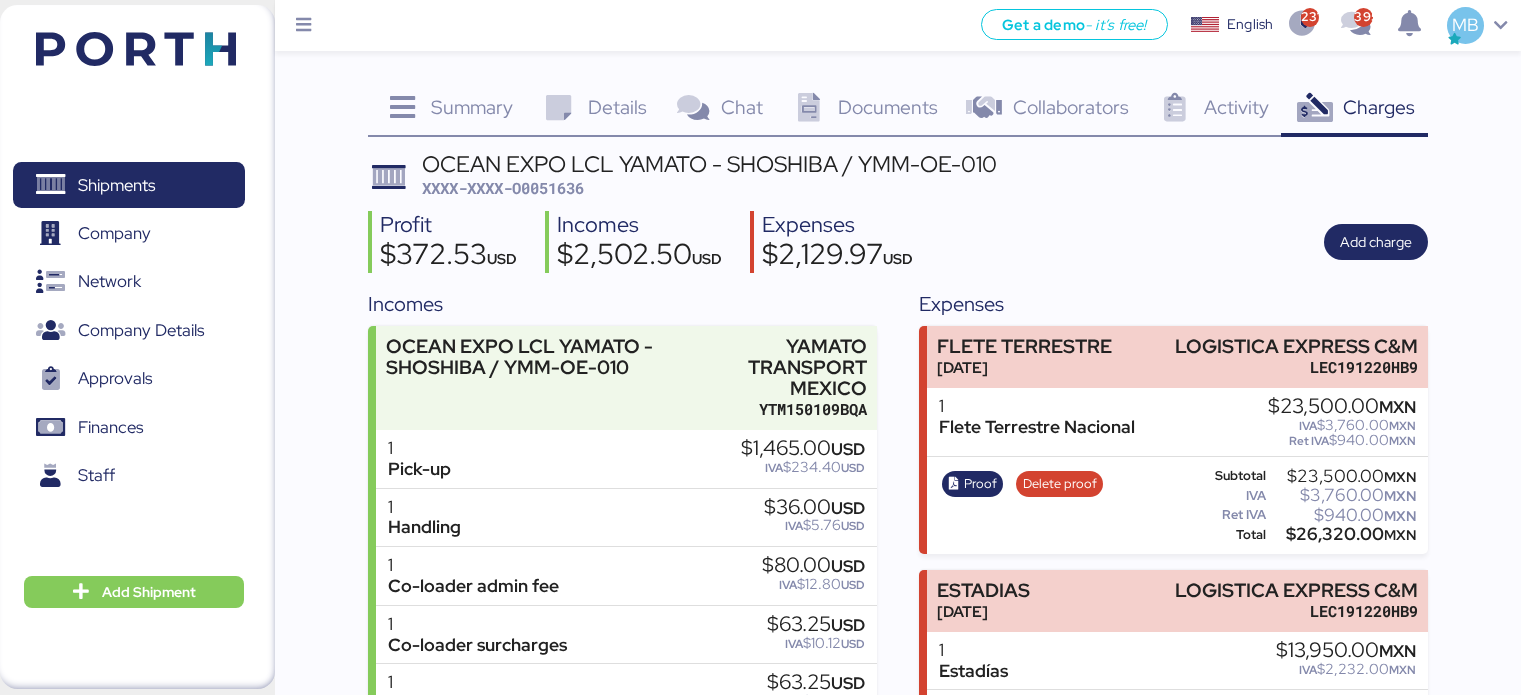 click on "Shipments" at bounding box center [128, 185] 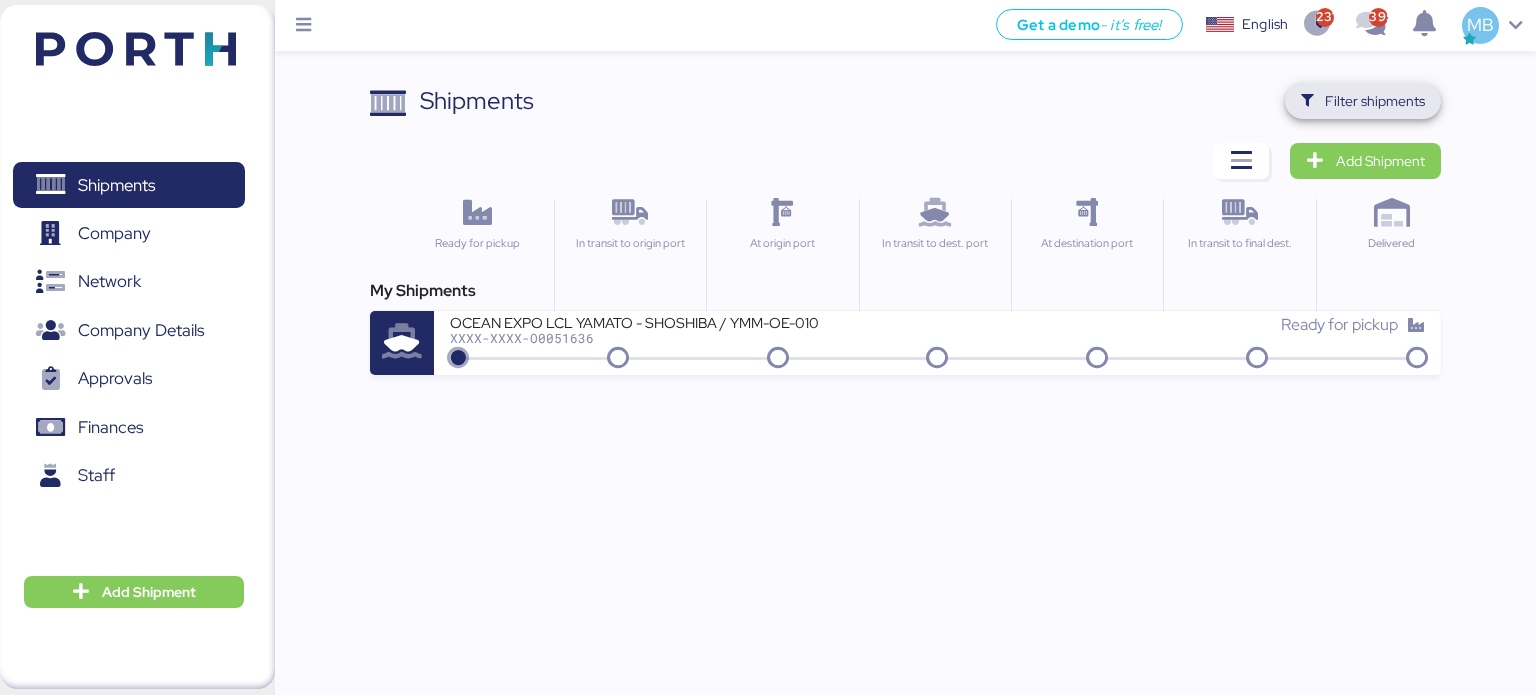 click on "Filter shipments" at bounding box center [1375, 101] 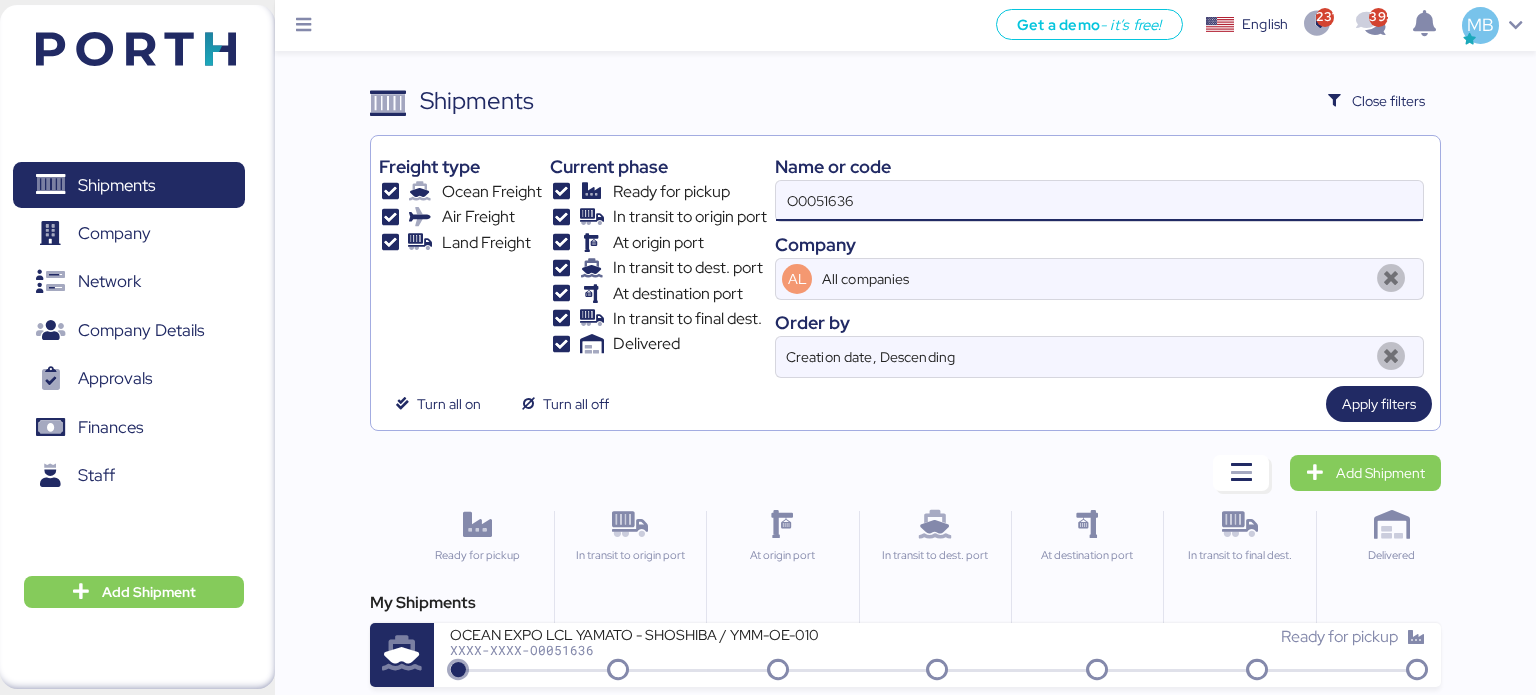 drag, startPoint x: 969, startPoint y: 195, endPoint x: 653, endPoint y: 195, distance: 316 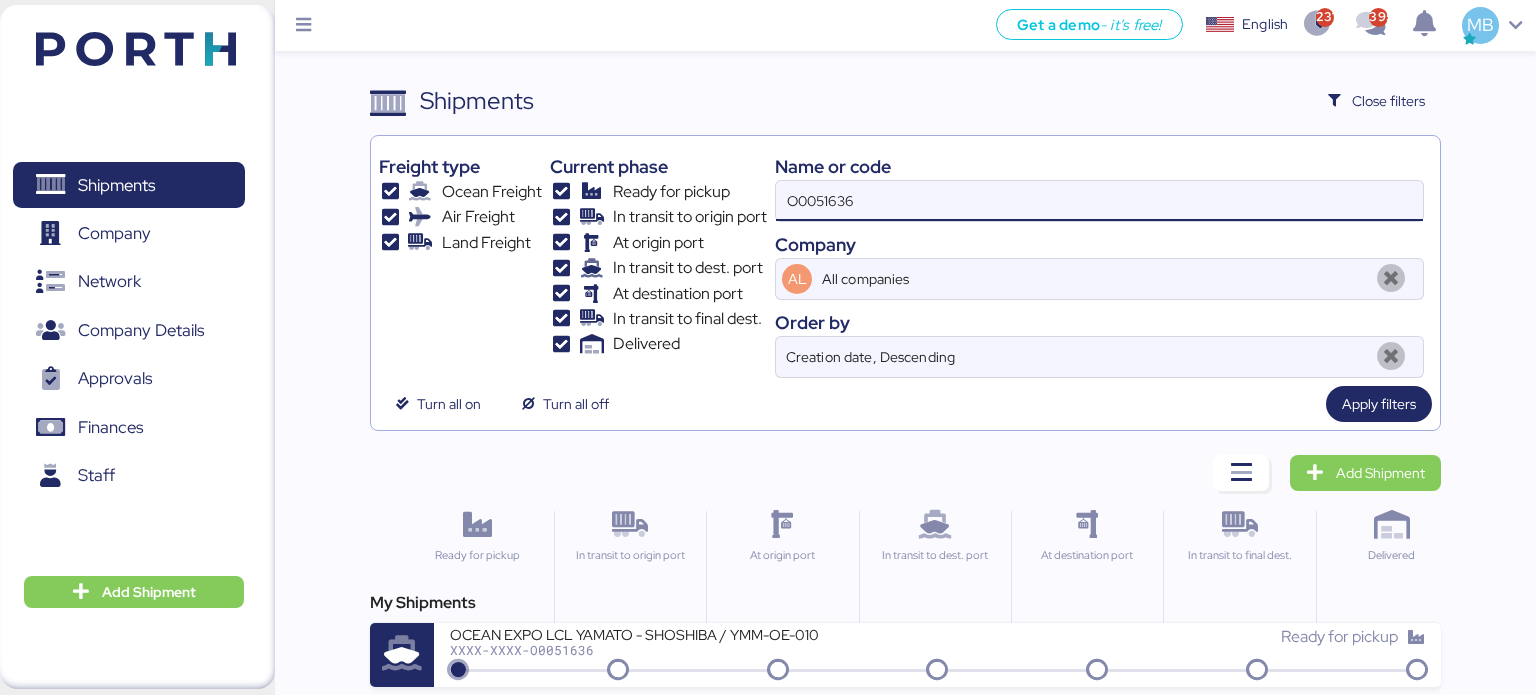 click on "Freight type   Ocean Freight   Air Freight   Land Freight Current phase   Ready for pickup   In transit to origin port   At origin port   In transit to dest. port   At destination port   In transit to final dest.   Delivered Name or code O0051636 Company AL All companies   Order by Creation date, Descending" at bounding box center [906, 261] 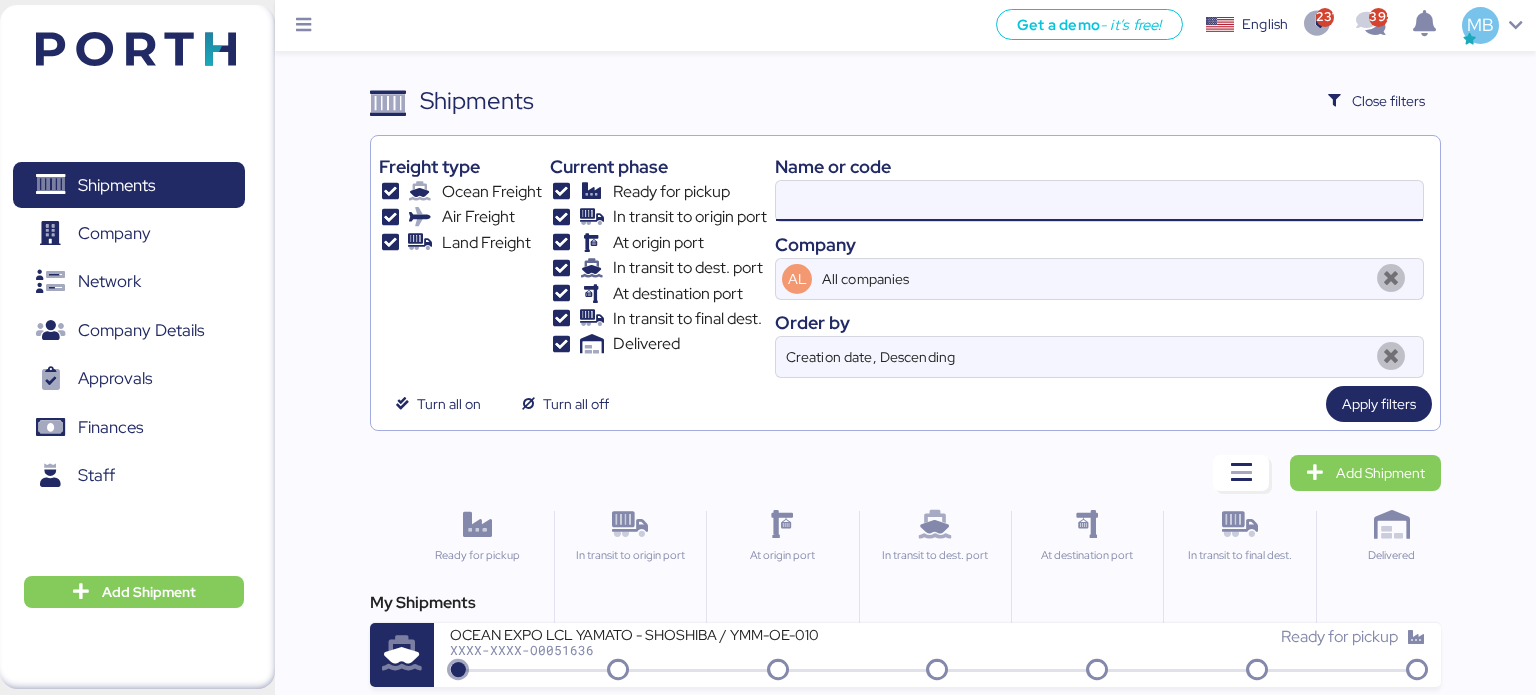 paste on "O0051909" 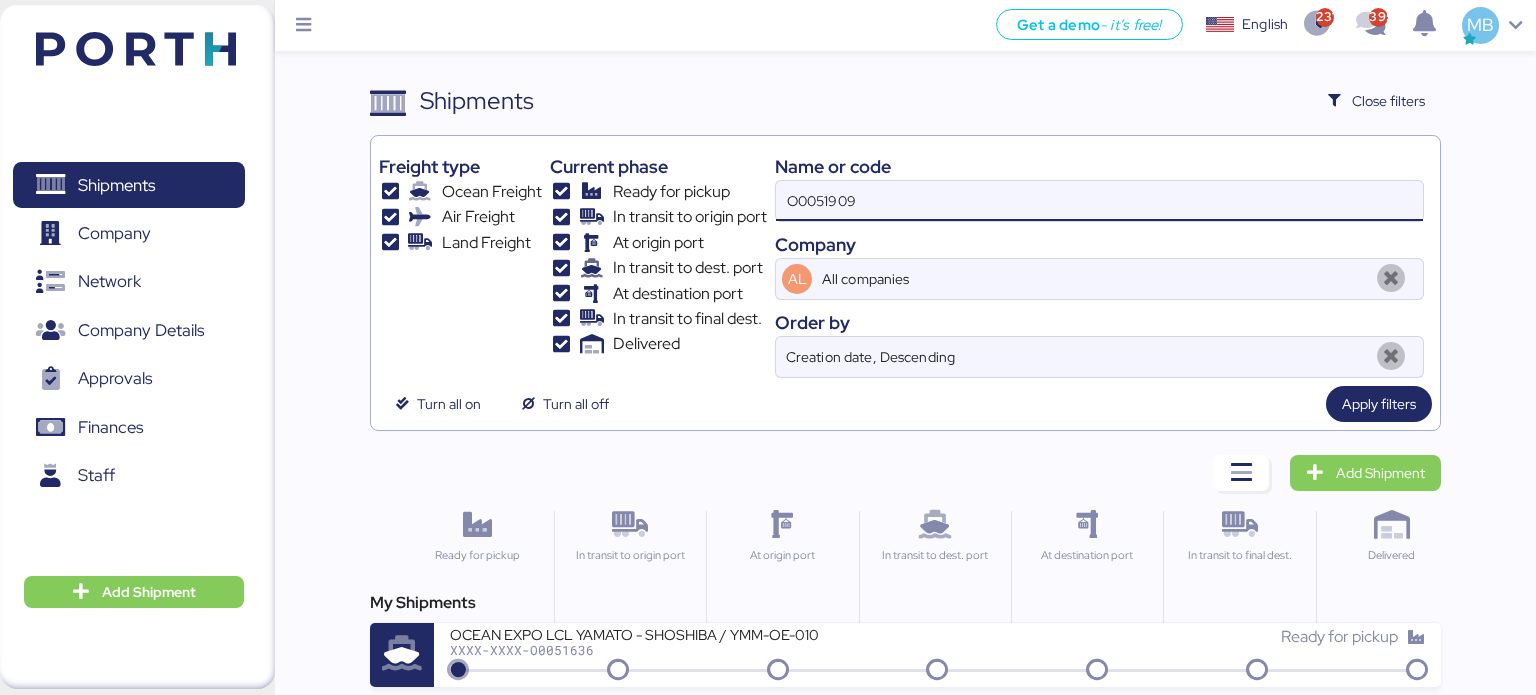 type on "O0051909" 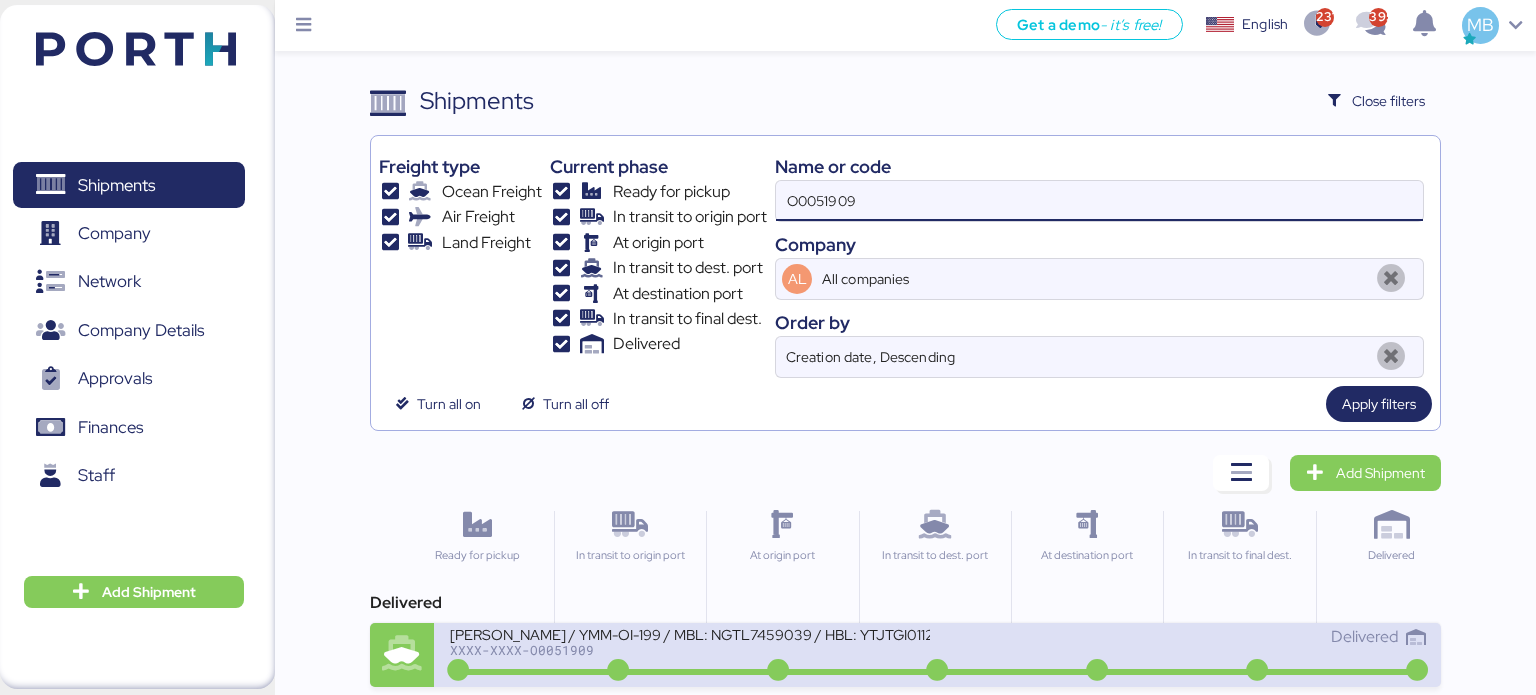 click on "[PERSON_NAME] / YMM-OI-199 / MBL: NGTL7459039 / HBL: YTJTGI011282 / LCL" at bounding box center (690, 633) 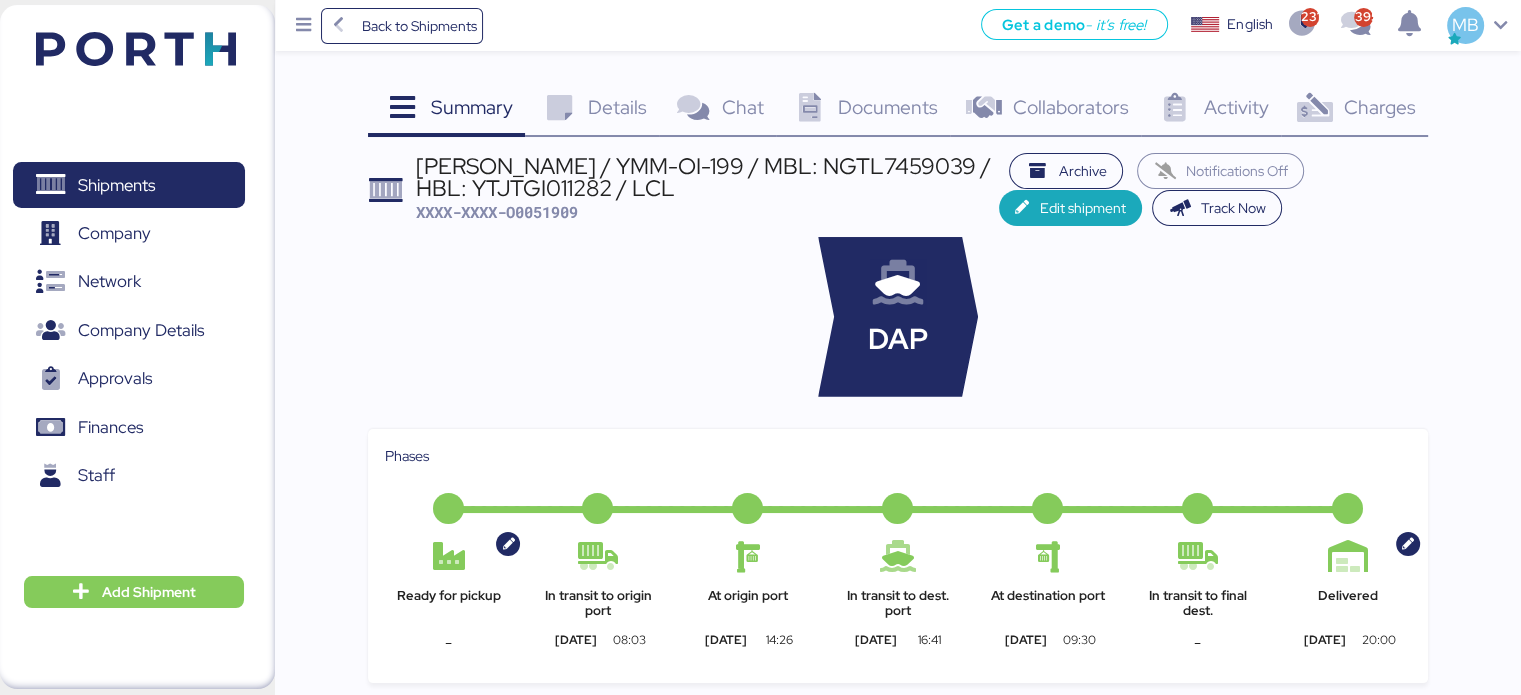 click on "Charges" at bounding box center [1379, 107] 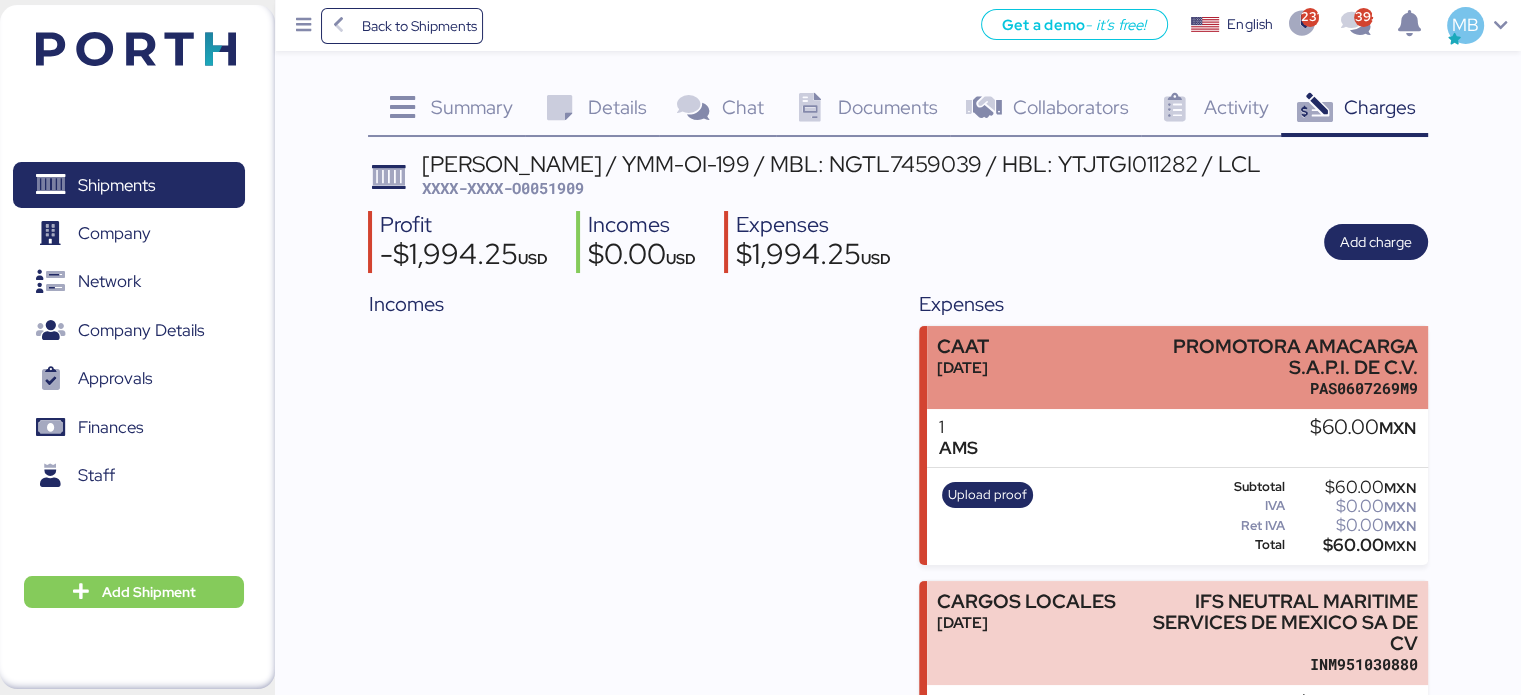 scroll, scrollTop: 160, scrollLeft: 0, axis: vertical 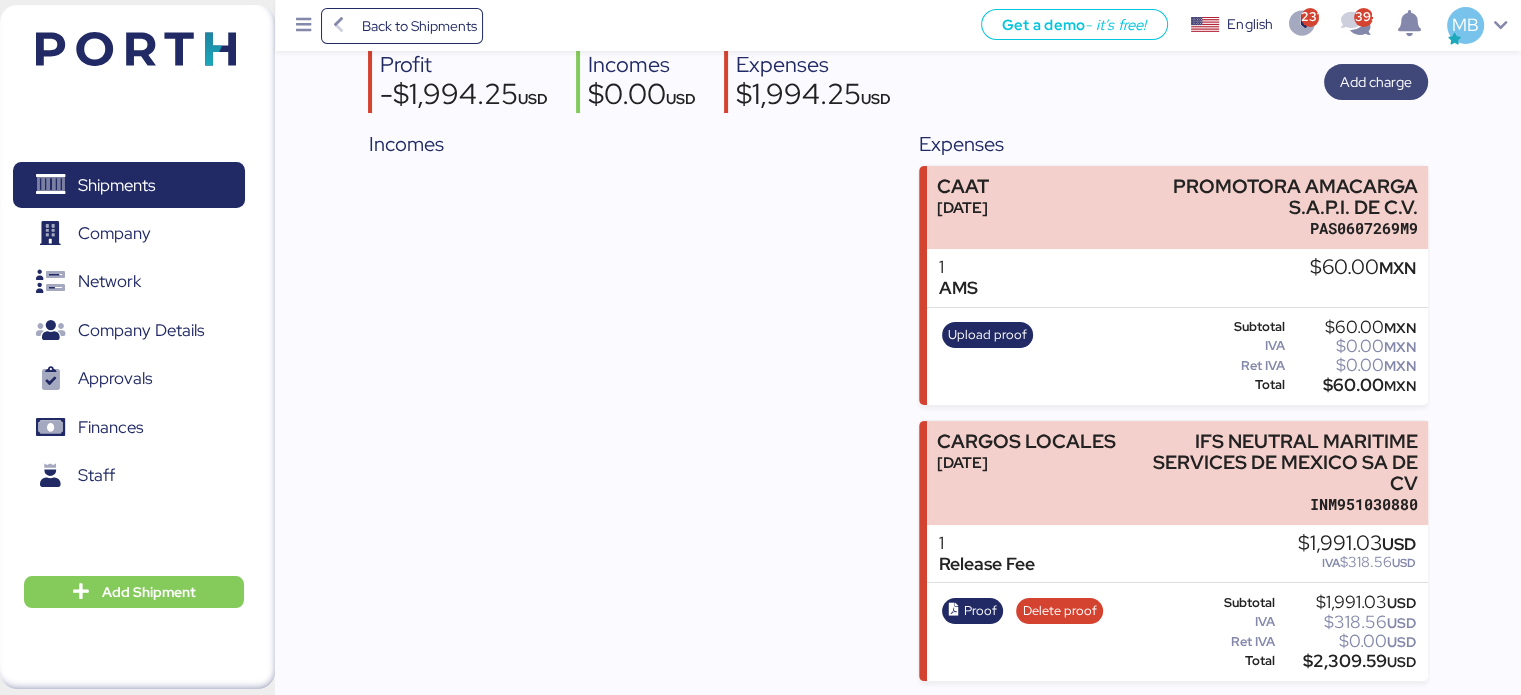 click on "Add charge" at bounding box center (1376, 82) 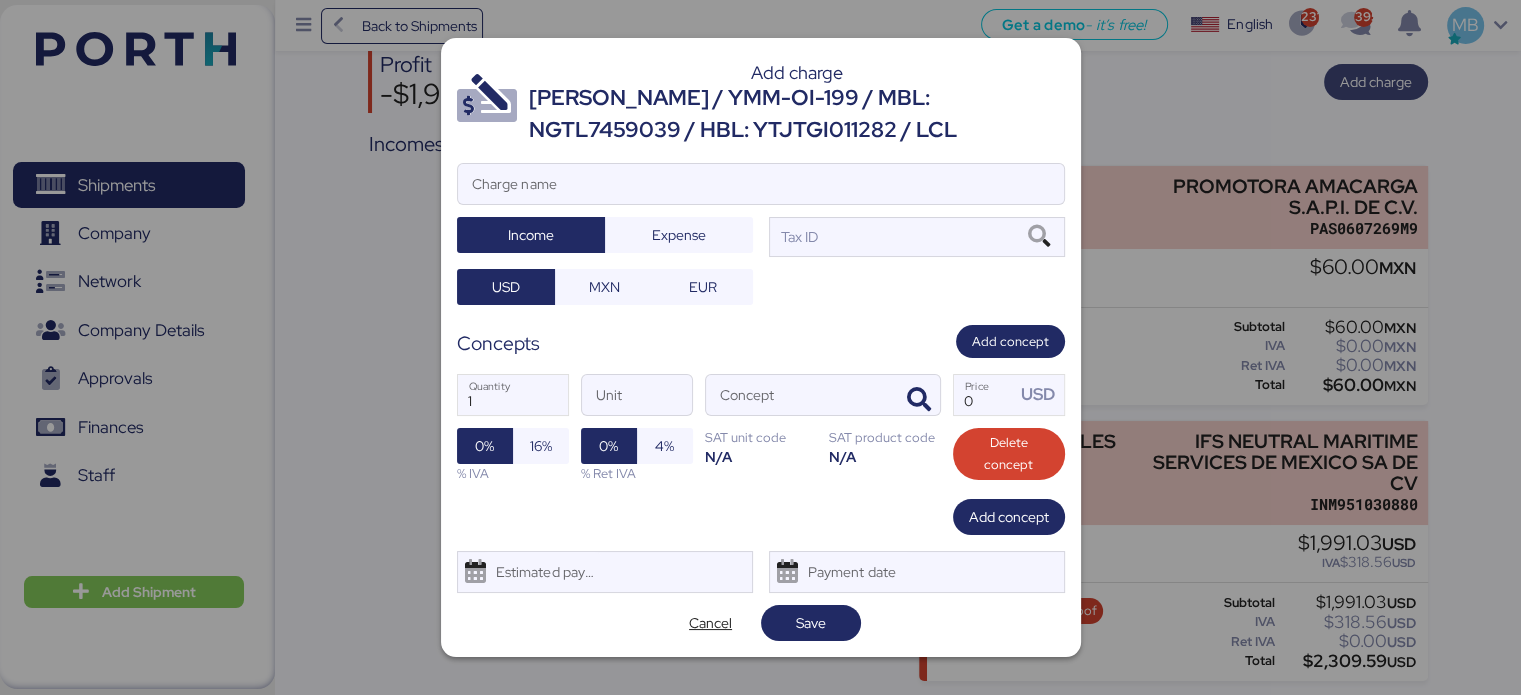 scroll, scrollTop: 0, scrollLeft: 0, axis: both 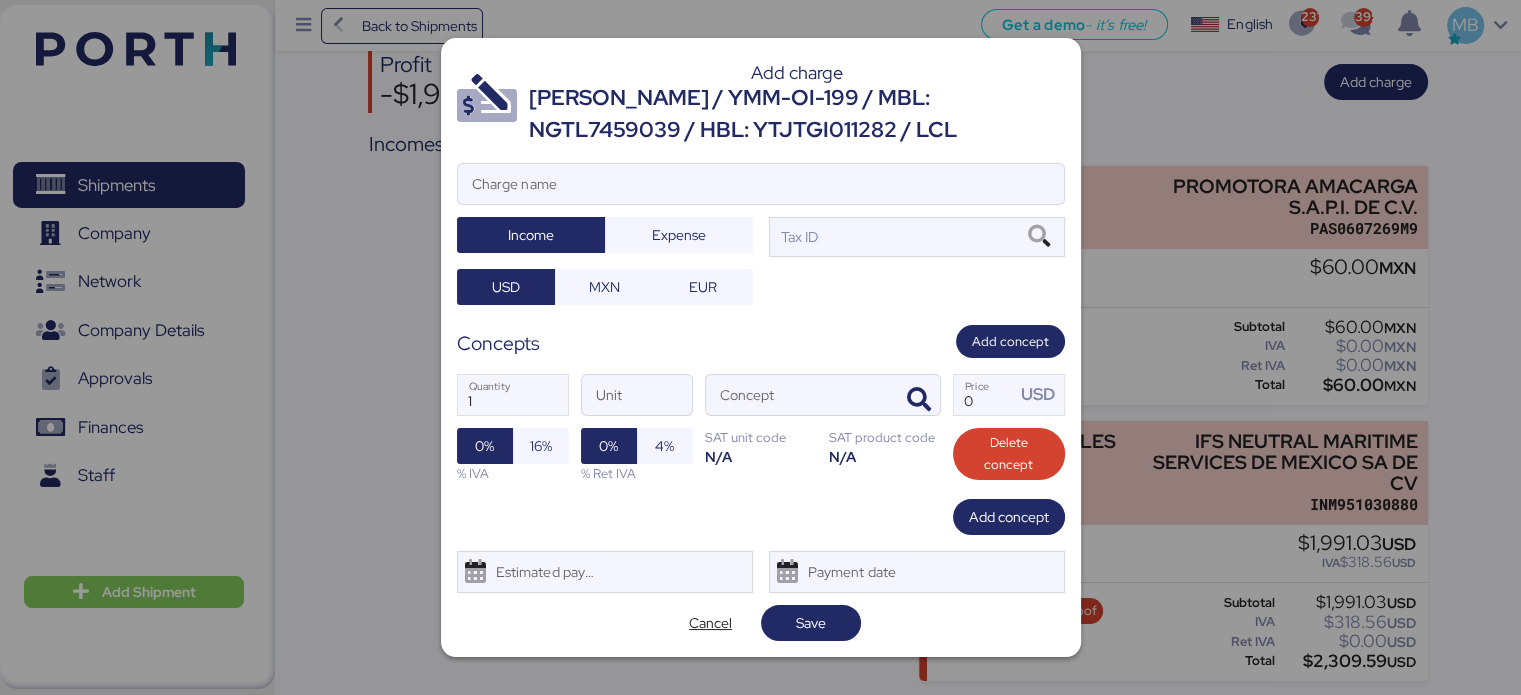 drag, startPoint x: 972, startPoint y: 137, endPoint x: 526, endPoint y: 100, distance: 447.53214 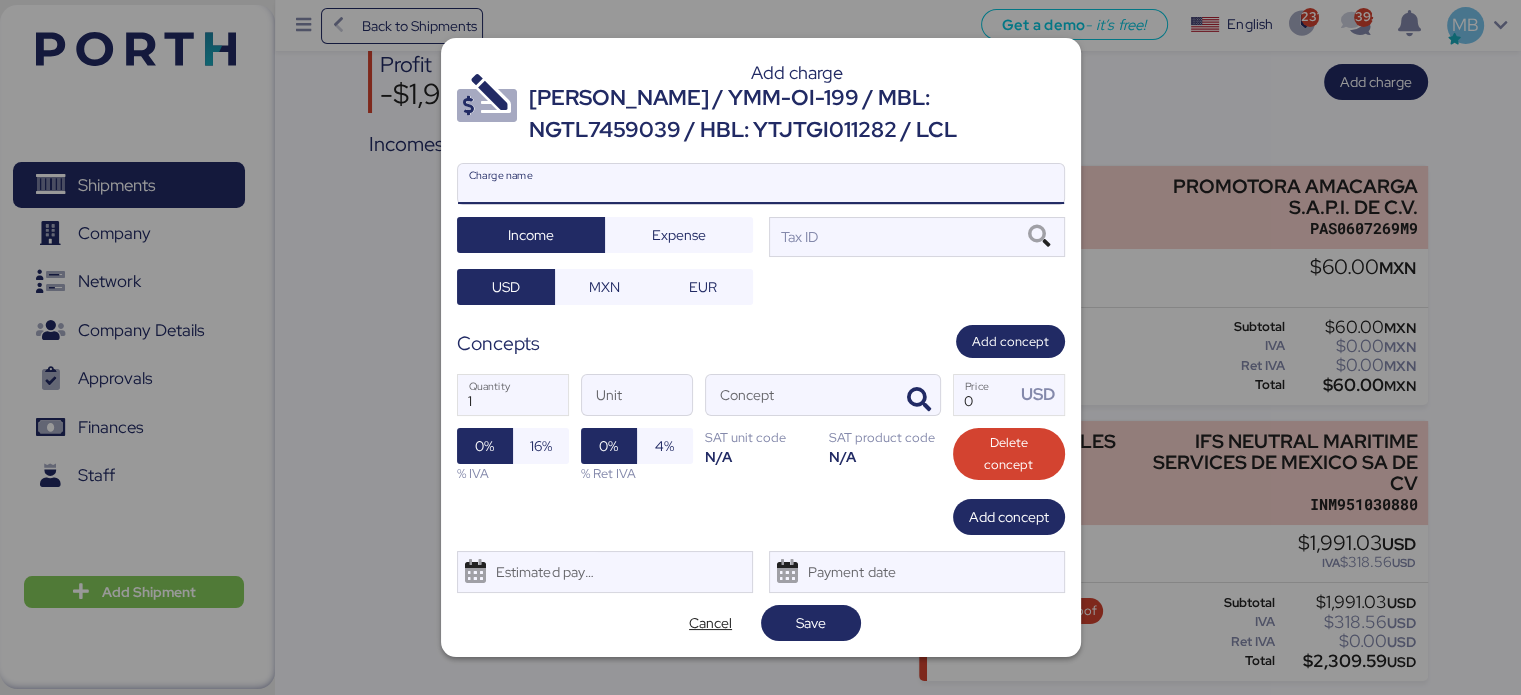 click on "Charge name" at bounding box center [761, 184] 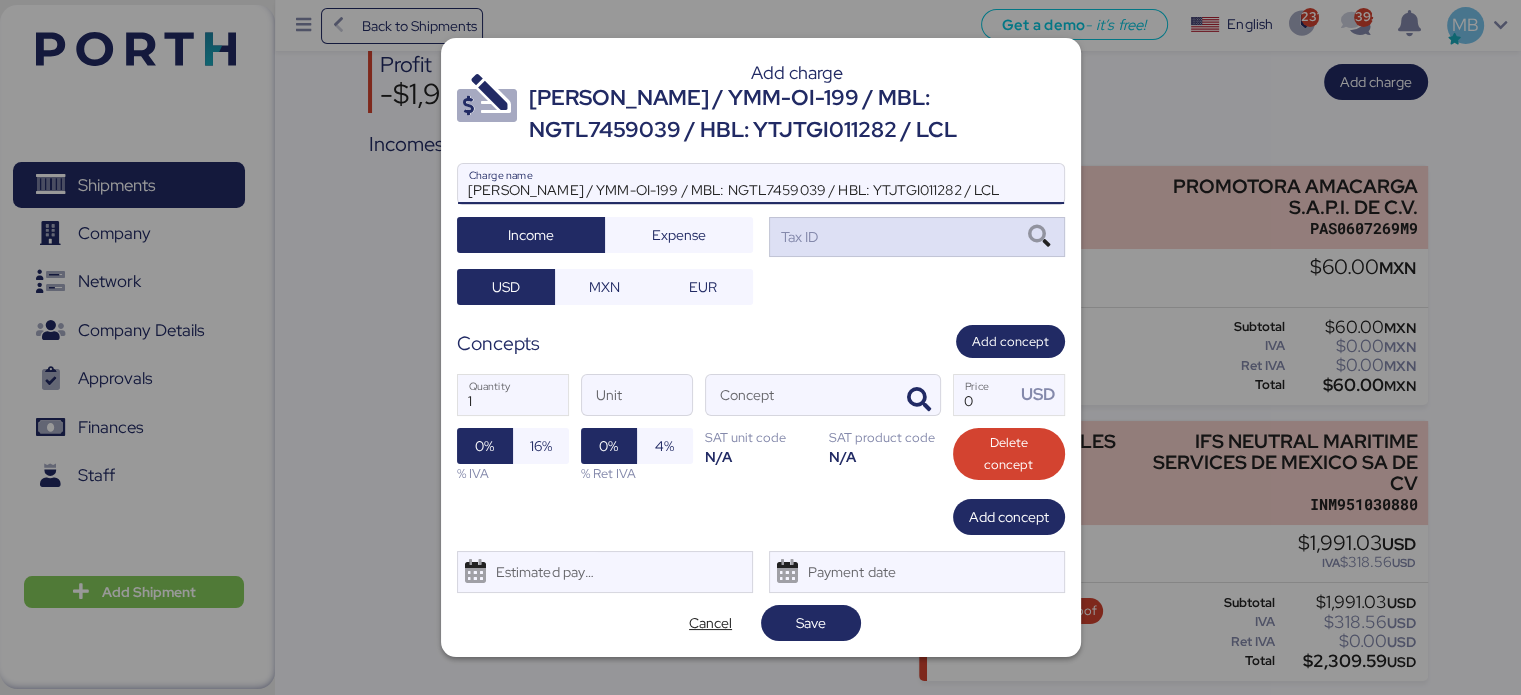 type on "[PERSON_NAME] / YMM-OI-199 / MBL: NGTL7459039 / HBL: YTJTGI011282 / LCL" 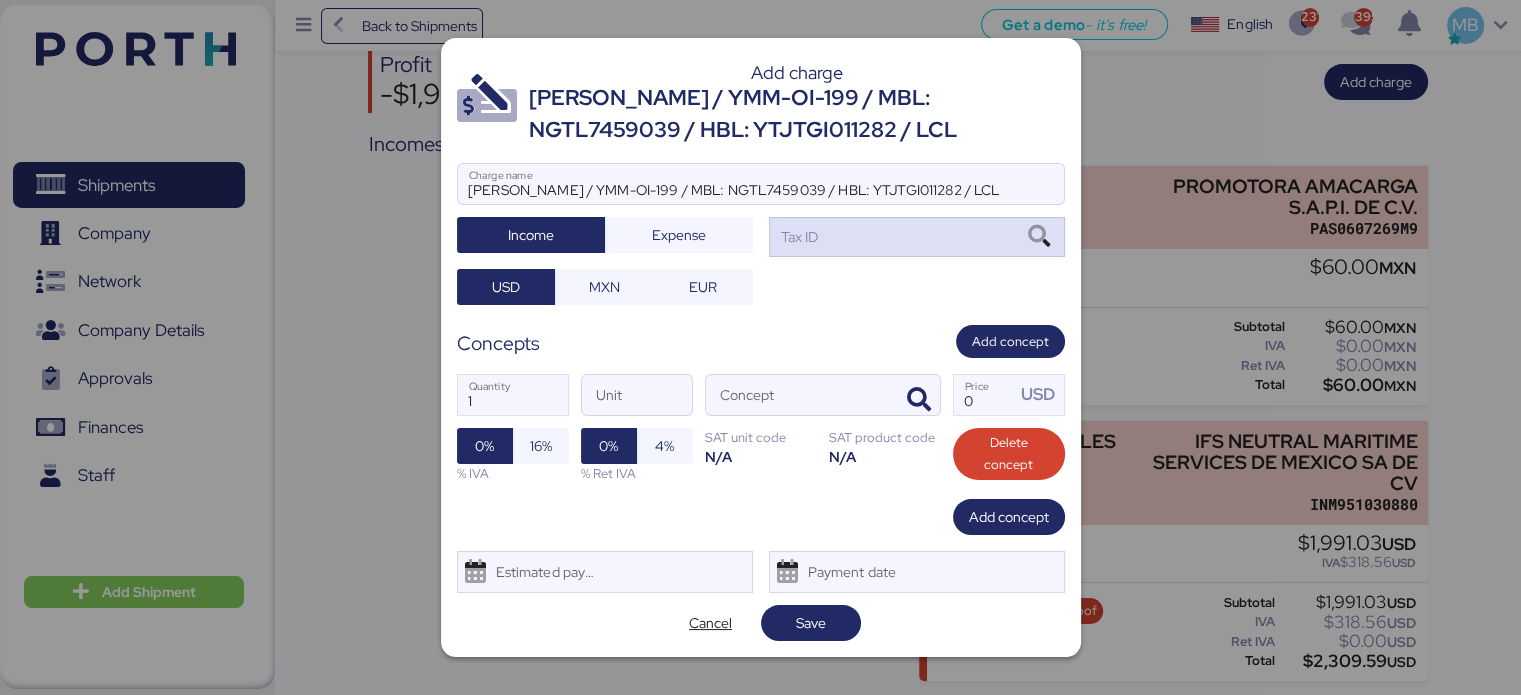 click on "Tax ID" at bounding box center [917, 237] 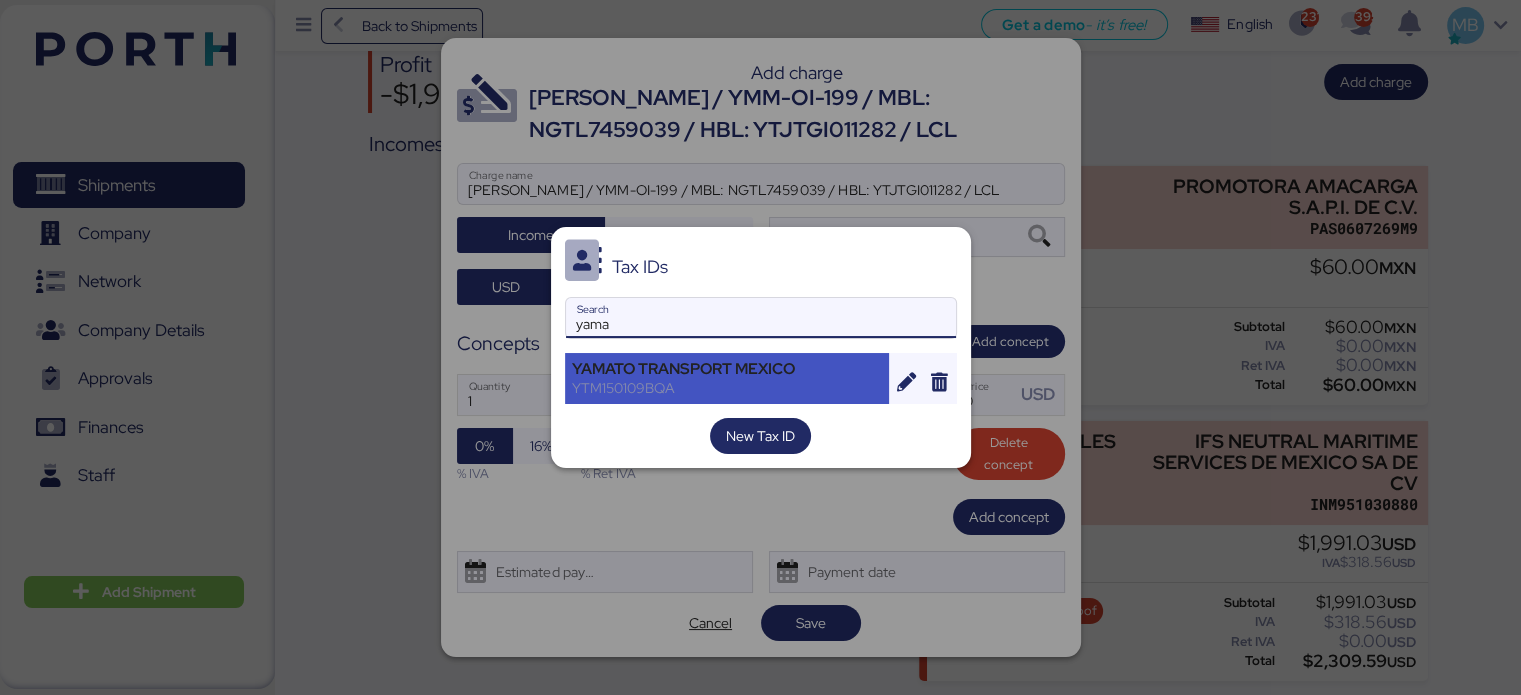 type on "yama" 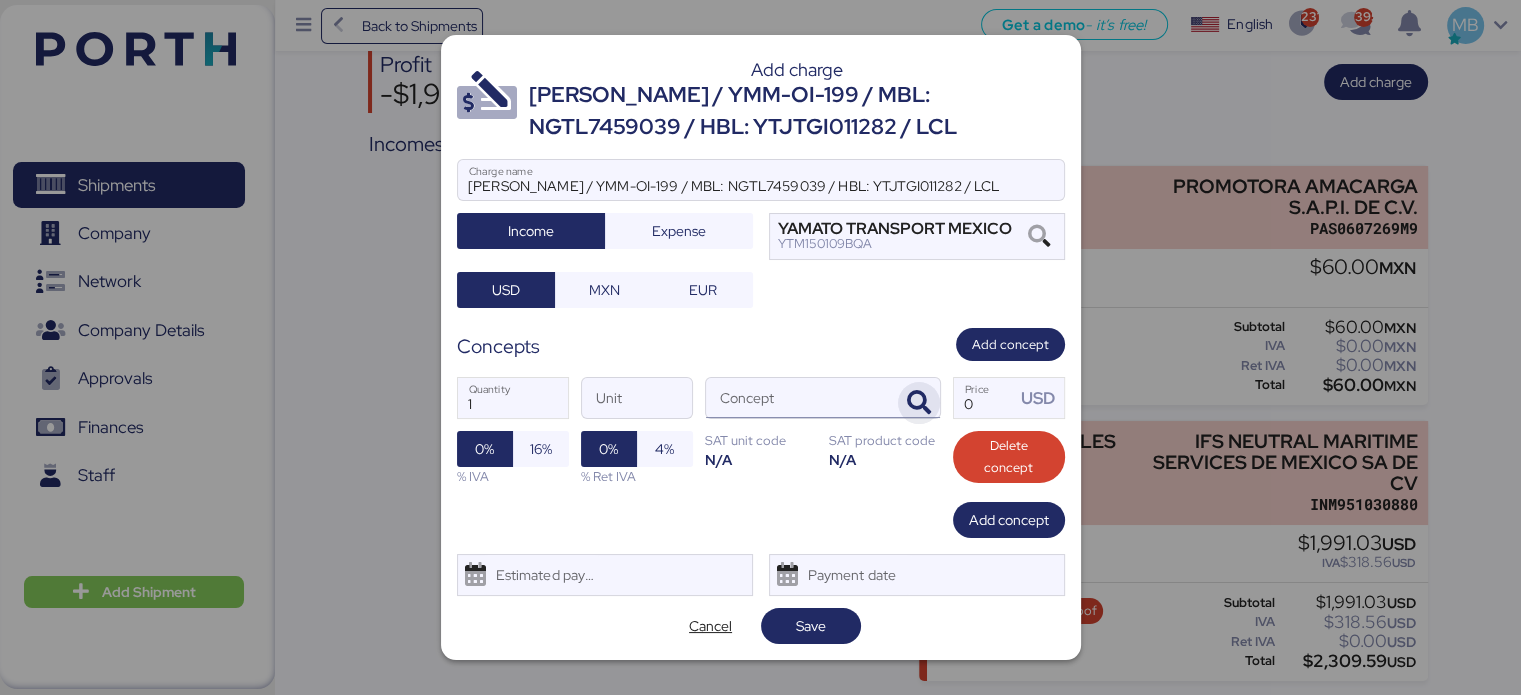 click at bounding box center (919, 403) 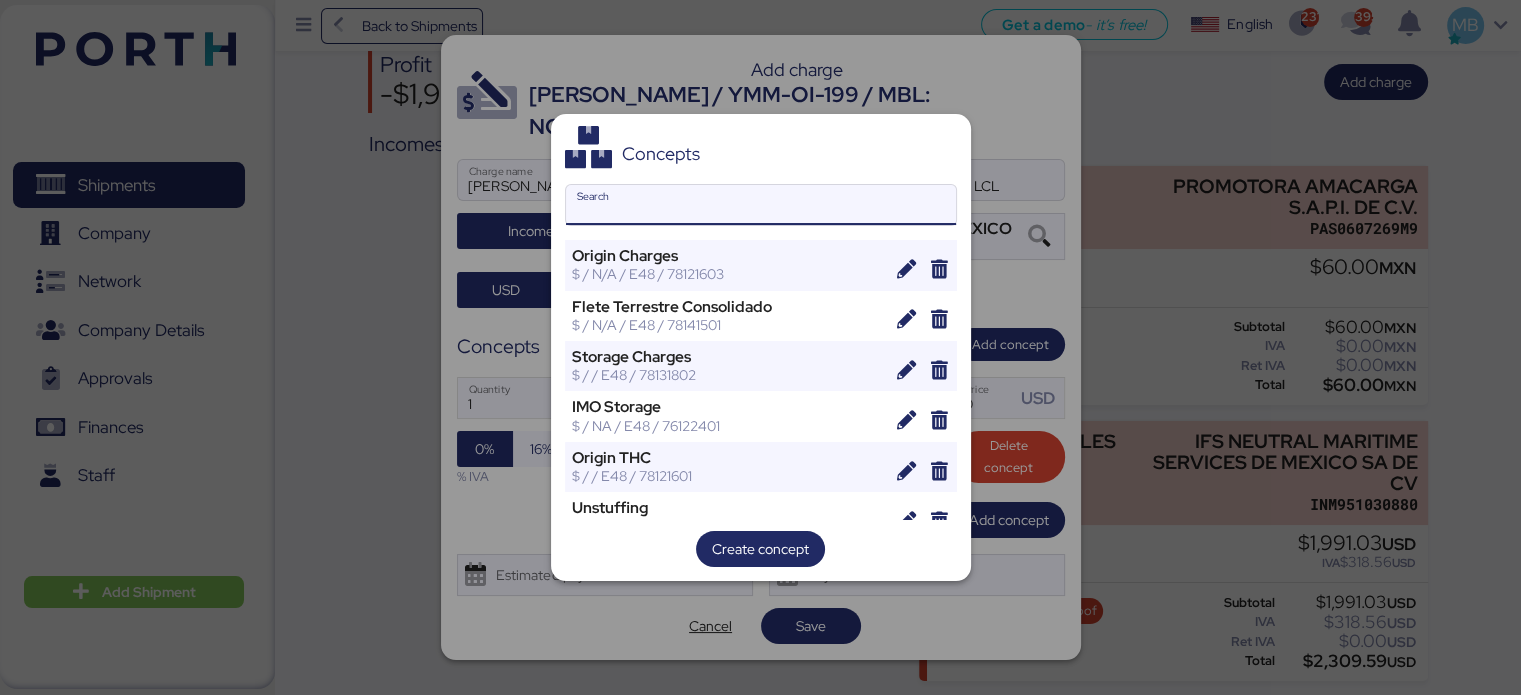 click on "Search" at bounding box center (761, 205) 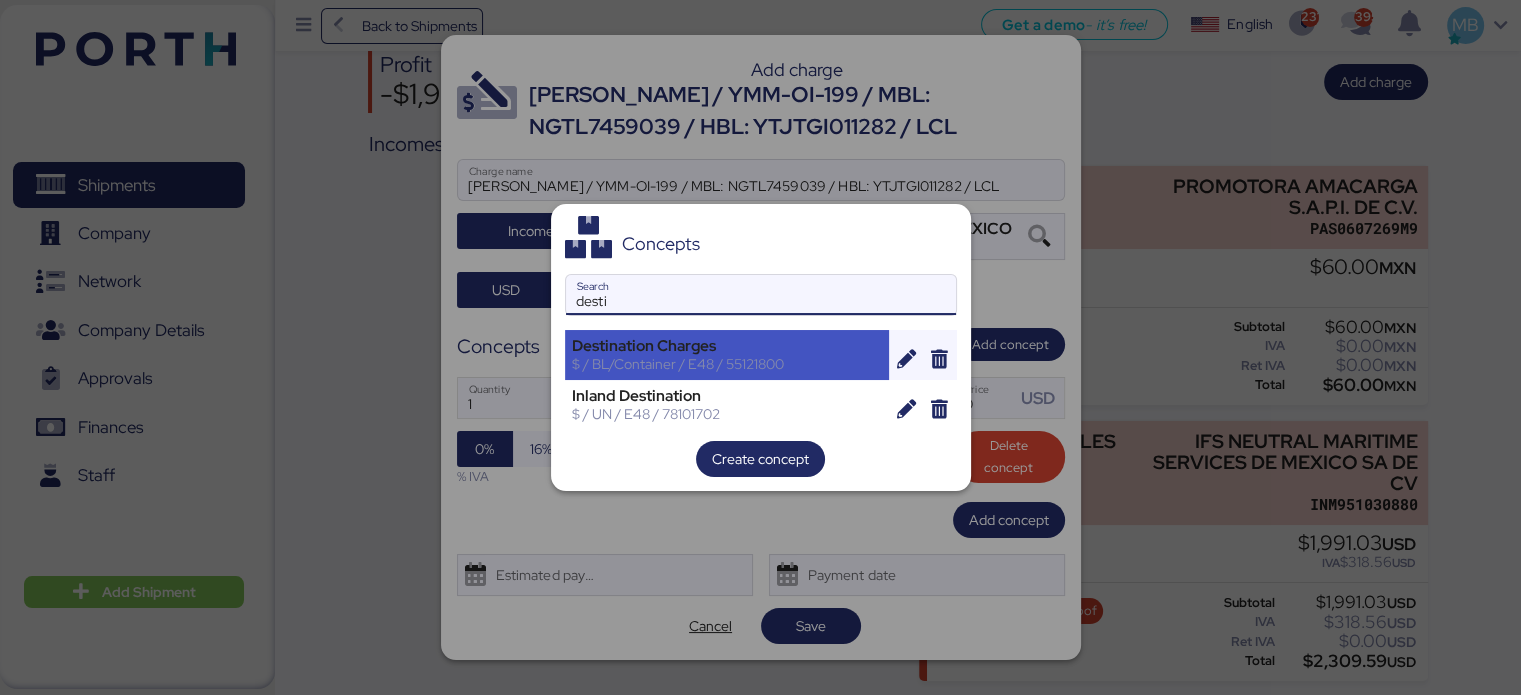 type on "desti" 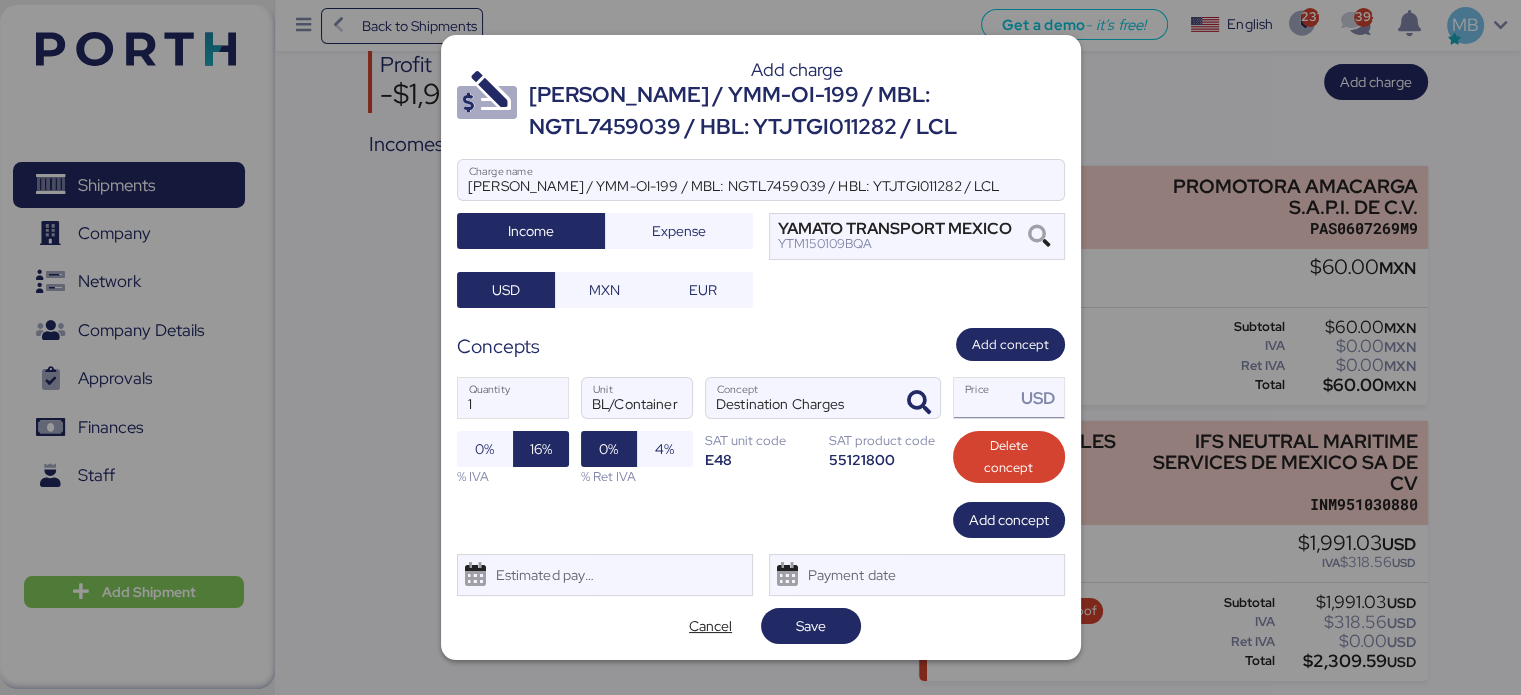 click on "Price USD" at bounding box center (985, 398) 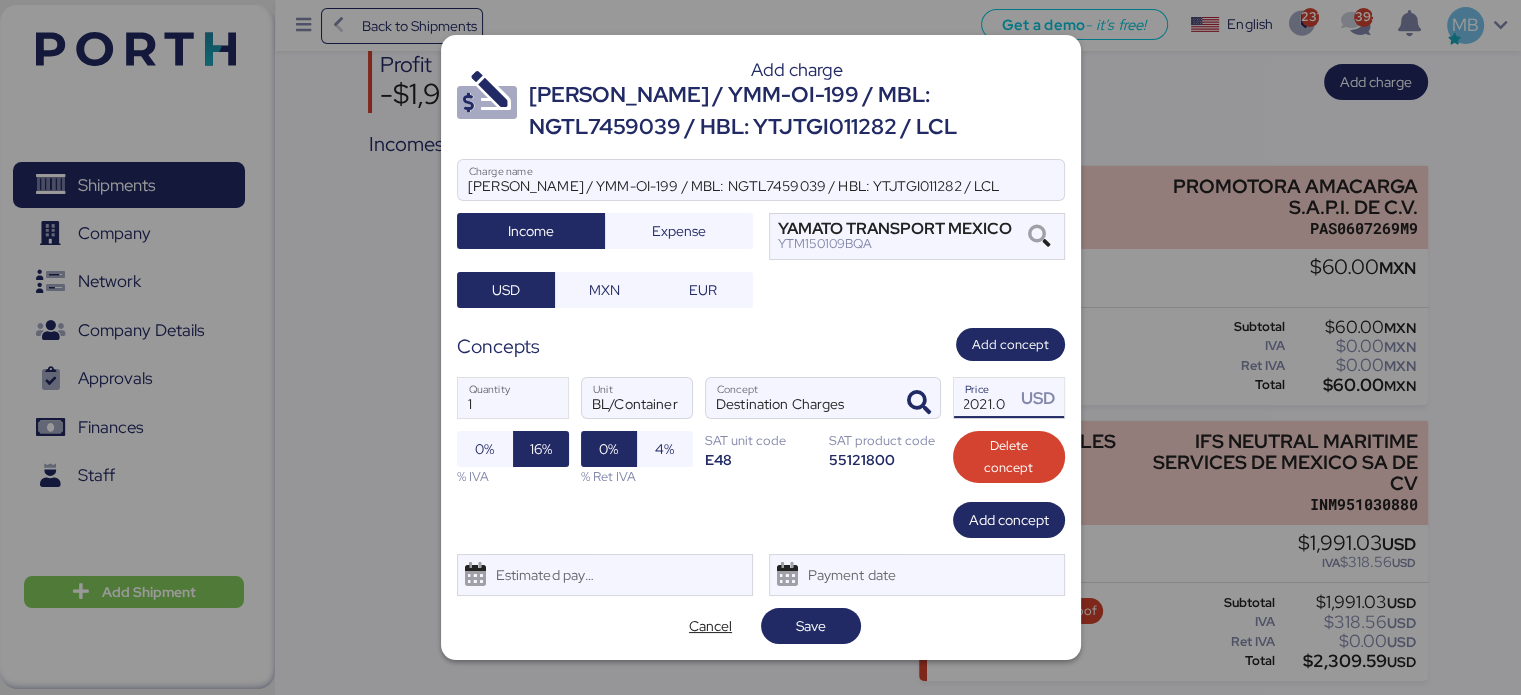 scroll, scrollTop: 0, scrollLeft: 10, axis: horizontal 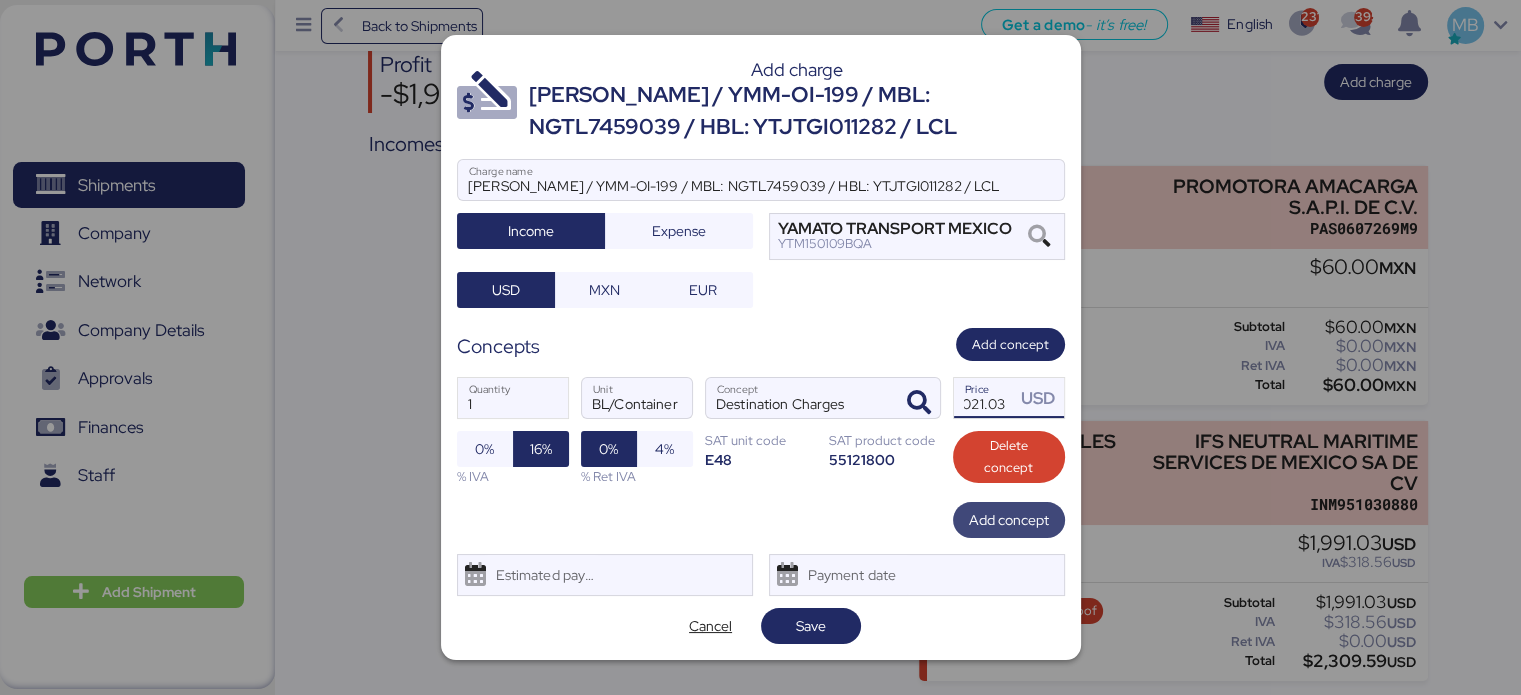 type on "2021.03" 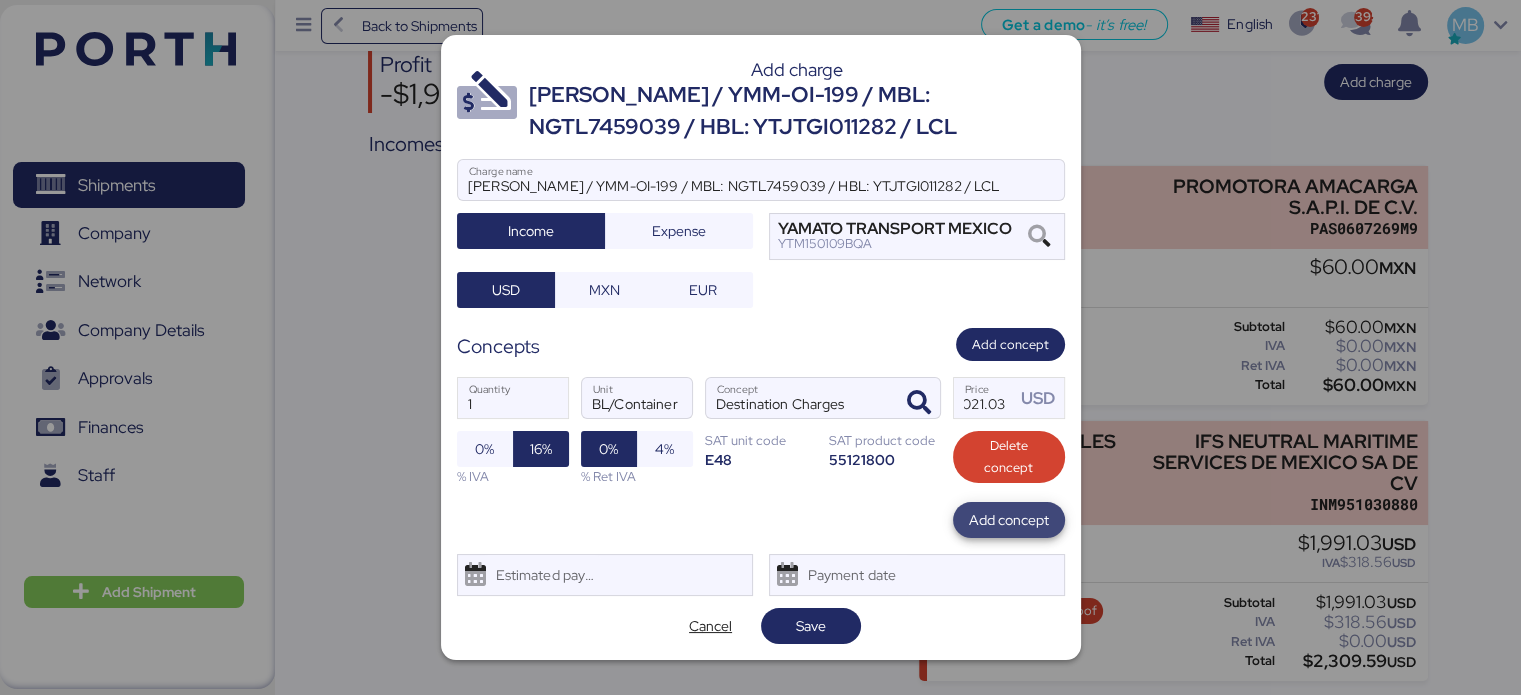 click on "Add concept" at bounding box center [1009, 520] 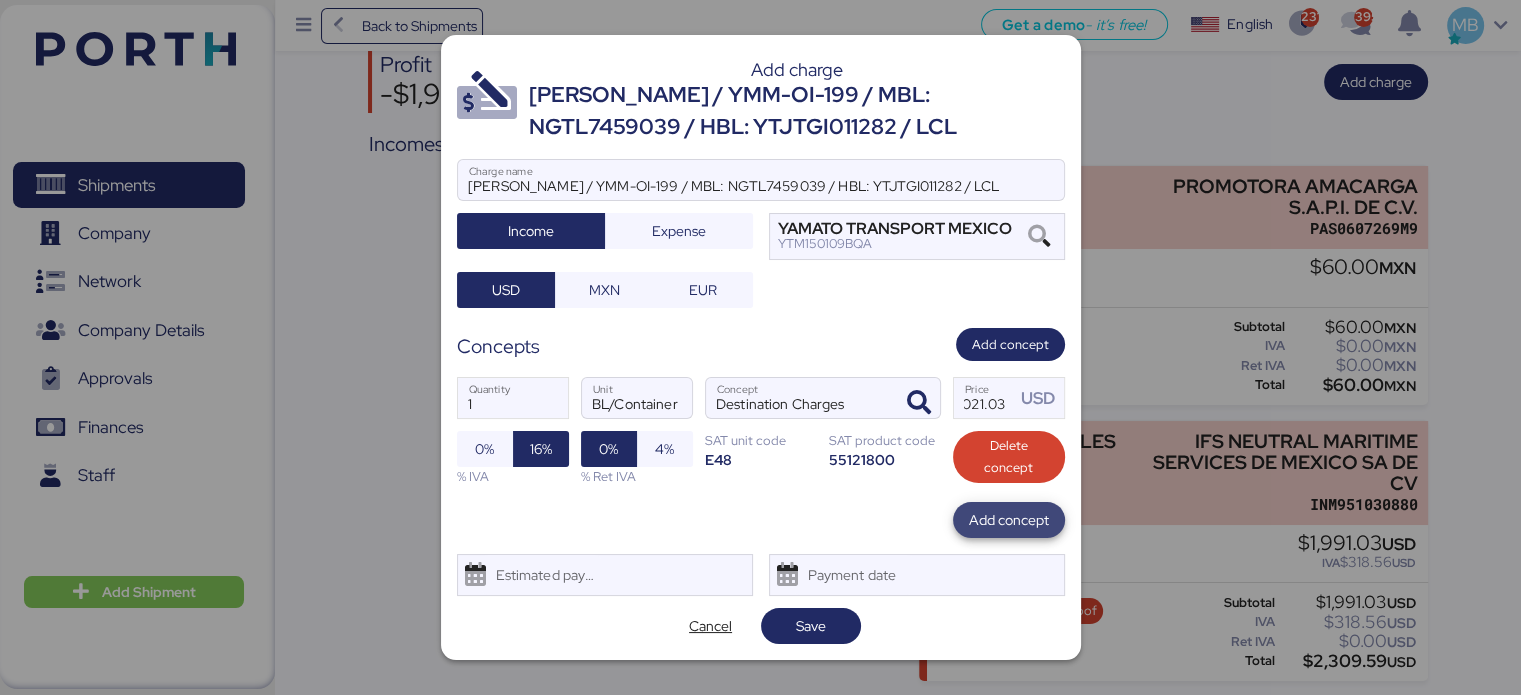 scroll, scrollTop: 0, scrollLeft: 0, axis: both 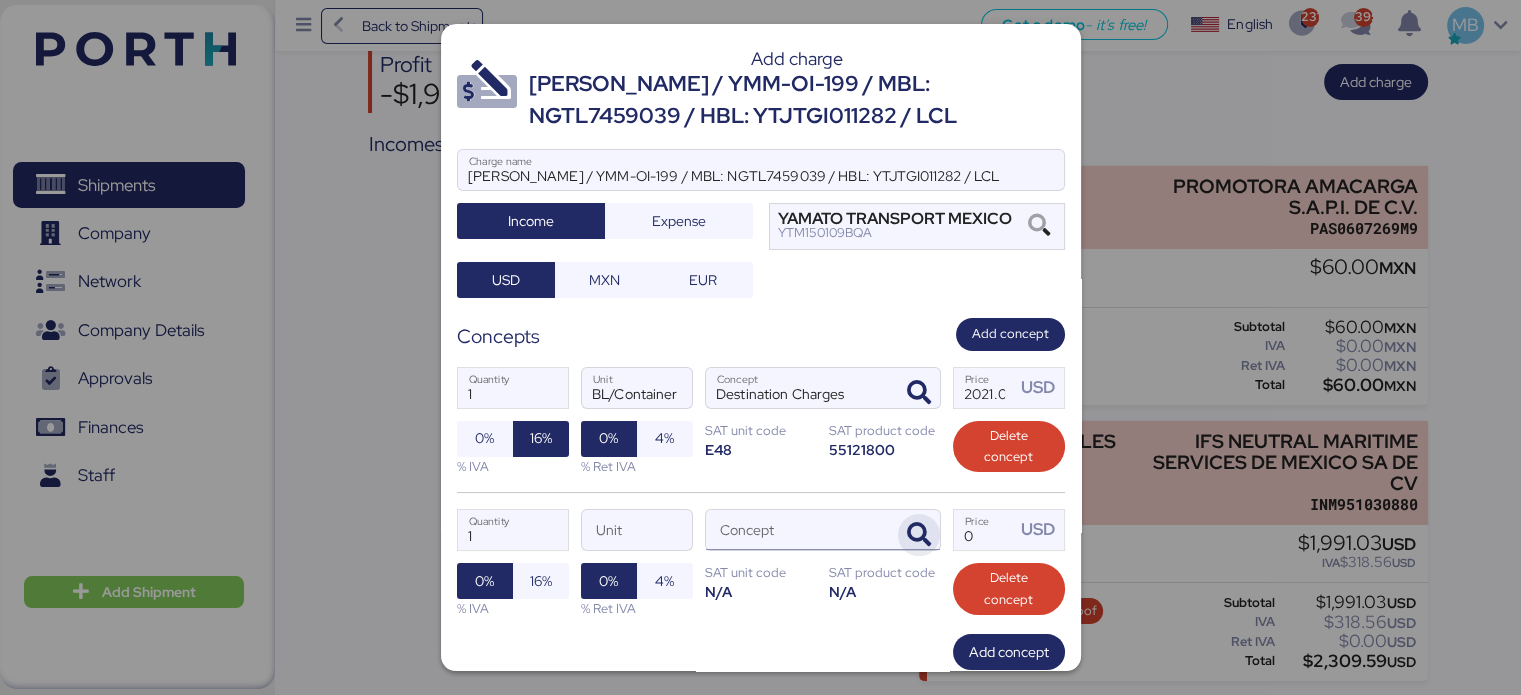 click at bounding box center (919, 535) 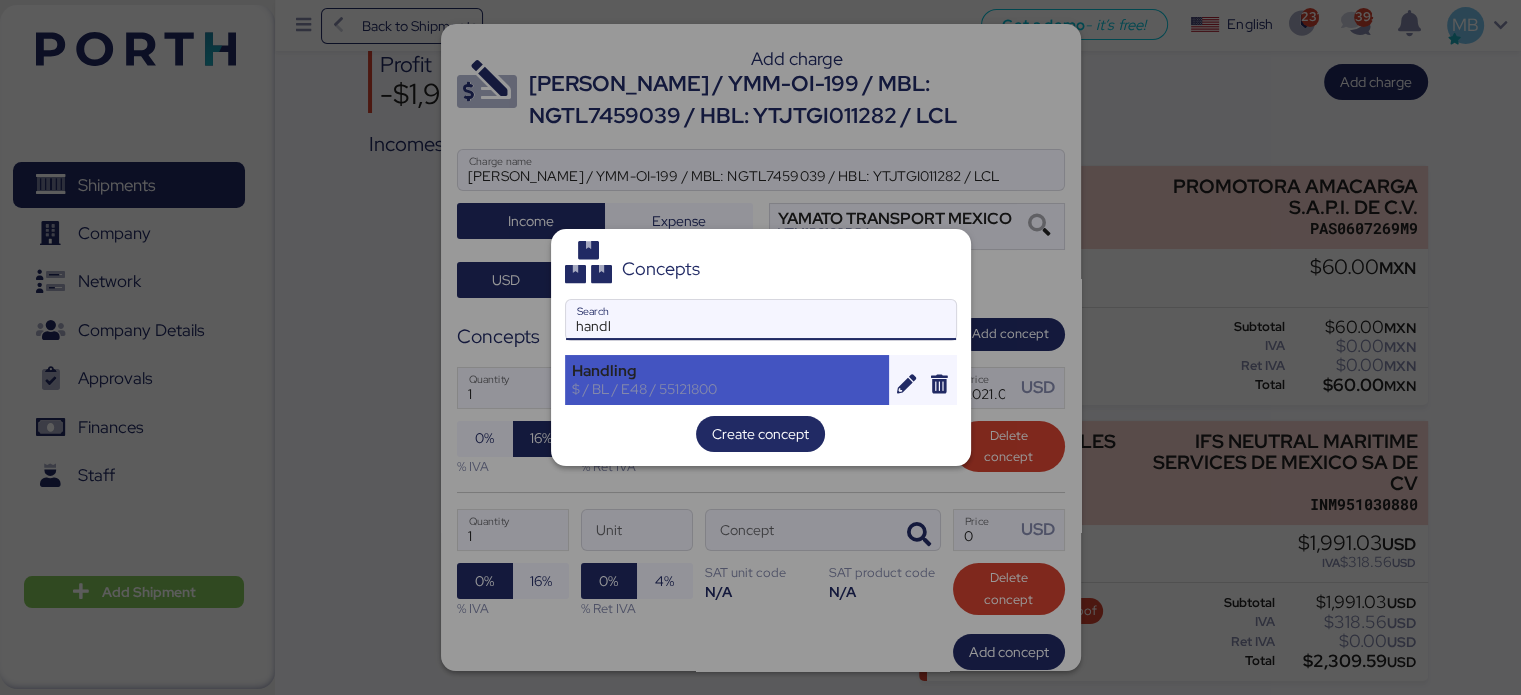 type on "handl" 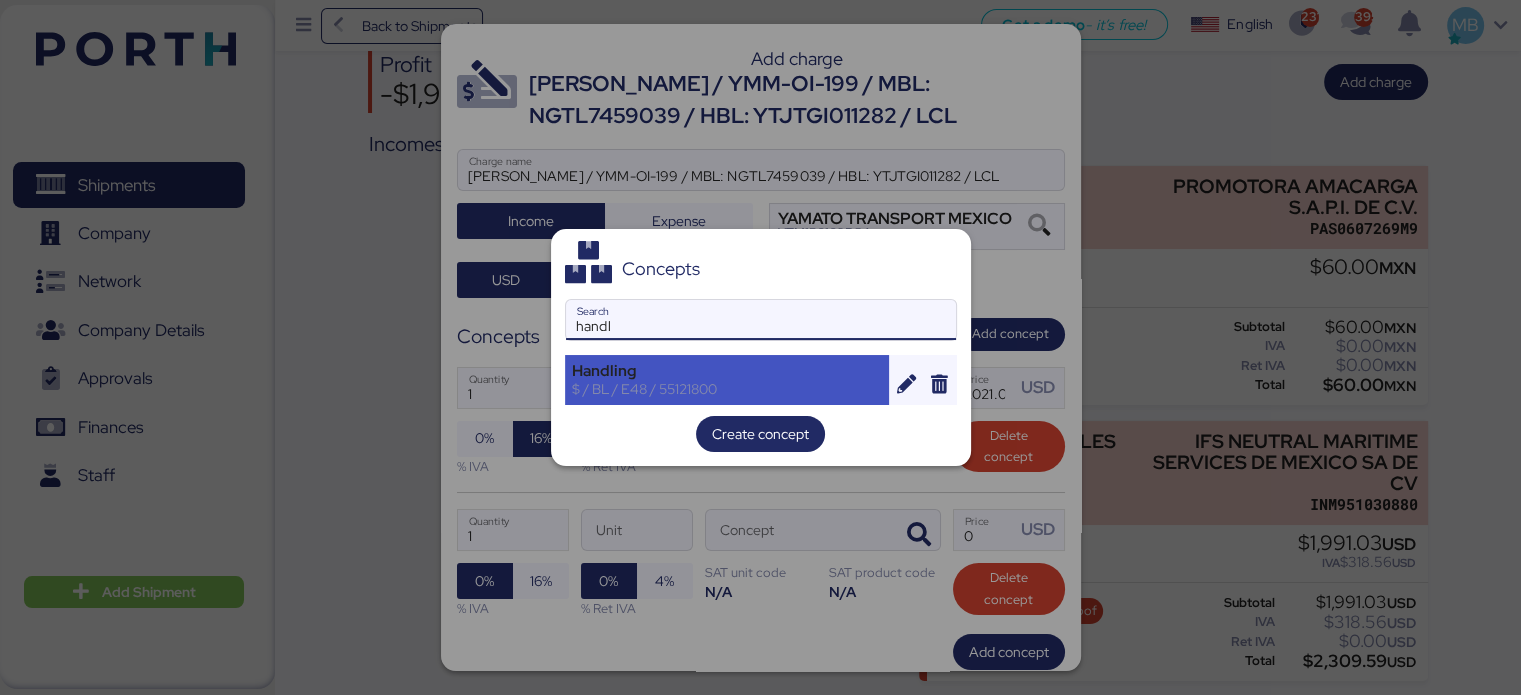 click on "Handling" at bounding box center [727, 371] 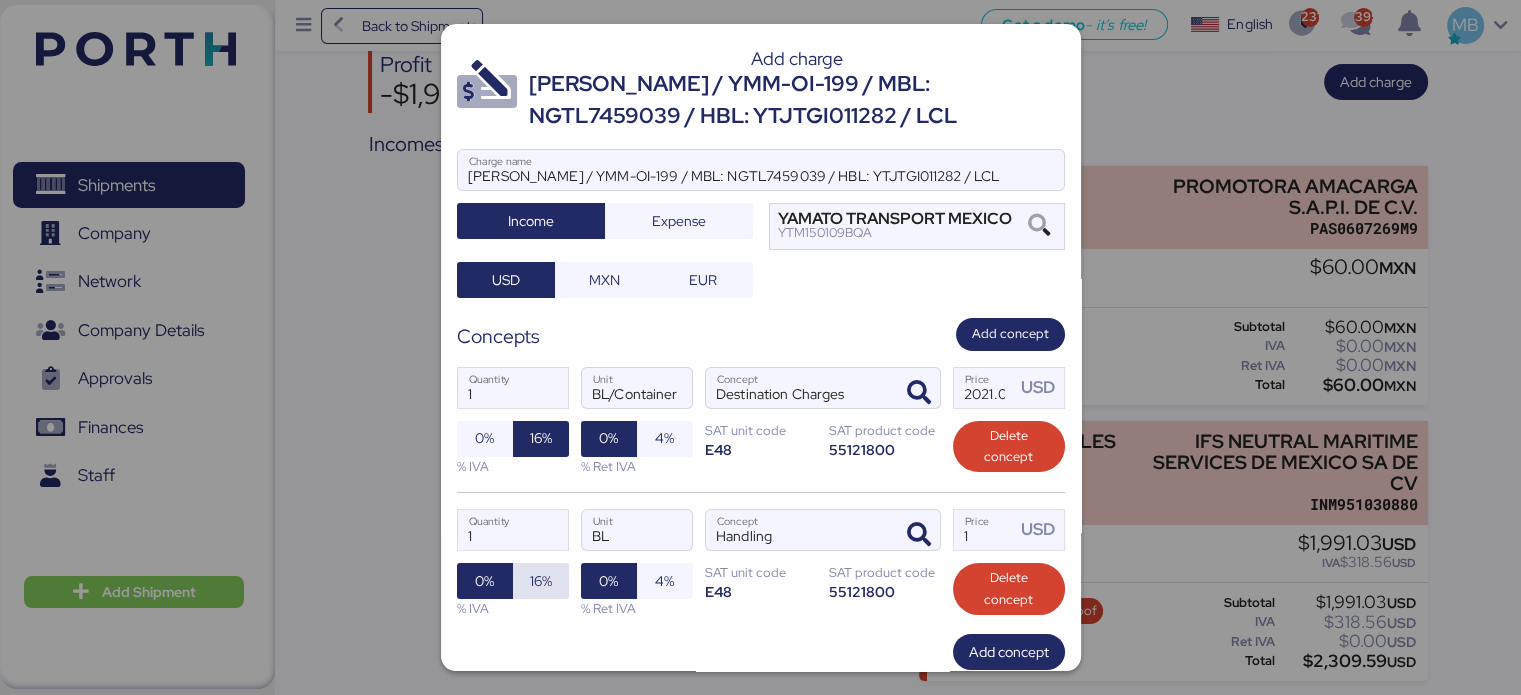 click on "16%" at bounding box center (541, 581) 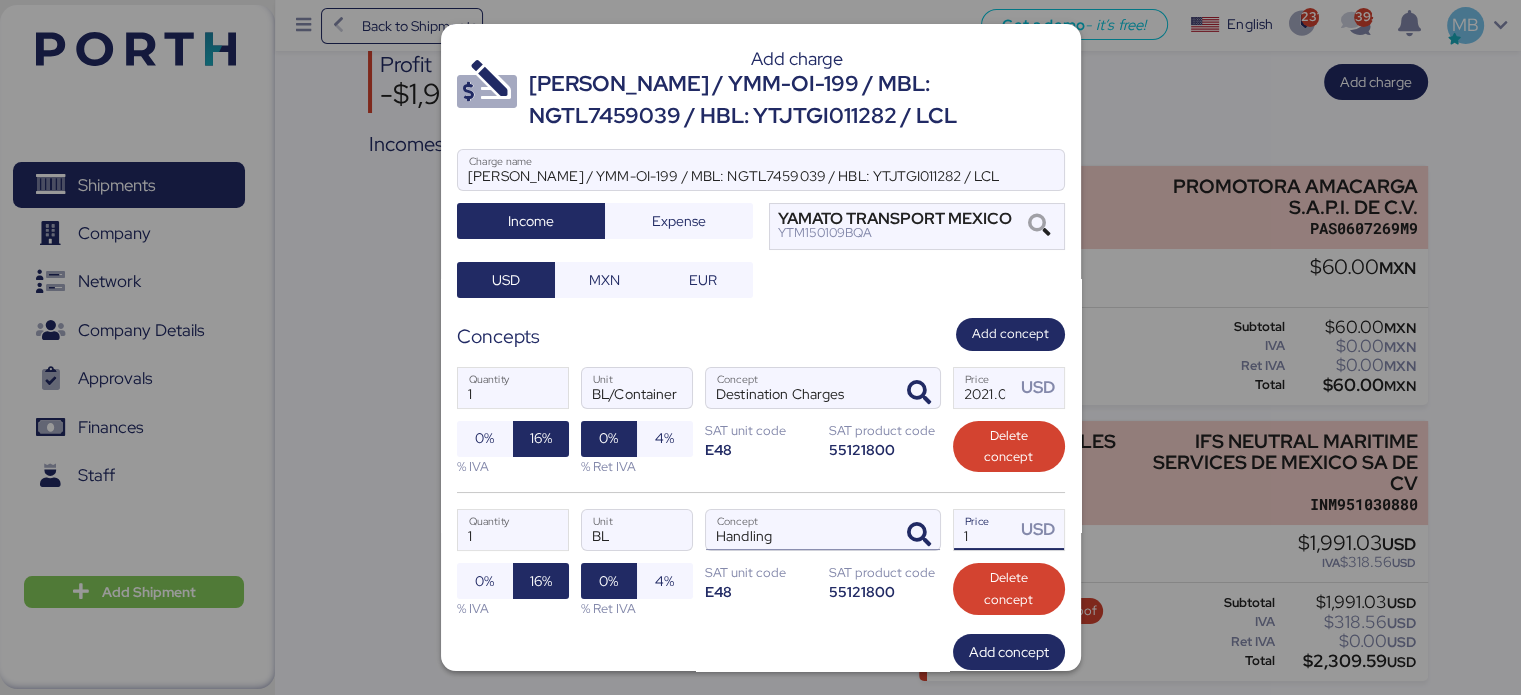drag, startPoint x: 968, startPoint y: 537, endPoint x: 833, endPoint y: 514, distance: 136.94525 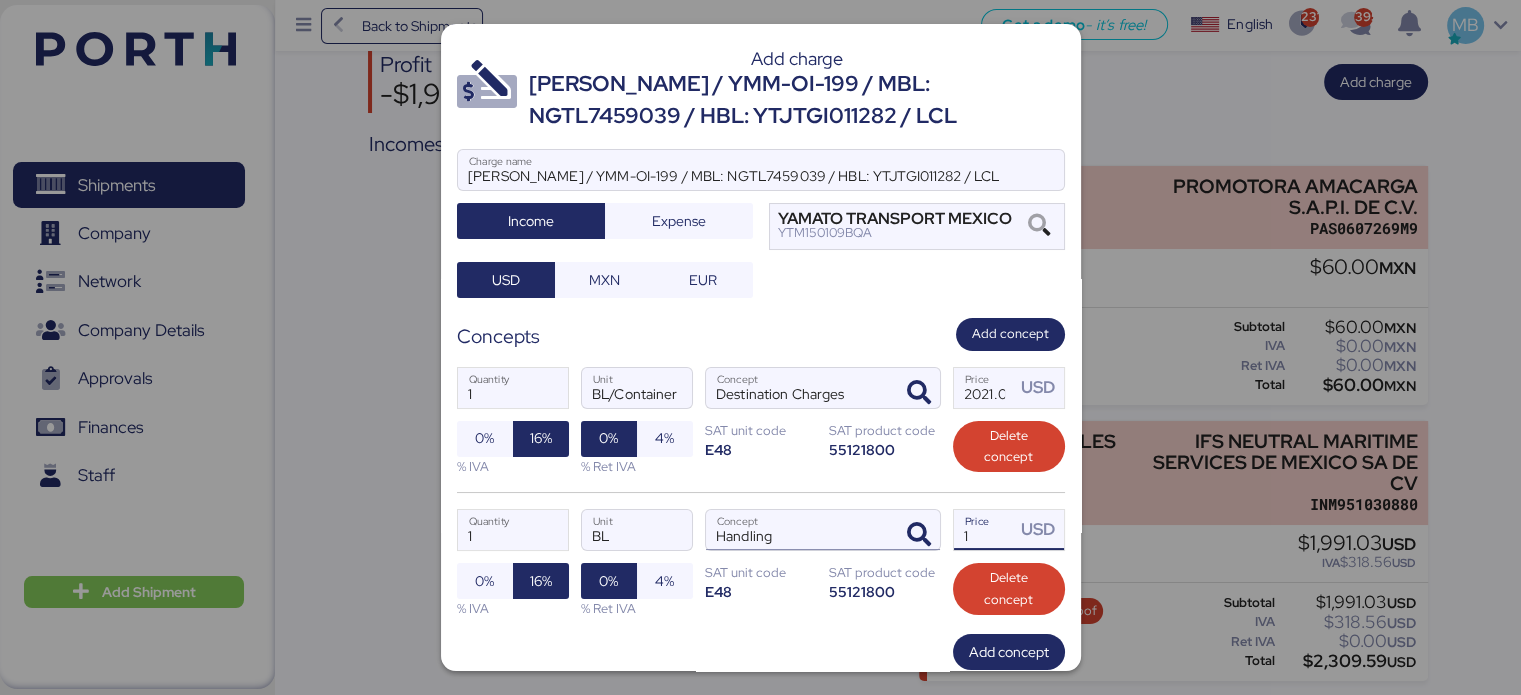 click on "1 Quantity BL Unit Handling Concept   1 Price USD 0% 16% % IVA 0% 4% % Ret IVA SAT unit code E48 SAT product code 55121800 Delete concept" at bounding box center [761, 563] 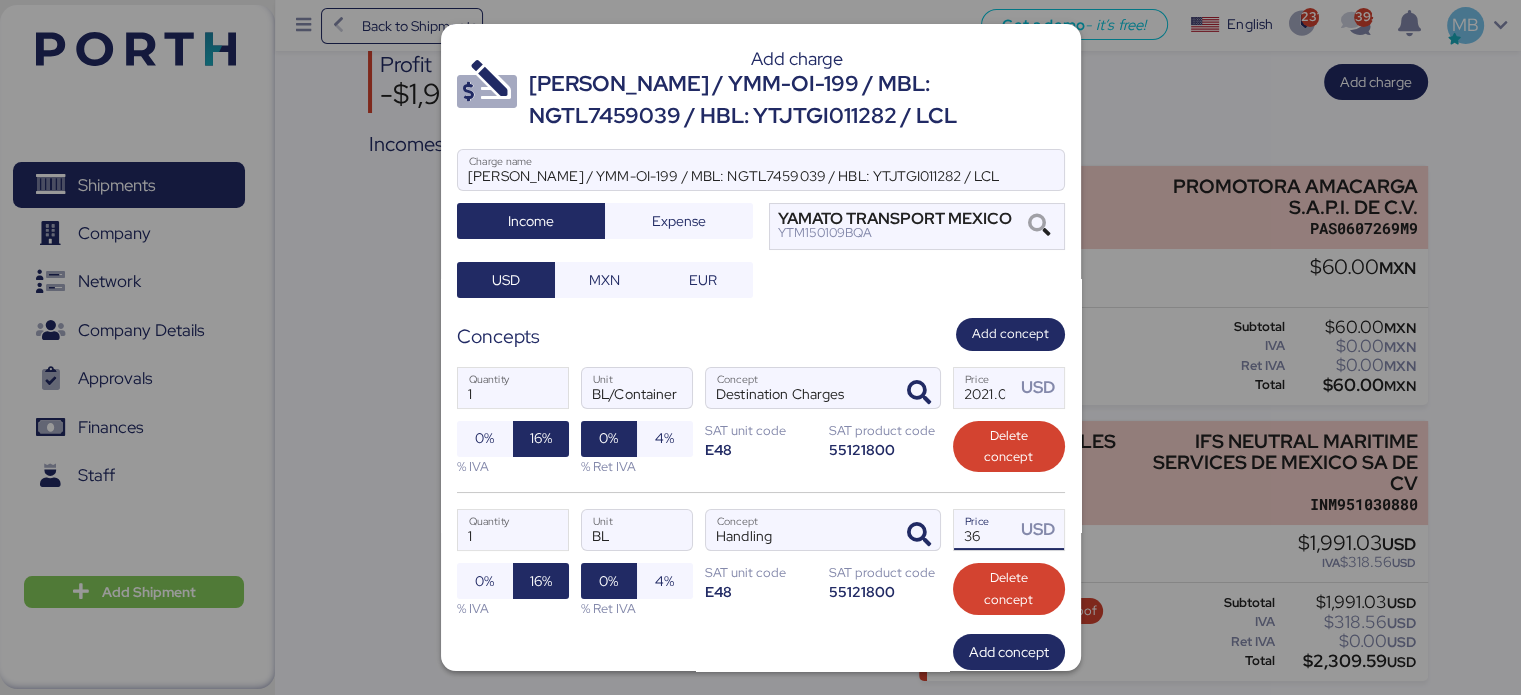 scroll, scrollTop: 118, scrollLeft: 0, axis: vertical 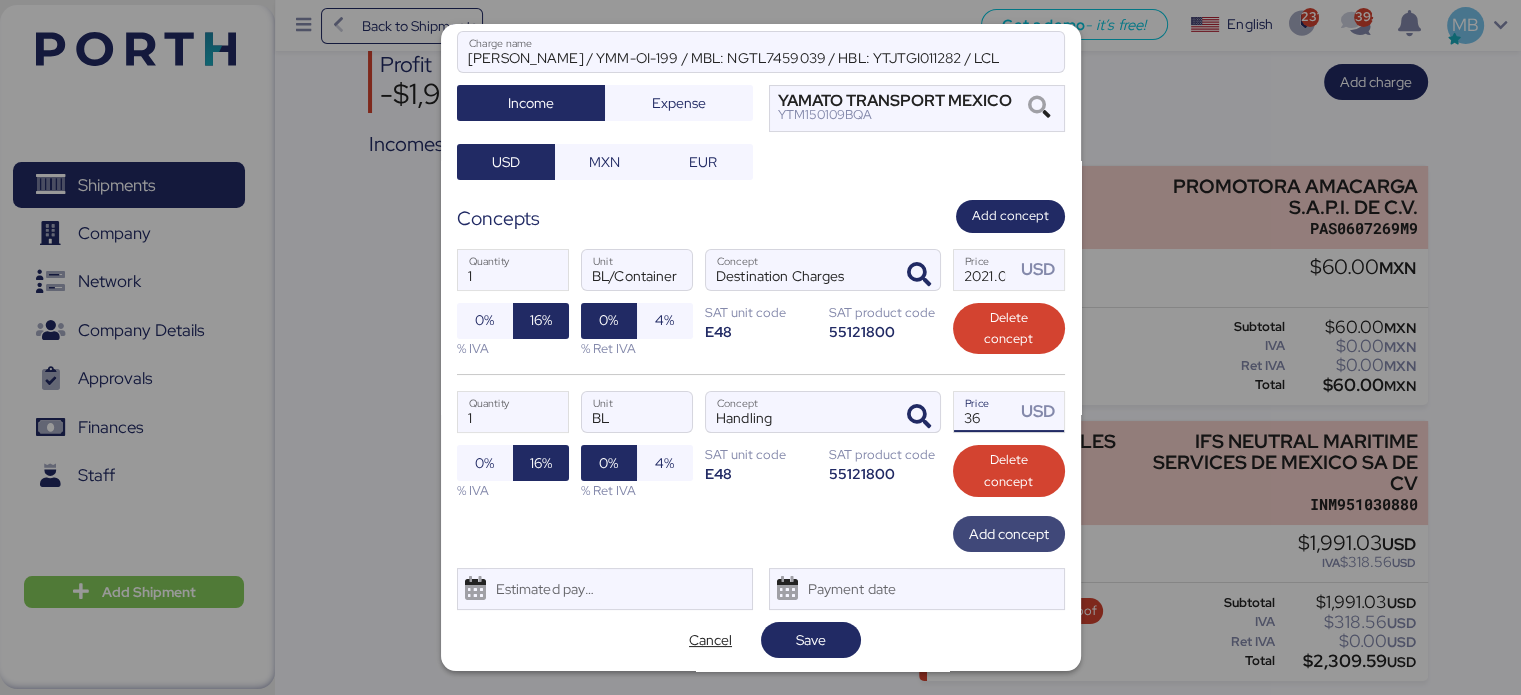 type on "36" 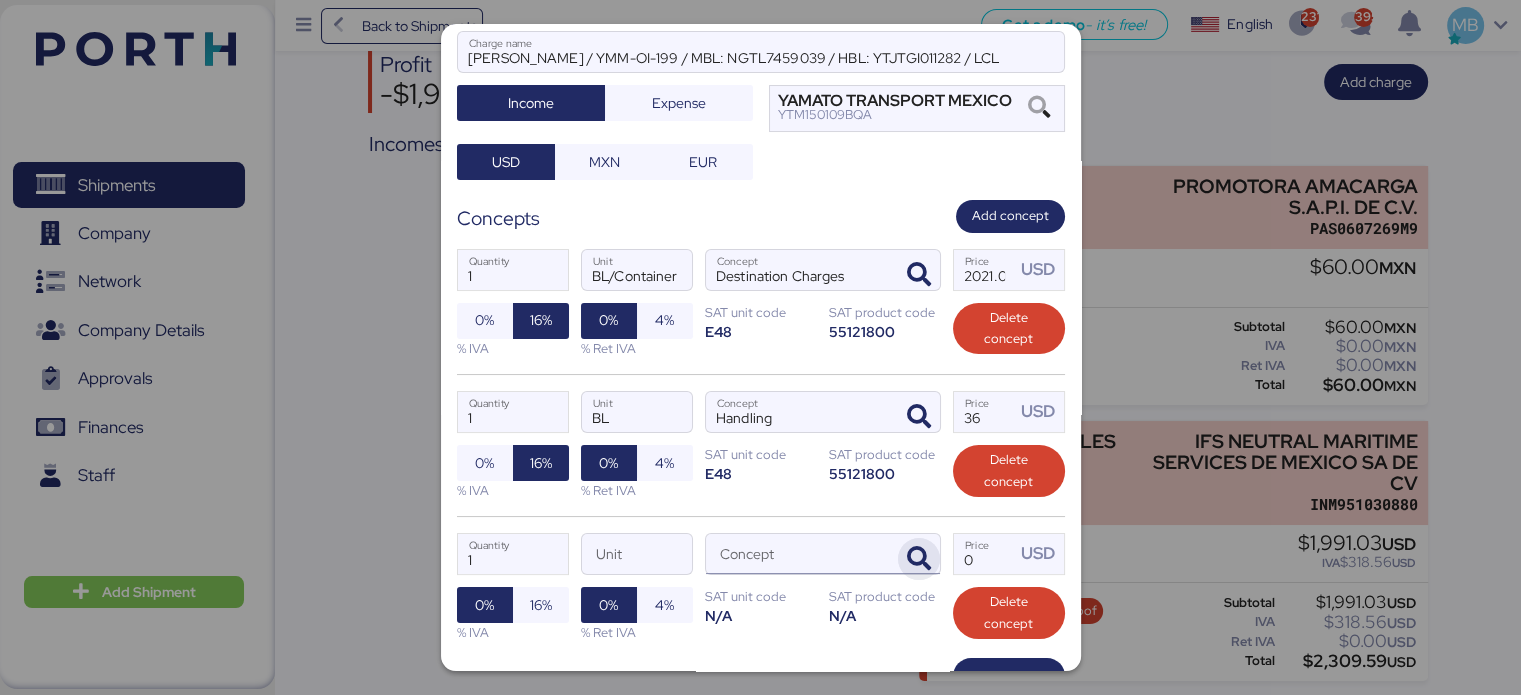click at bounding box center (919, 559) 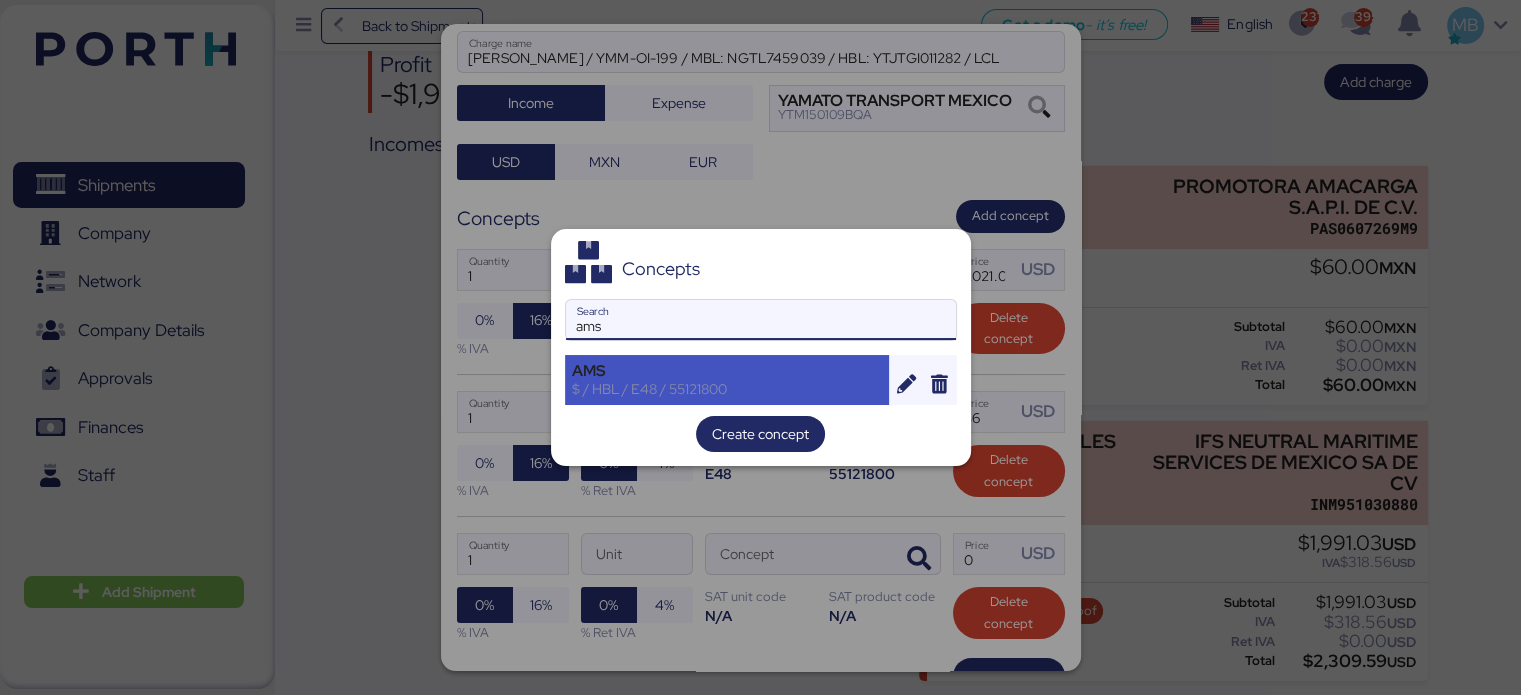 type on "ams" 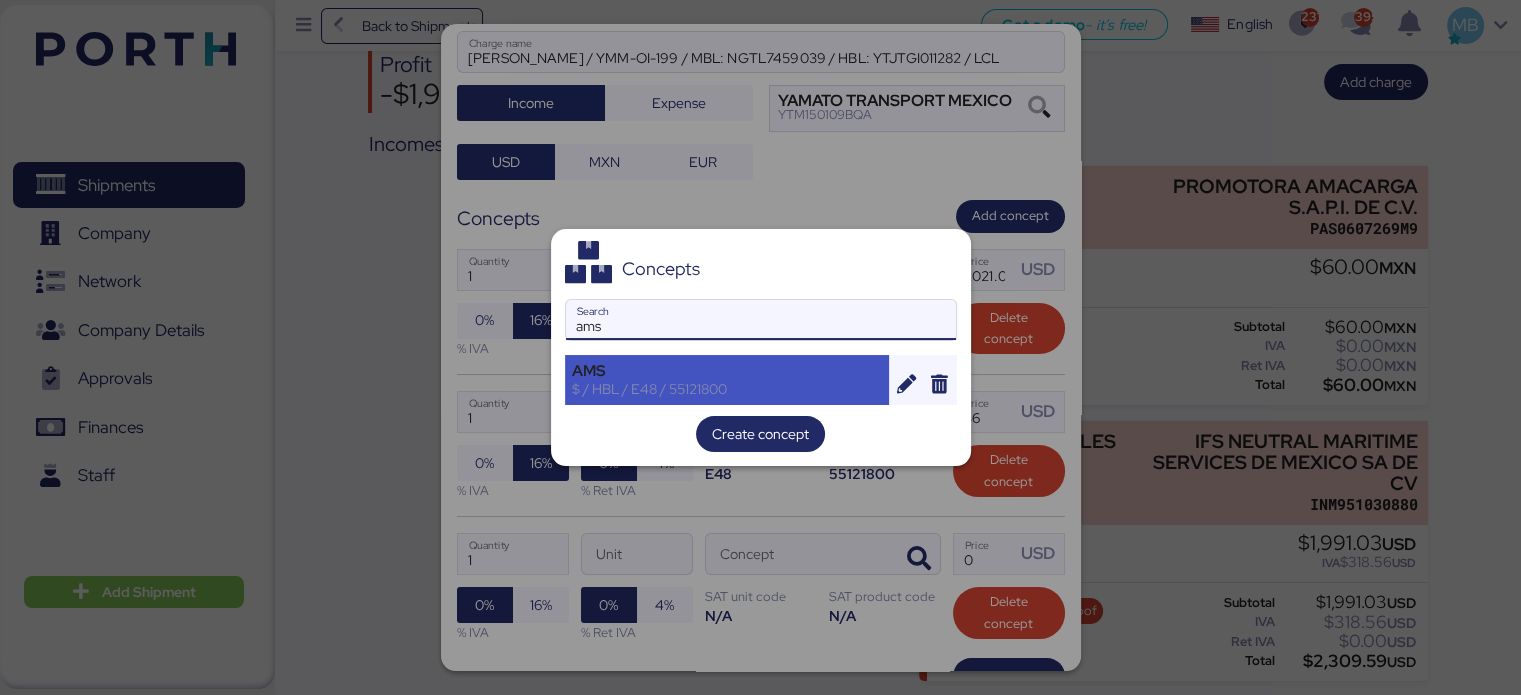 click on "$ / HBL /
E48 / 55121800" at bounding box center [727, 389] 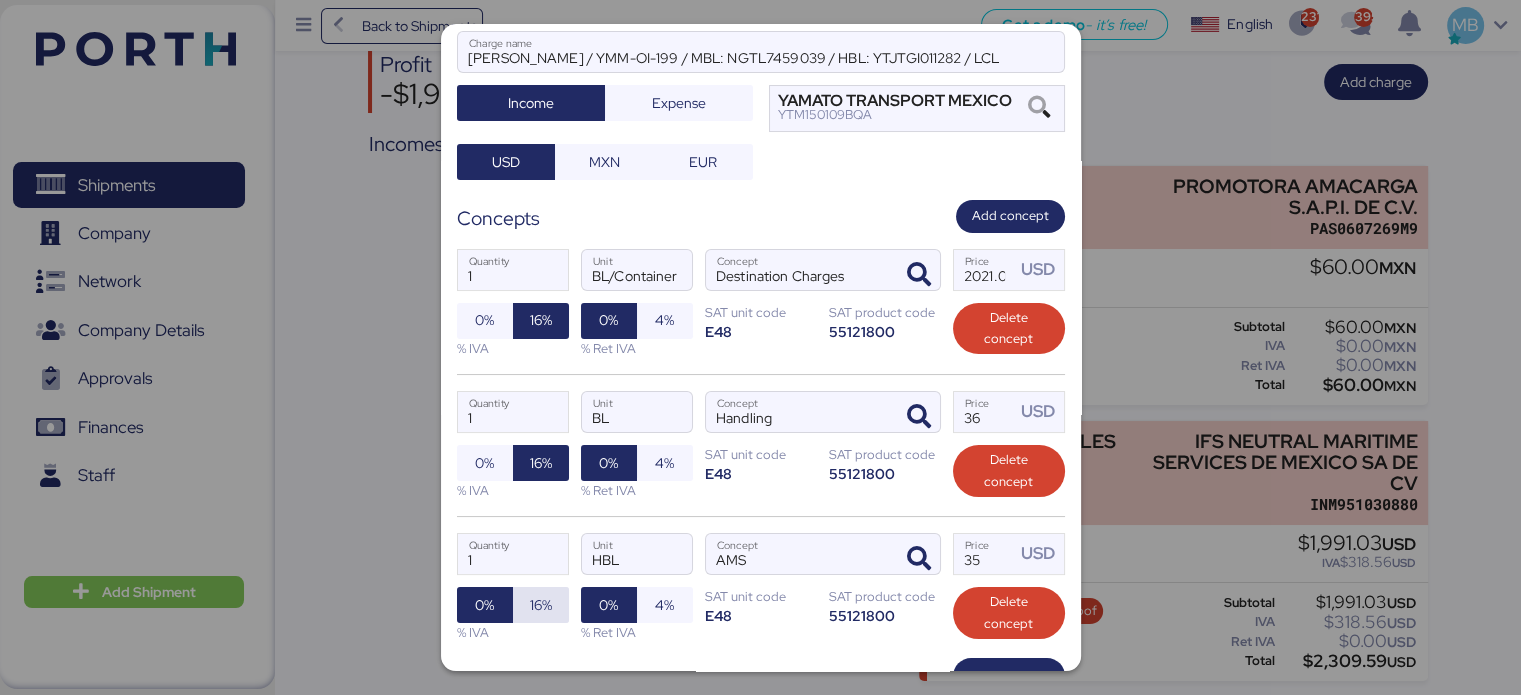 click on "16%" at bounding box center (541, 605) 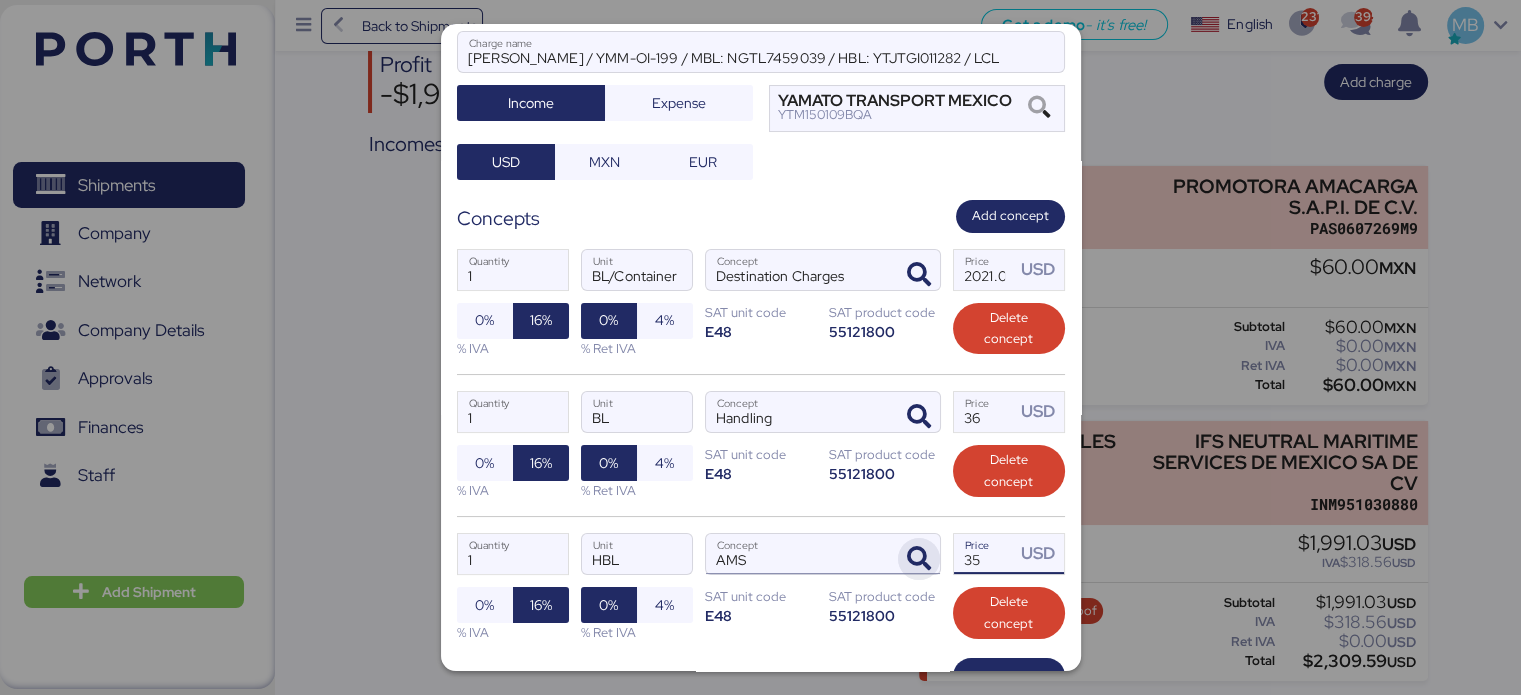 drag, startPoint x: 945, startPoint y: 547, endPoint x: 905, endPoint y: 543, distance: 40.1995 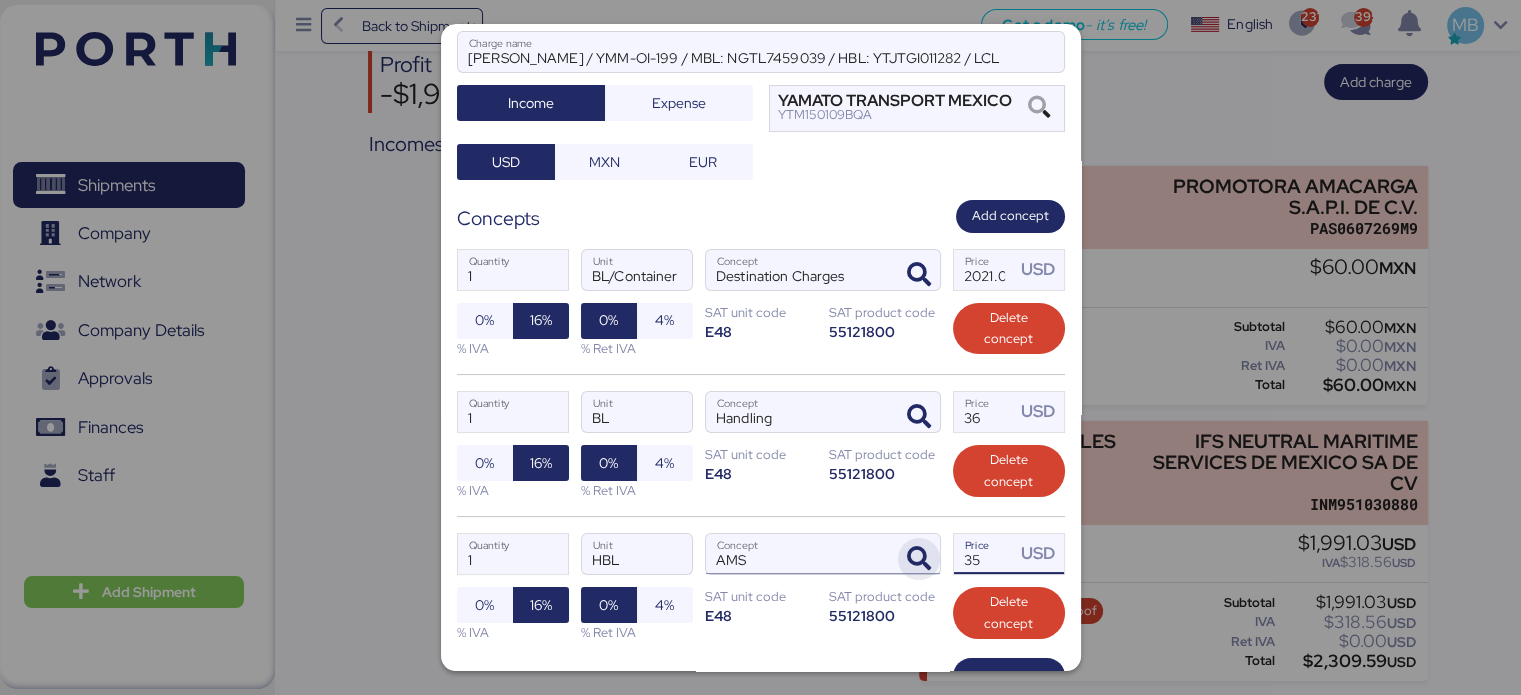 click on "1 Quantity HBL Unit AMS Concept   35 Price USD 0% 16% % IVA 0% 4% % Ret IVA SAT unit code E48 SAT product code 55121800 Delete concept" at bounding box center (761, 587) 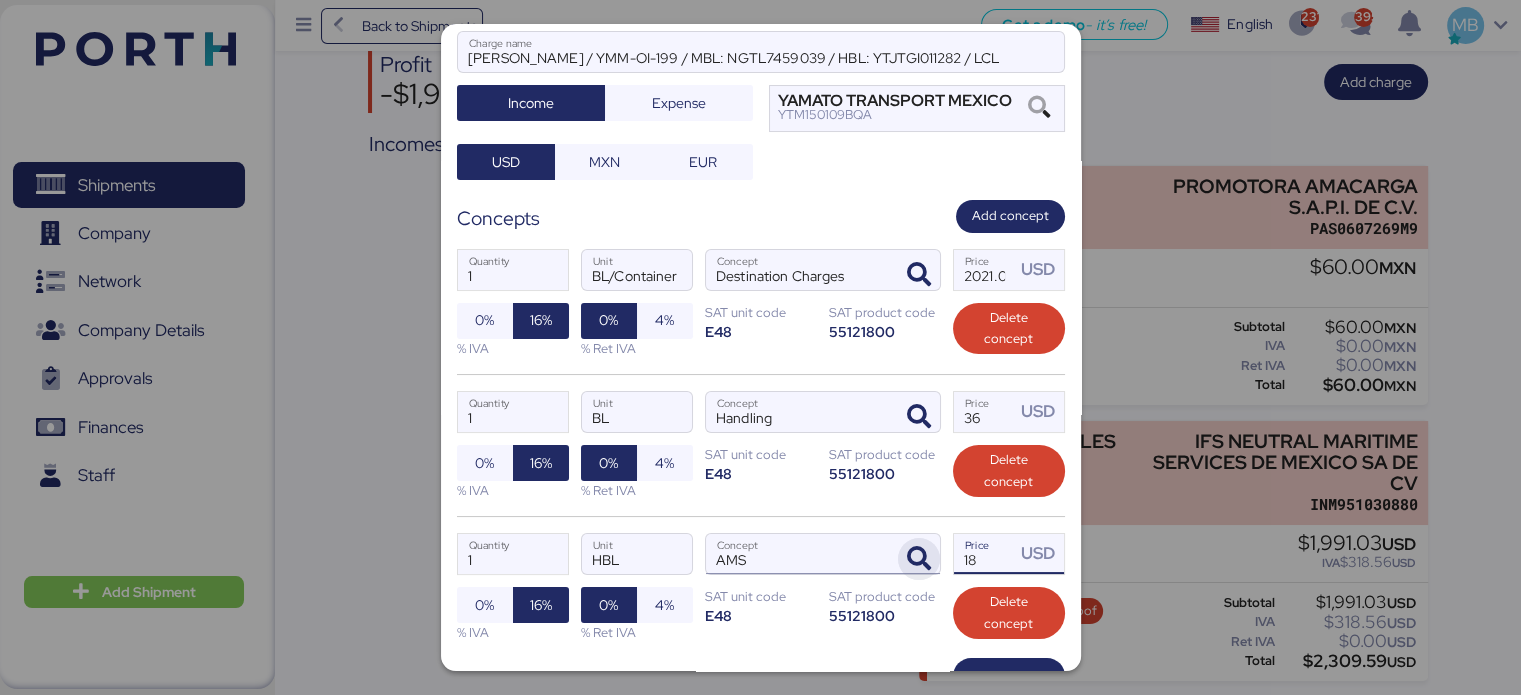 scroll, scrollTop: 260, scrollLeft: 0, axis: vertical 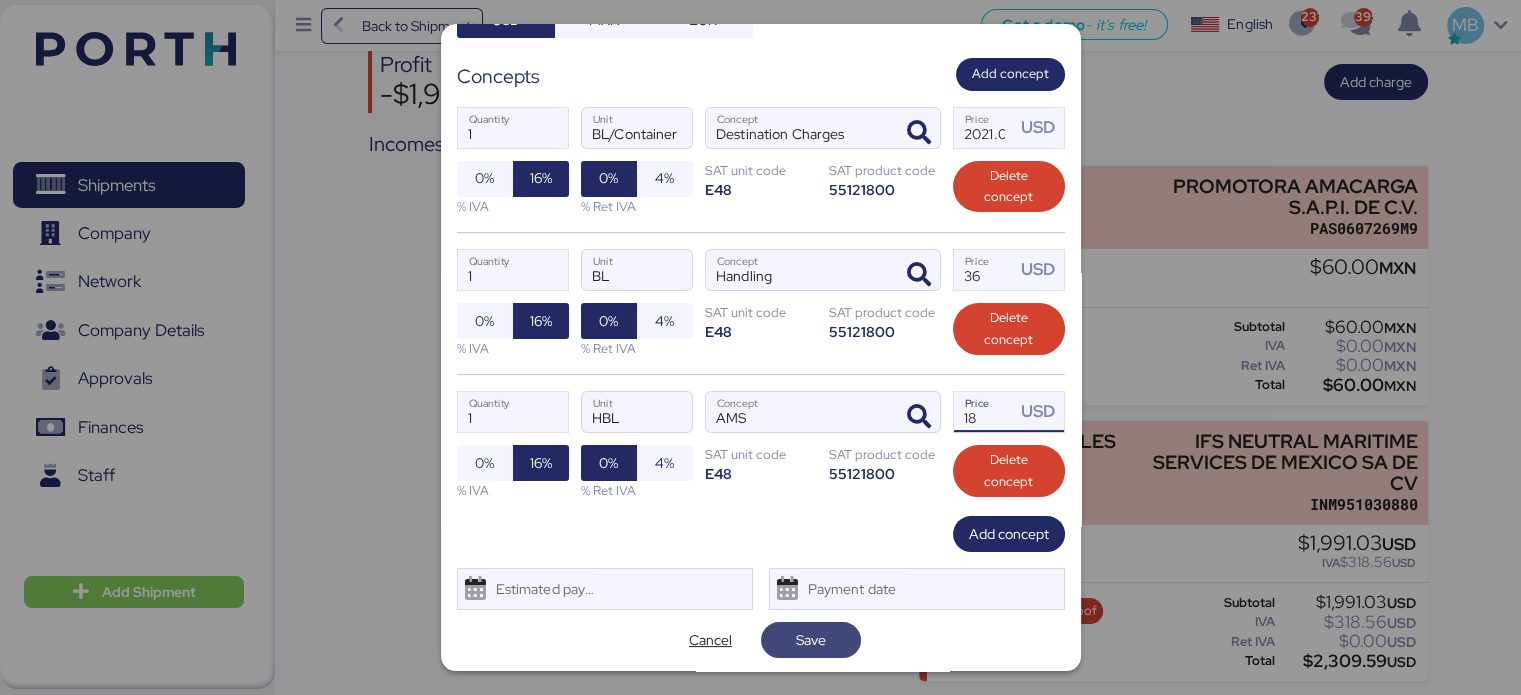 type on "18" 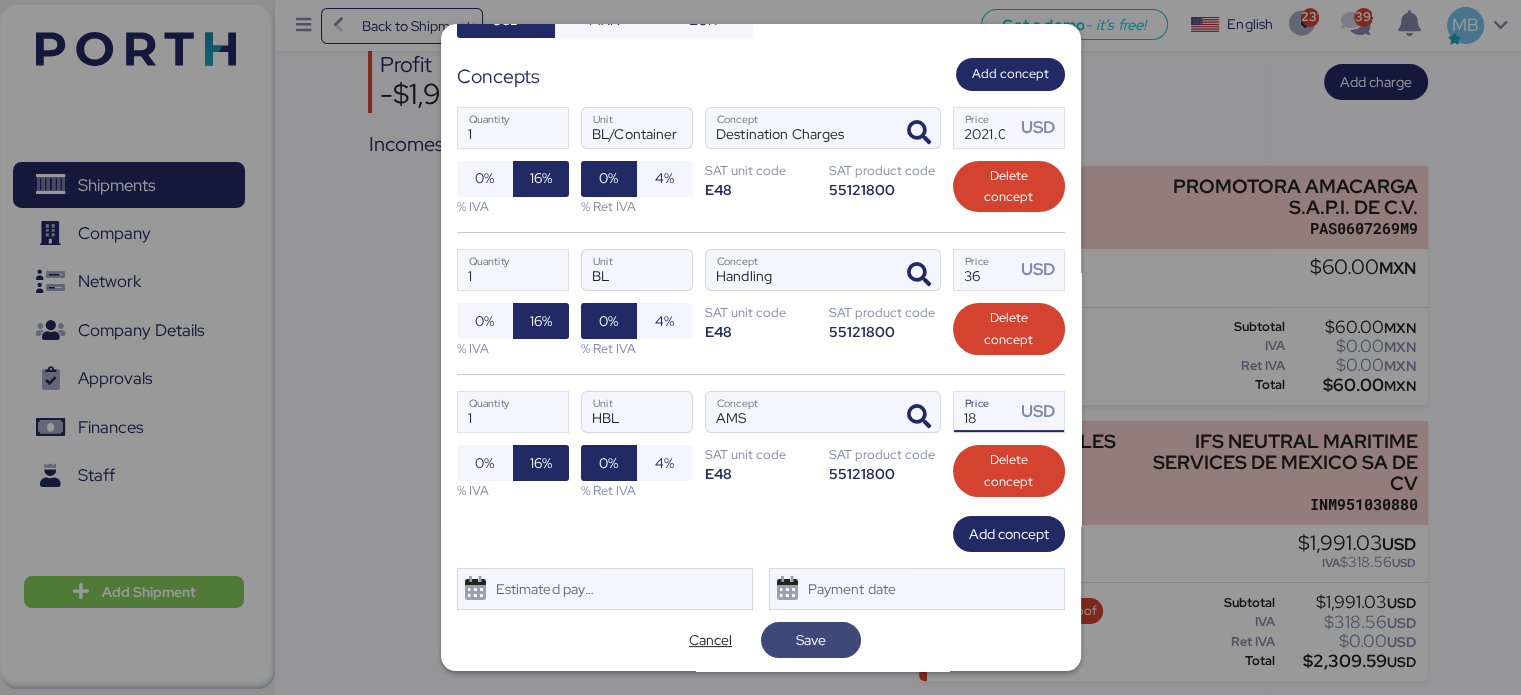 click on "Save" at bounding box center (811, 640) 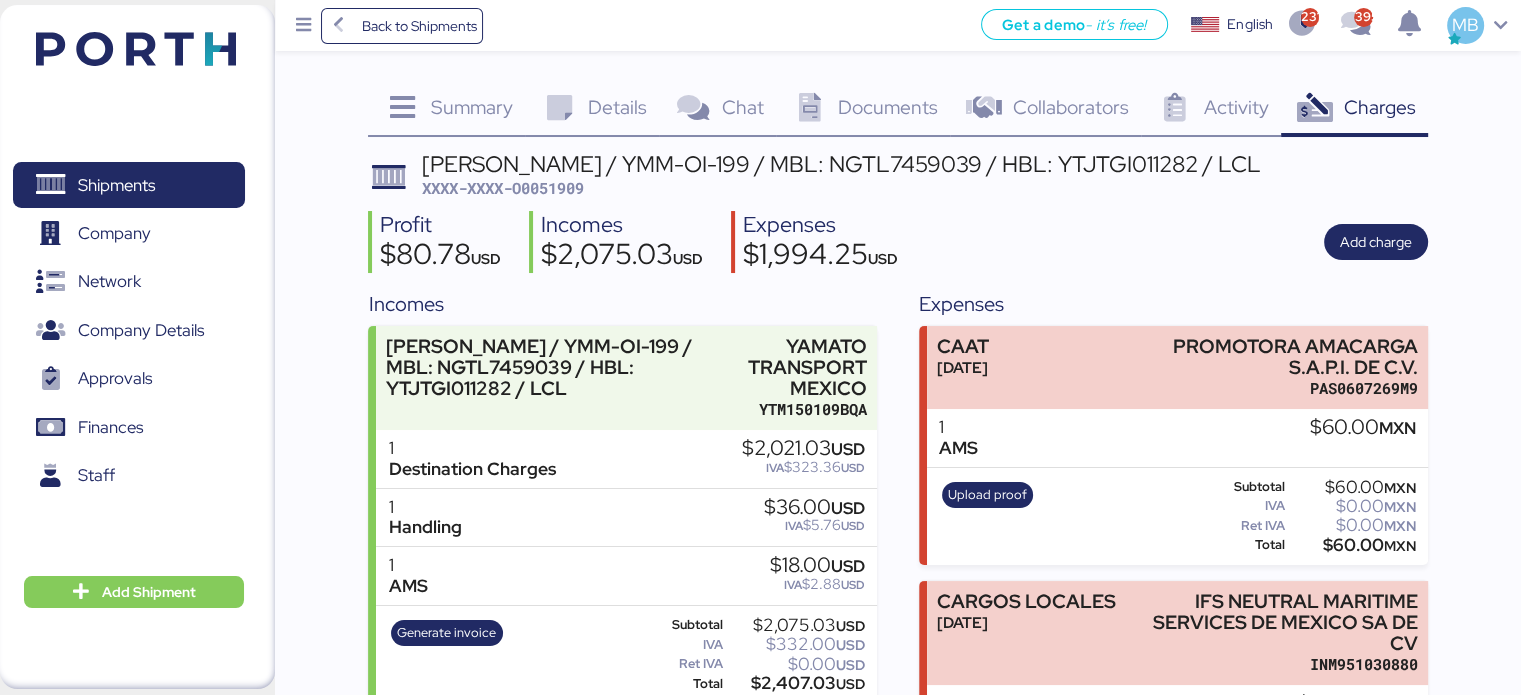click on "XXXX-XXXX-O0051909" at bounding box center [503, 188] 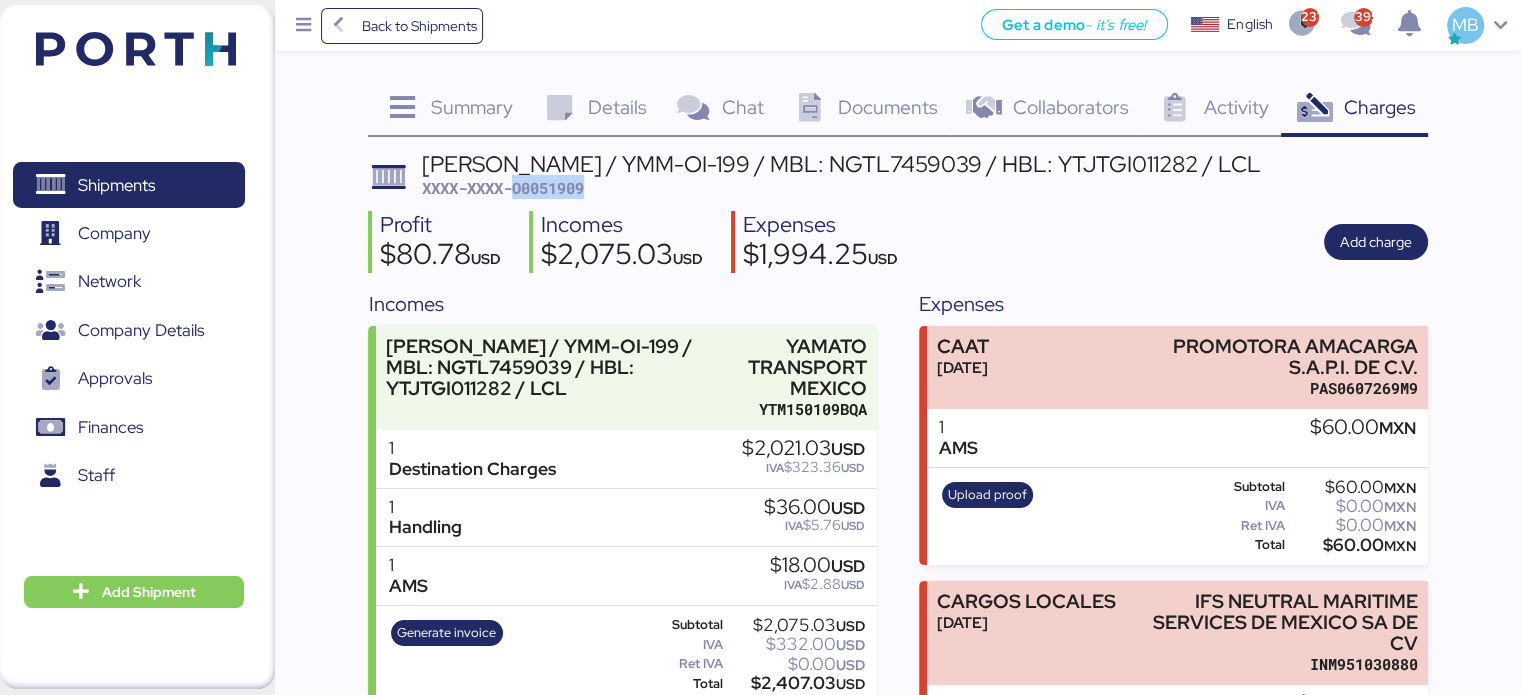 click on "XXXX-XXXX-O0051909" at bounding box center [503, 188] 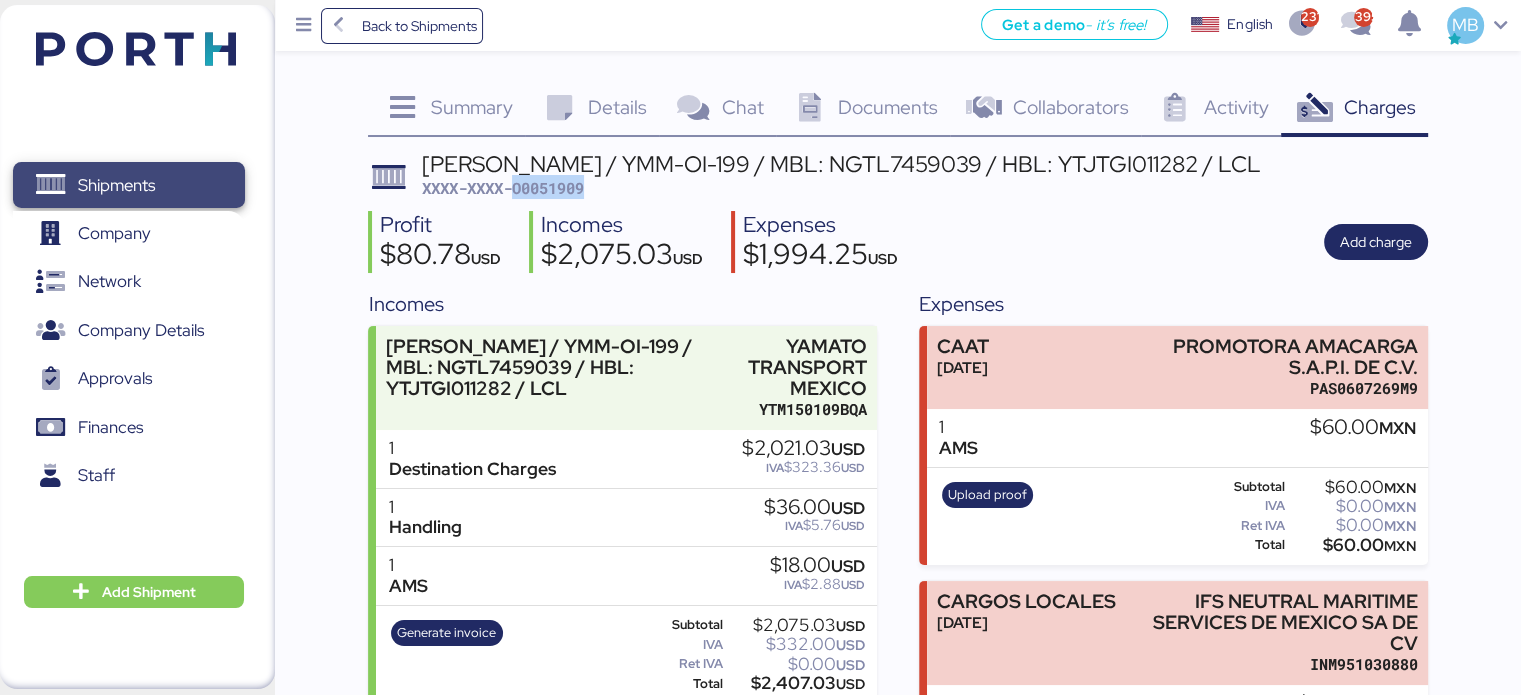 click on "Shipments" at bounding box center [128, 185] 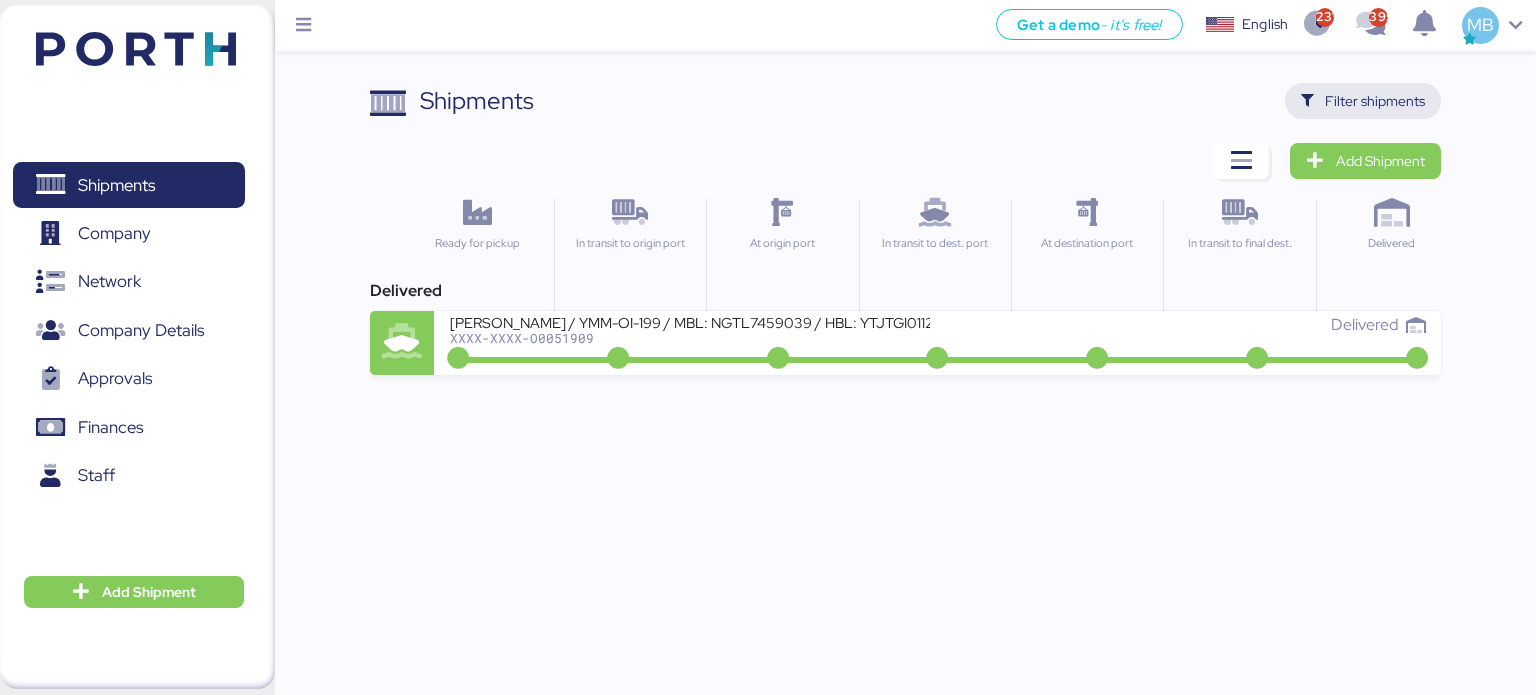 click on "Filter shipments" at bounding box center [1375, 101] 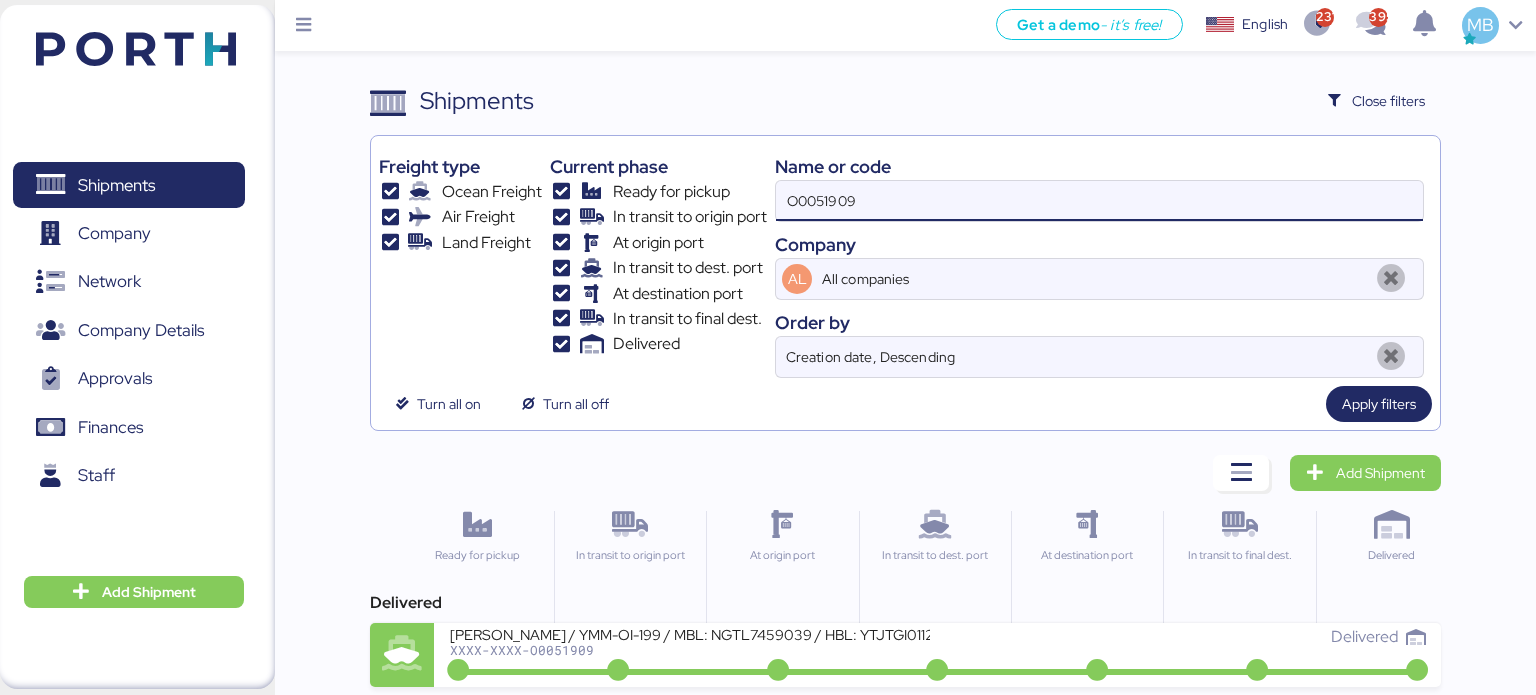drag, startPoint x: 922, startPoint y: 201, endPoint x: 712, endPoint y: 191, distance: 210.23796 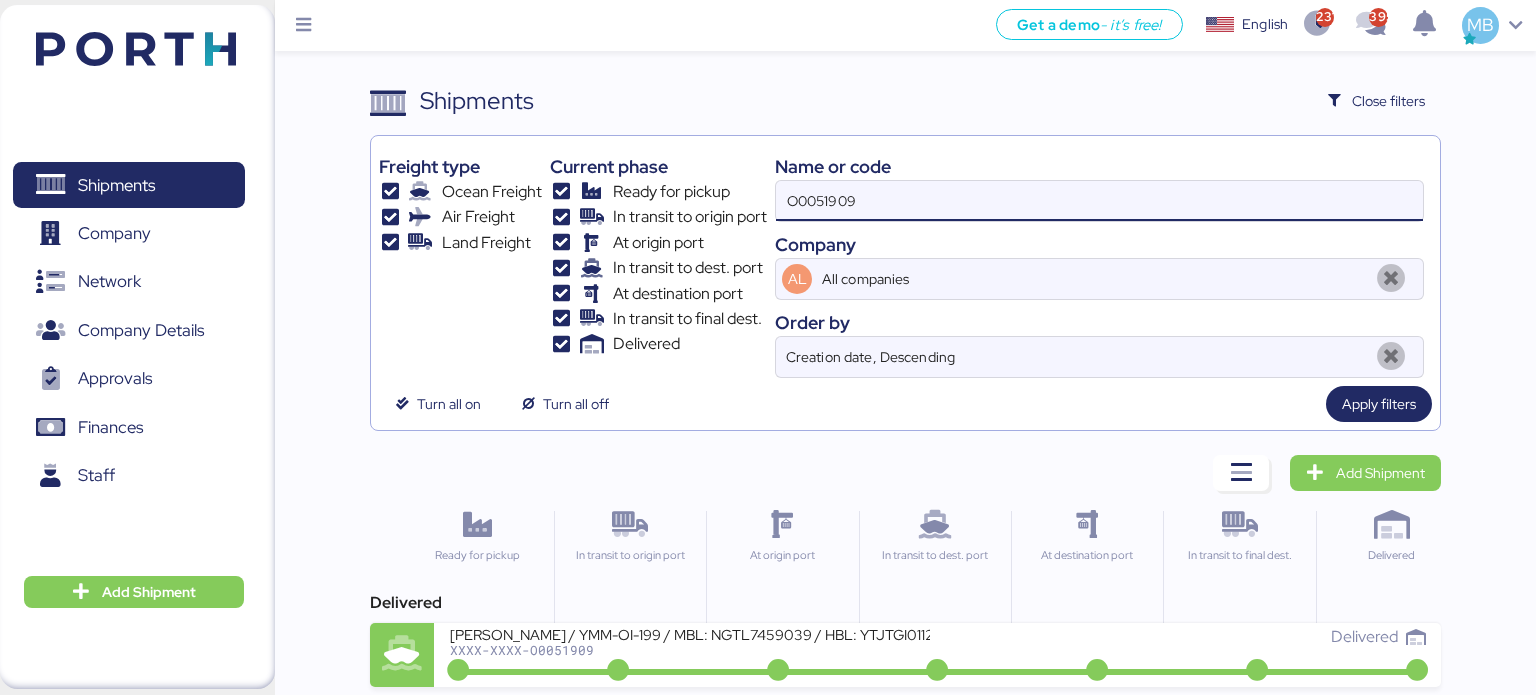click on "Freight type   Ocean Freight   Air Freight   Land Freight Current phase   Ready for pickup   In transit to origin port   At origin port   In transit to dest. port   At destination port   In transit to final dest.   Delivered Name or code O0051909 Company AL All companies   Order by Creation date, Descending" at bounding box center [906, 261] 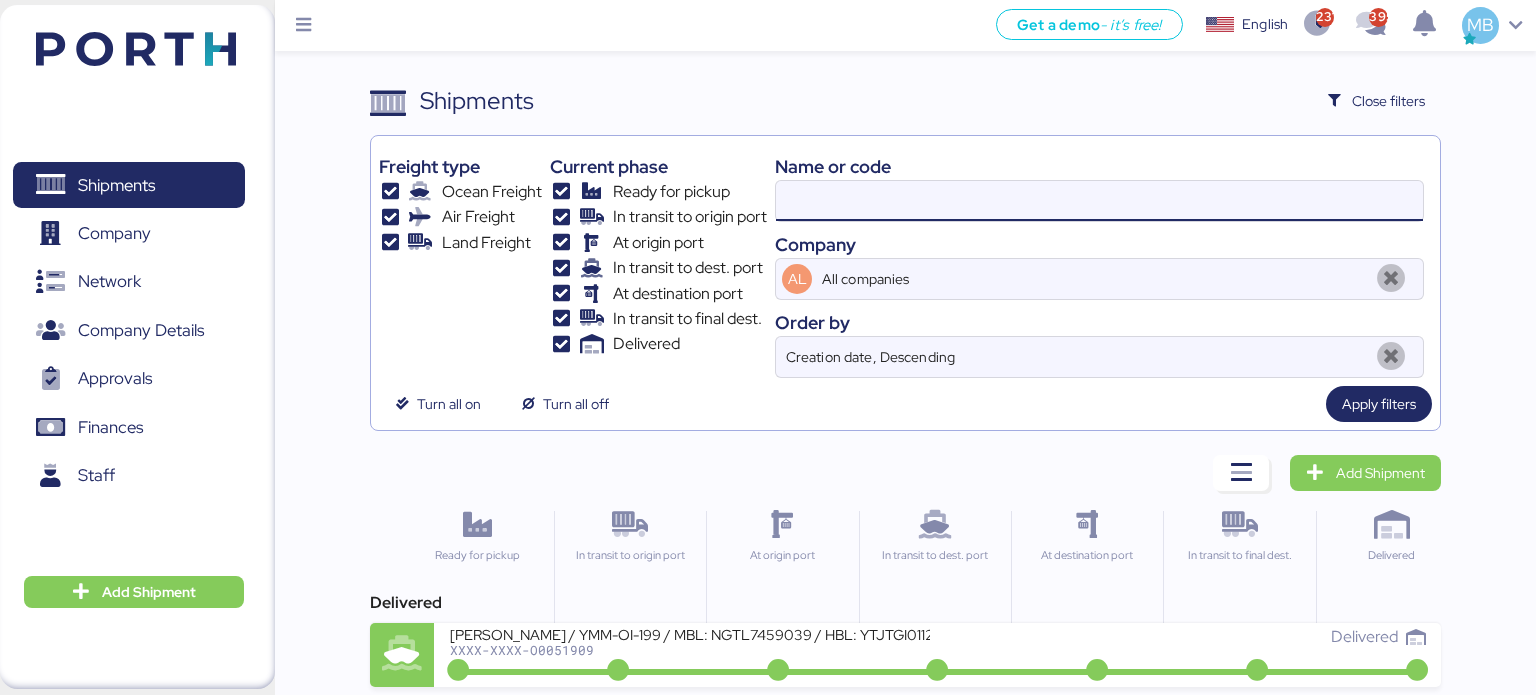 paste on "O0051947" 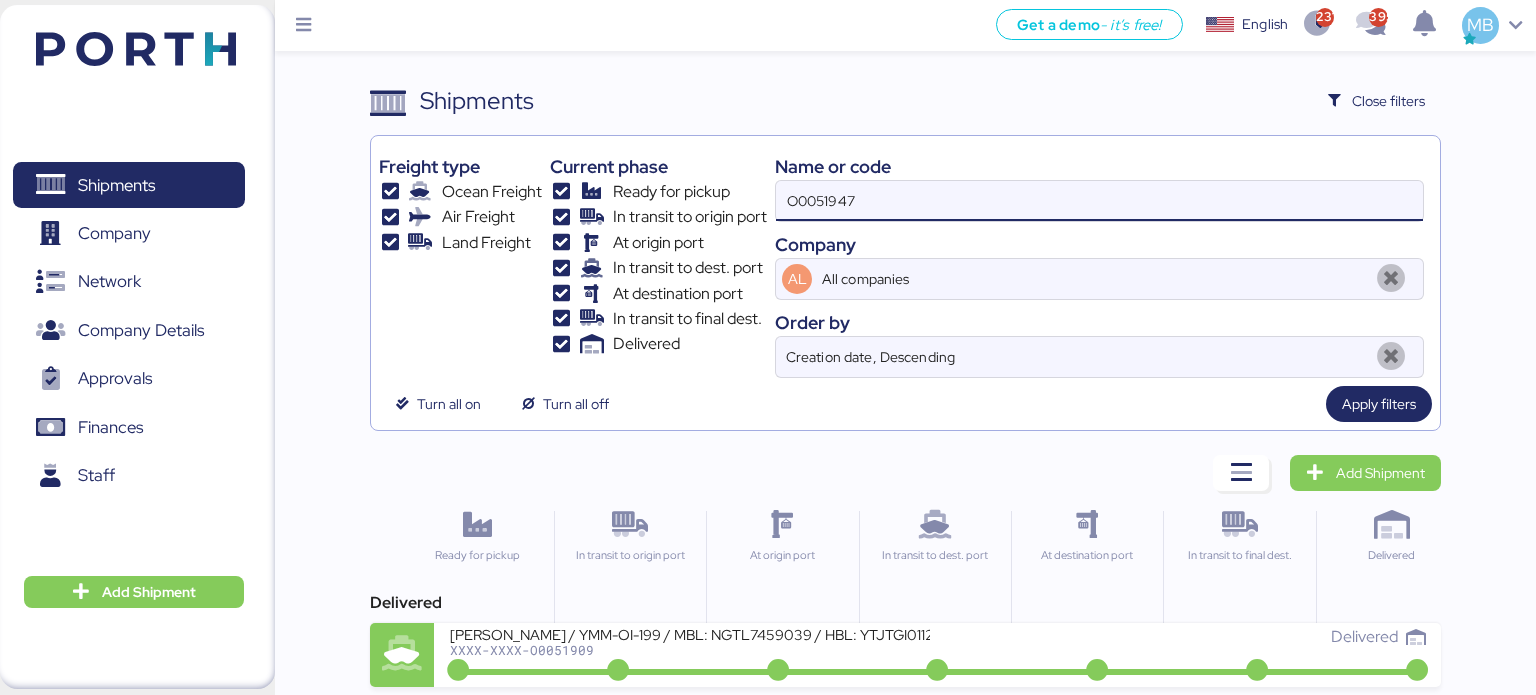 type on "O0051947" 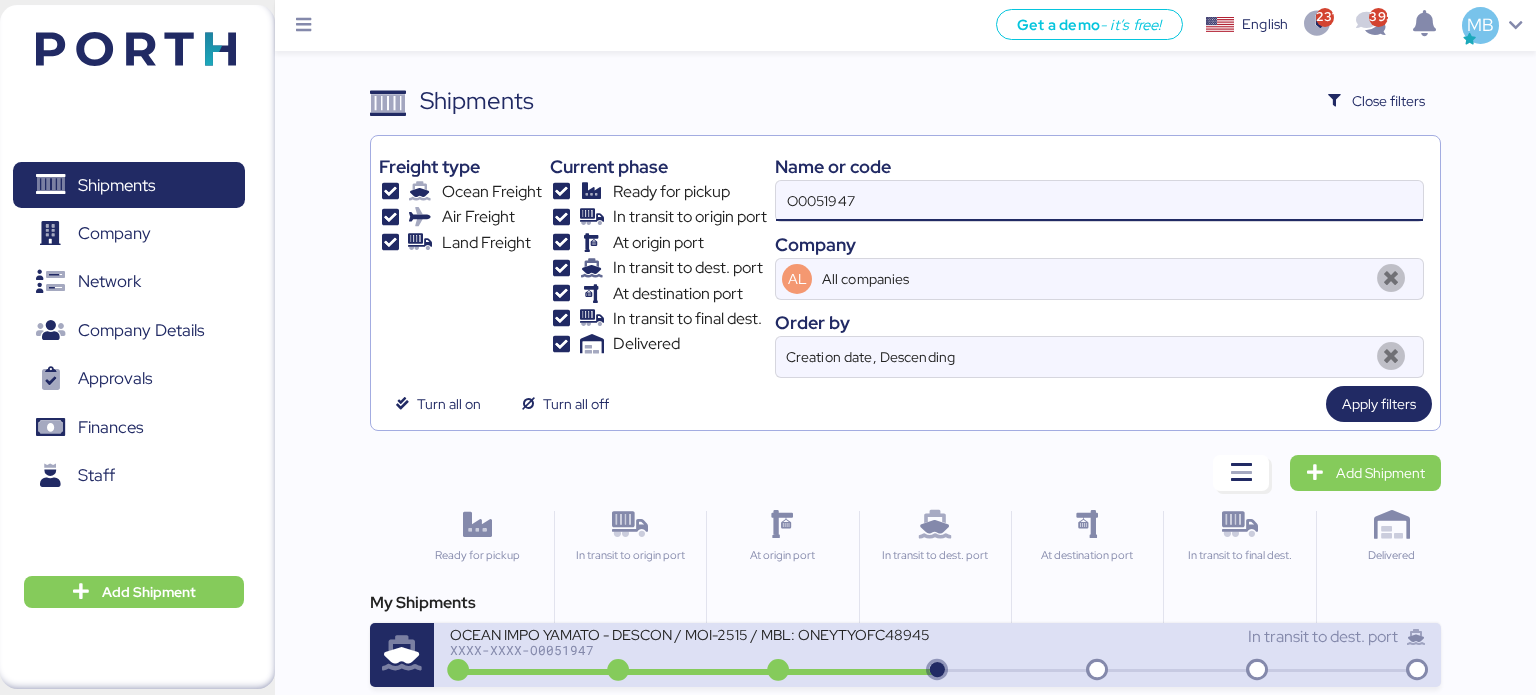 click on "OCEAN IMPO YAMATO - DESCON / MOI-2515 / MBL: ONEYTYOFC4894500 - HBL: VARIOS / FCL" at bounding box center (690, 633) 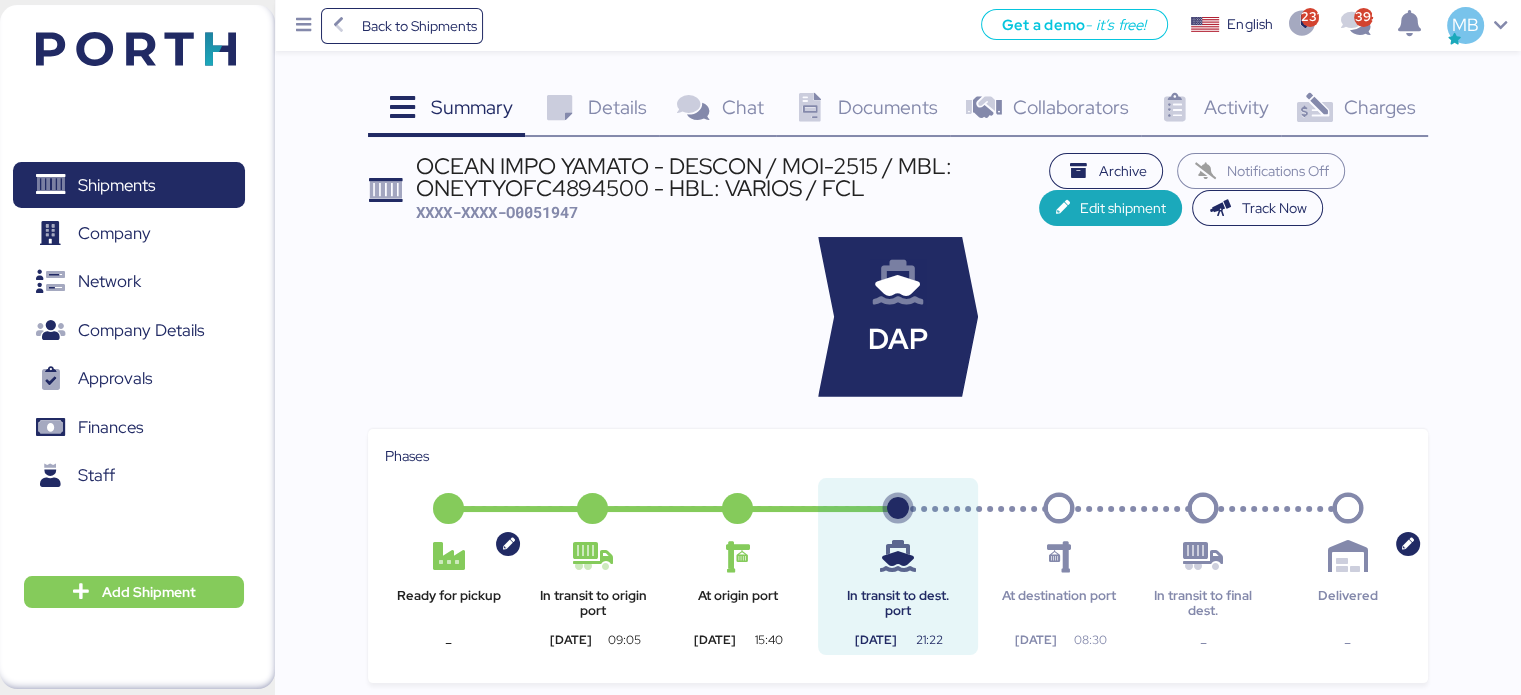 click on "OCEAN IMPO YAMATO - DESCON / MOI-2515 / MBL: ONEYTYOFC4894500 - HBL: VARIOS / FCL XXXX-XXXX-O0051947" at bounding box center [728, 189] 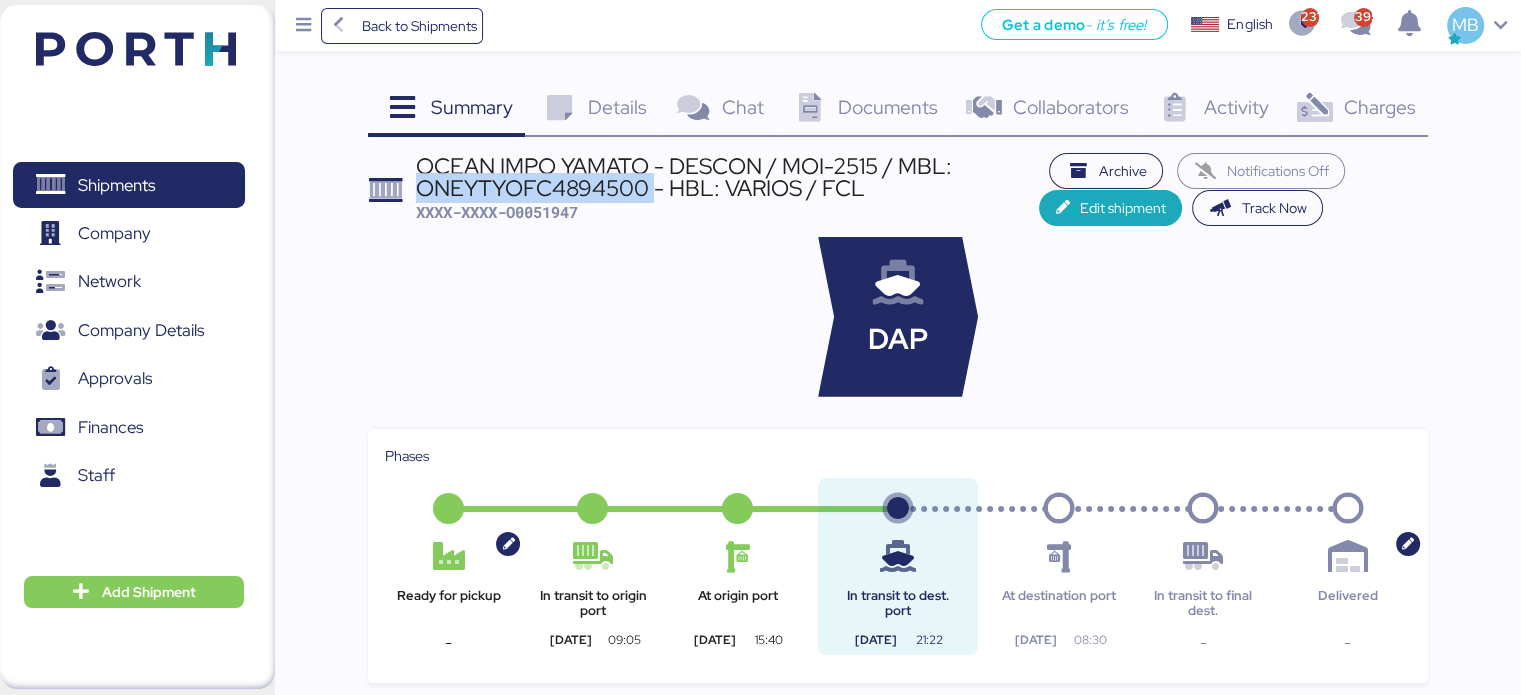 click on "OCEAN IMPO YAMATO - DESCON / MOI-2515 / MBL: ONEYTYOFC4894500 - HBL: VARIOS / FCL XXXX-XXXX-O0051947" at bounding box center (728, 189) 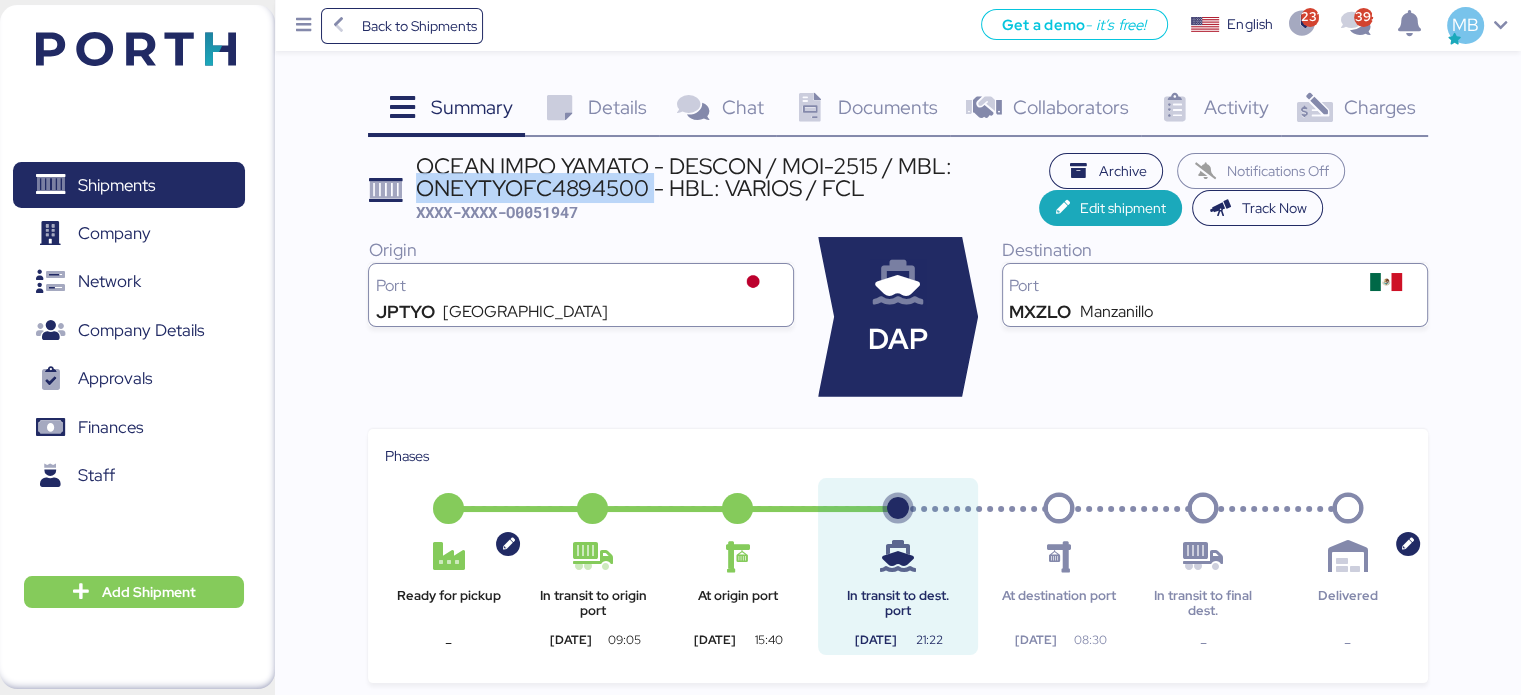 copy on "ONEYTYOFC4894500" 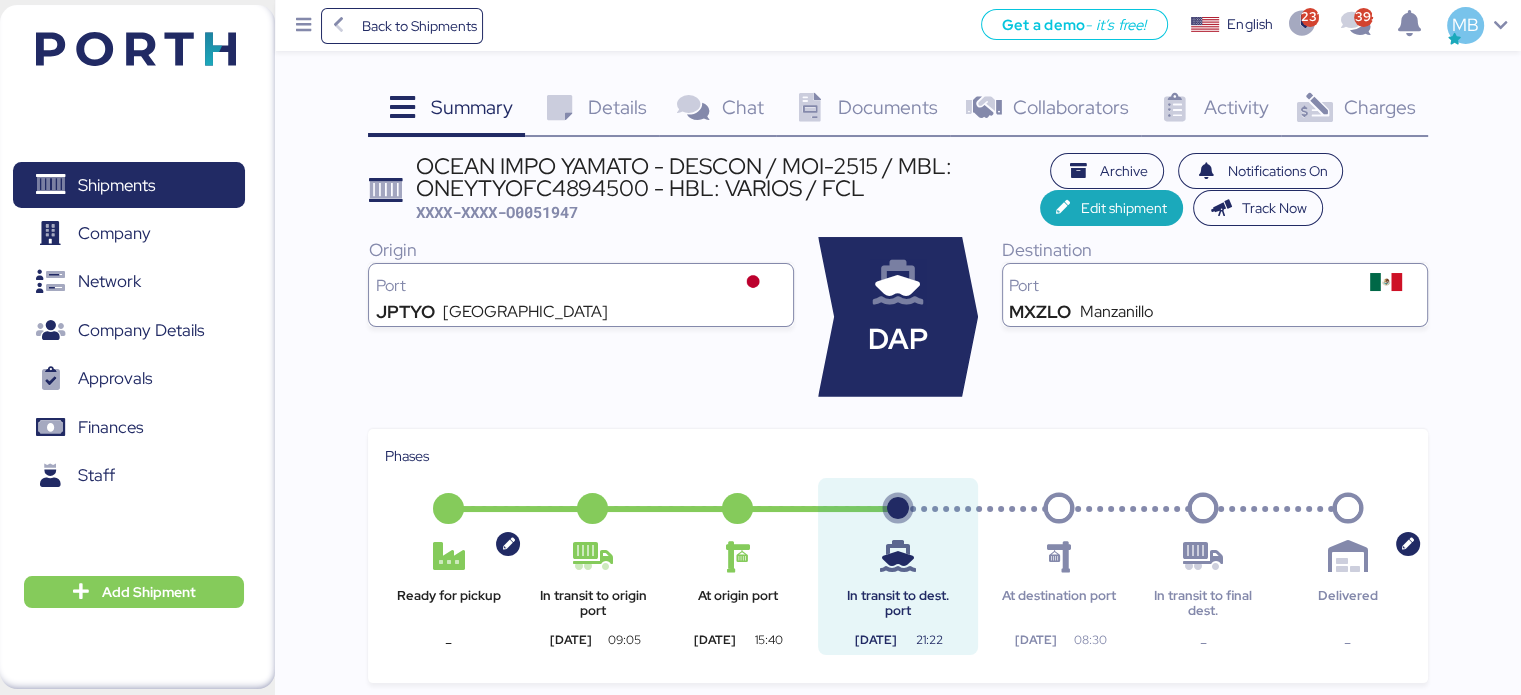 click on "Charges 0" at bounding box center (1354, 110) 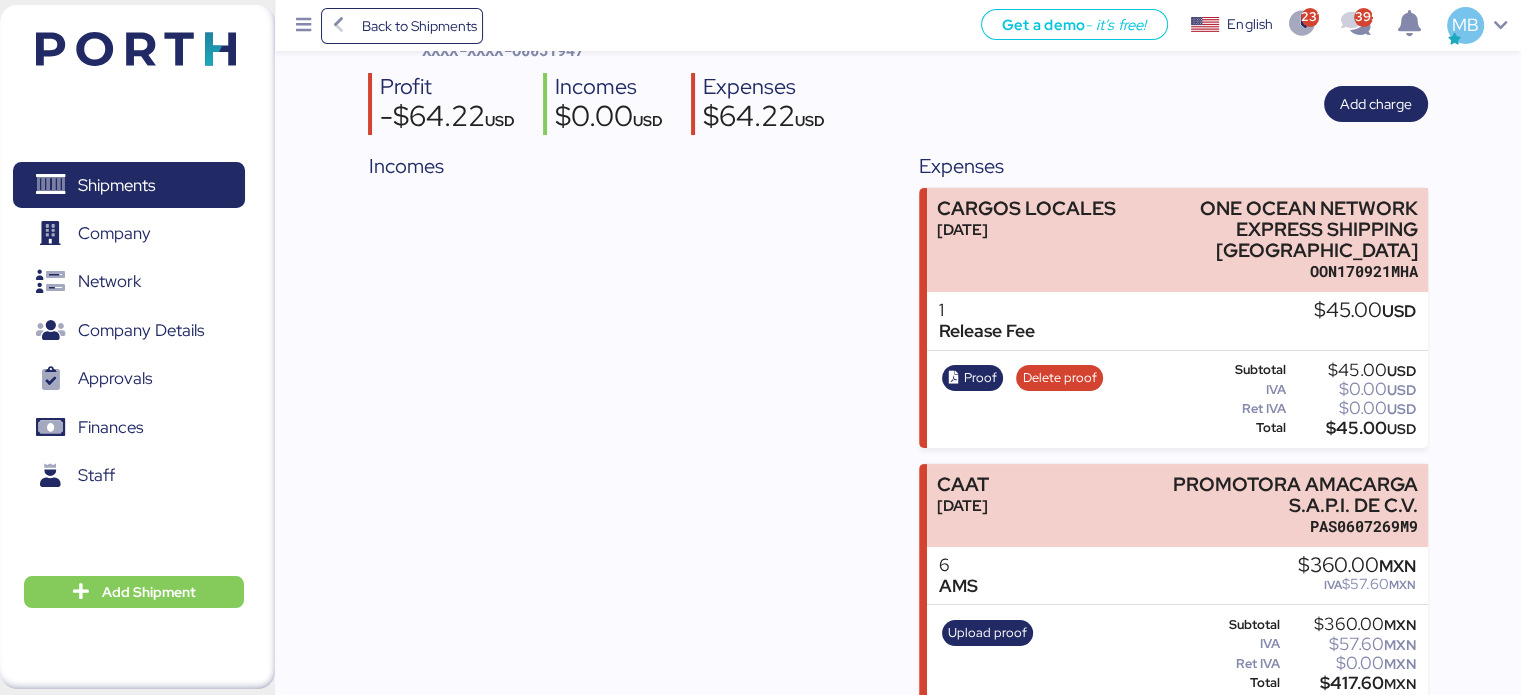 scroll, scrollTop: 0, scrollLeft: 0, axis: both 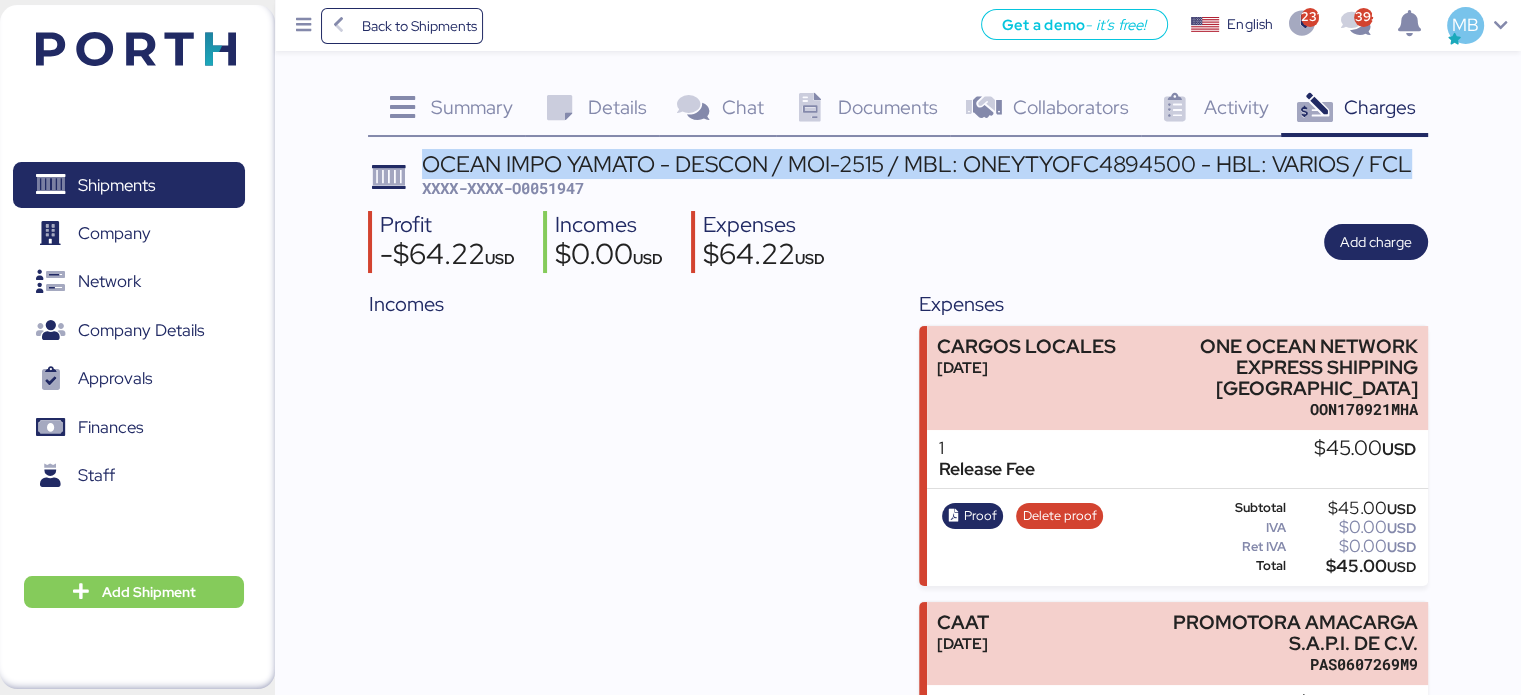 drag, startPoint x: 1416, startPoint y: 160, endPoint x: 416, endPoint y: 148, distance: 1000.072 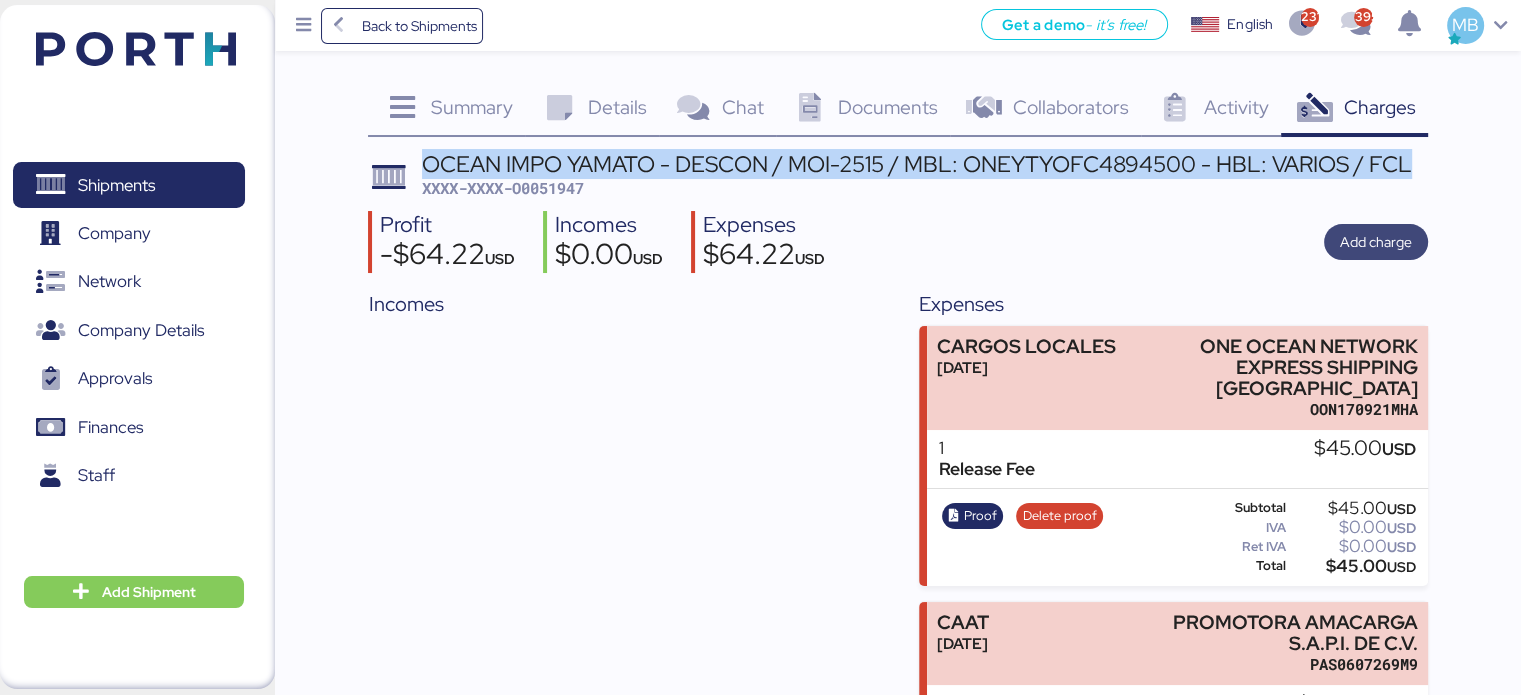click on "Add charge" at bounding box center (1376, 242) 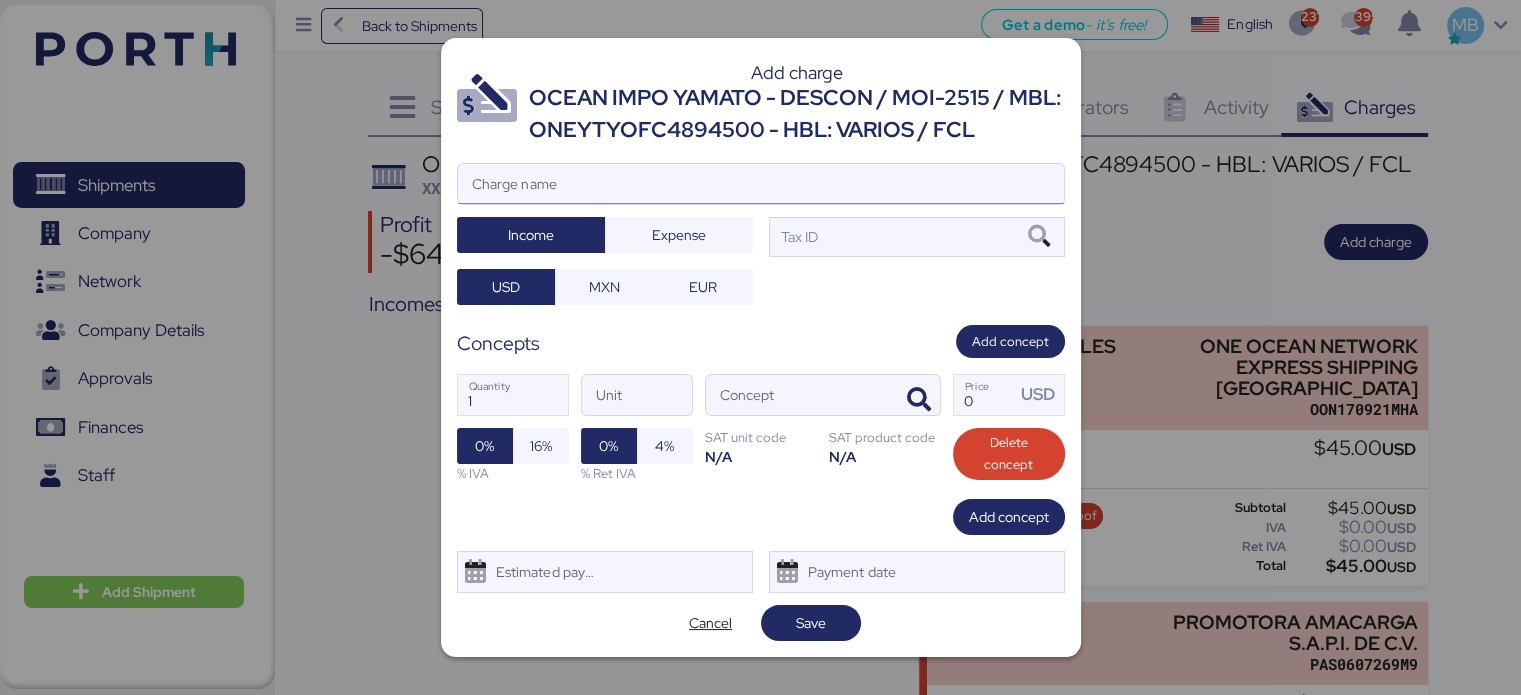 click on "Charge name" at bounding box center (761, 184) 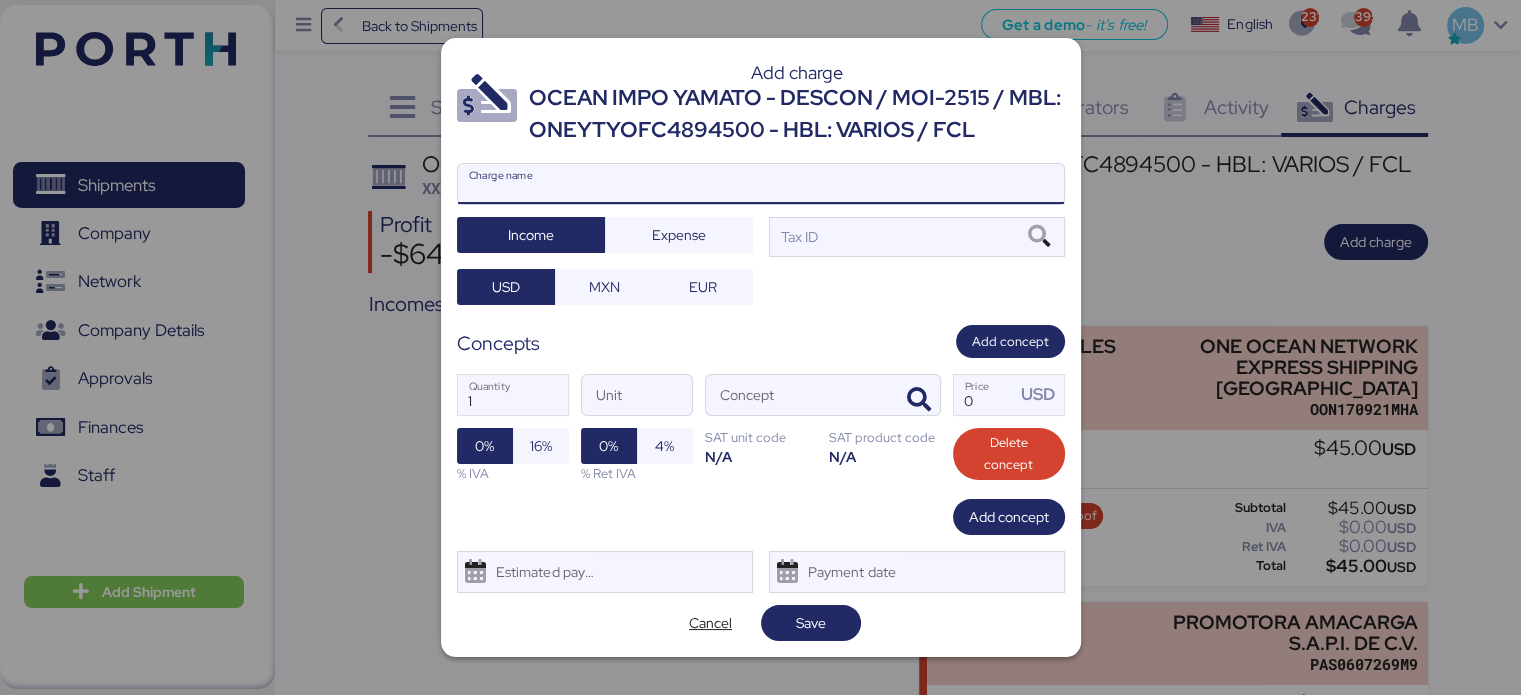 paste on "OCEAN IMPO YAMATO - DESCON / MOI-2515 / MBL: ONEYTYOFC4894500 - HBL: VARIOS / FCL" 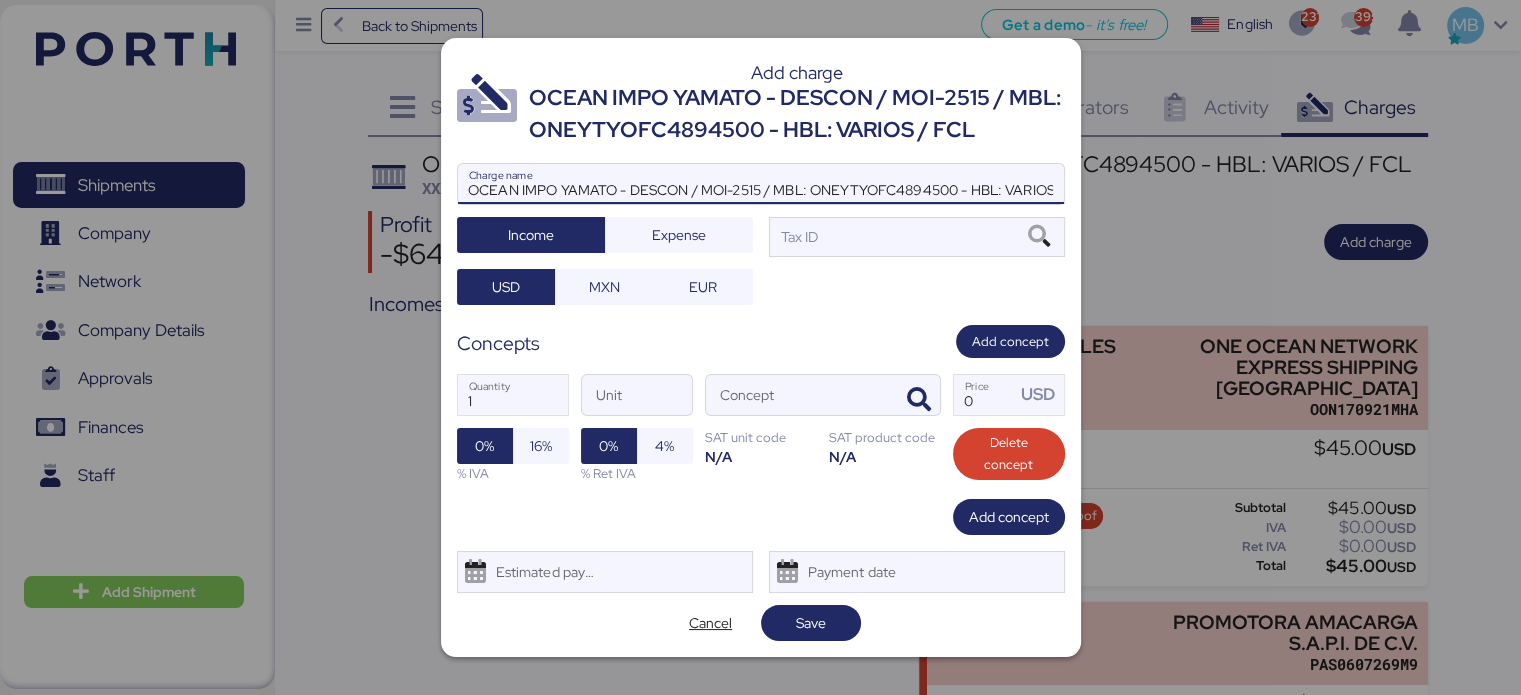 scroll, scrollTop: 0, scrollLeft: 45, axis: horizontal 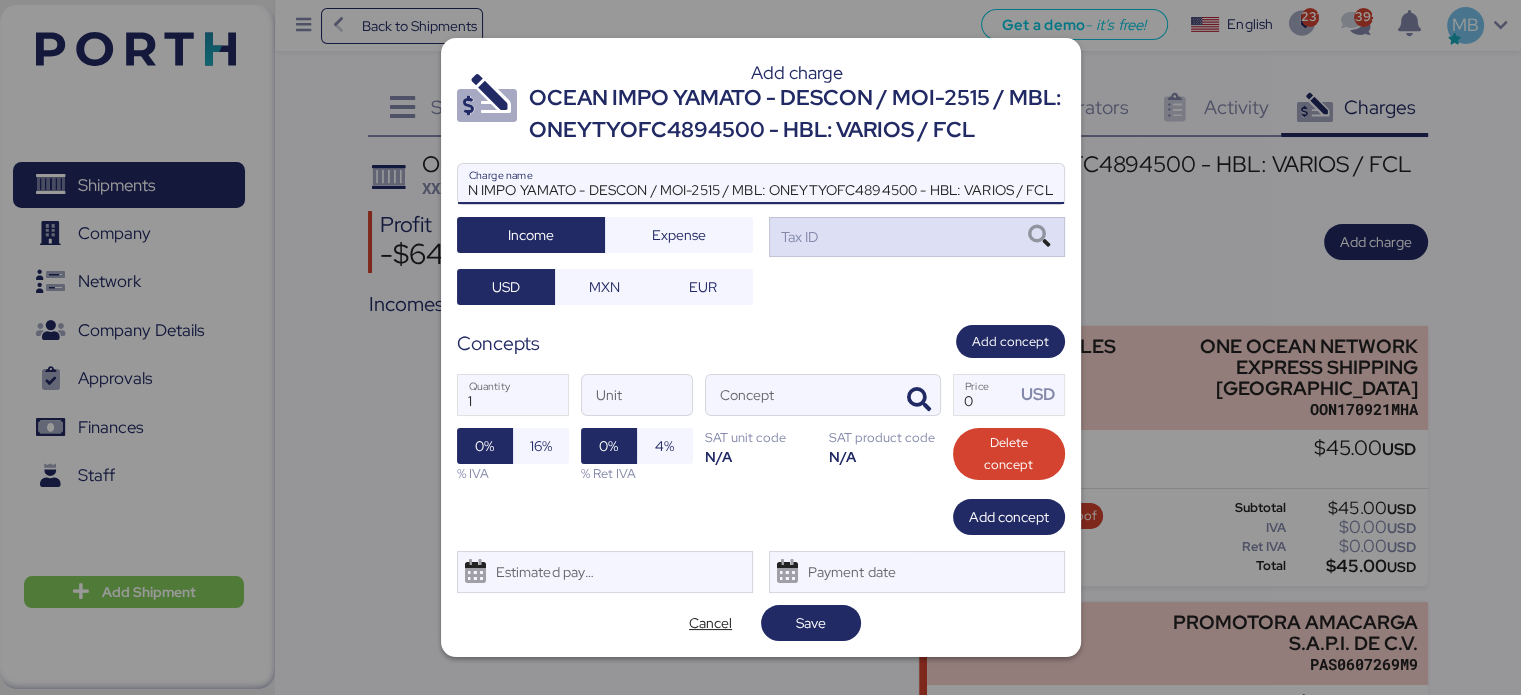 type on "OCEAN IMPO YAMATO - DESCON / MOI-2515 / MBL: ONEYTYOFC4894500 - HBL: VARIOS / FCL" 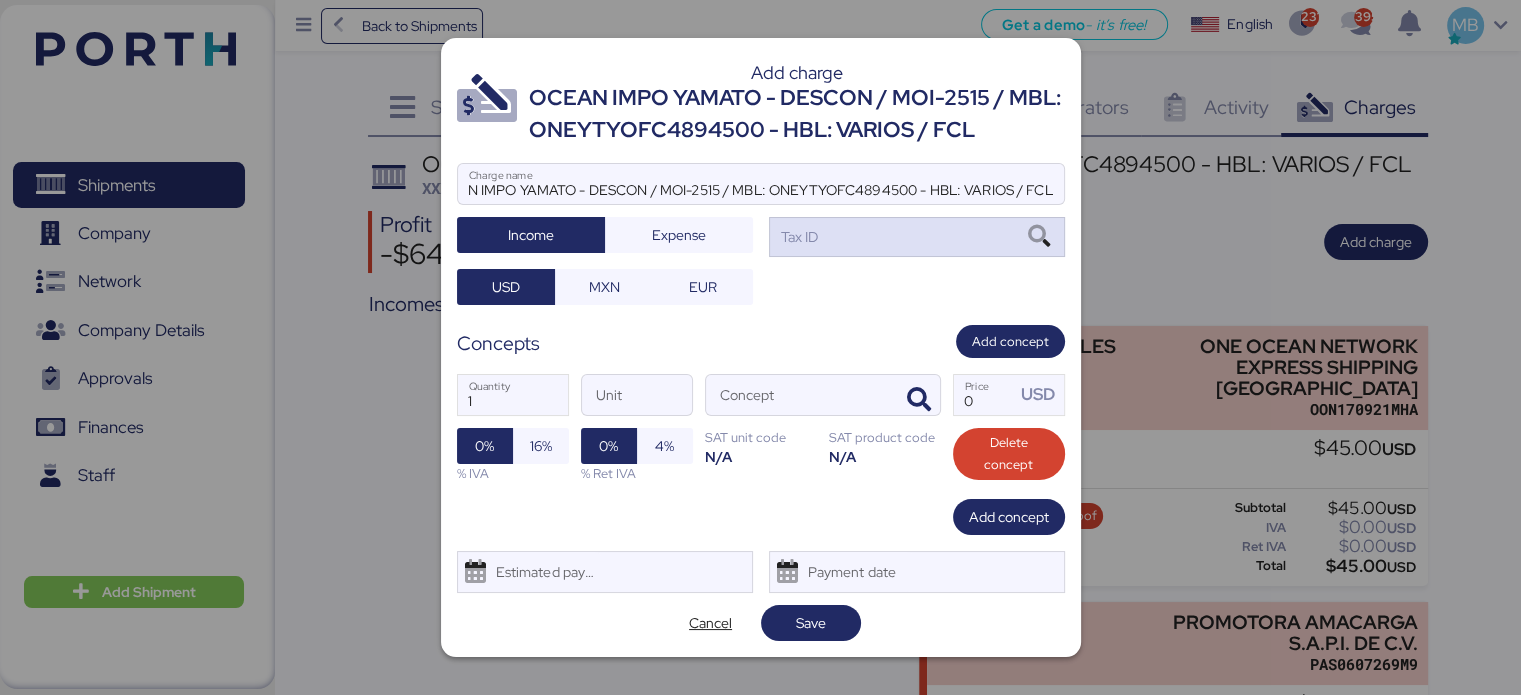 click on "Tax ID" at bounding box center [917, 237] 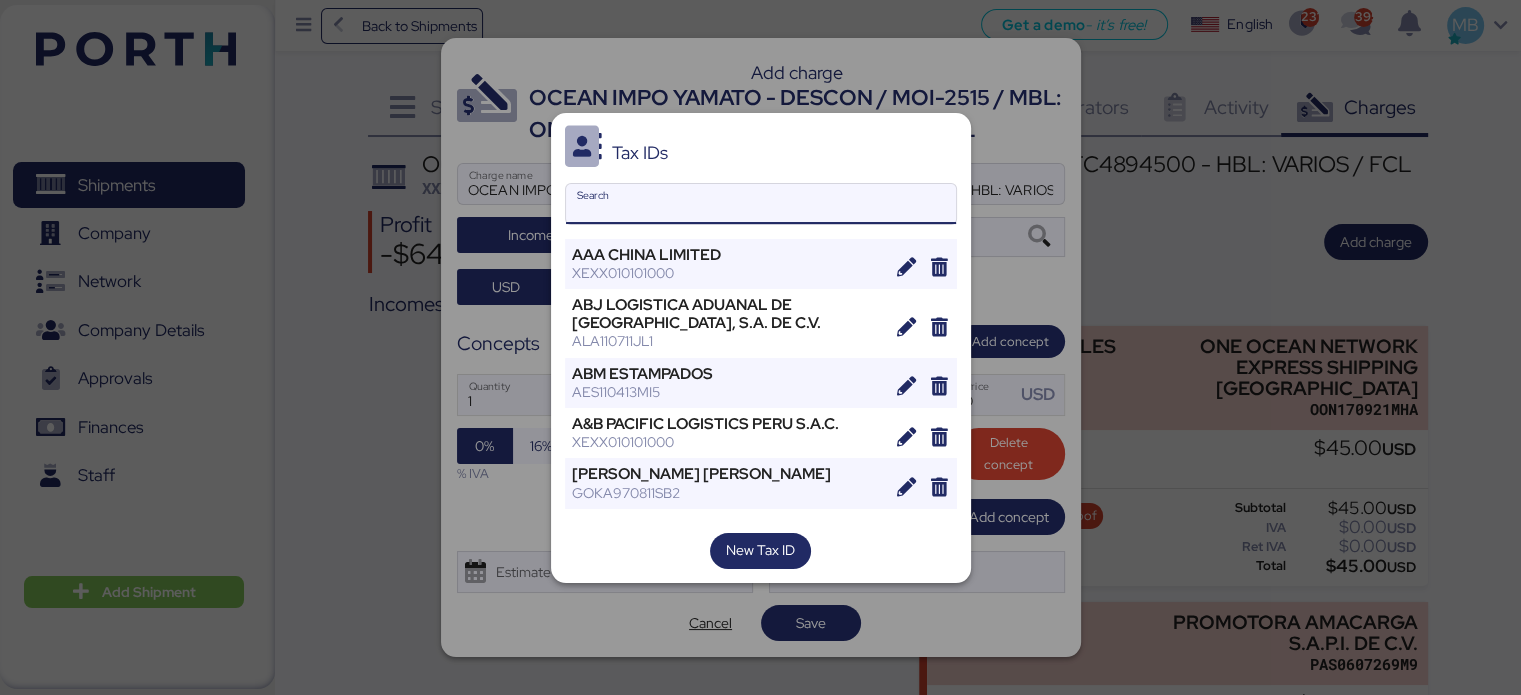 click on "Search" at bounding box center (761, 204) 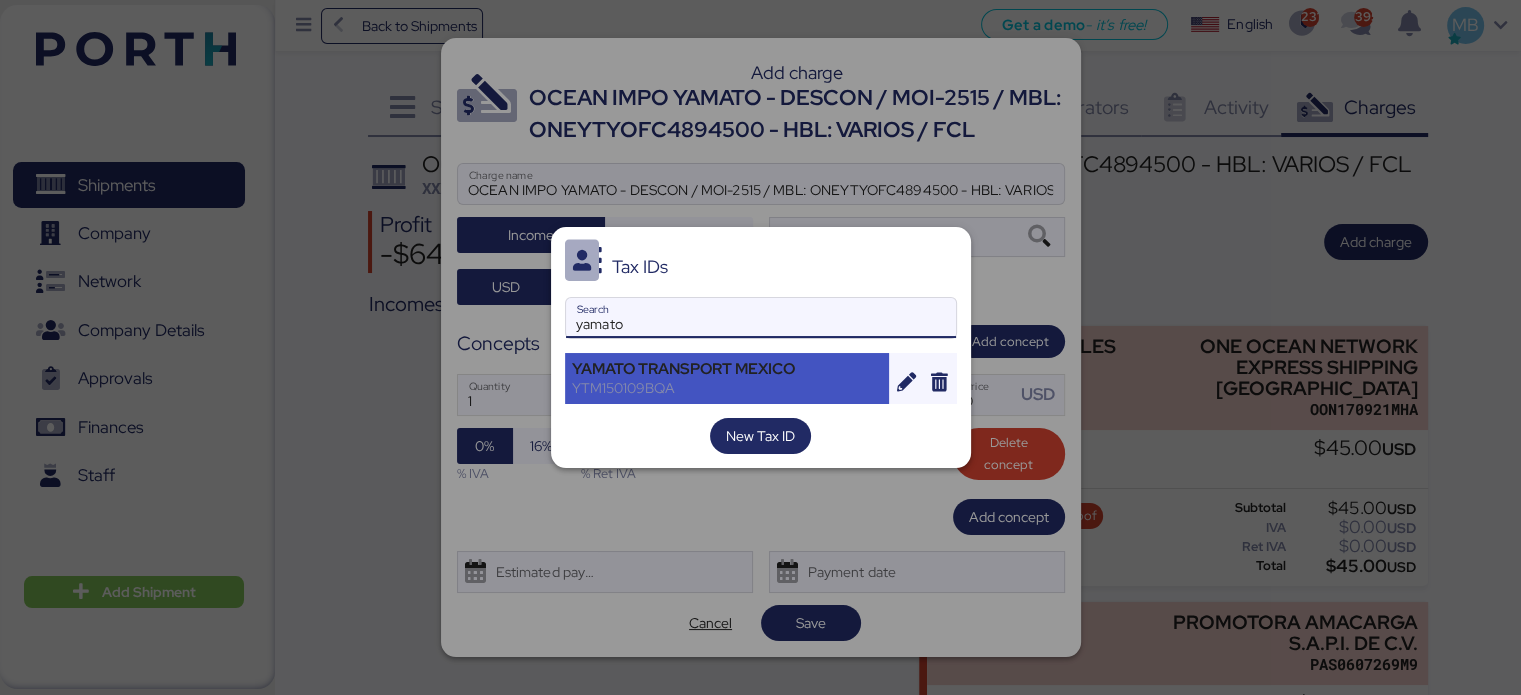 type on "yamato" 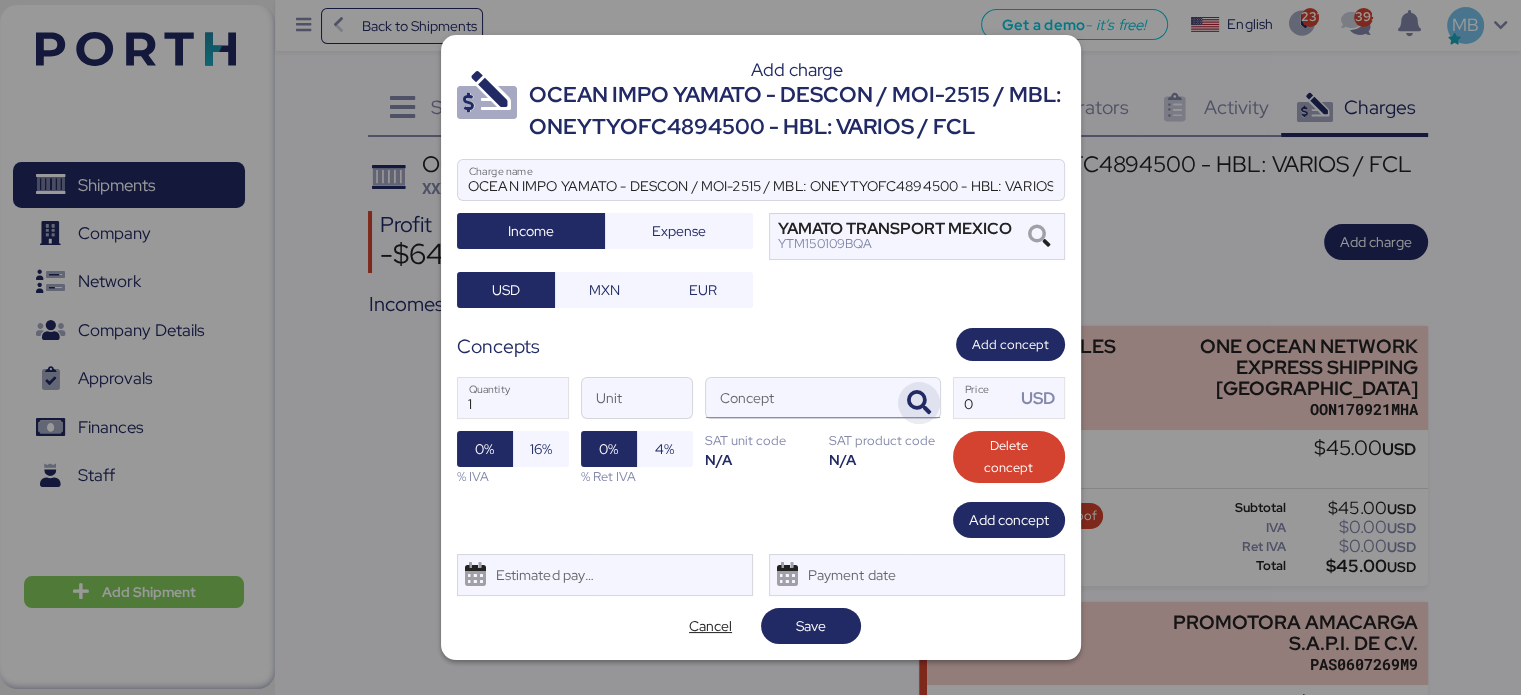 click at bounding box center (919, 403) 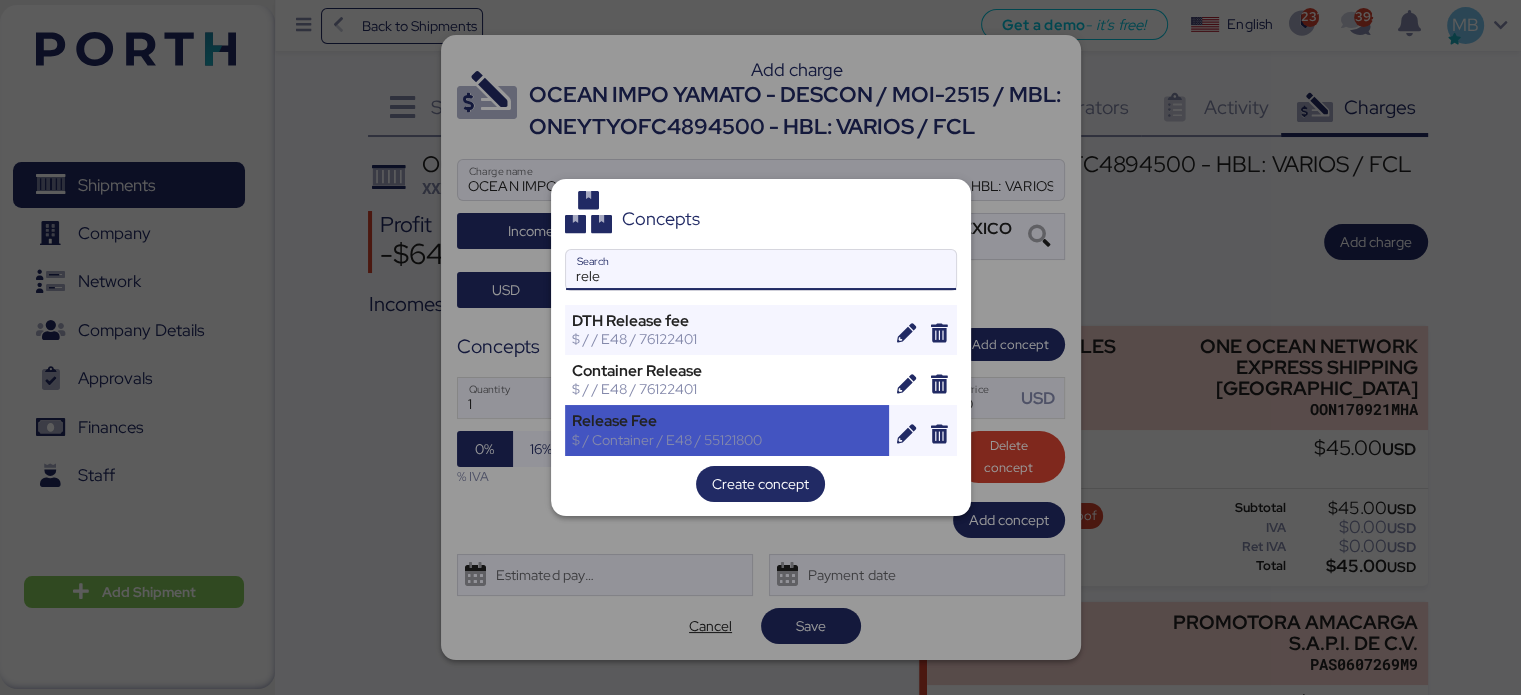 type on "rele" 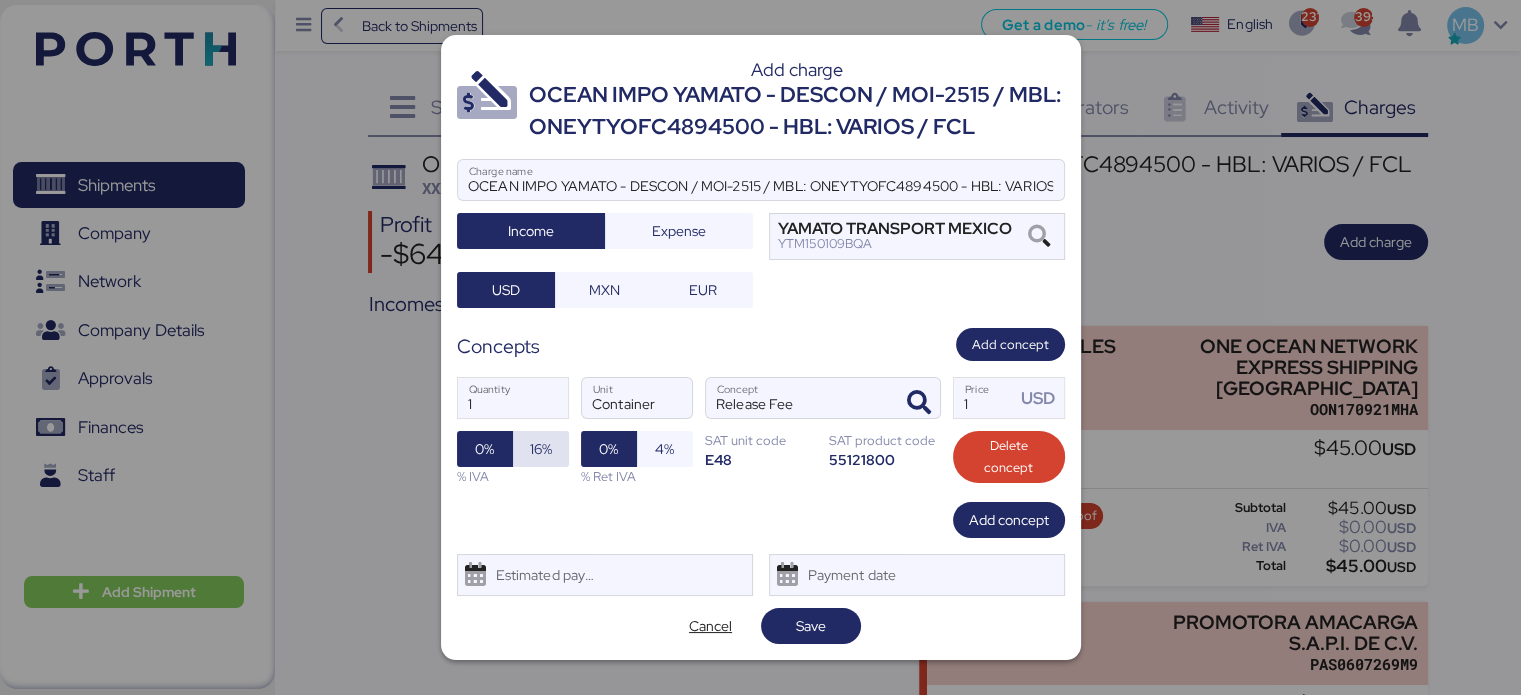 click on "16%" at bounding box center [541, 449] 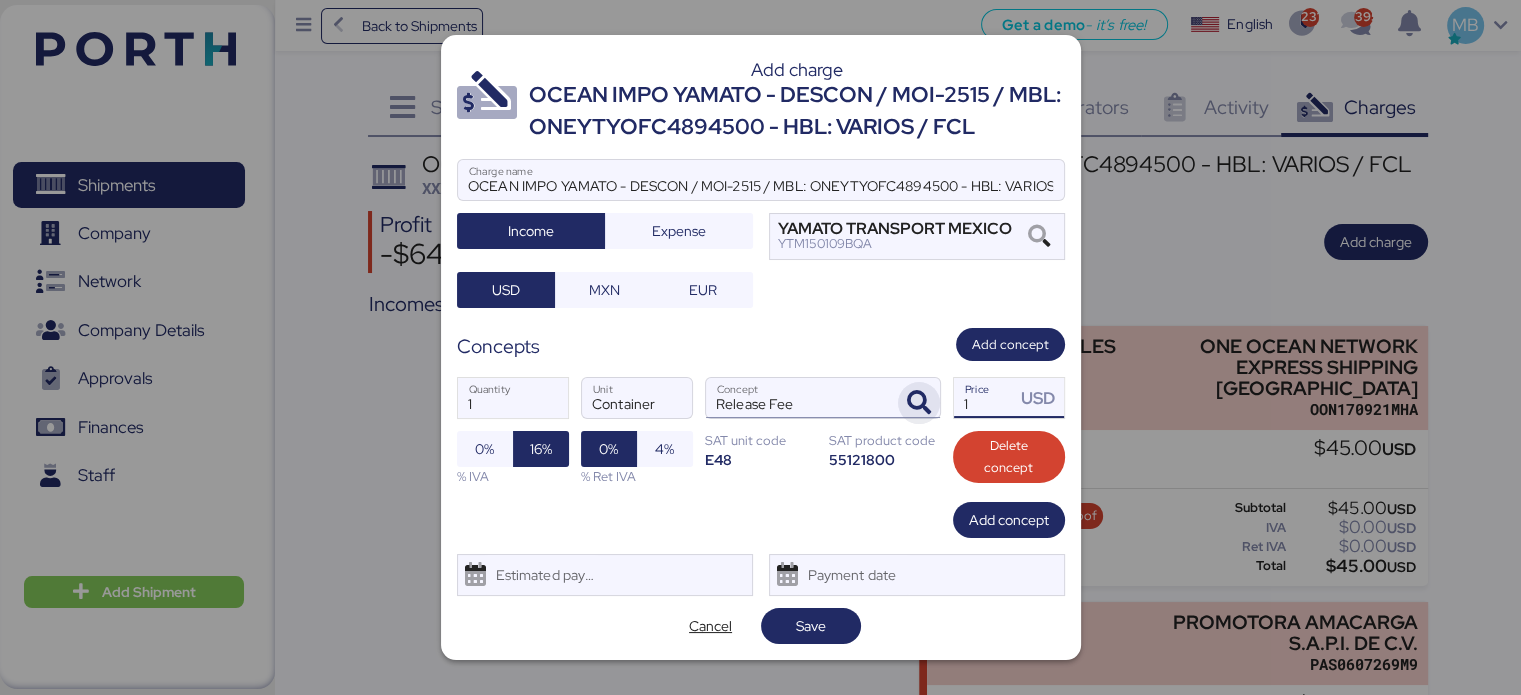 drag, startPoint x: 976, startPoint y: 407, endPoint x: 932, endPoint y: 406, distance: 44.011364 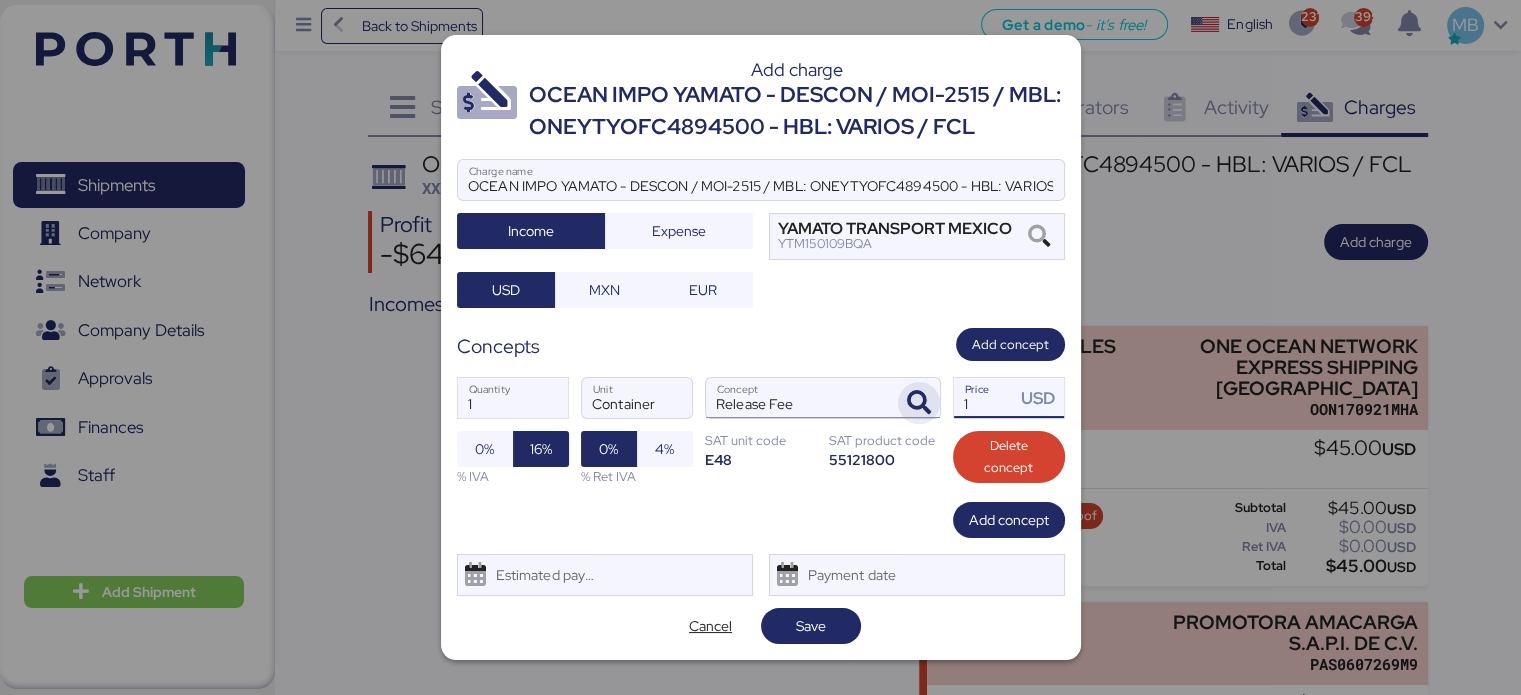 click on "1 Quantity Container Unit Release Fee Concept   1 Price USD 0% 16% % IVA 0% 4% % Ret IVA SAT unit code E48 SAT product code 55121800 Delete concept" at bounding box center (761, 431) 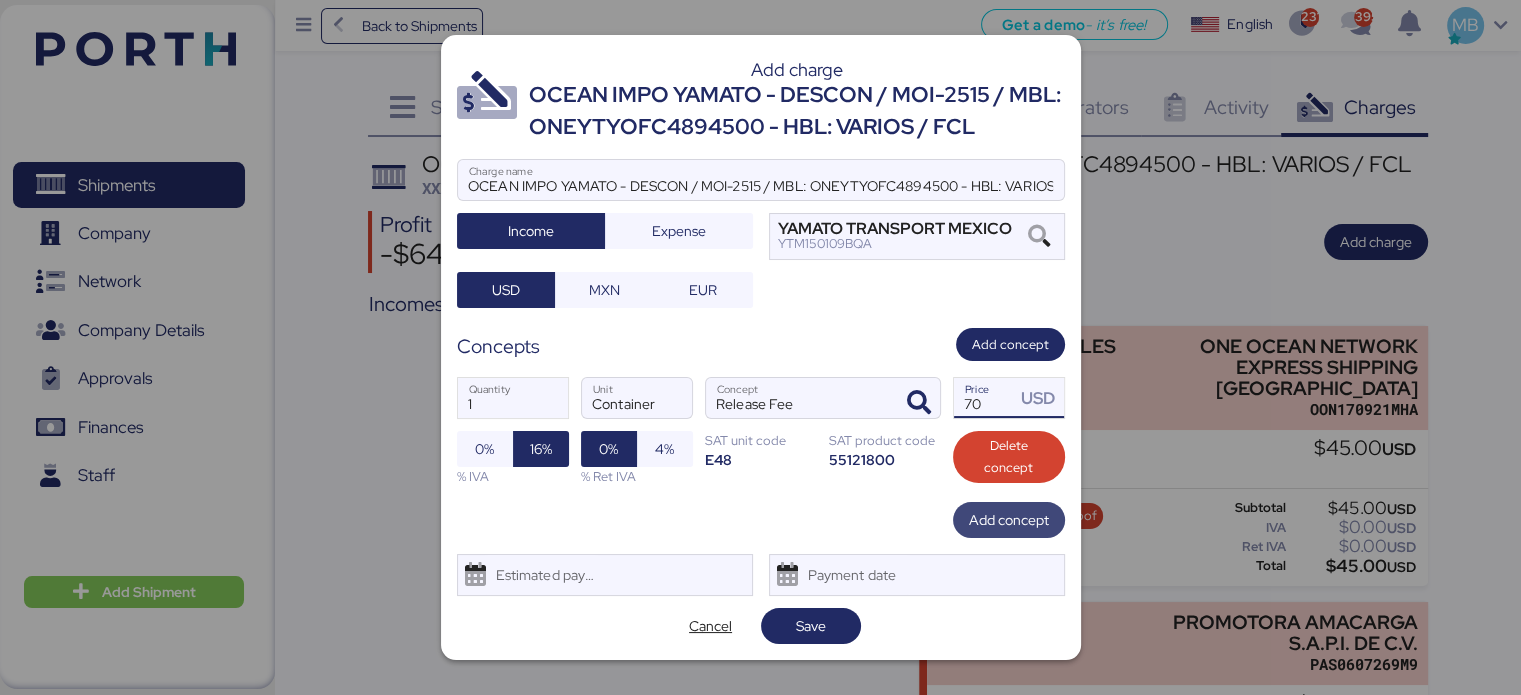 type on "70" 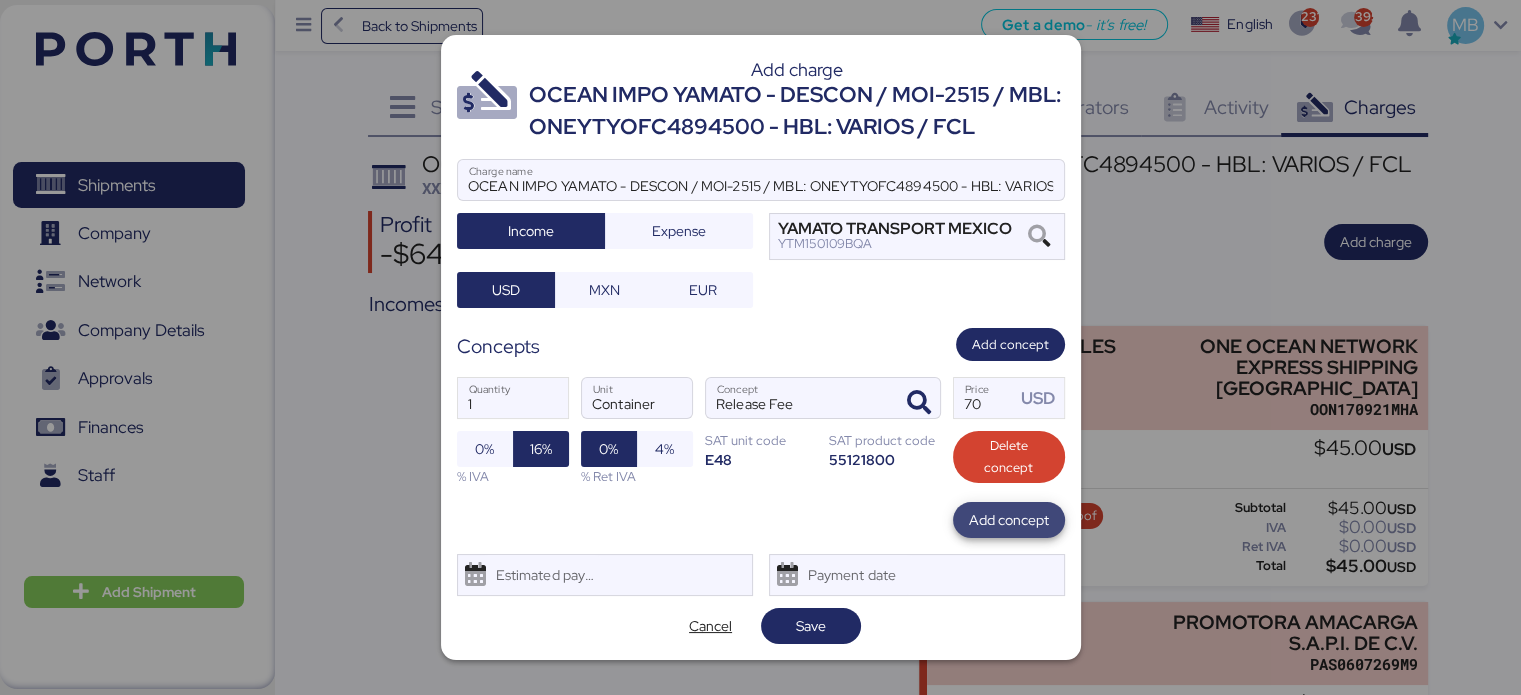 click on "Add concept" at bounding box center (1009, 520) 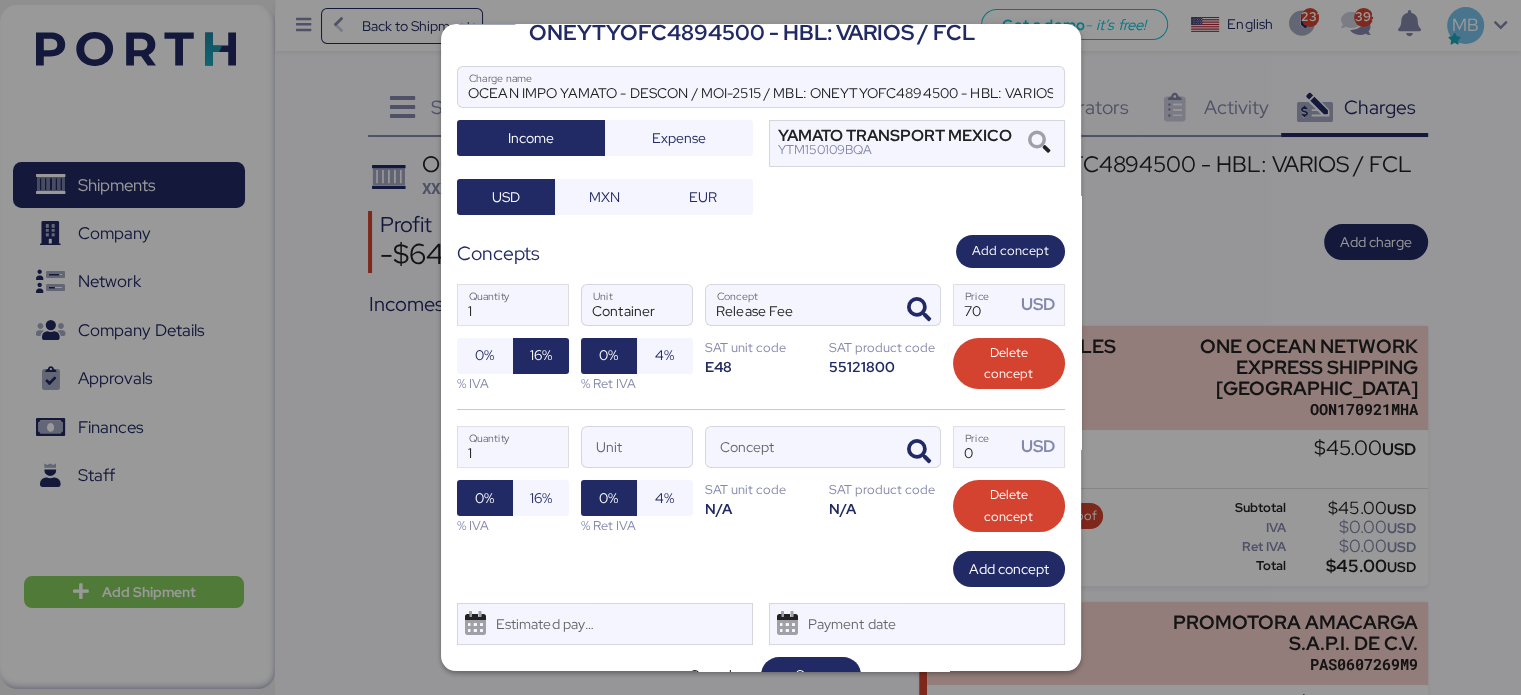 scroll, scrollTop: 118, scrollLeft: 0, axis: vertical 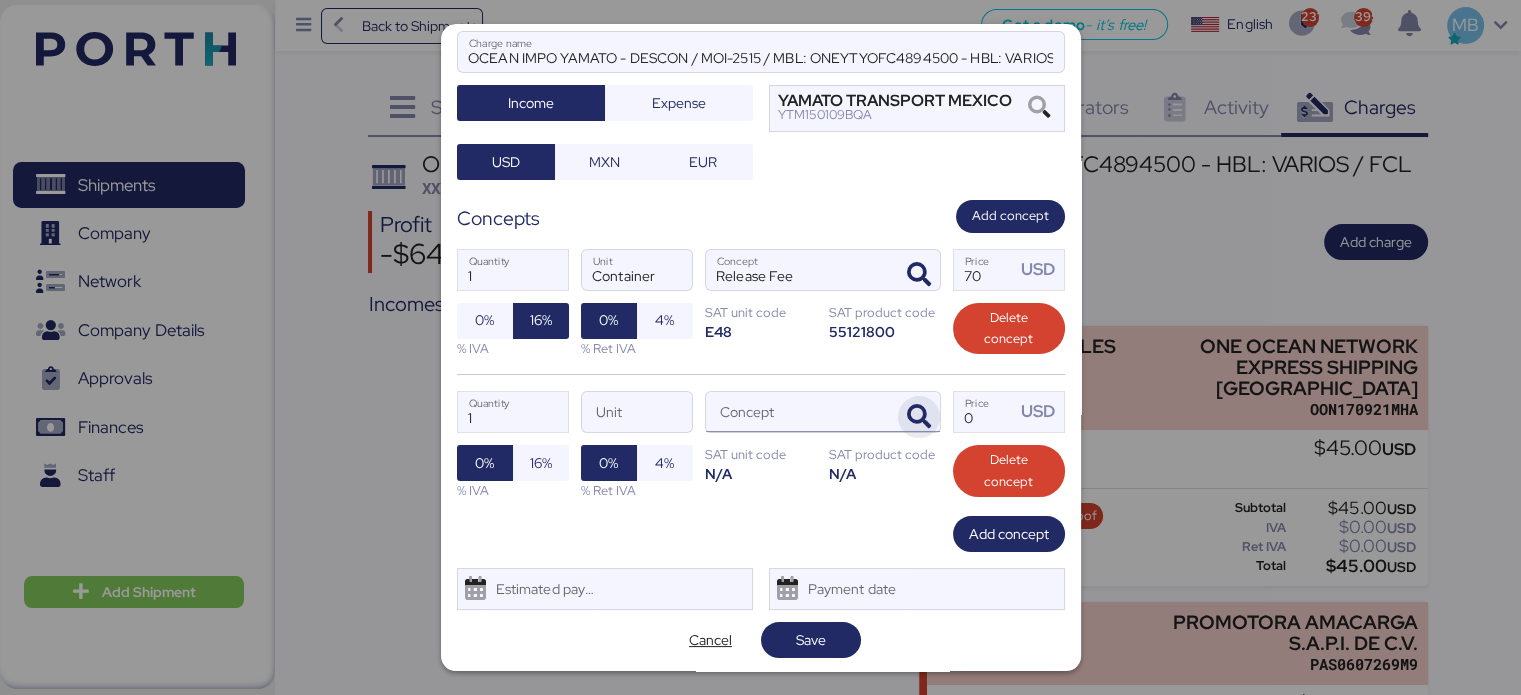 click at bounding box center [916, 412] 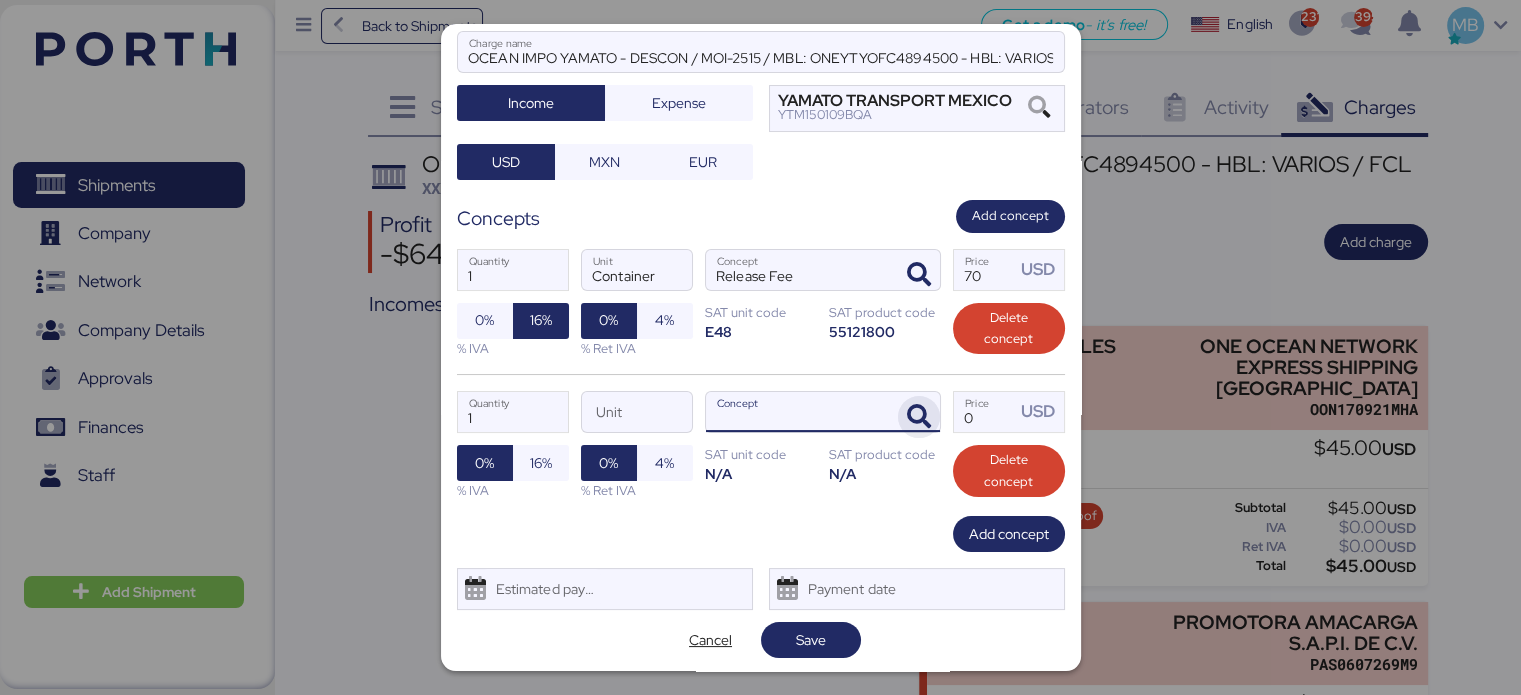click at bounding box center (919, 417) 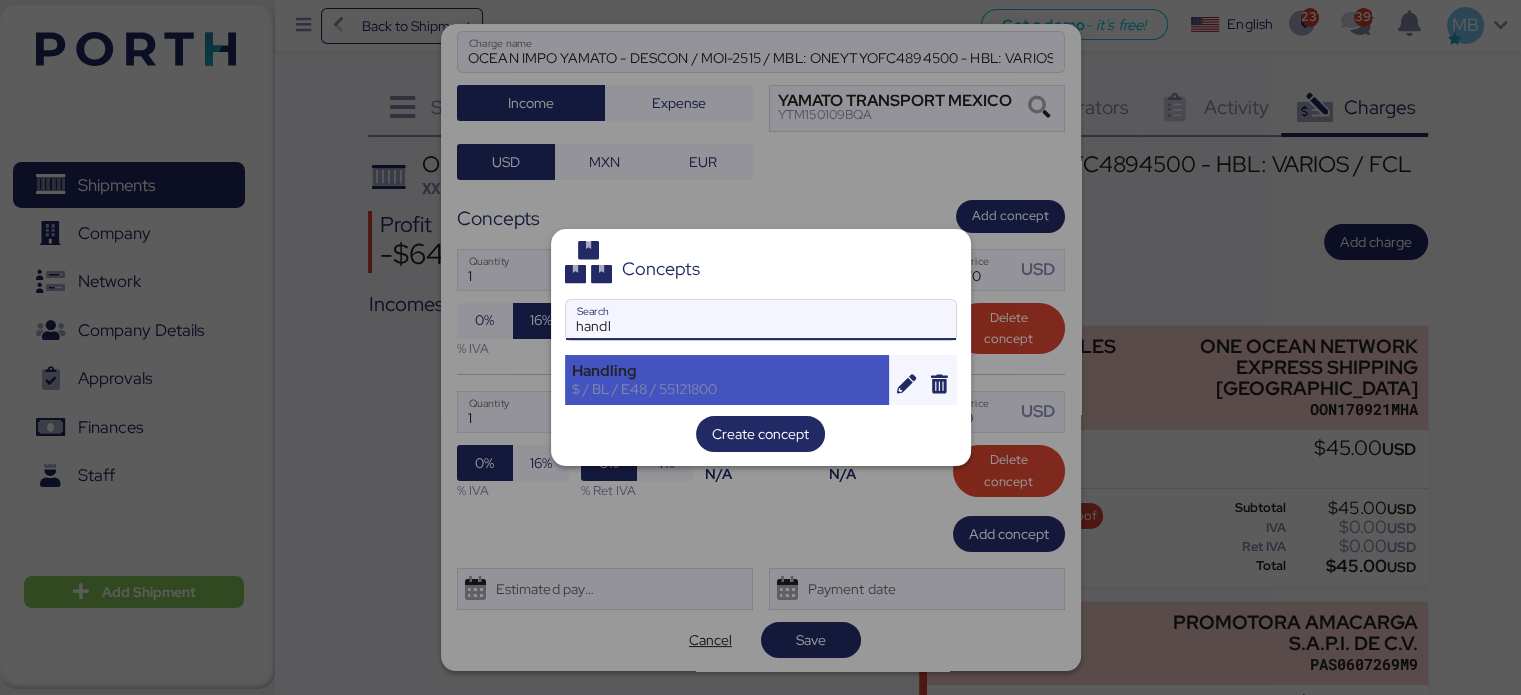type on "handl" 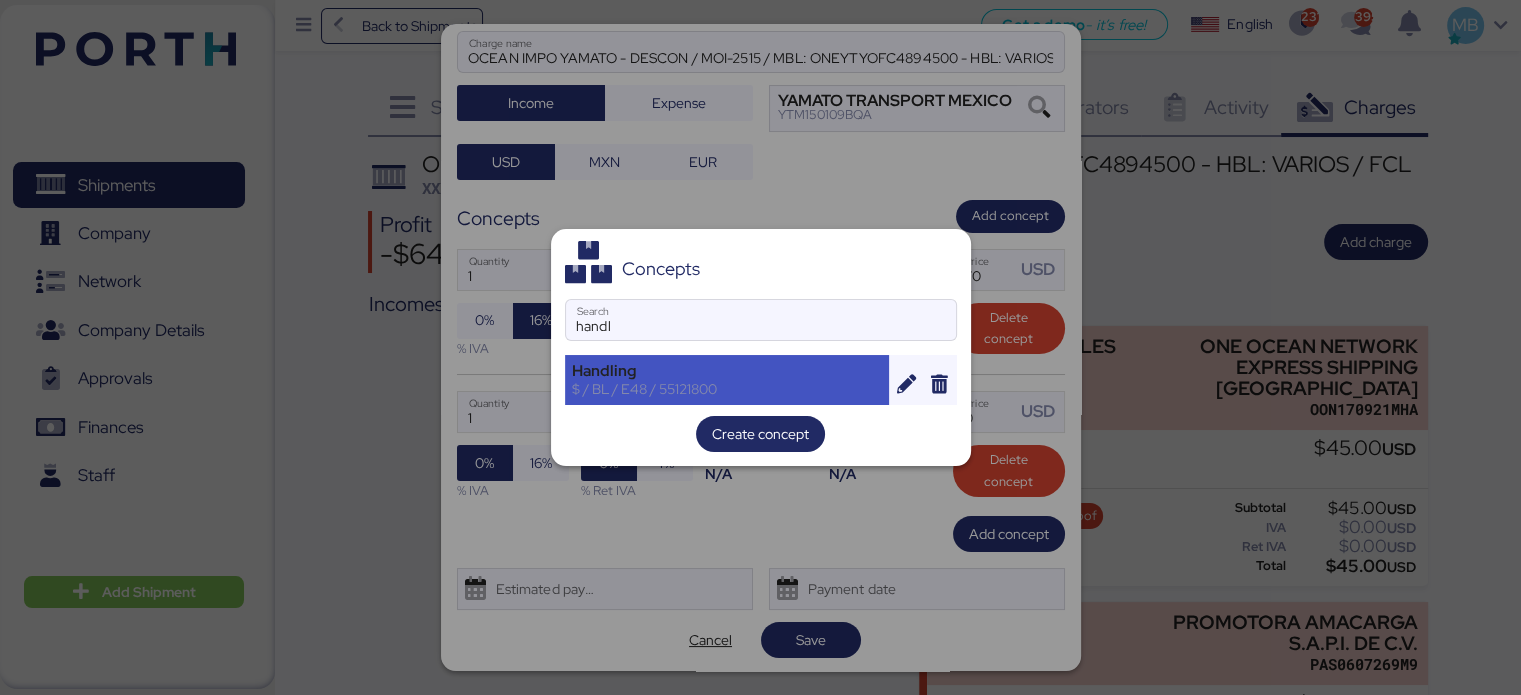 click on "$ / BL /
E48 / 55121800" at bounding box center (727, 389) 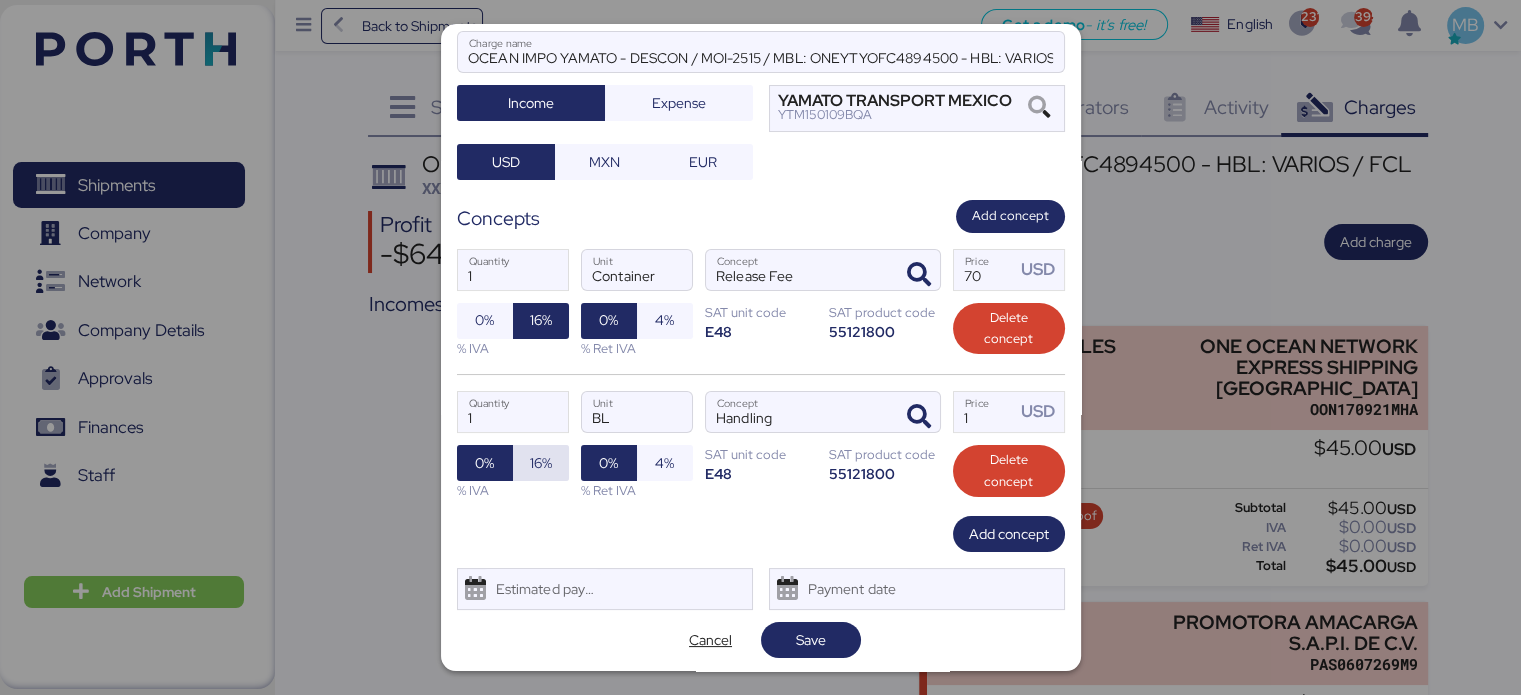 click on "16%" at bounding box center [541, 463] 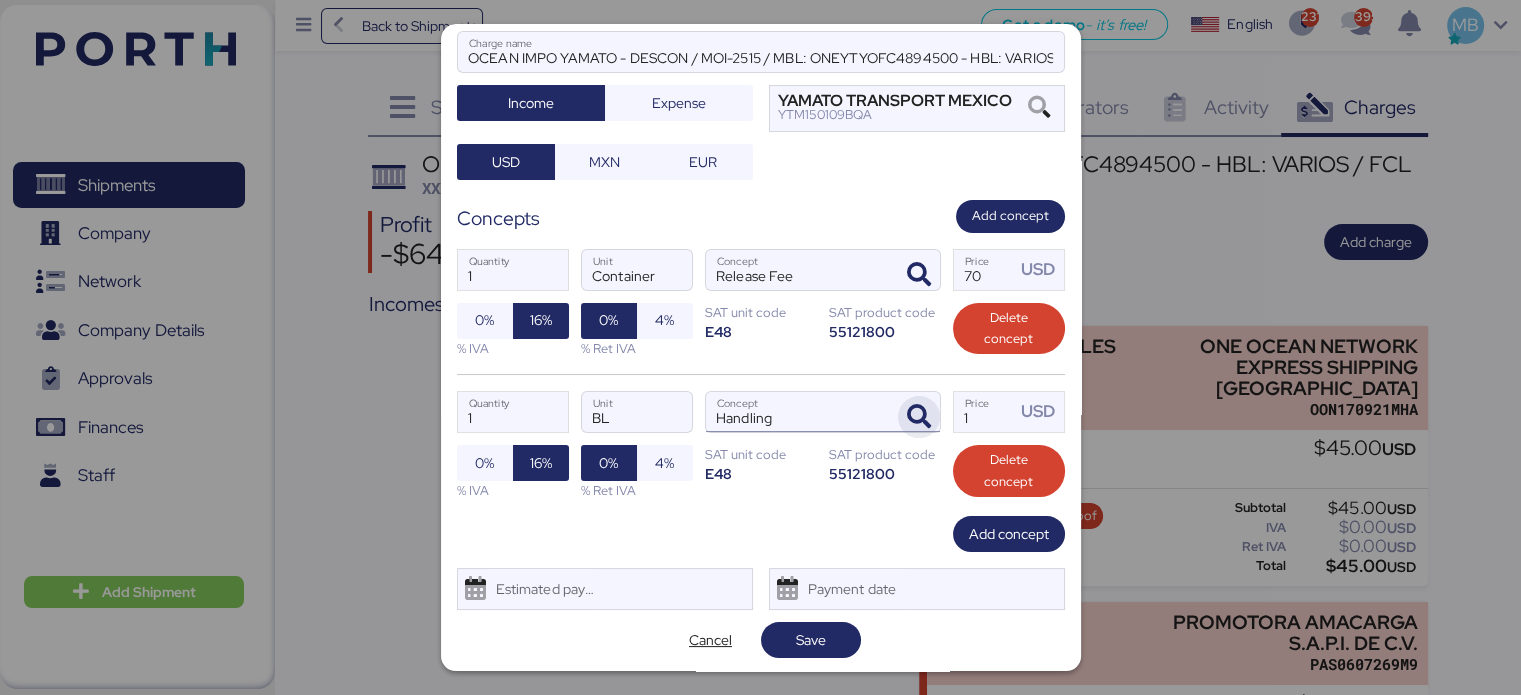 drag, startPoint x: 971, startPoint y: 415, endPoint x: 927, endPoint y: 403, distance: 45.607018 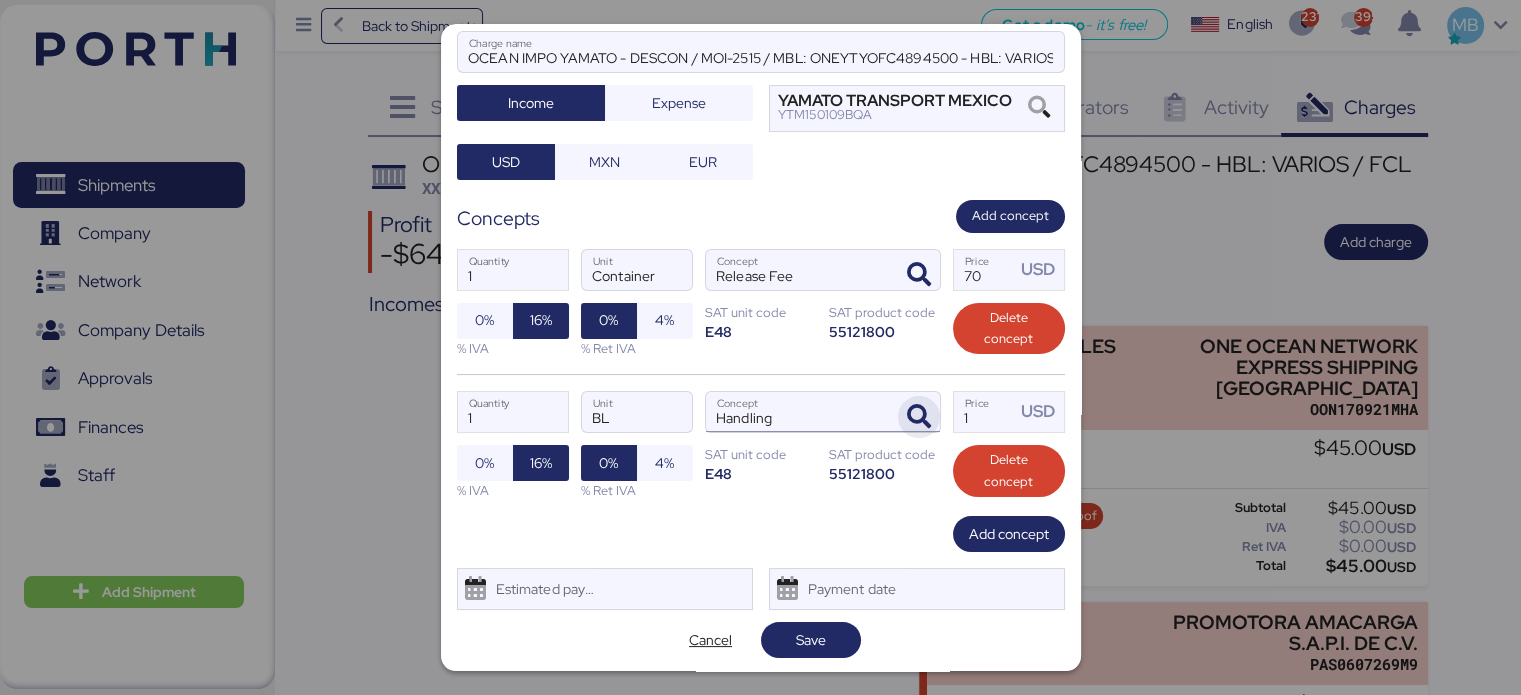 click on "1 Quantity BL Unit Handling Concept   1 Price USD 0% 16% % IVA 0% 4% % Ret IVA SAT unit code E48 SAT product code 55121800 Delete concept" at bounding box center (761, 445) 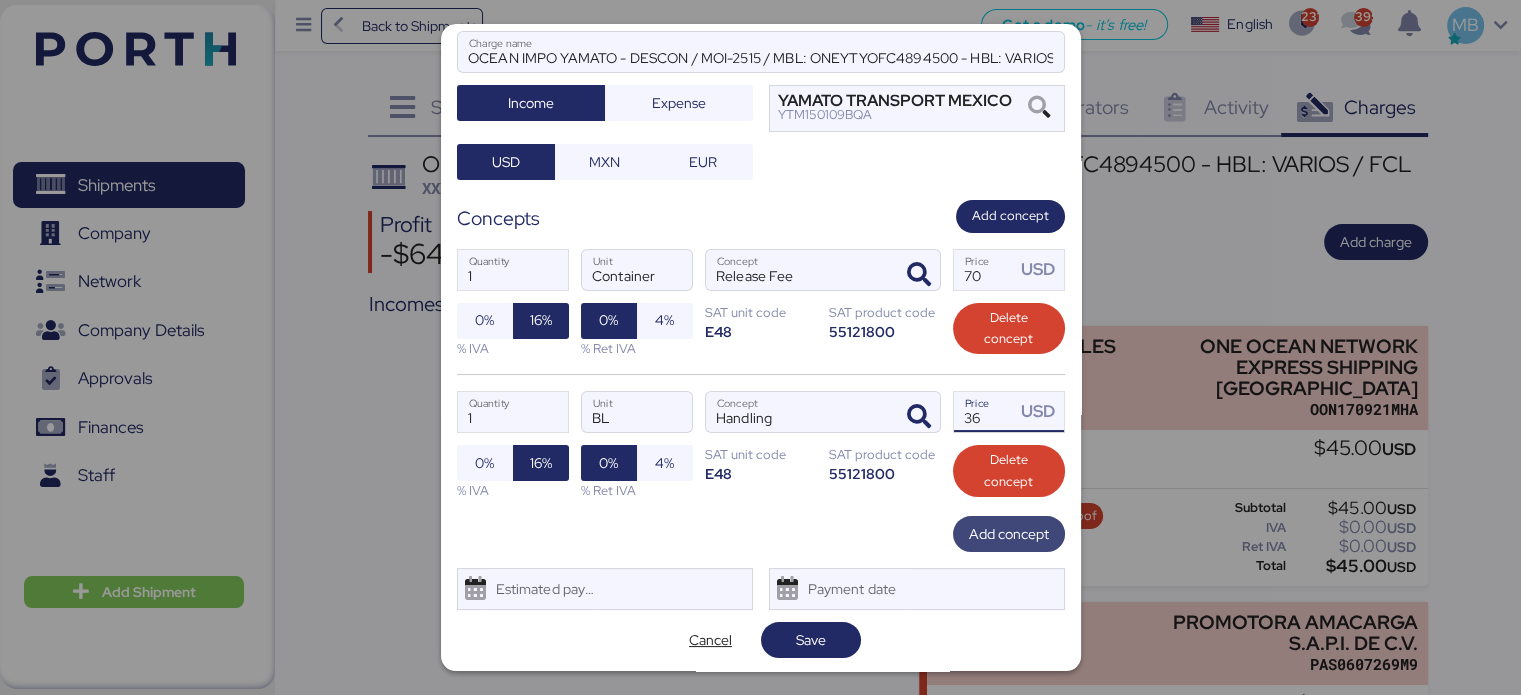 type on "36" 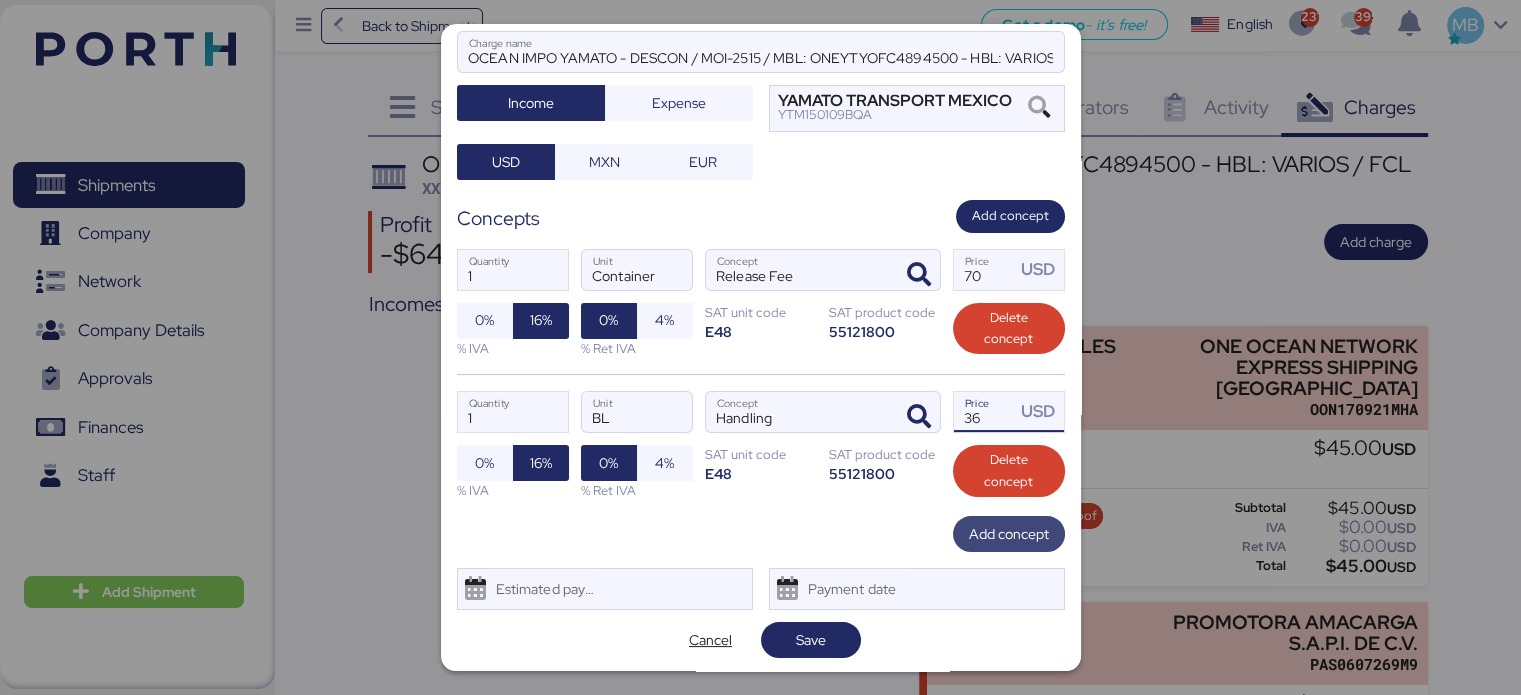click on "Add concept" at bounding box center [1009, 534] 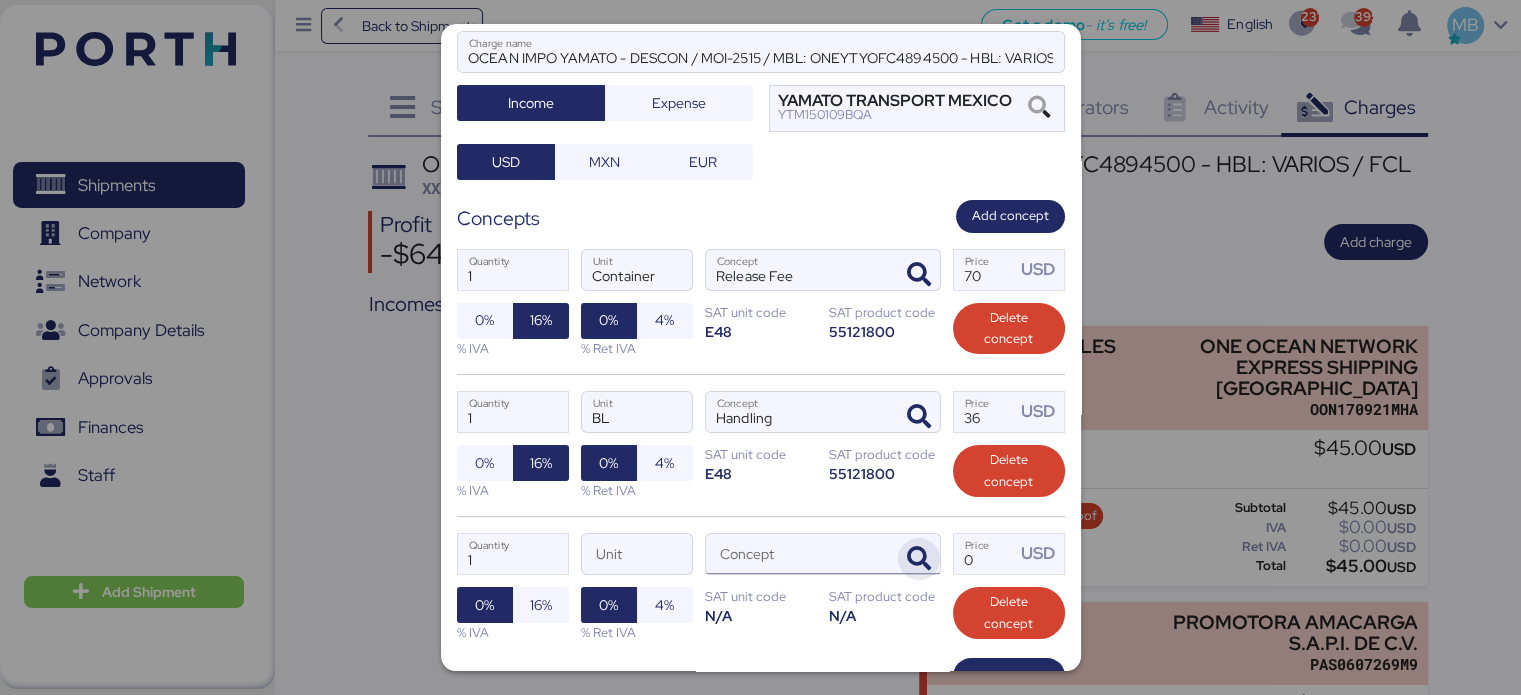 click at bounding box center (919, 559) 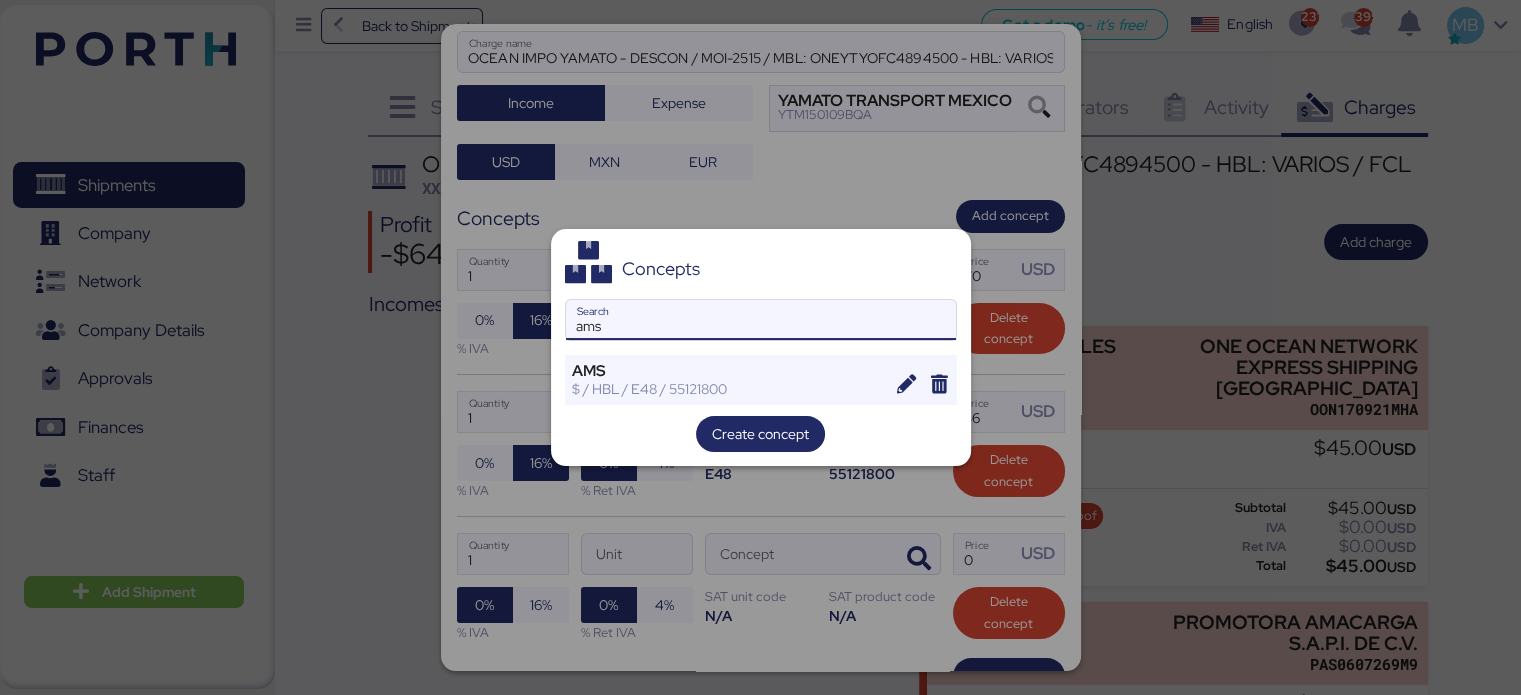 type on "ams" 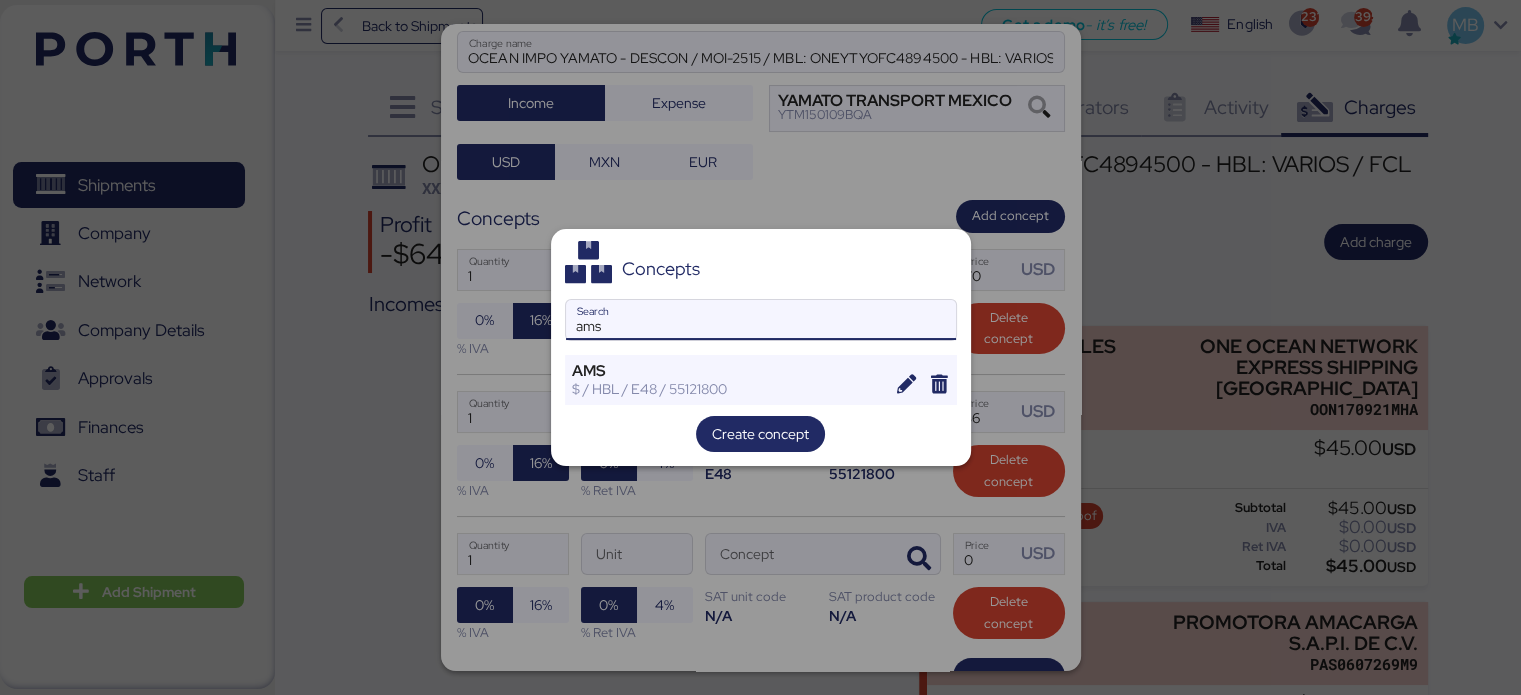 click on "Concepts ams Search AMS
$ / HBL /
E48 / 55121800
Create concept" at bounding box center [761, 347] 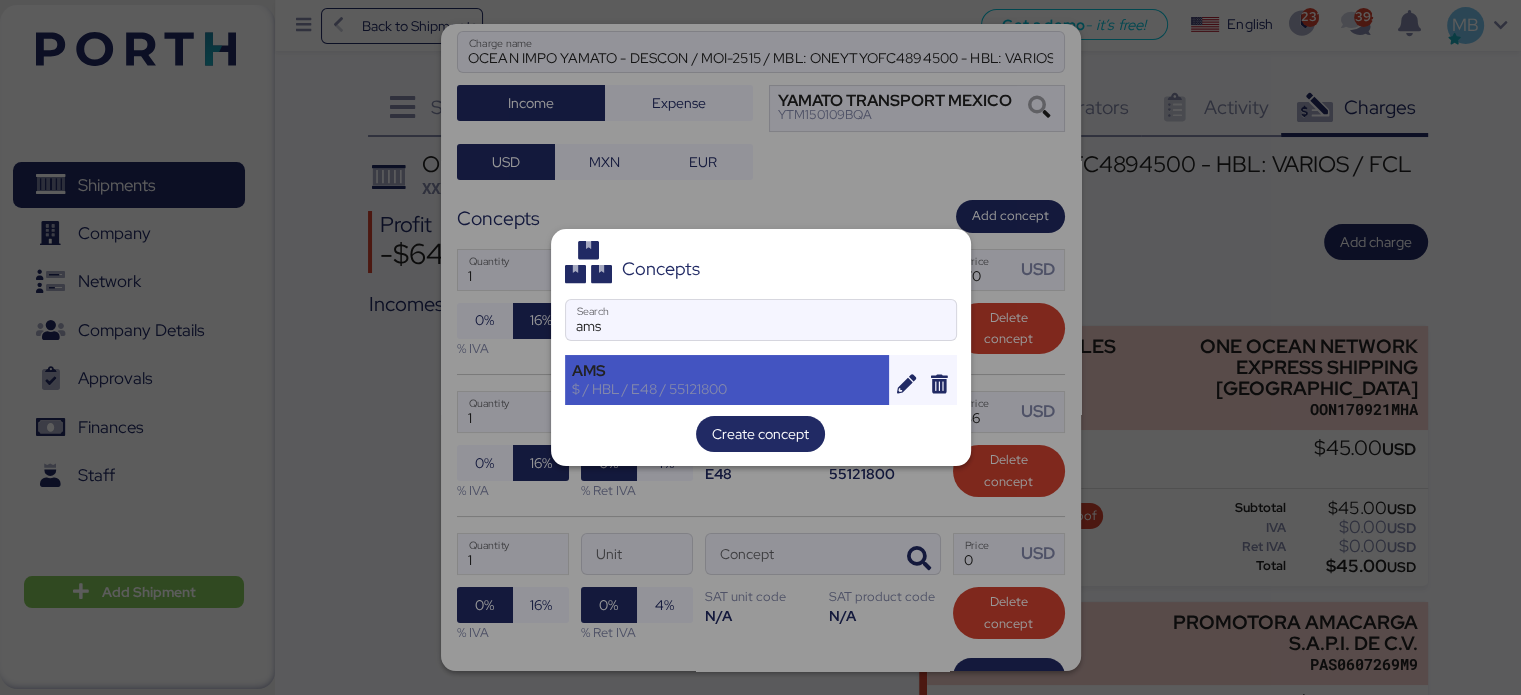 click on "$ / HBL /
E48 / 55121800" at bounding box center (727, 389) 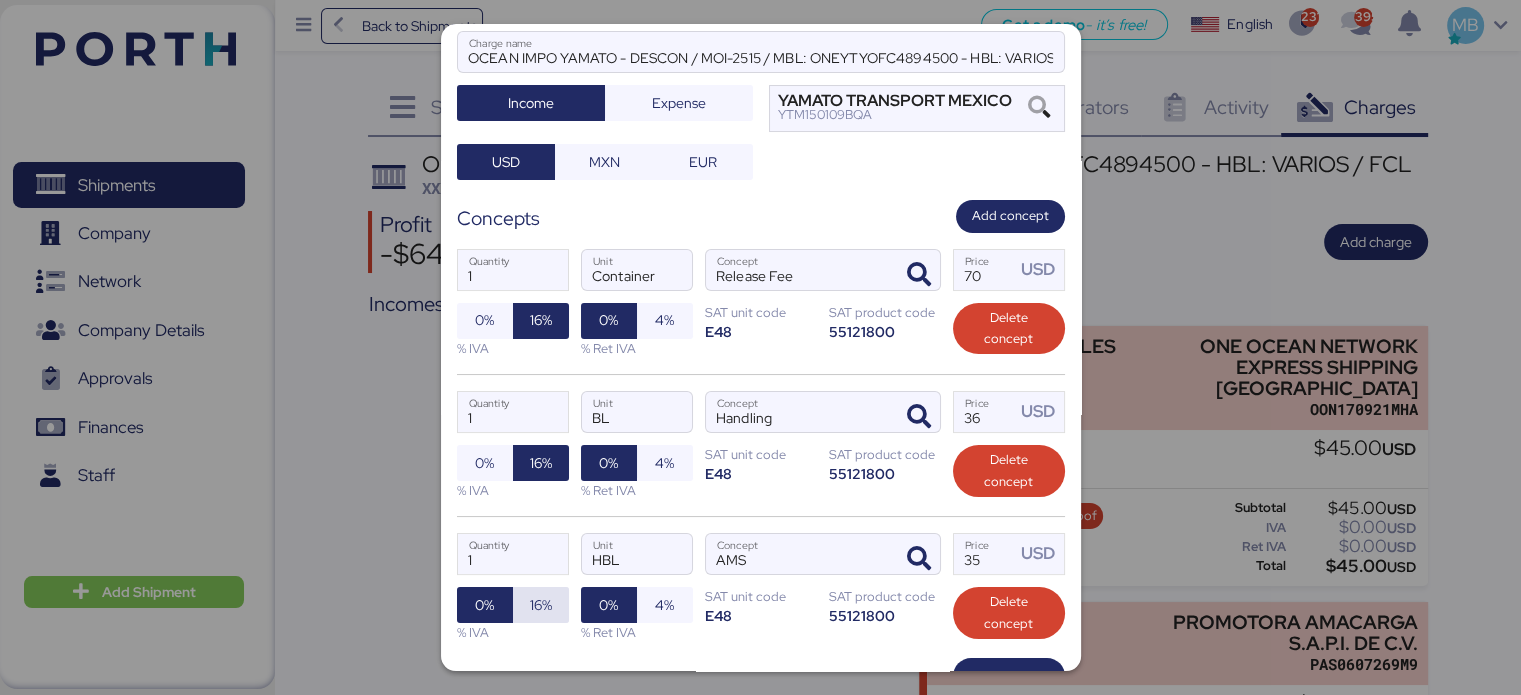 click on "16%" at bounding box center (541, 605) 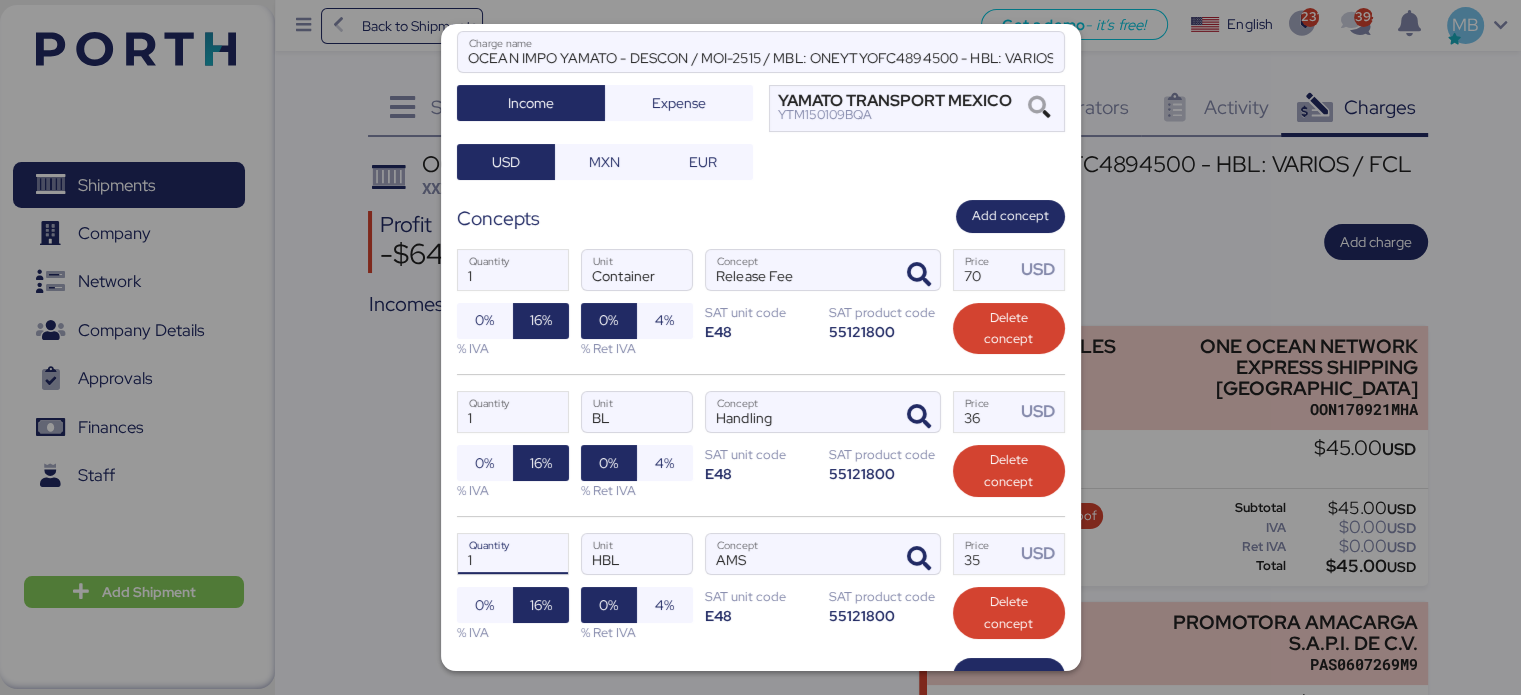 drag, startPoint x: 502, startPoint y: 551, endPoint x: 405, endPoint y: 551, distance: 97 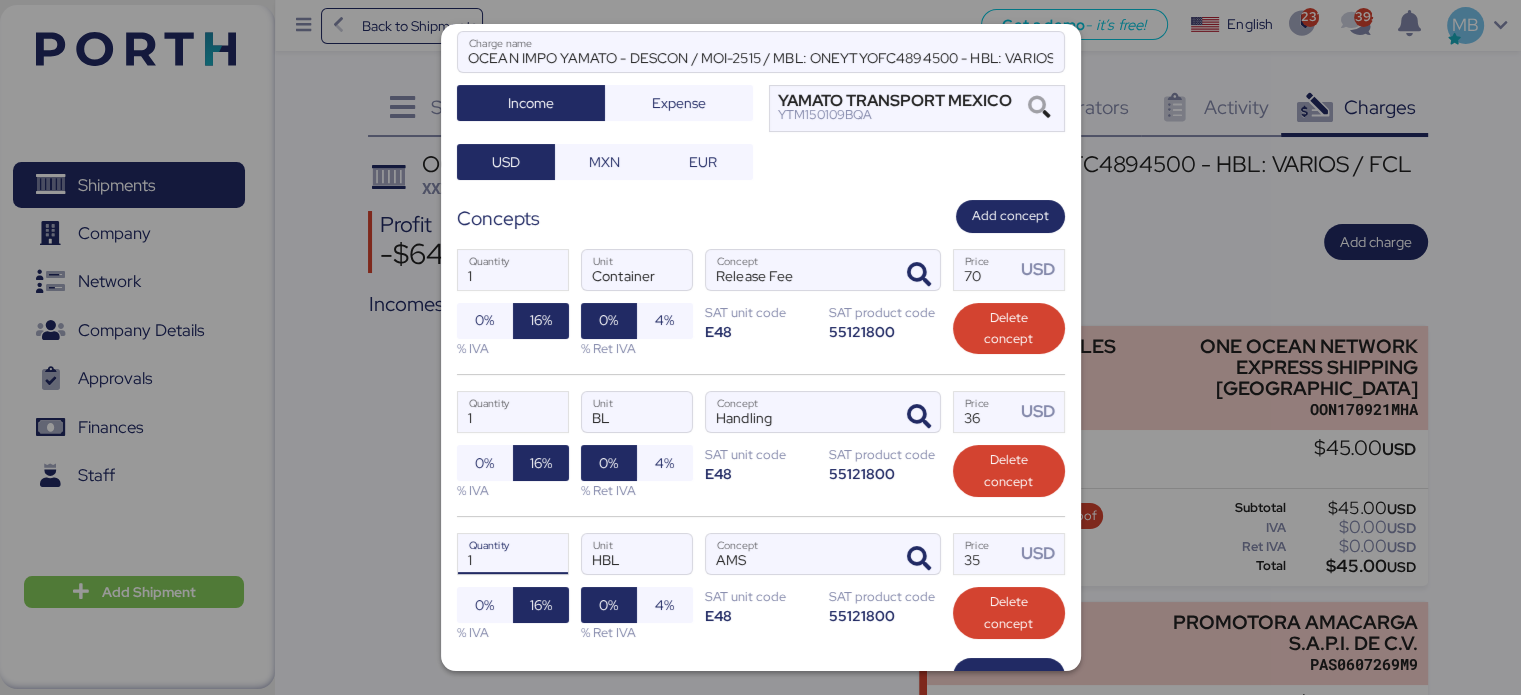 click on "Add charge OCEAN IMPO YAMATO - DESCON / MOI-2515 / MBL: ONEYTYOFC4894500 - HBL: VARIOS / FCL OCEAN IMPO YAMATO - DESCON / MOI-2515 / MBL: ONEYTYOFC4894500 - HBL: VARIOS / FCL Charge name Income Expense YAMATO TRANSPORT [GEOGRAPHIC_DATA] YTM150109BQA   USD MXN EUR Concepts Add concept 1 Quantity Container Unit Release Fee Concept   70 Price USD 0% 16% % IVA 0% 4% % Ret IVA SAT unit code E48 SAT product code 55121800 Delete concept 1 Quantity BL Unit Handling Concept   36 Price USD 0% 16% % IVA 0% 4% % Ret IVA SAT unit code E48 SAT product code 55121800 Delete concept 1 Quantity HBL Unit AMS Concept   35 Price USD 0% 16% % IVA 0% 4% % Ret IVA SAT unit code E48 SAT product code 55121800 Delete concept Add concept   Estimated payment date   Payment date Cancel Save" at bounding box center (760, 347) 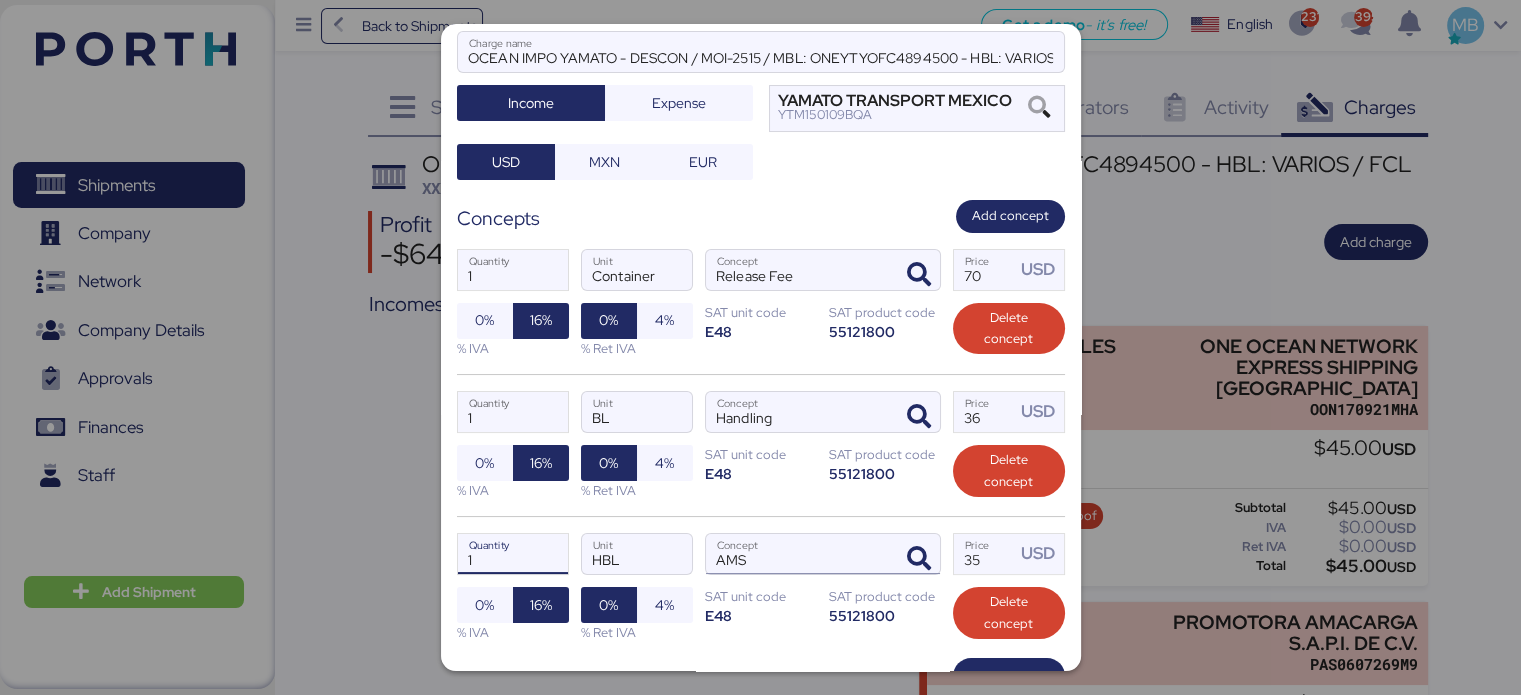 drag, startPoint x: 896, startPoint y: 565, endPoint x: 878, endPoint y: 564, distance: 18.027756 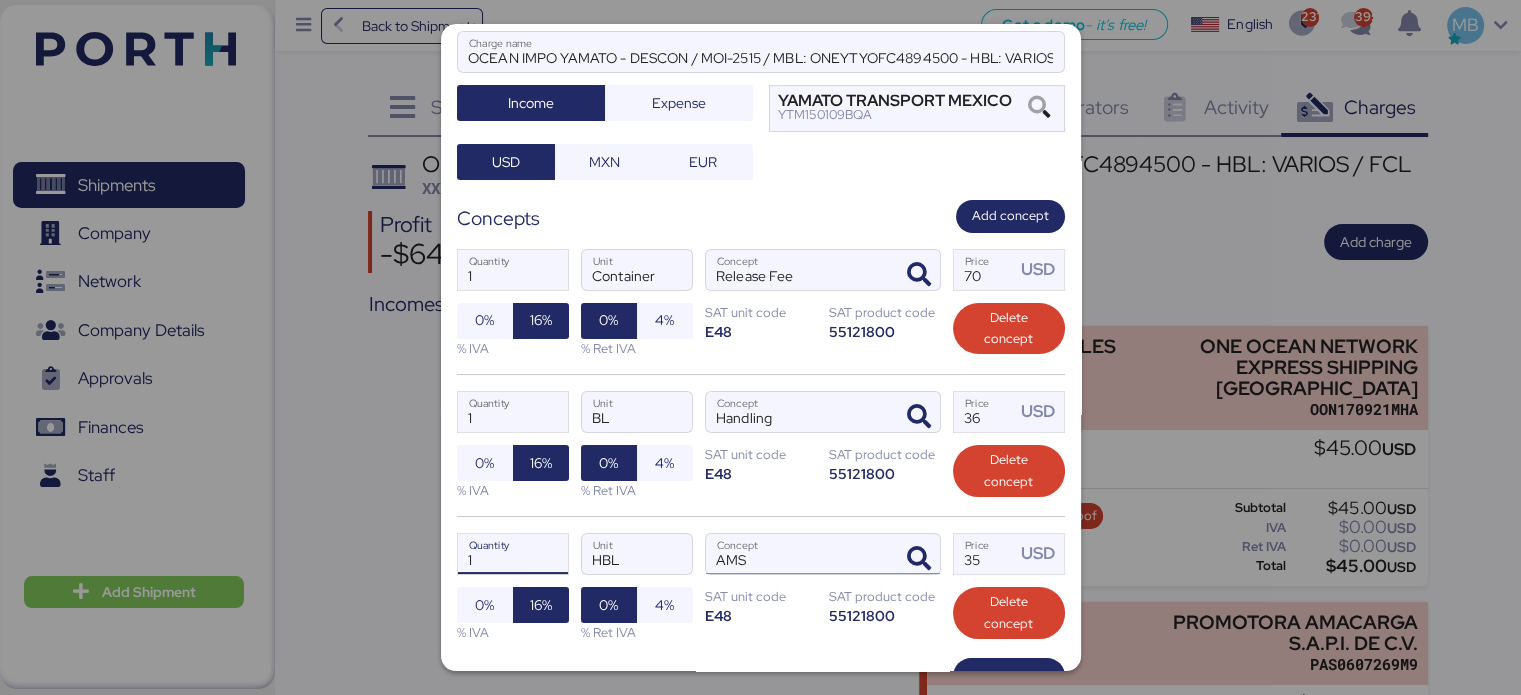 click on "1 Quantity HBL Unit AMS Concept   35 Price USD 0% 16% % IVA 0% 4% % Ret IVA SAT unit code E48 SAT product code 55121800 Delete concept" at bounding box center (761, 587) 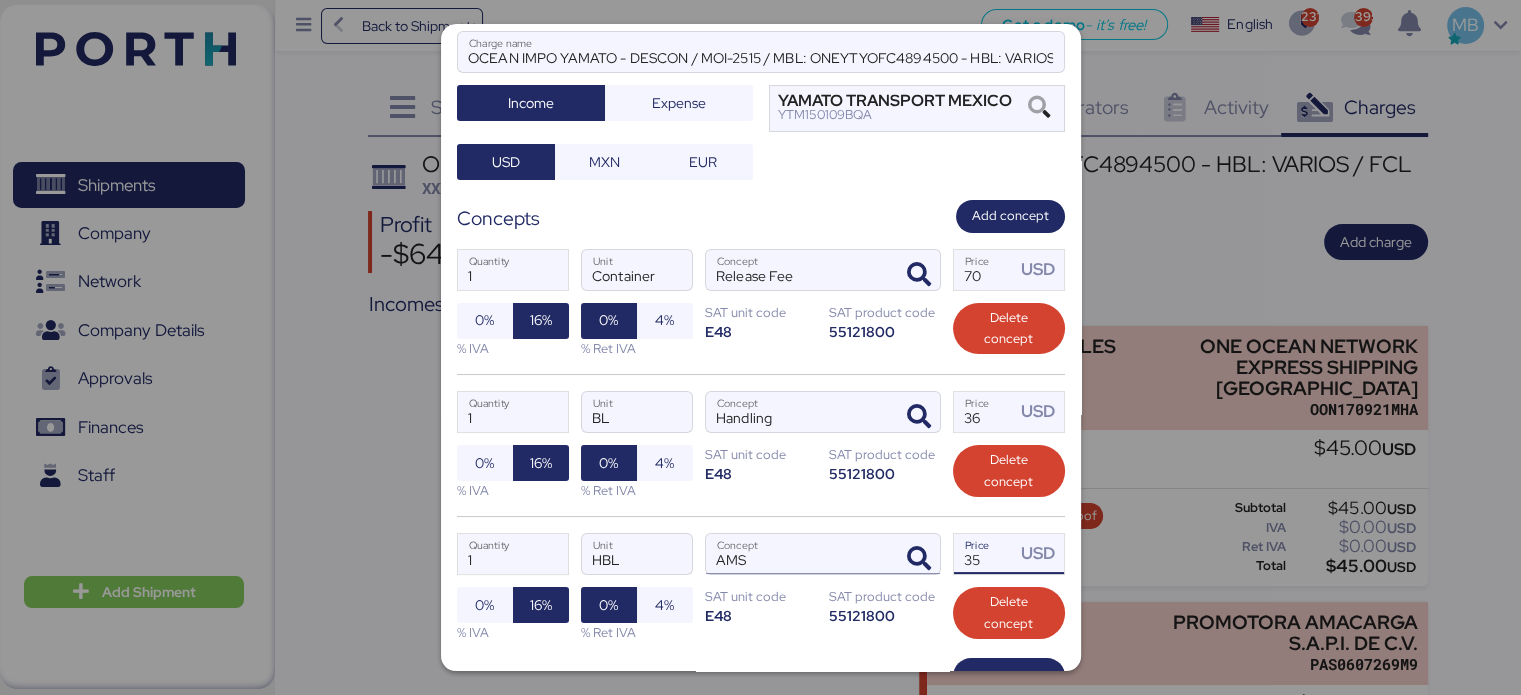 type on "6" 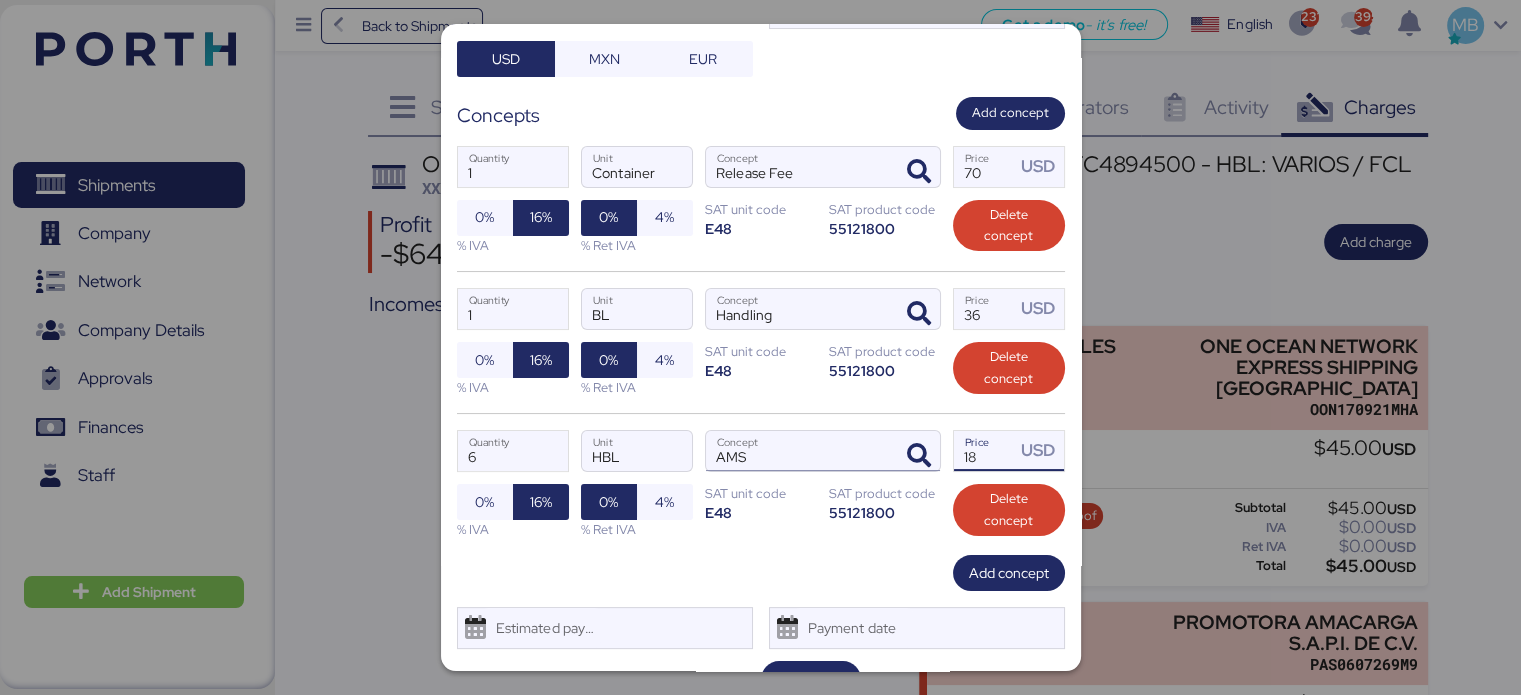 scroll, scrollTop: 260, scrollLeft: 0, axis: vertical 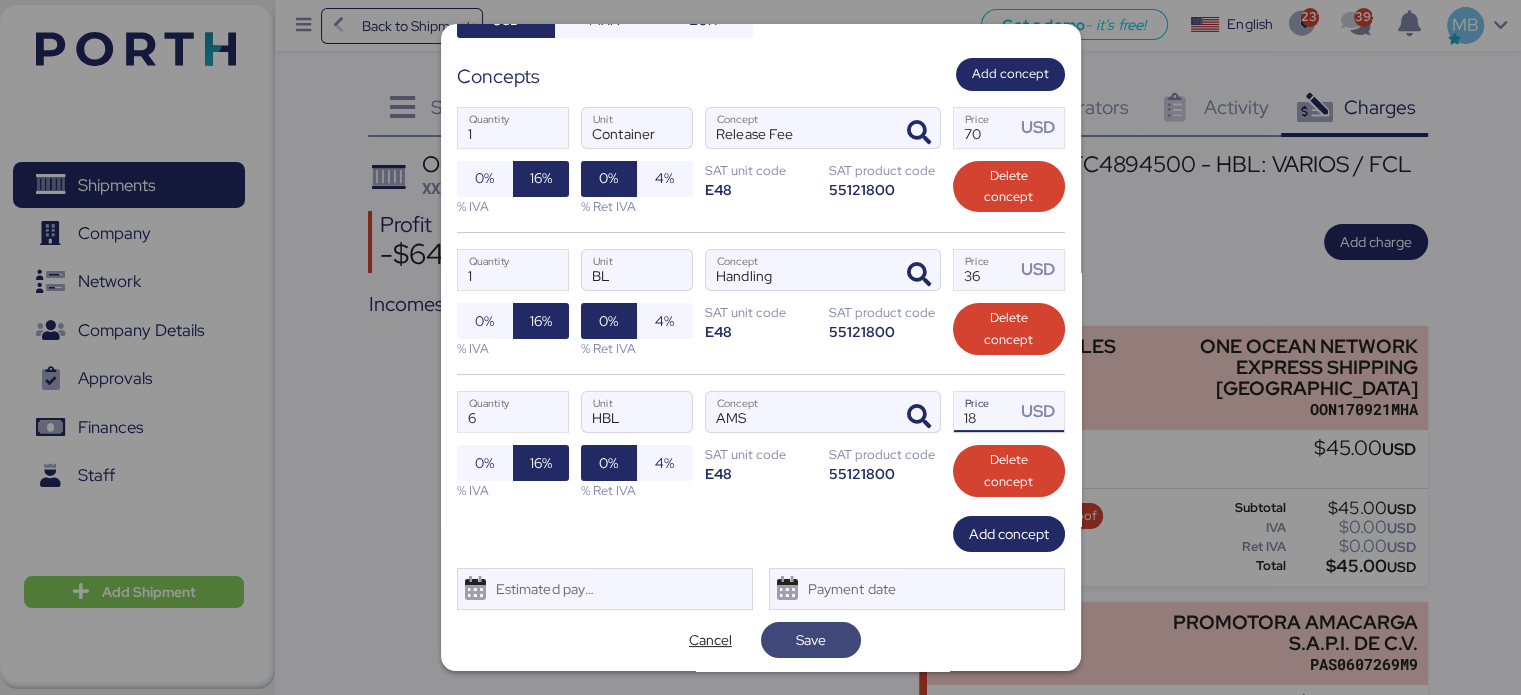 type on "18" 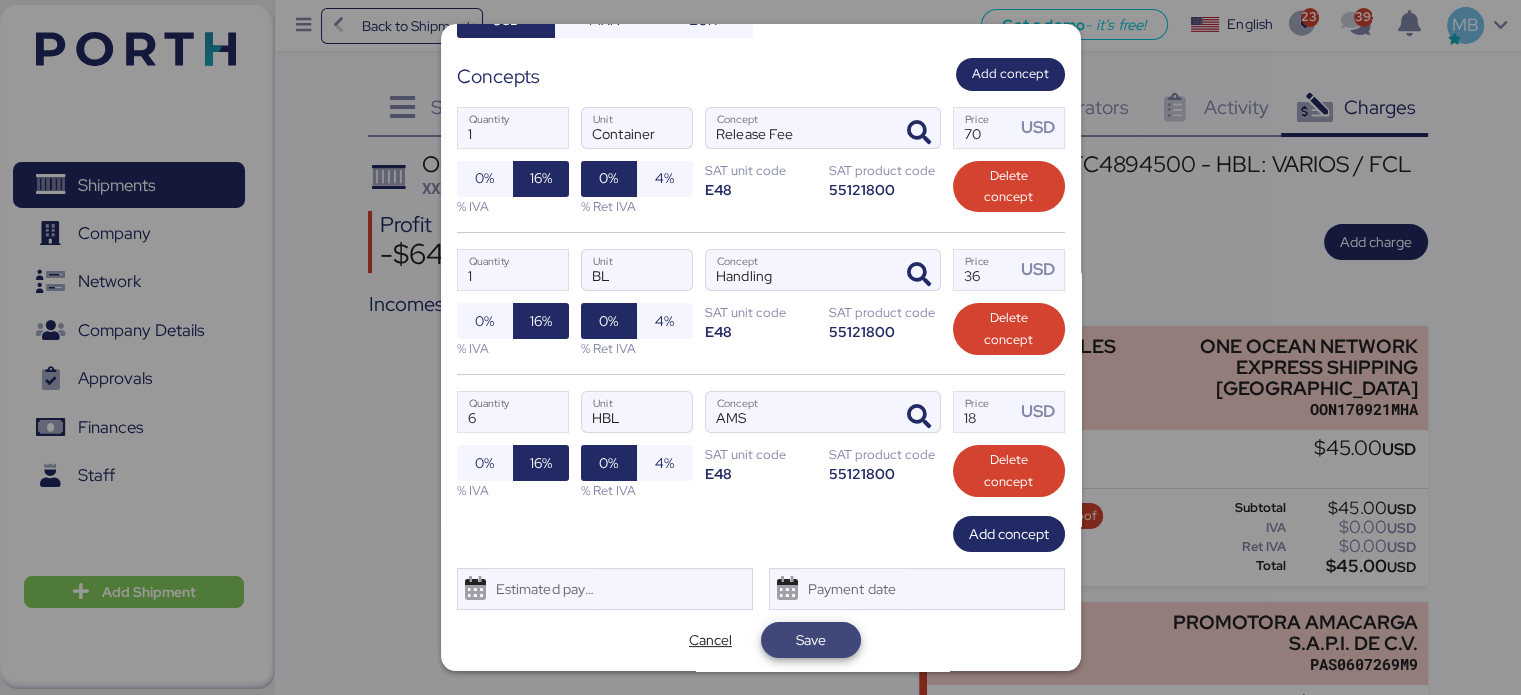 click on "Save" at bounding box center [811, 640] 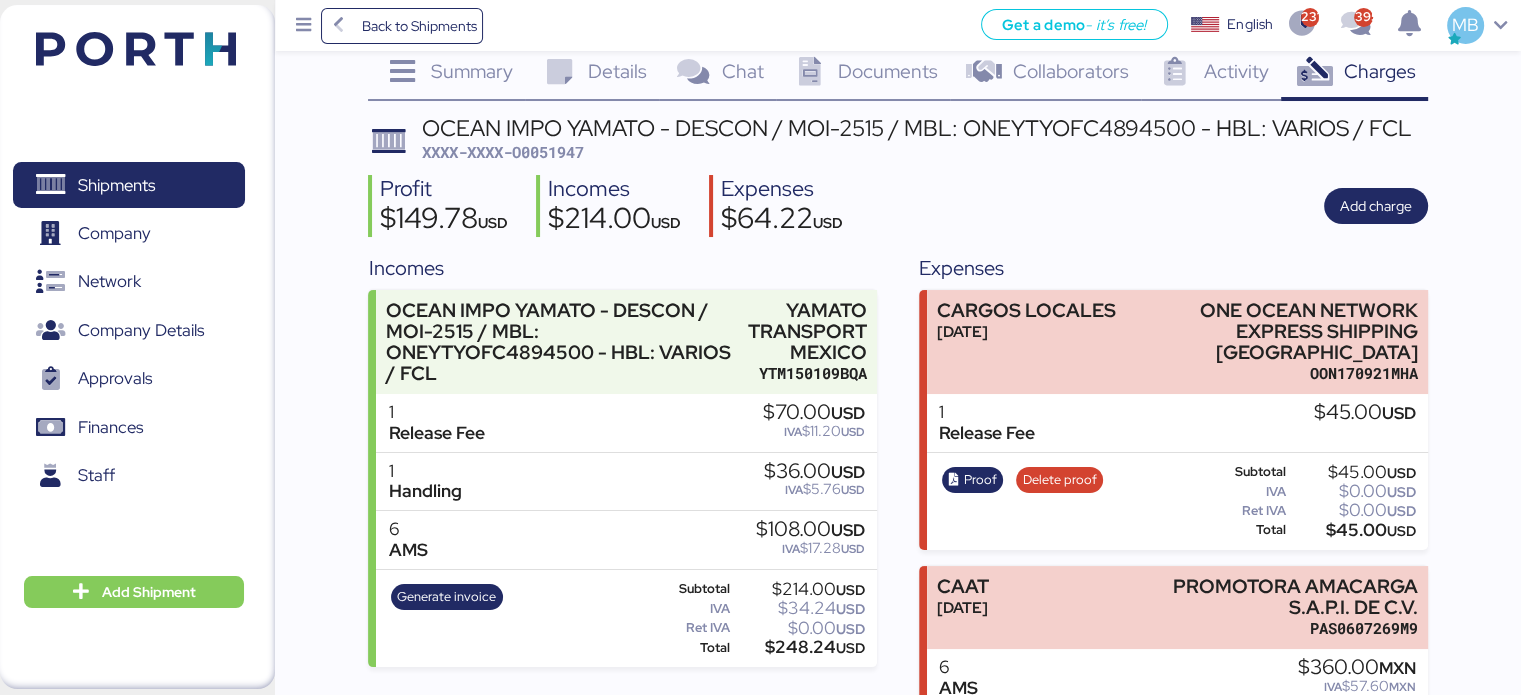 scroll, scrollTop: 0, scrollLeft: 0, axis: both 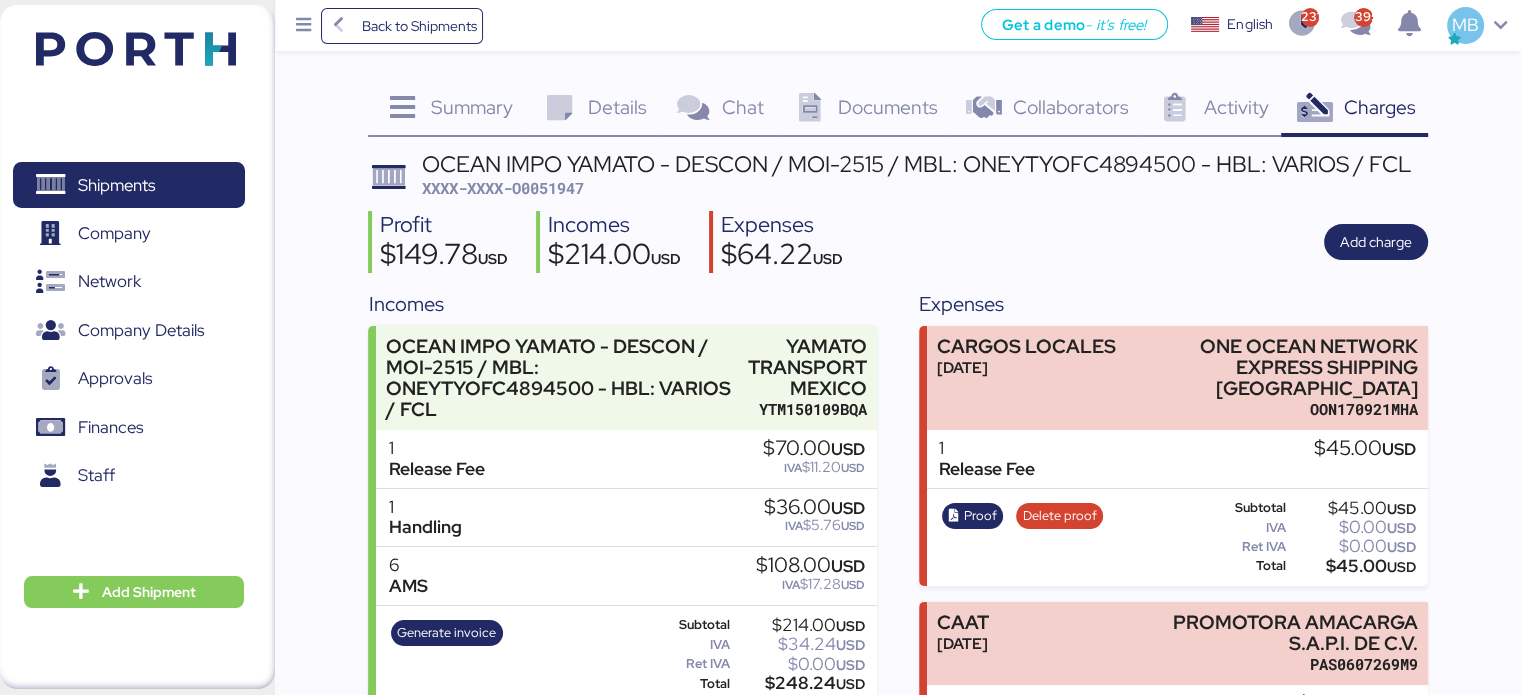 click on "XXXX-XXXX-O0051947" at bounding box center (503, 188) 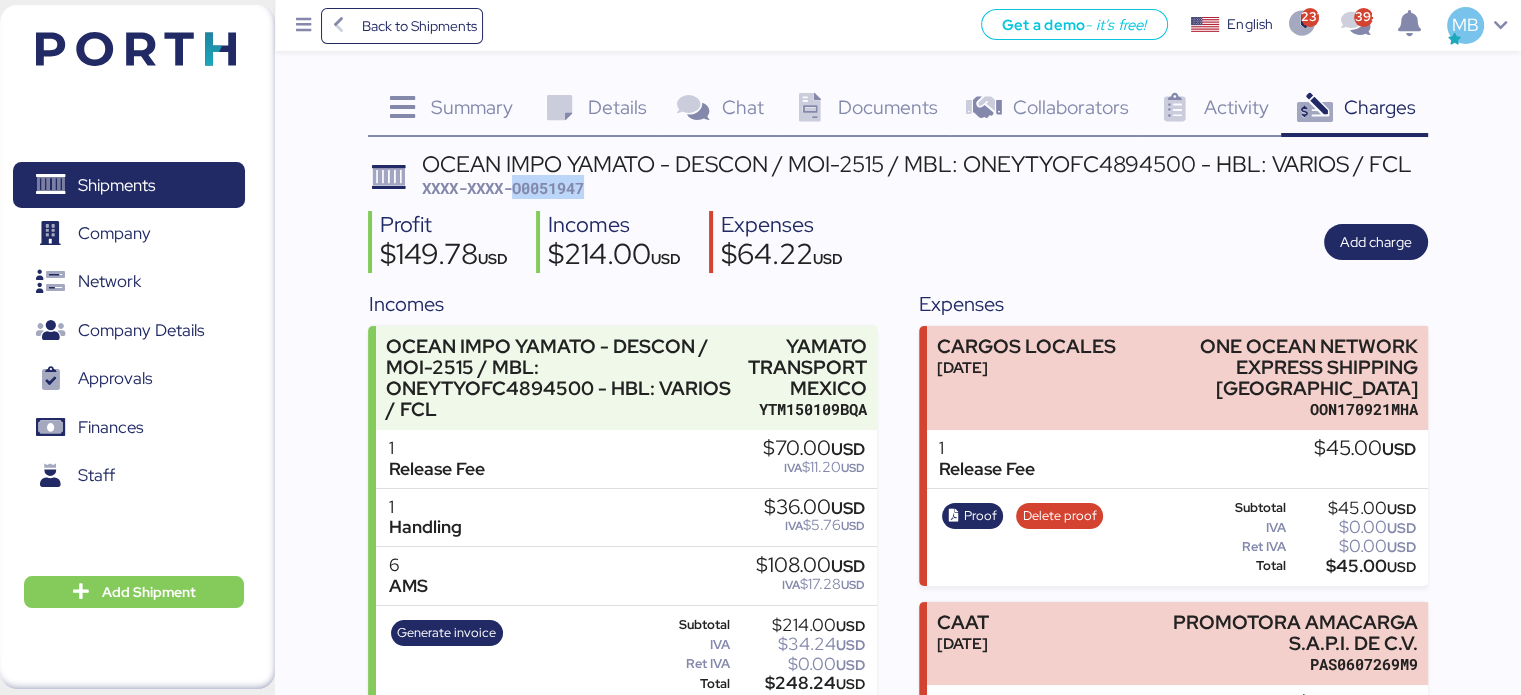 click on "XXXX-XXXX-O0051947" at bounding box center (503, 188) 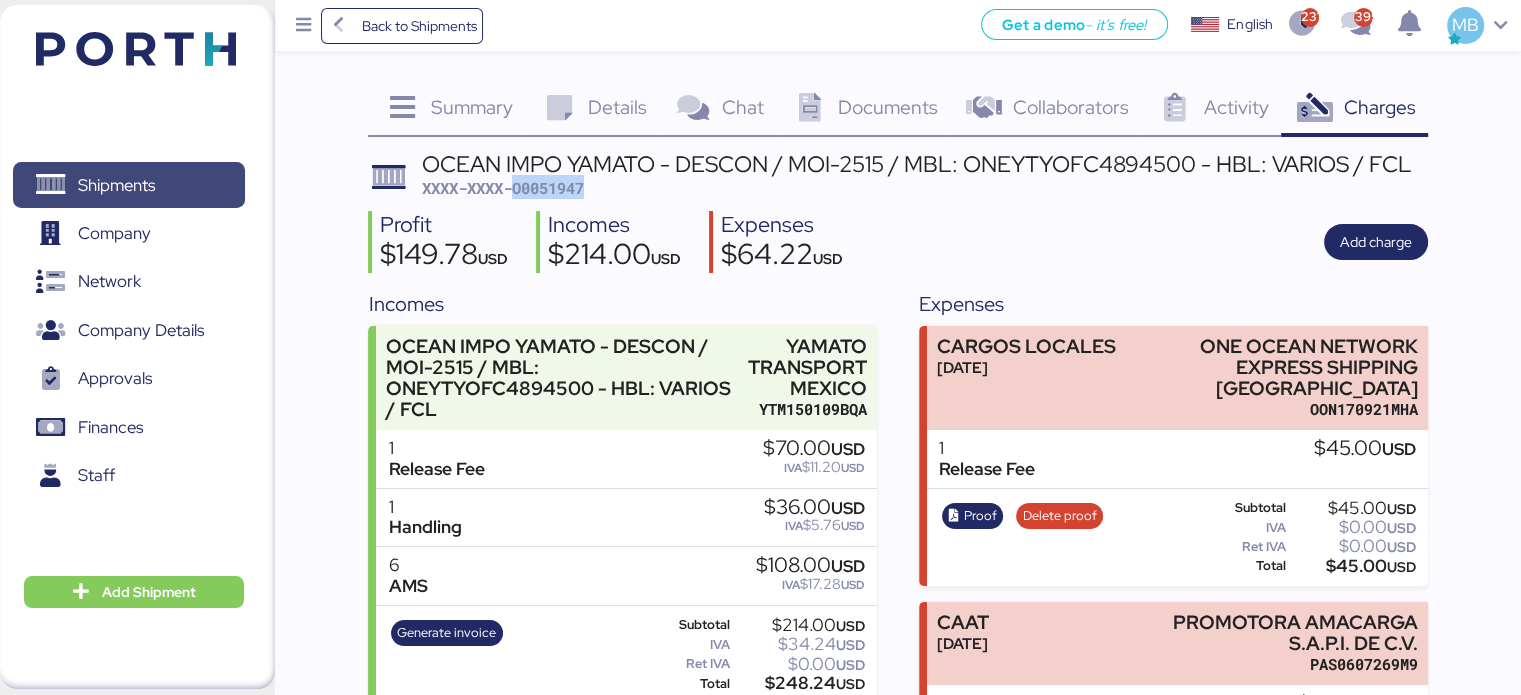 click on "Shipments" at bounding box center (128, 185) 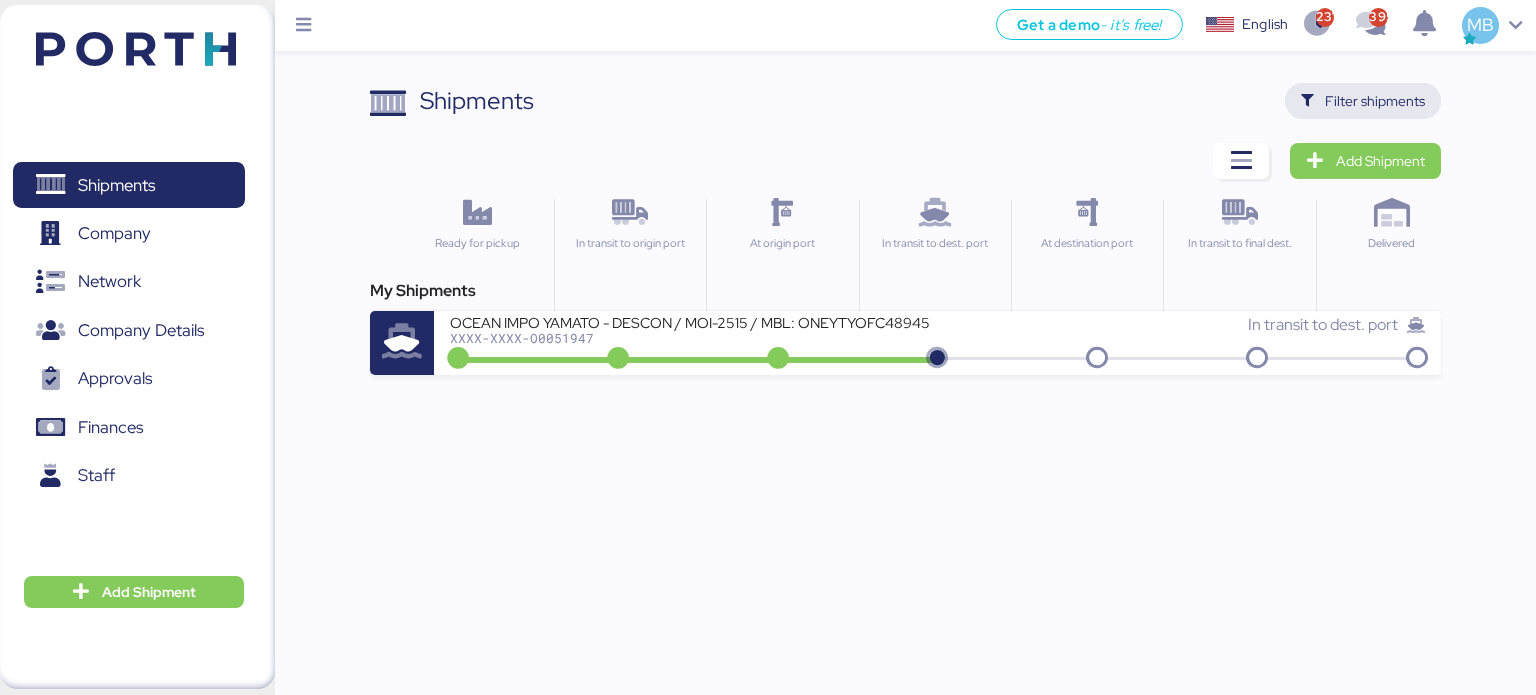 click on "Filter shipments" at bounding box center (1375, 101) 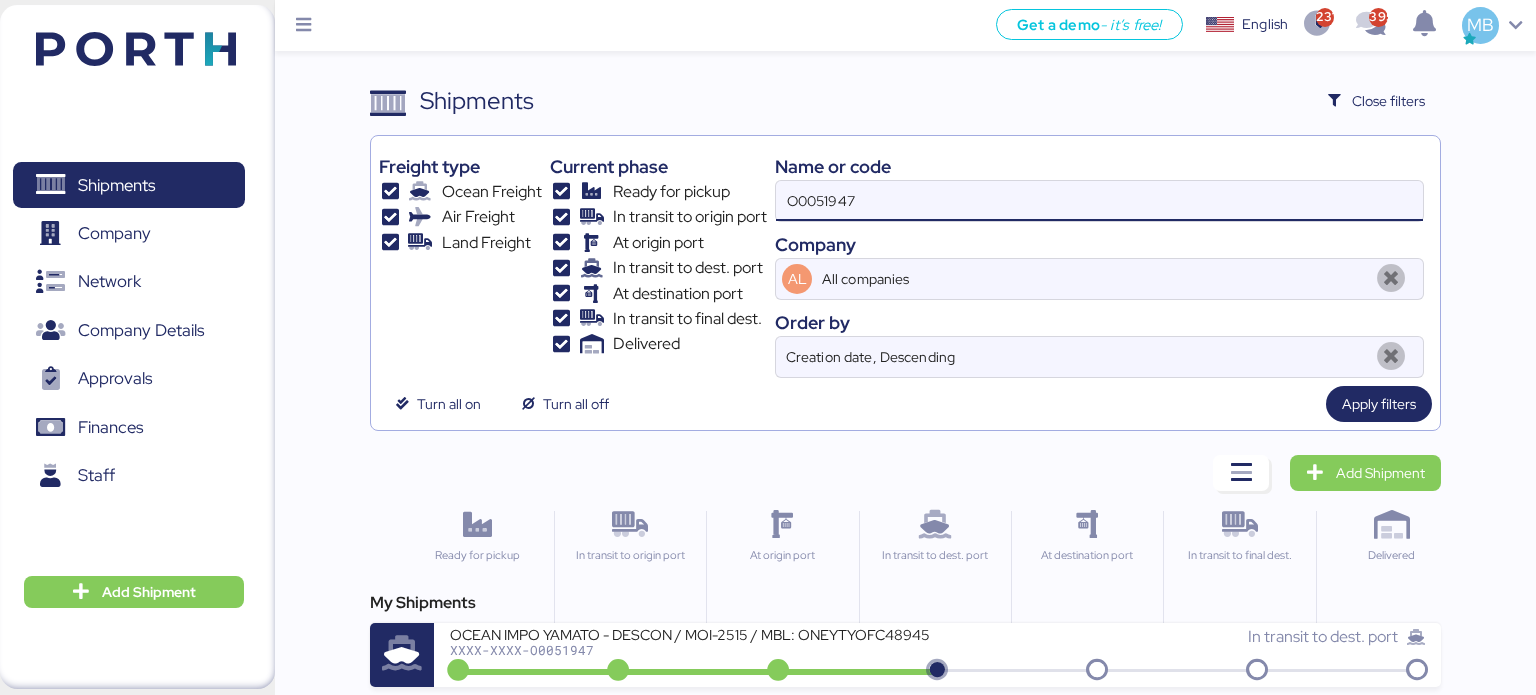 drag, startPoint x: 1014, startPoint y: 199, endPoint x: 644, endPoint y: 204, distance: 370.03378 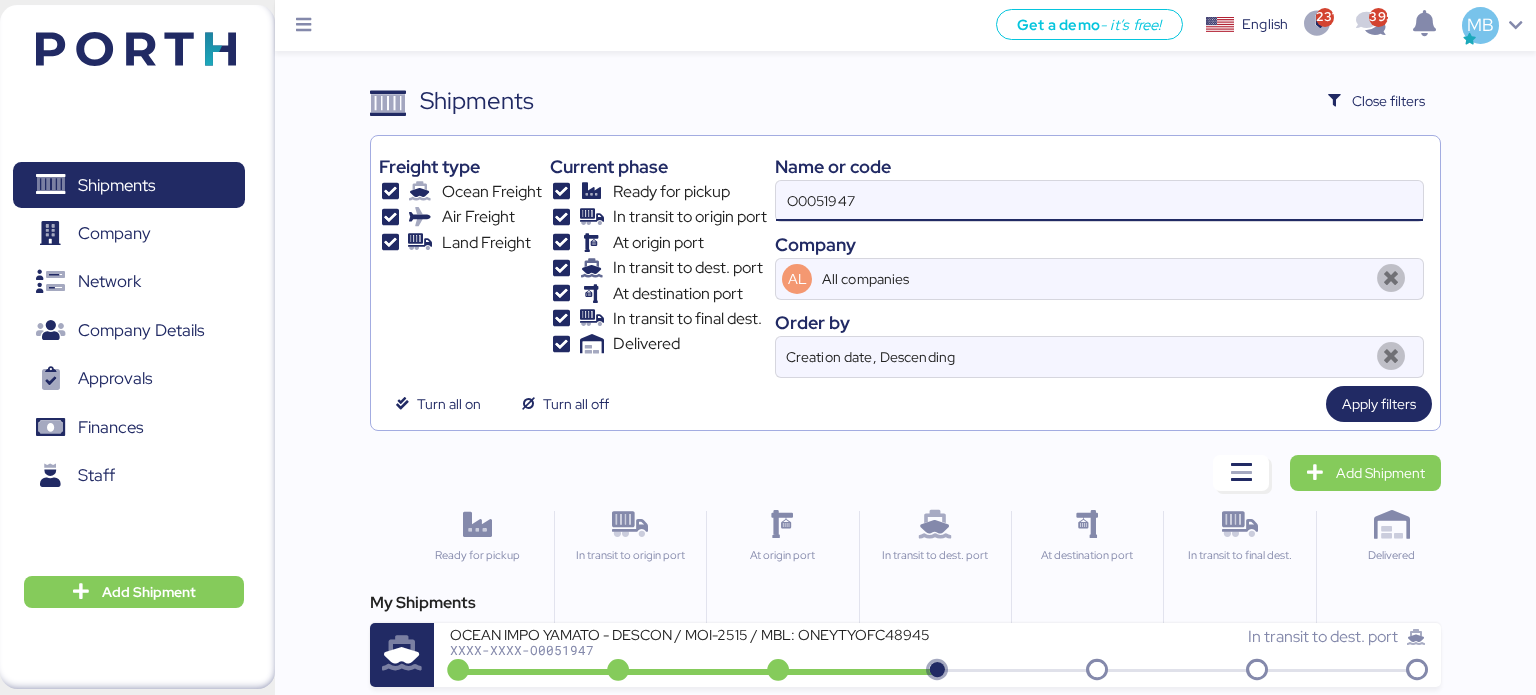 click on "Freight type   Ocean Freight   Air Freight   Land Freight Current phase   Ready for pickup   In transit to origin port   At origin port   In transit to dest. port   At destination port   In transit to final dest.   Delivered Name or code O0051947 Company AL All companies   Order by Creation date, Descending" at bounding box center (906, 261) 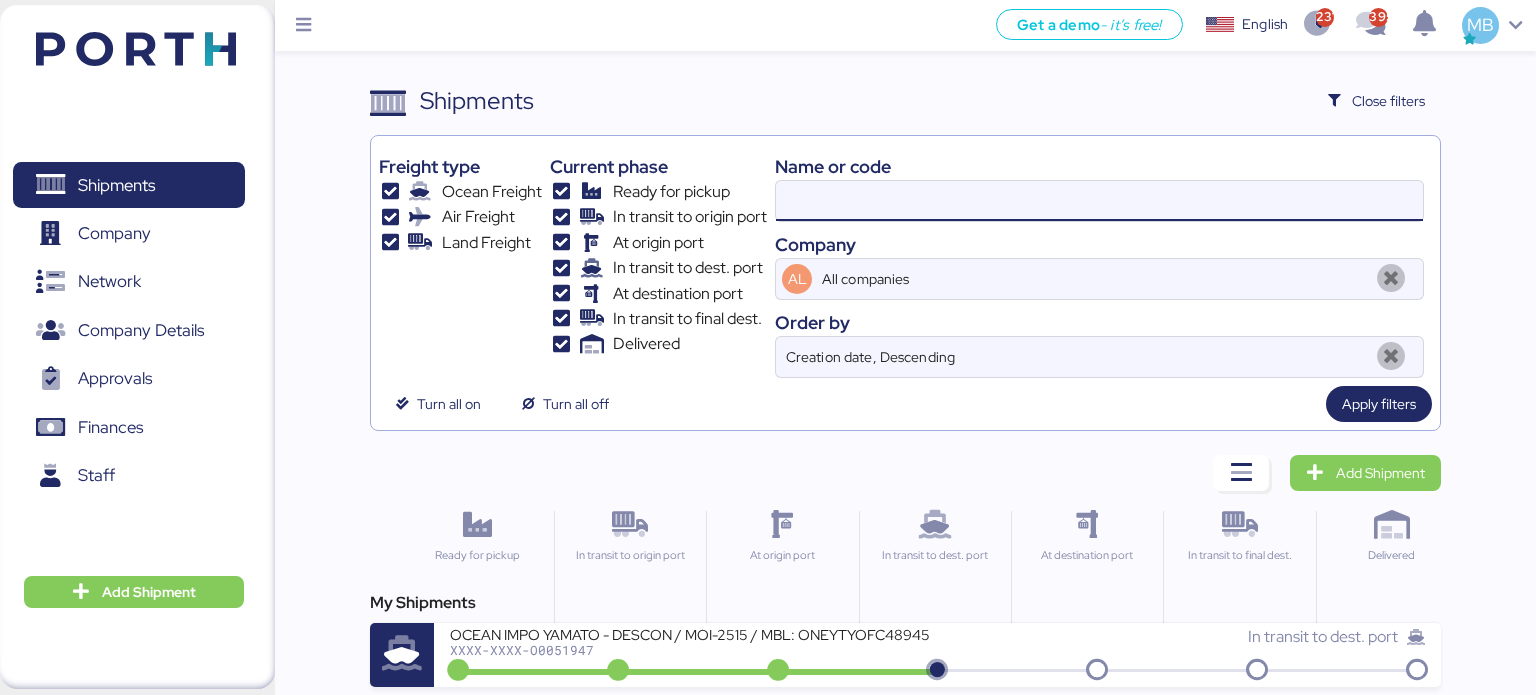 paste on "O0051199" 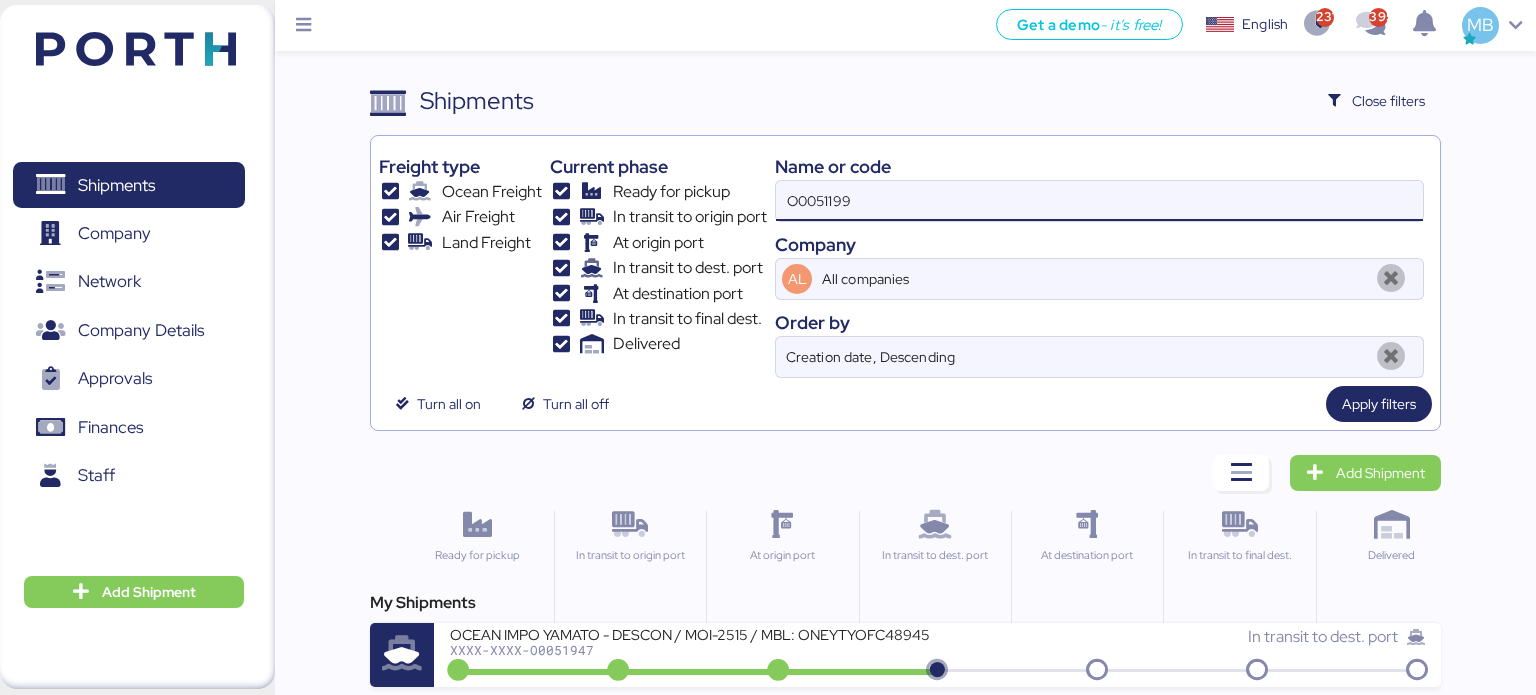 type on "O0051199" 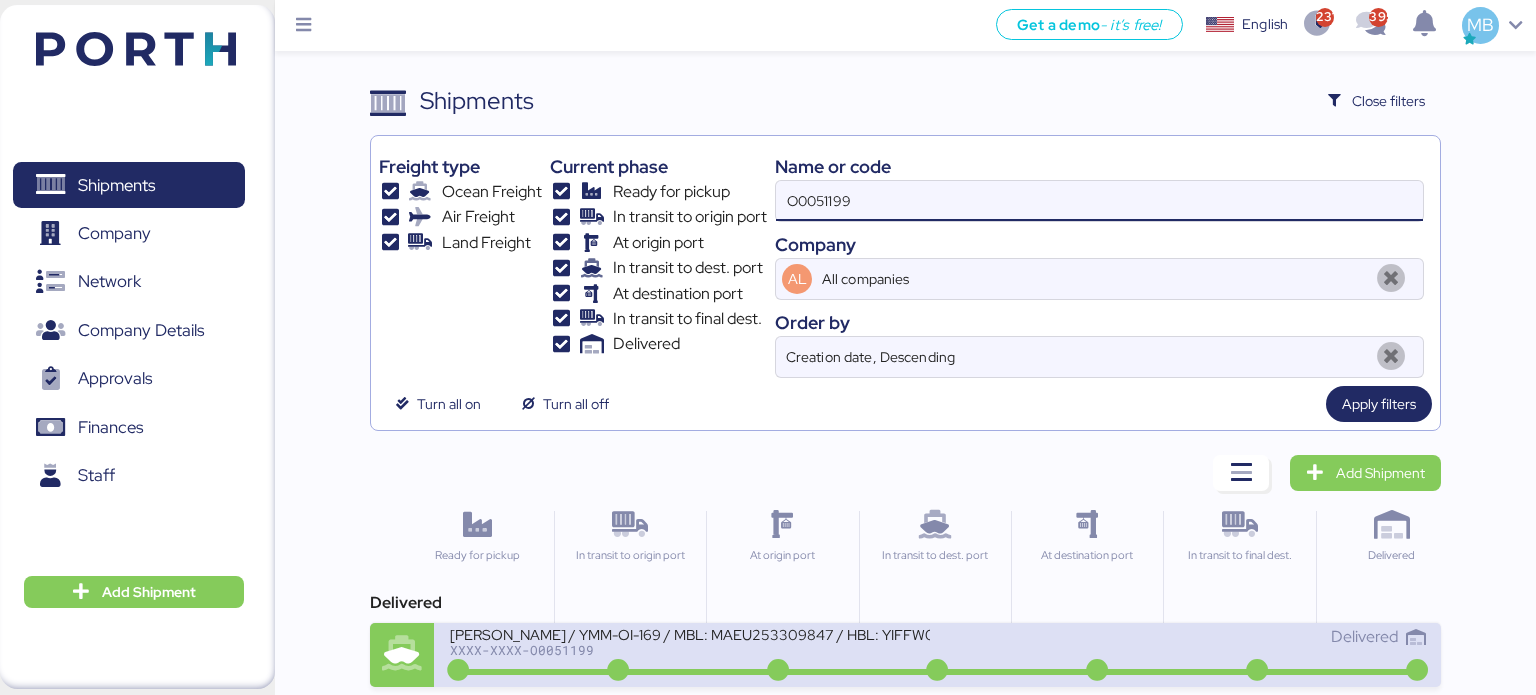 click on "[PERSON_NAME] / YMM-OI-169 / MBL: MAEU253309847 / HBL: YIFFW0044025 / FCL" at bounding box center [690, 633] 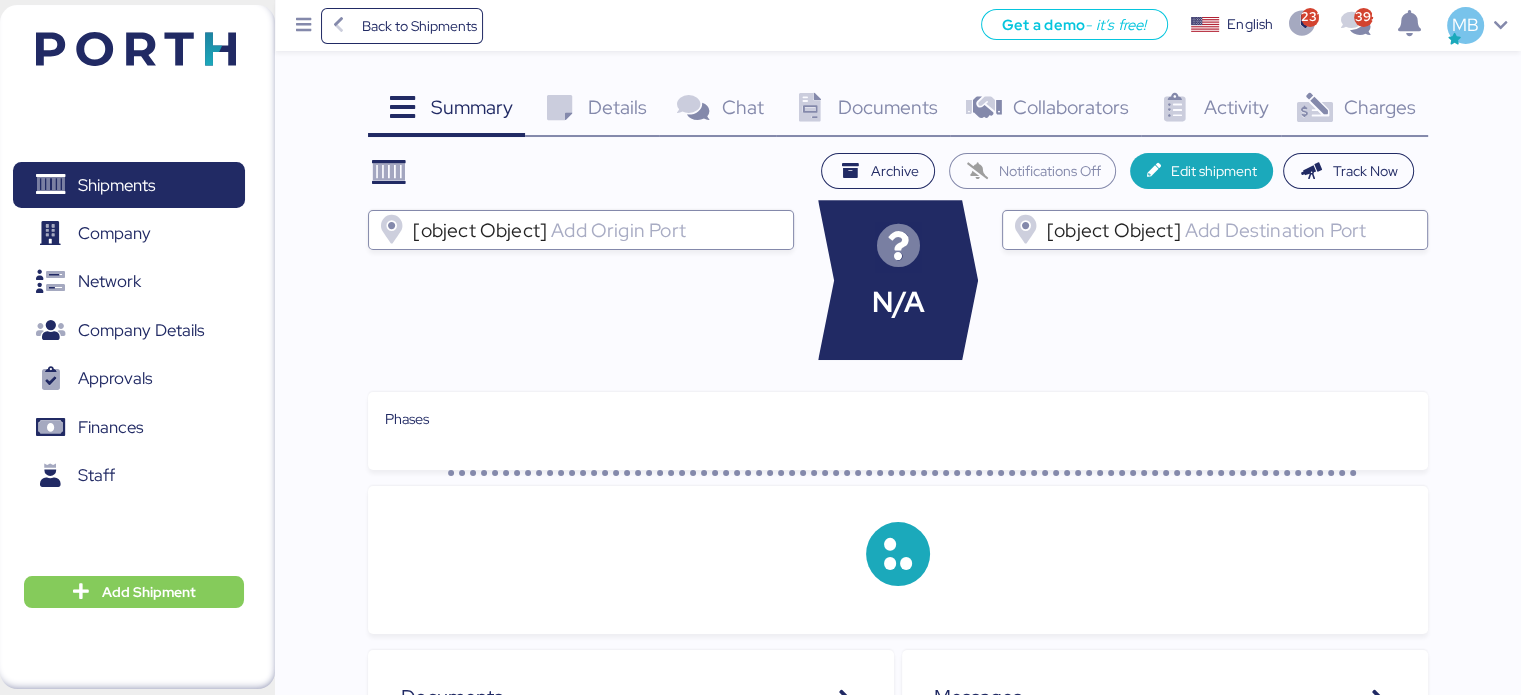 click on "Charges" at bounding box center [1379, 107] 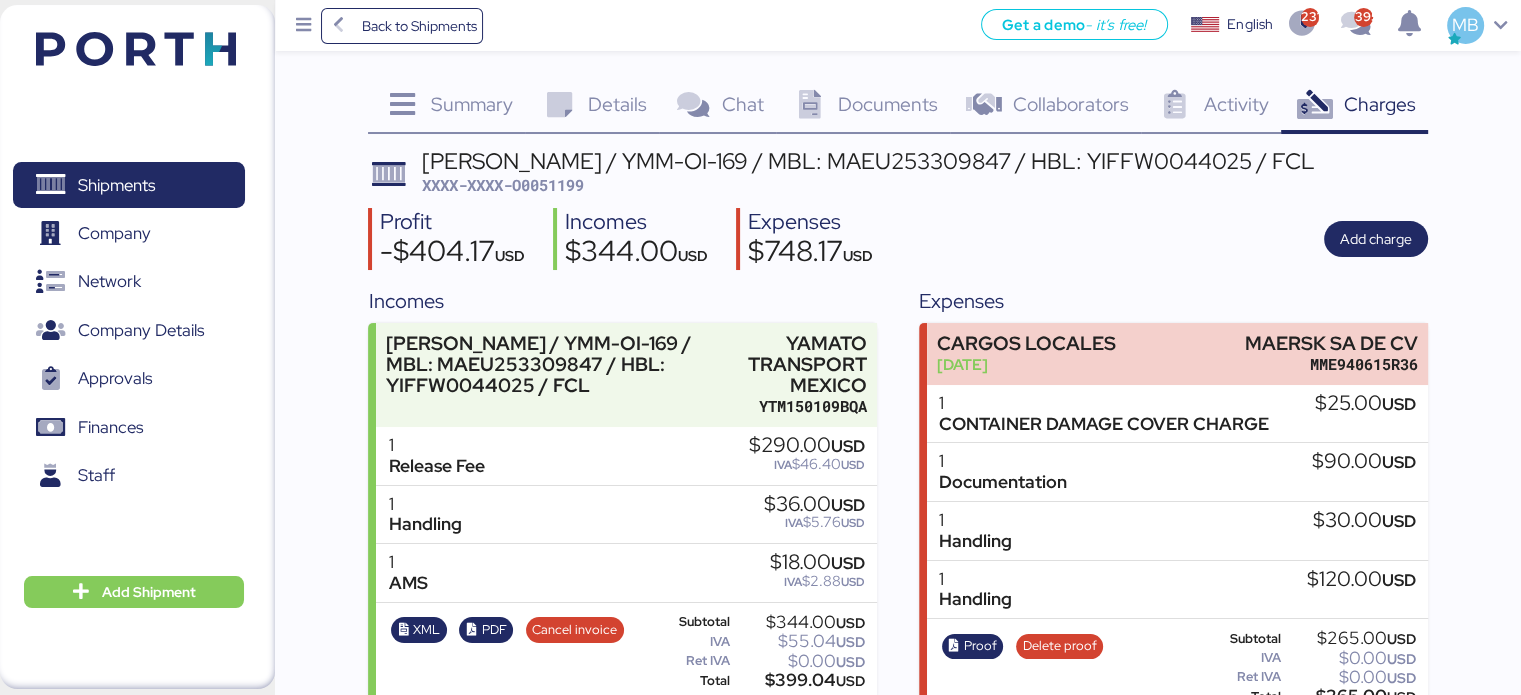 scroll, scrollTop: 0, scrollLeft: 0, axis: both 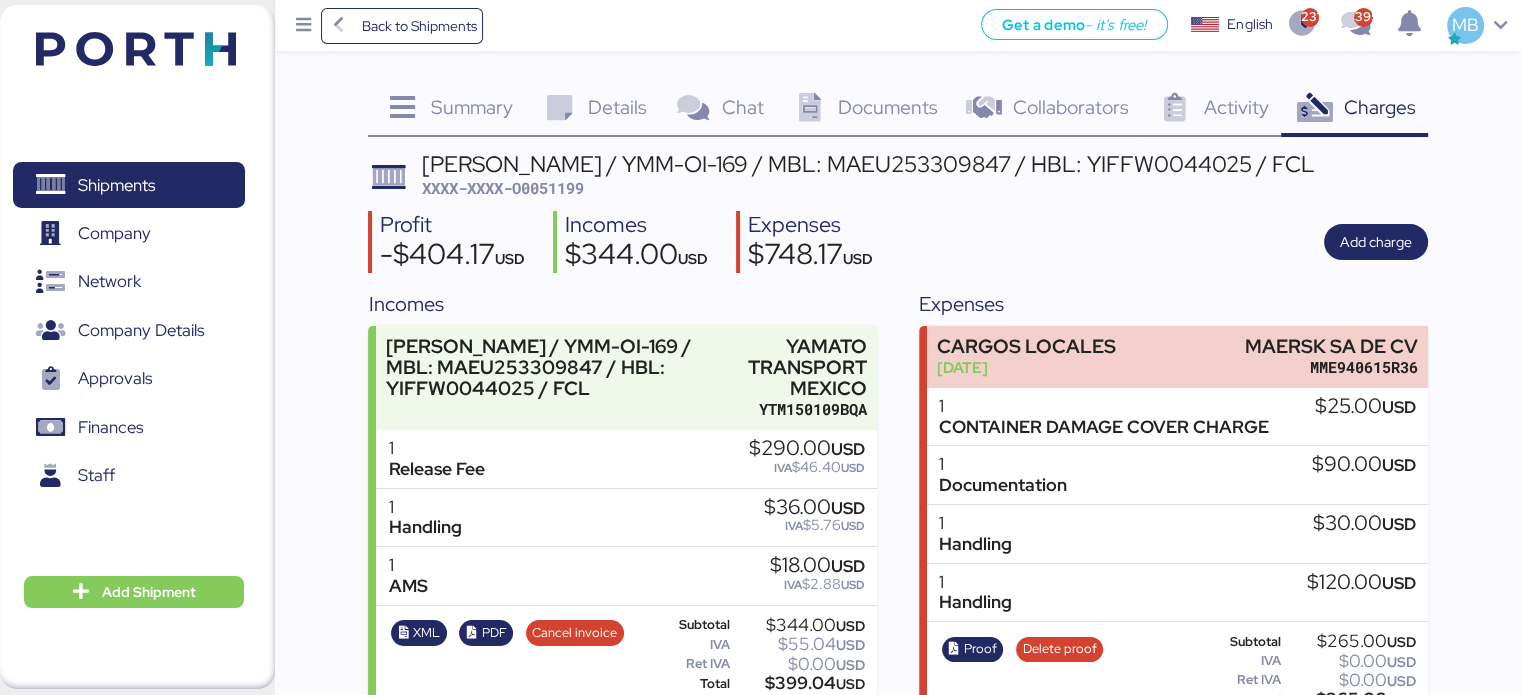 click on "XXXX-XXXX-O0051199" at bounding box center (503, 188) 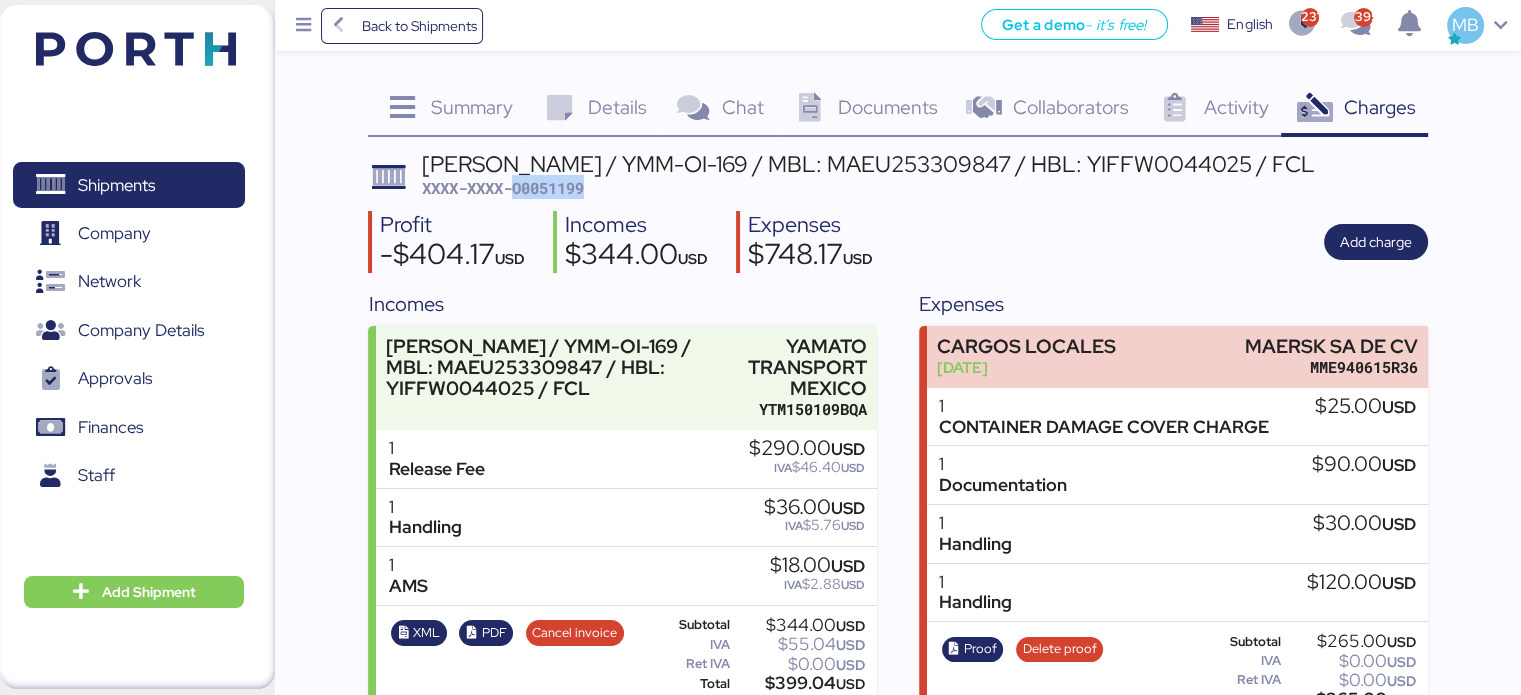 click on "XXXX-XXXX-O0051199" at bounding box center (503, 188) 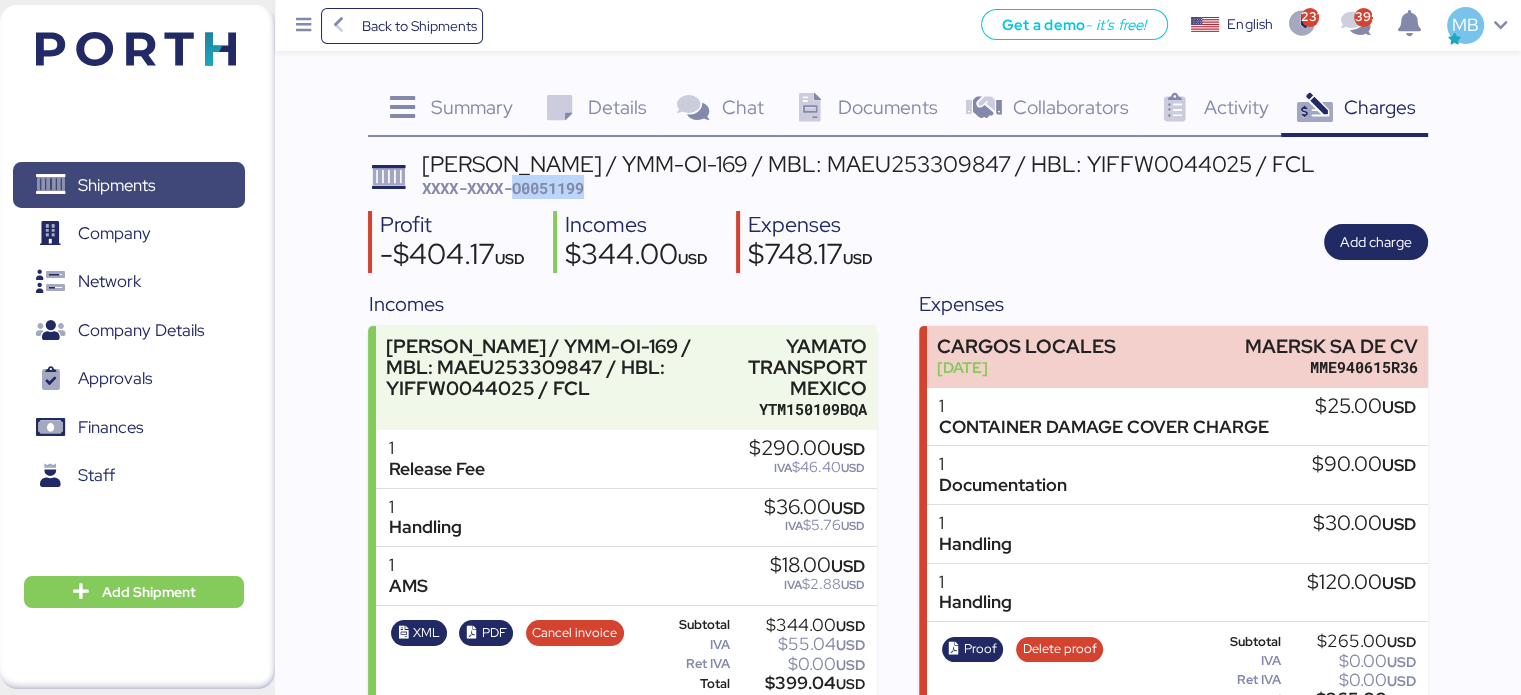 click on "Shipments" at bounding box center (116, 185) 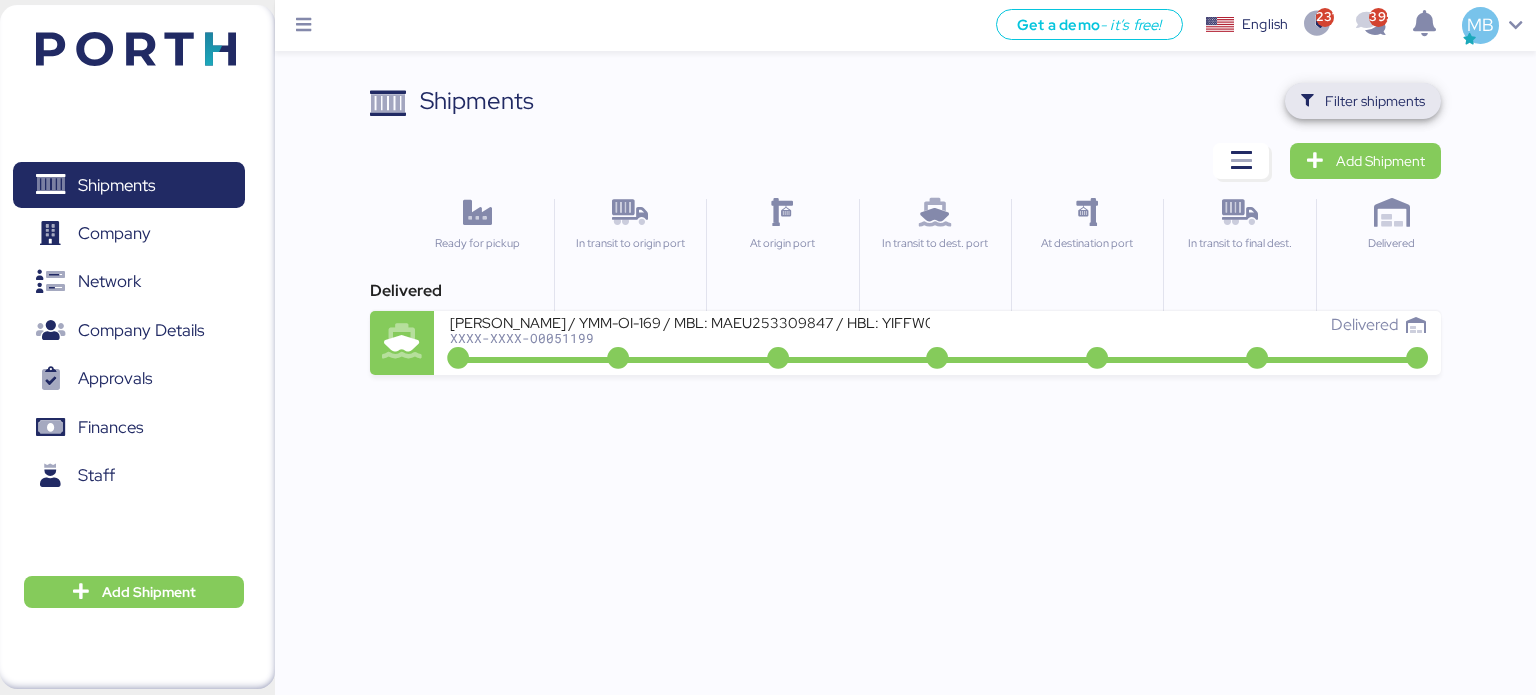 click on "Filter shipments" at bounding box center [1375, 101] 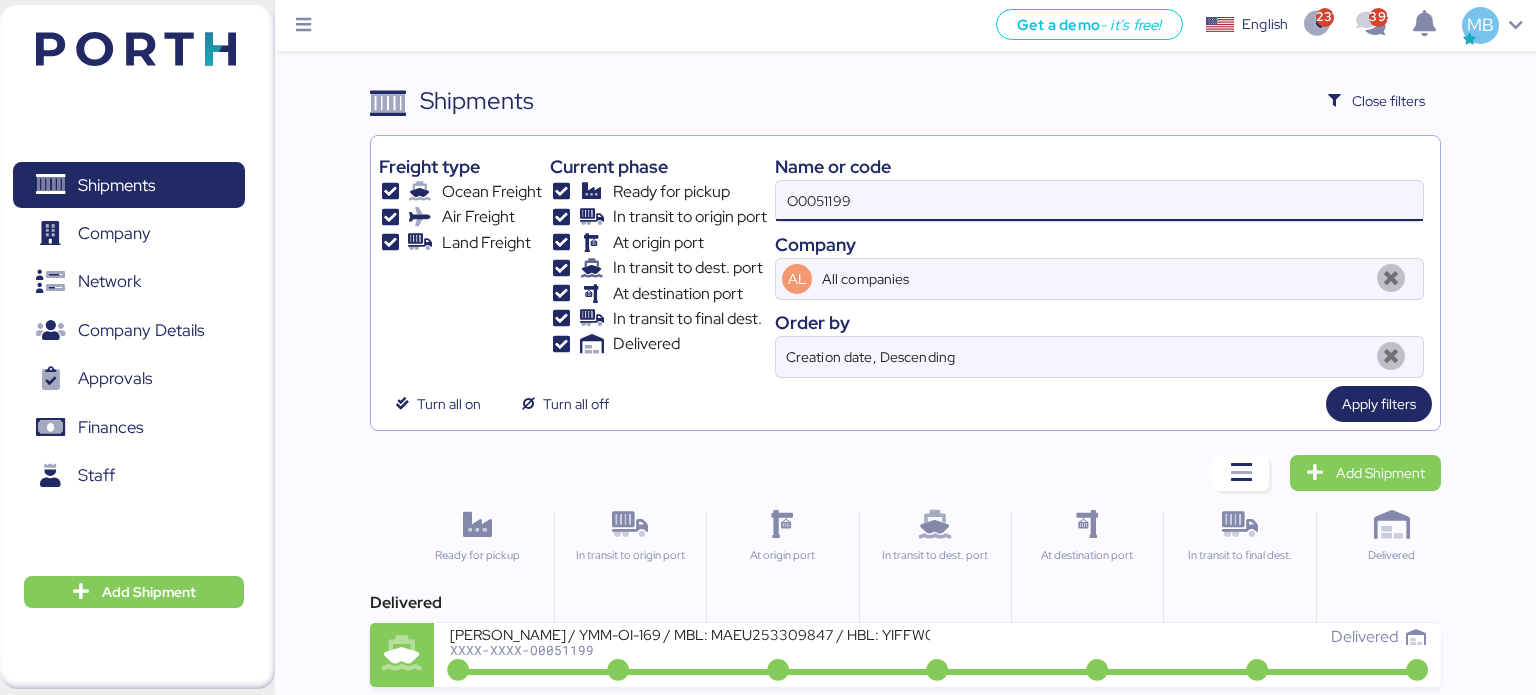 drag, startPoint x: 902, startPoint y: 187, endPoint x: 716, endPoint y: 187, distance: 186 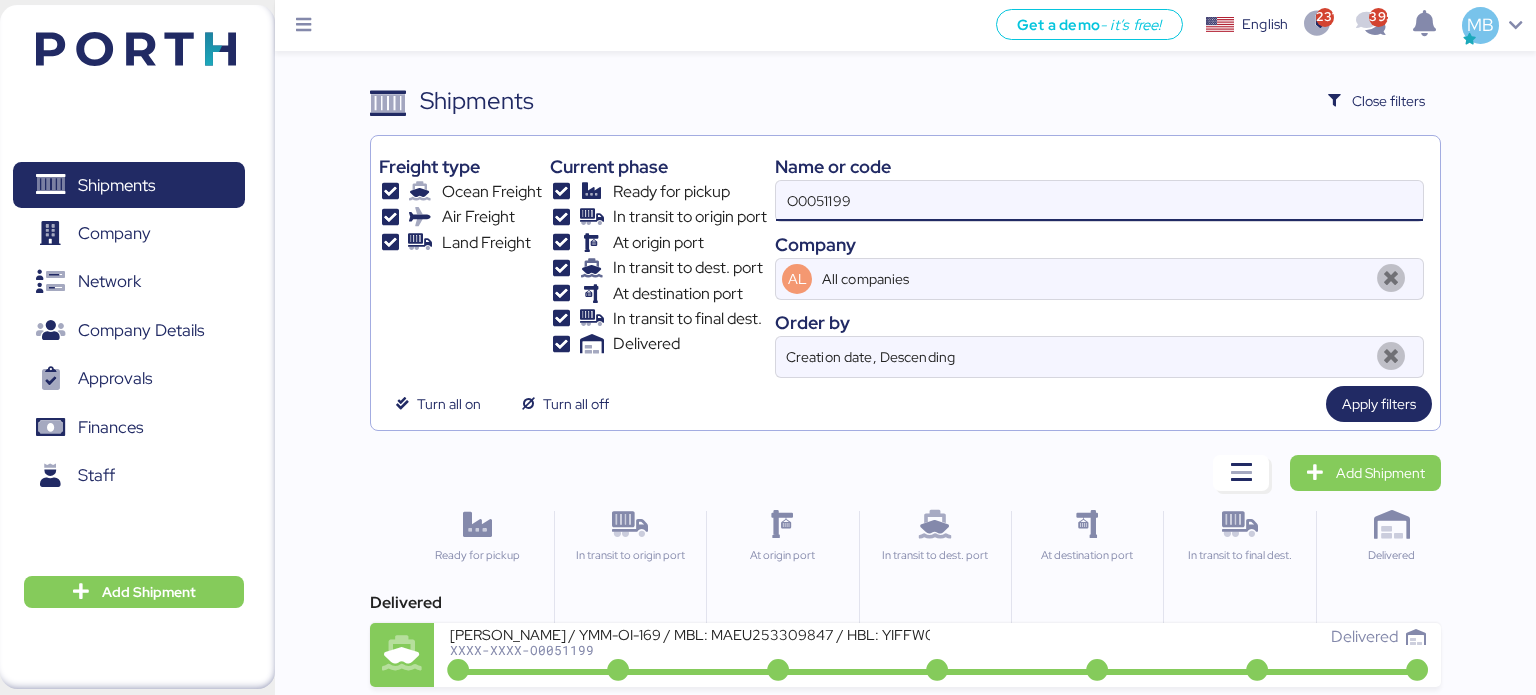 click on "Freight type   Ocean Freight   Air Freight   Land Freight Current phase   Ready for pickup   In transit to origin port   At origin port   In transit to dest. port   At destination port   In transit to final dest.   Delivered Name or code O0051199 Company AL All companies   Order by Creation date, Descending" at bounding box center (906, 261) 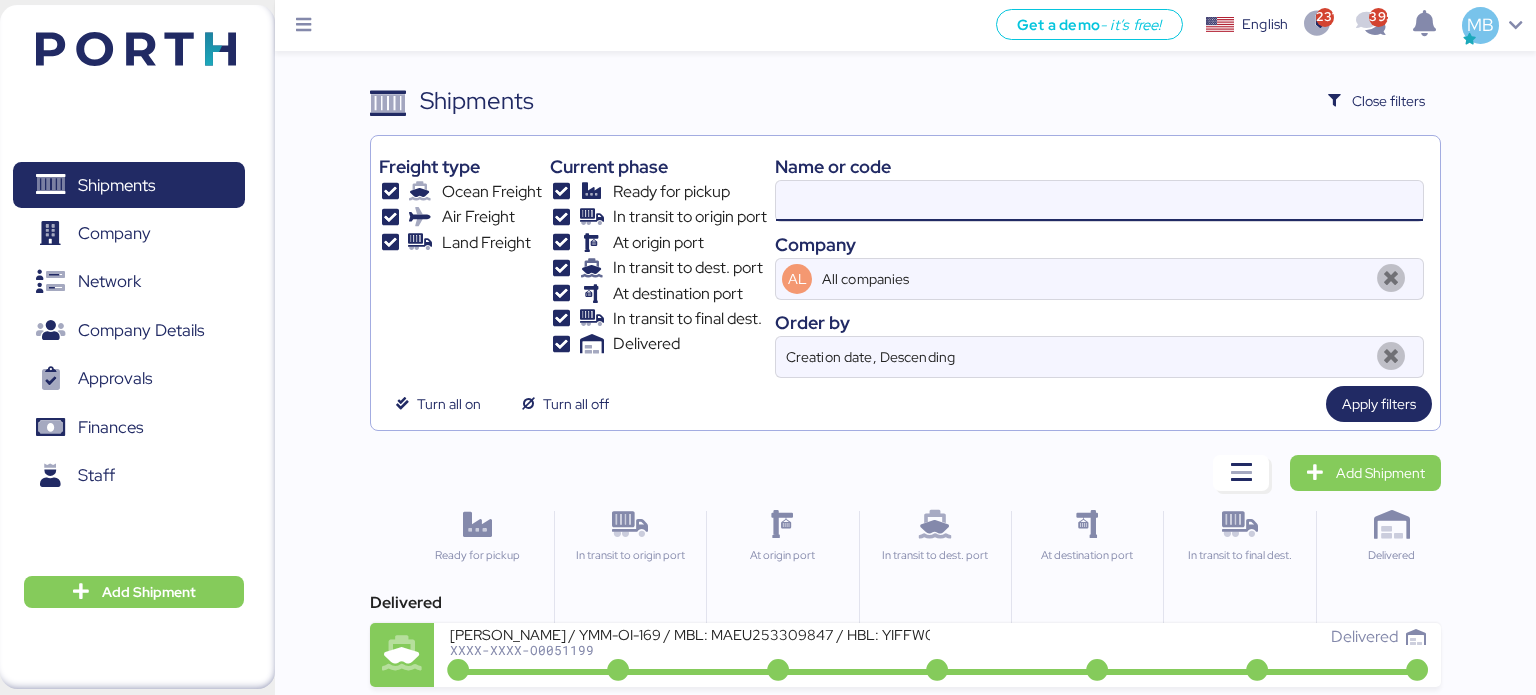 paste on "O0051477" 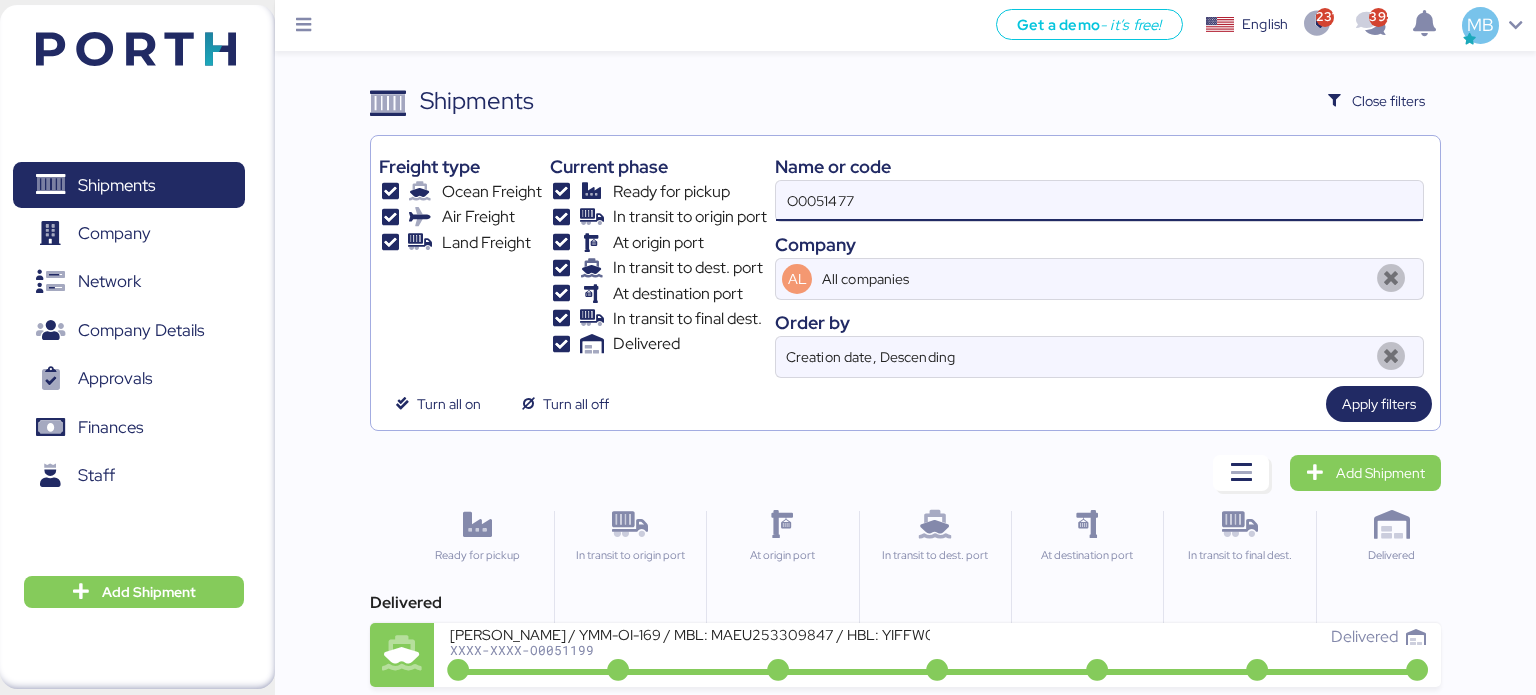 type on "O0051477" 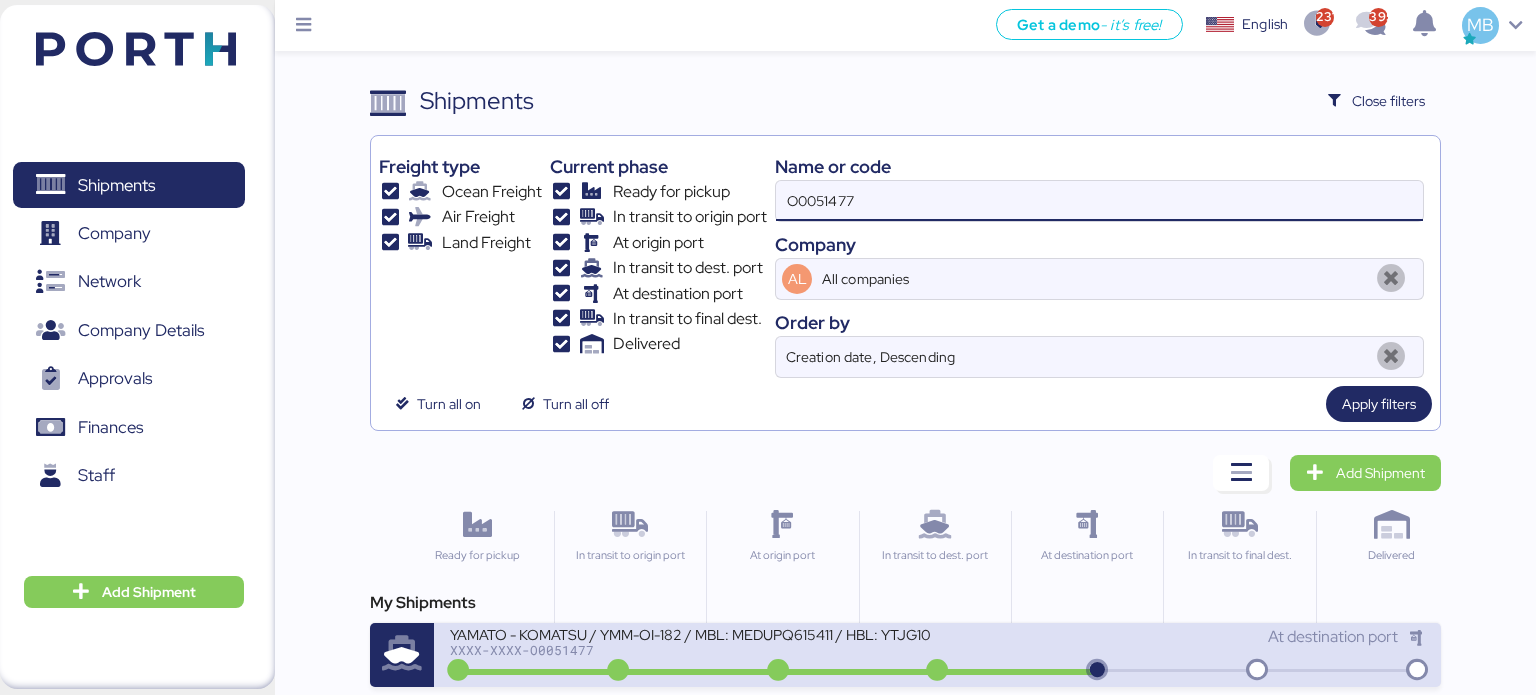click on "XXXX-XXXX-O0051477" at bounding box center (690, 650) 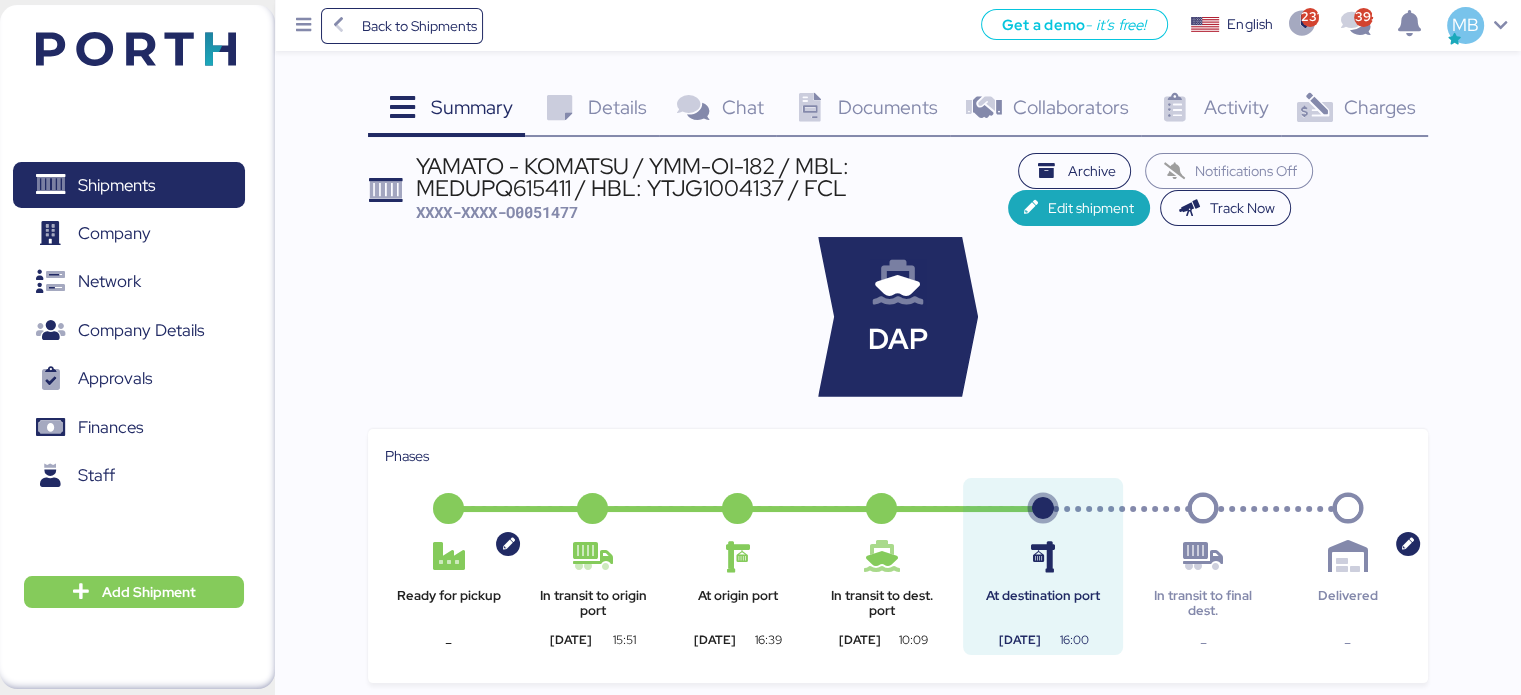 click on "Charges" at bounding box center [1379, 107] 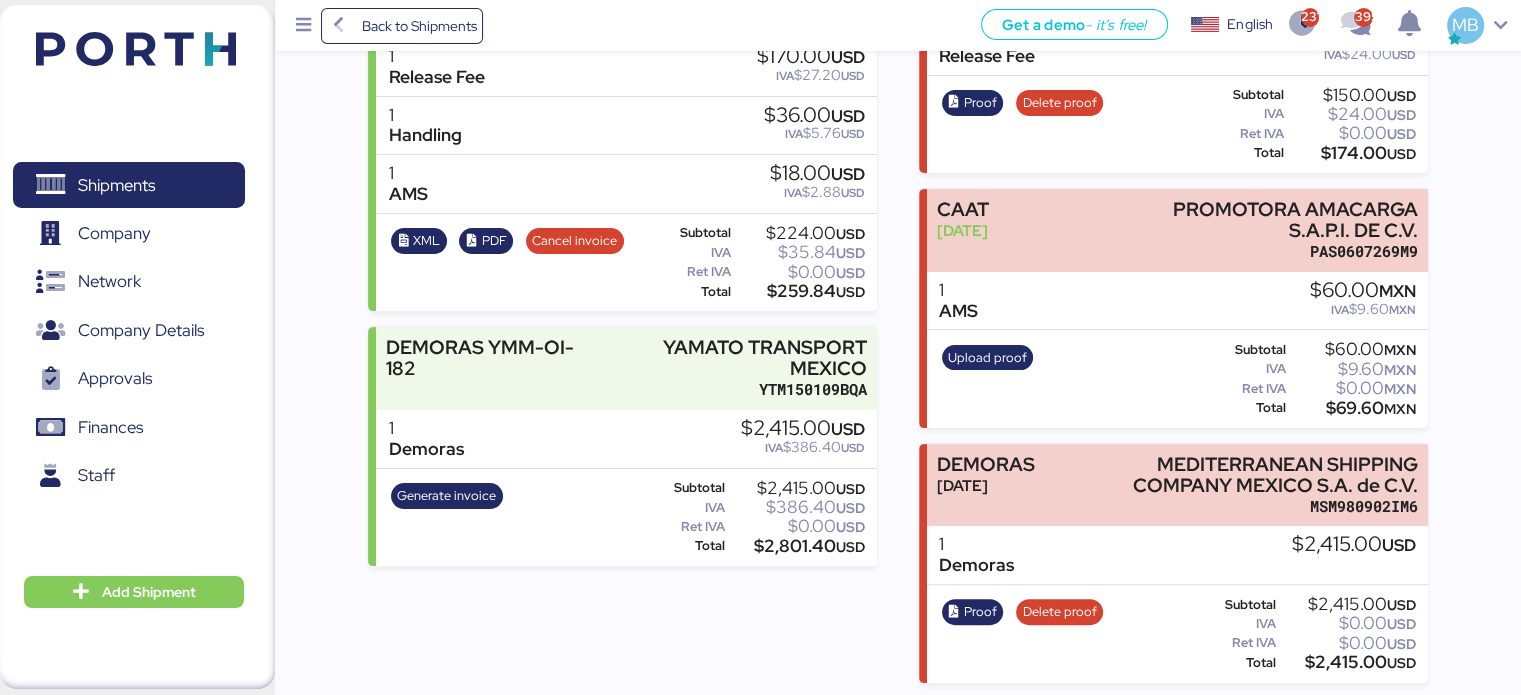 scroll, scrollTop: 0, scrollLeft: 0, axis: both 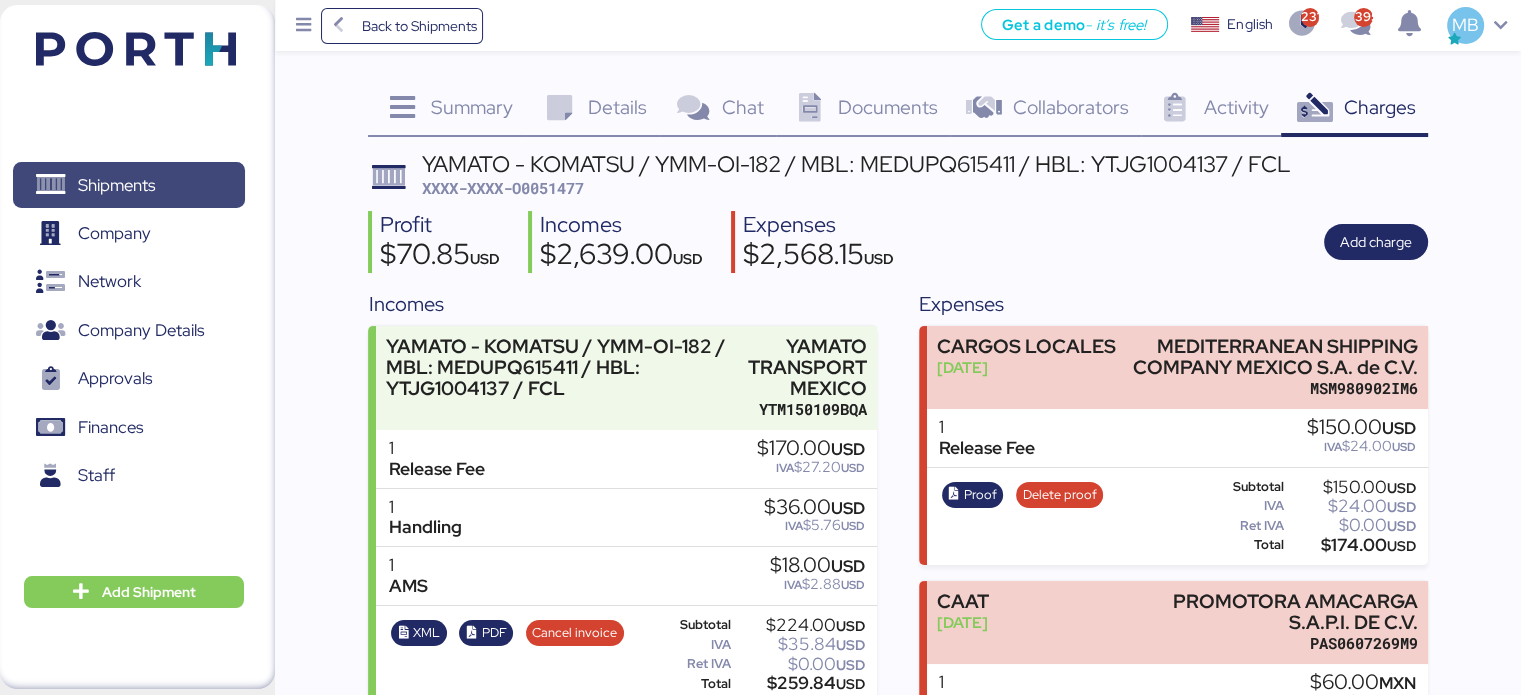 click on "Shipments" at bounding box center (116, 185) 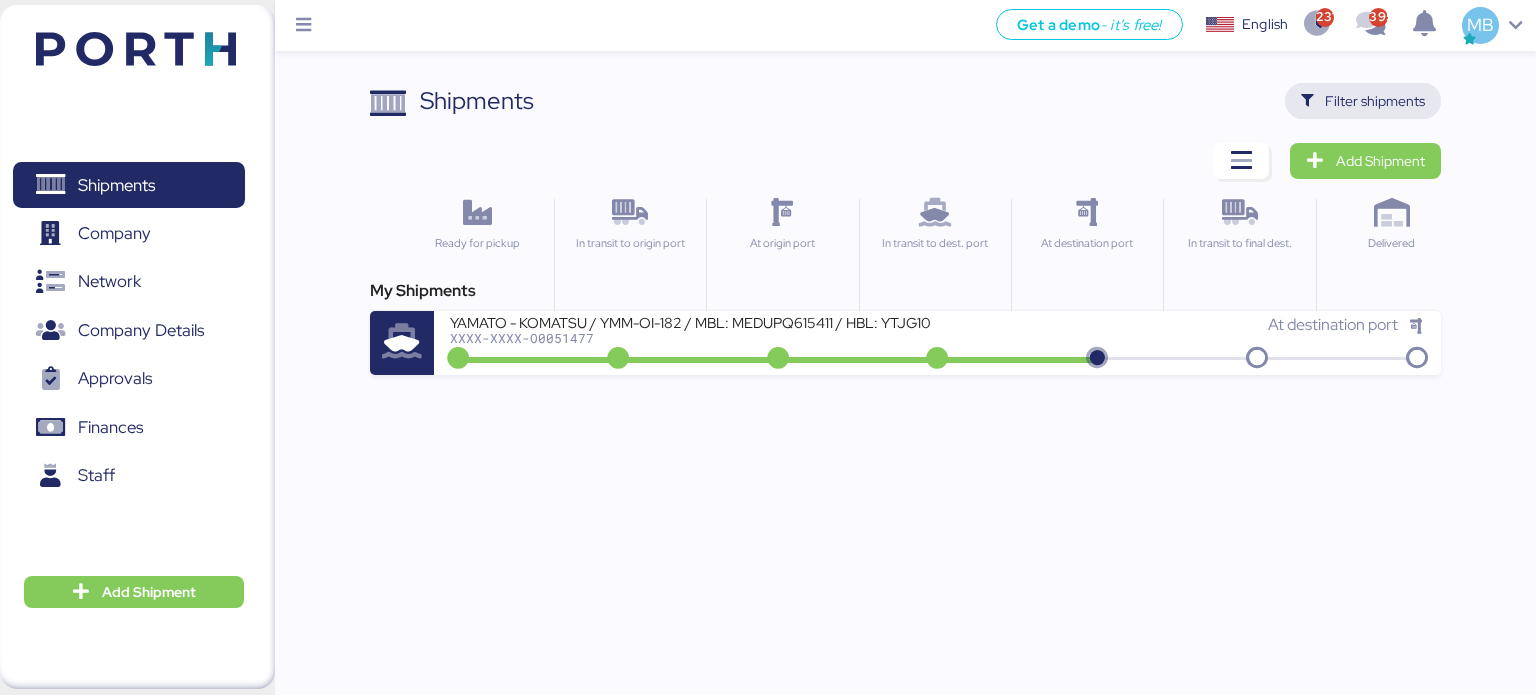 click on "Filter shipments" at bounding box center (1375, 101) 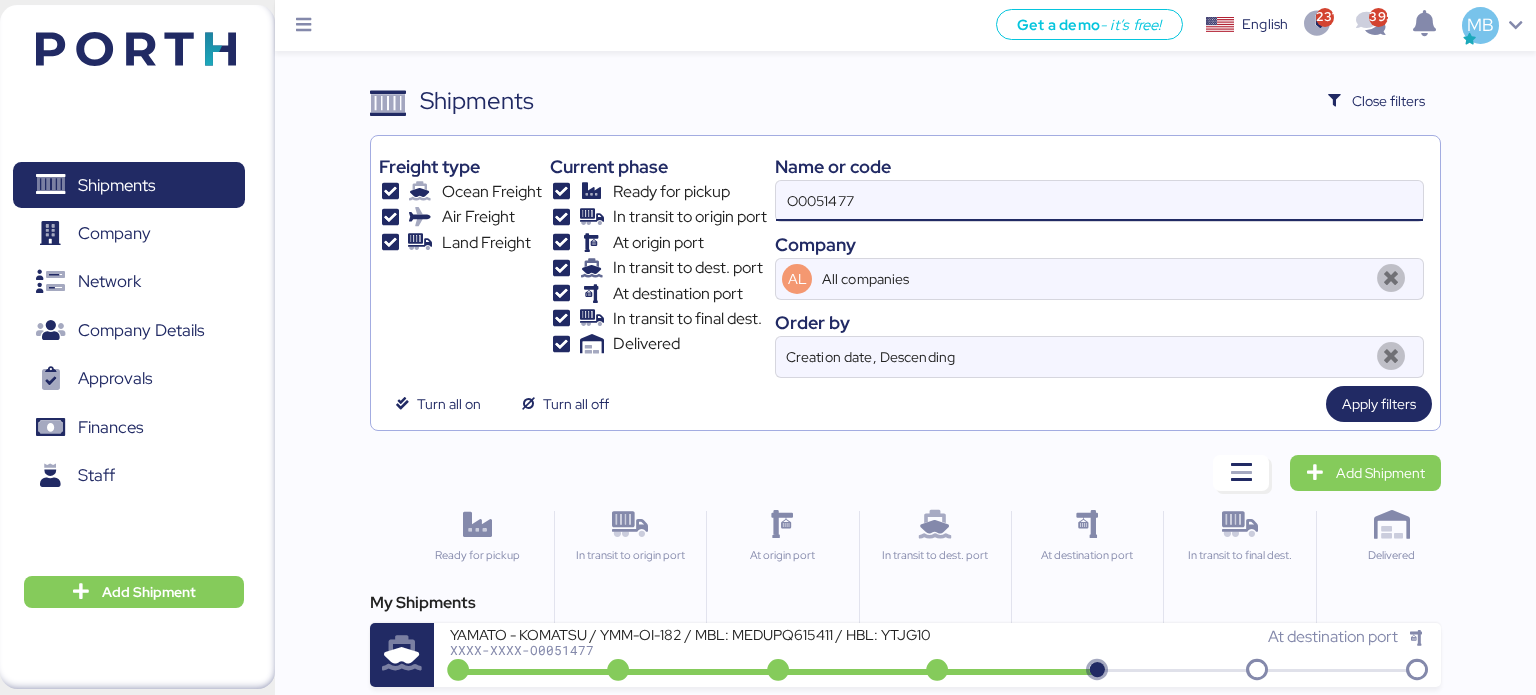 drag, startPoint x: 915, startPoint y: 192, endPoint x: 717, endPoint y: 191, distance: 198.00252 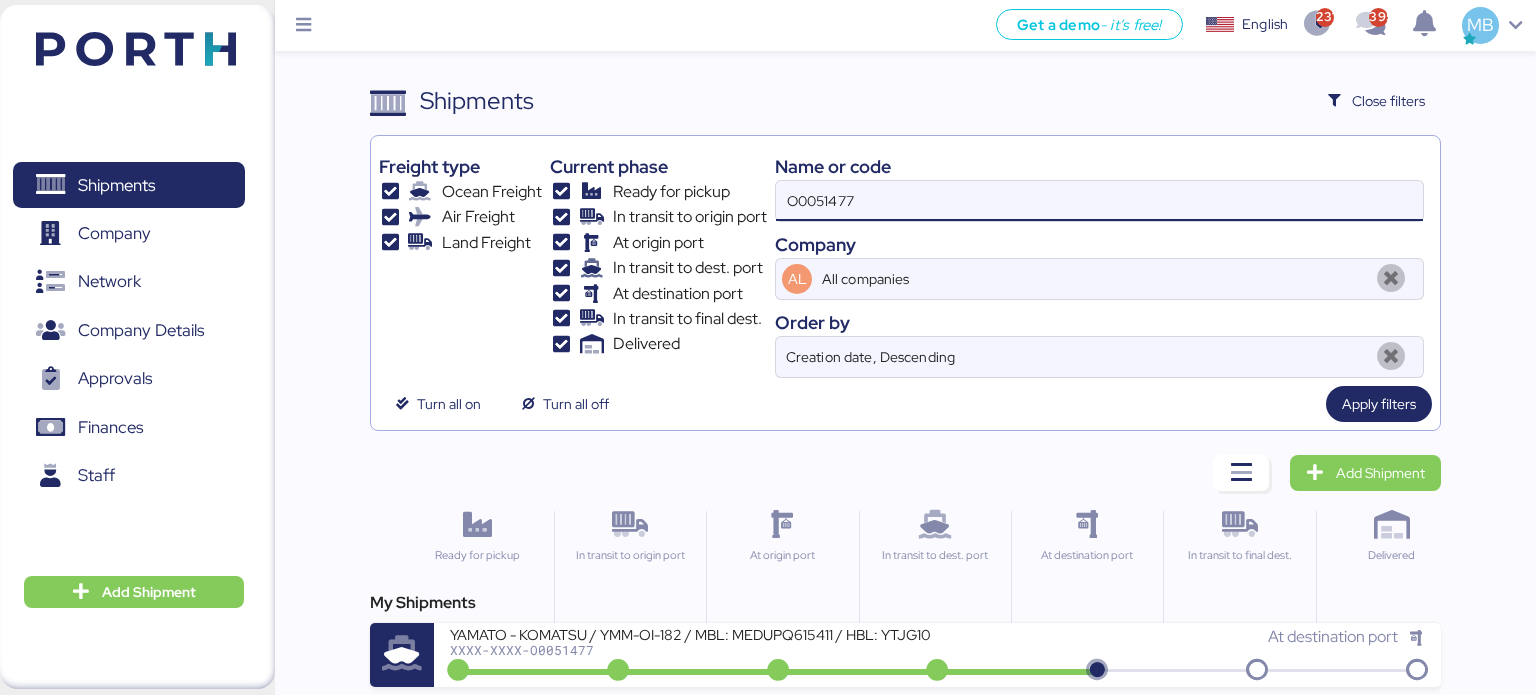 click on "Freight type   Ocean Freight   Air Freight   Land Freight Current phase   Ready for pickup   In transit to origin port   At origin port   In transit to dest. port   At destination port   In transit to final dest.   Delivered Name or code O0051477 Company AL All companies   Order by Creation date, Descending" at bounding box center [906, 261] 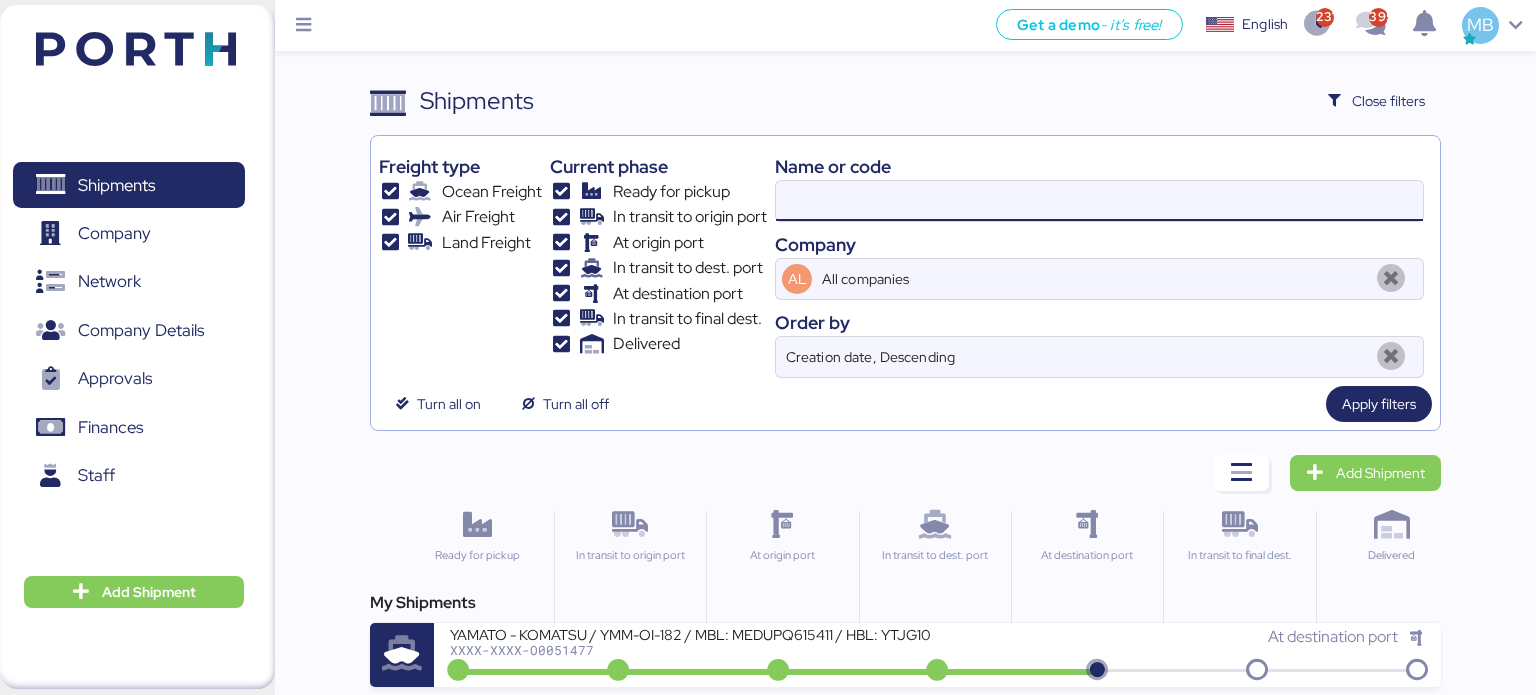 paste on "O0050674" 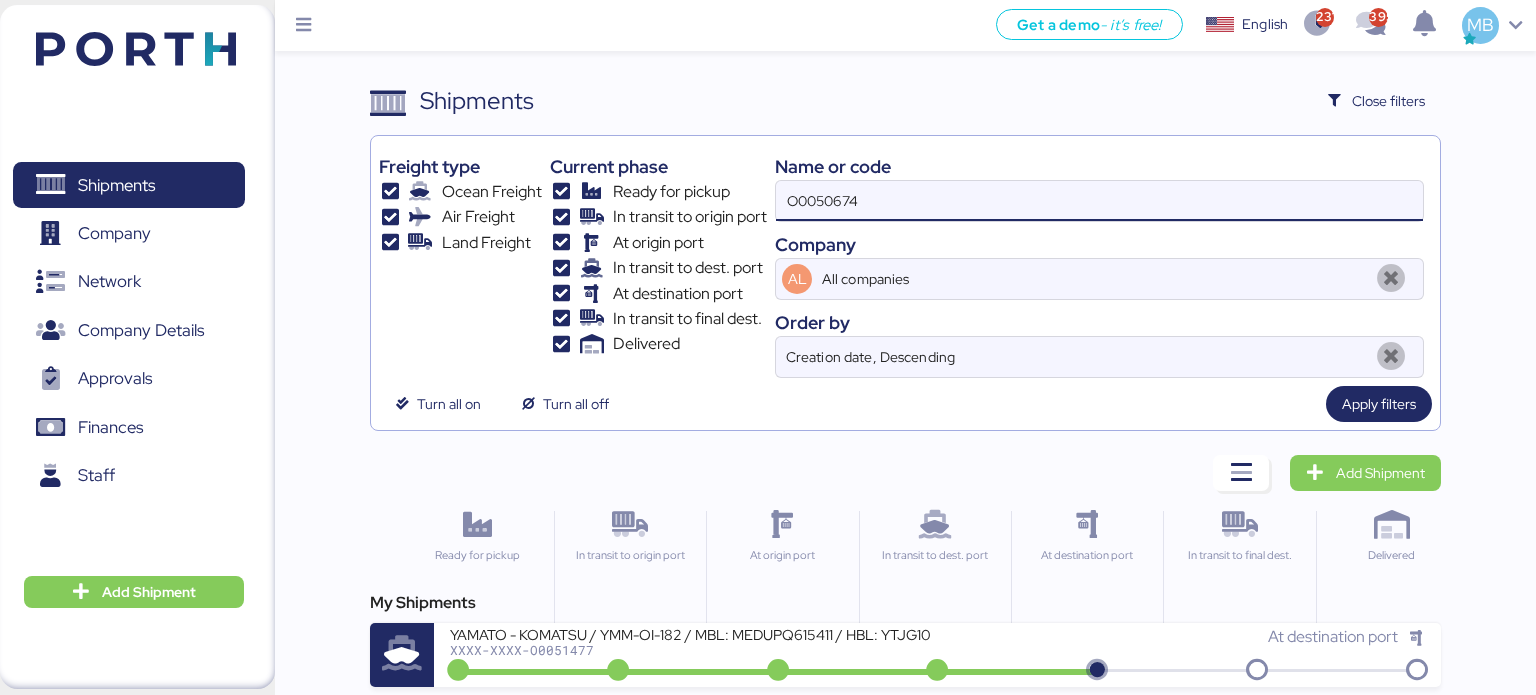 type on "O0050674" 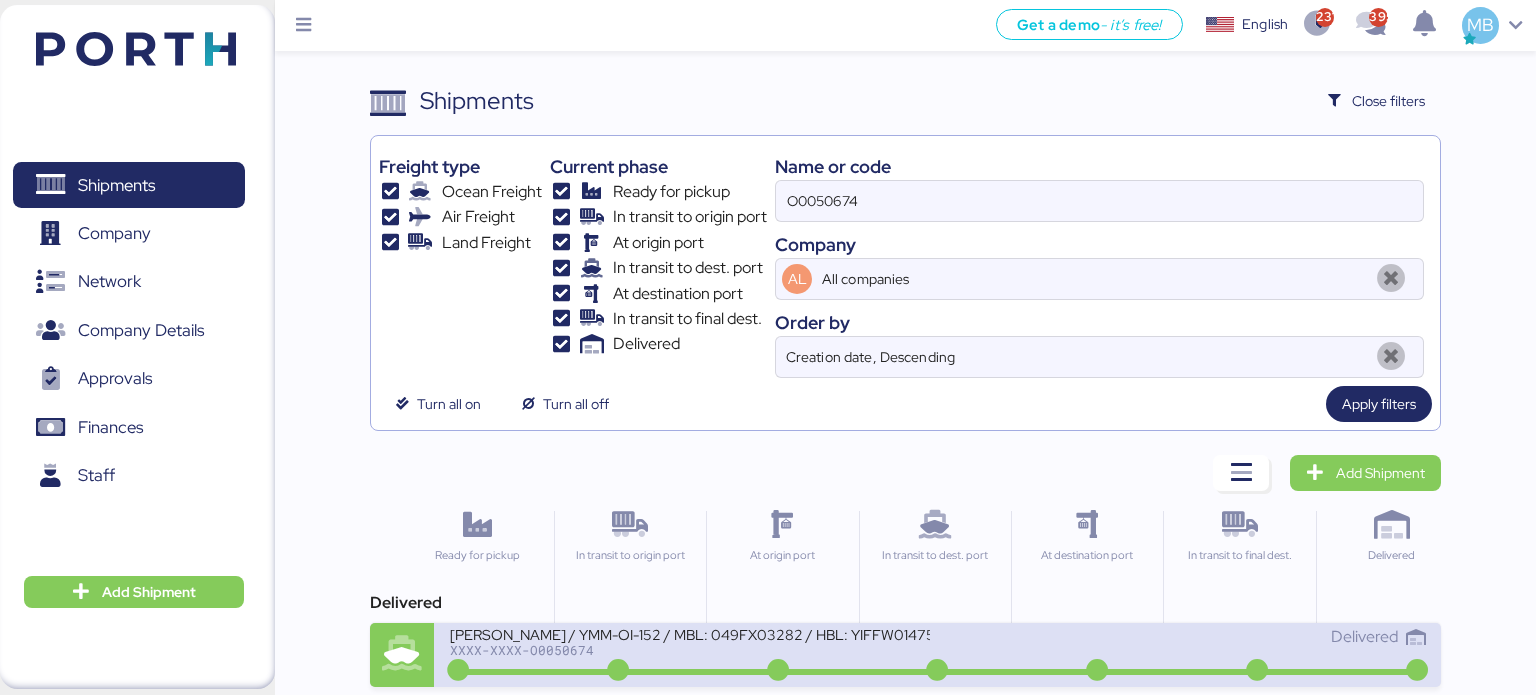 click on "YAMATO - YAZAKI / YMM-OI-152 / MBL: 049FX03282 / HBL: YIFFW0147595 / FCL XXXX-XXXX-O0050674" at bounding box center (694, 646) 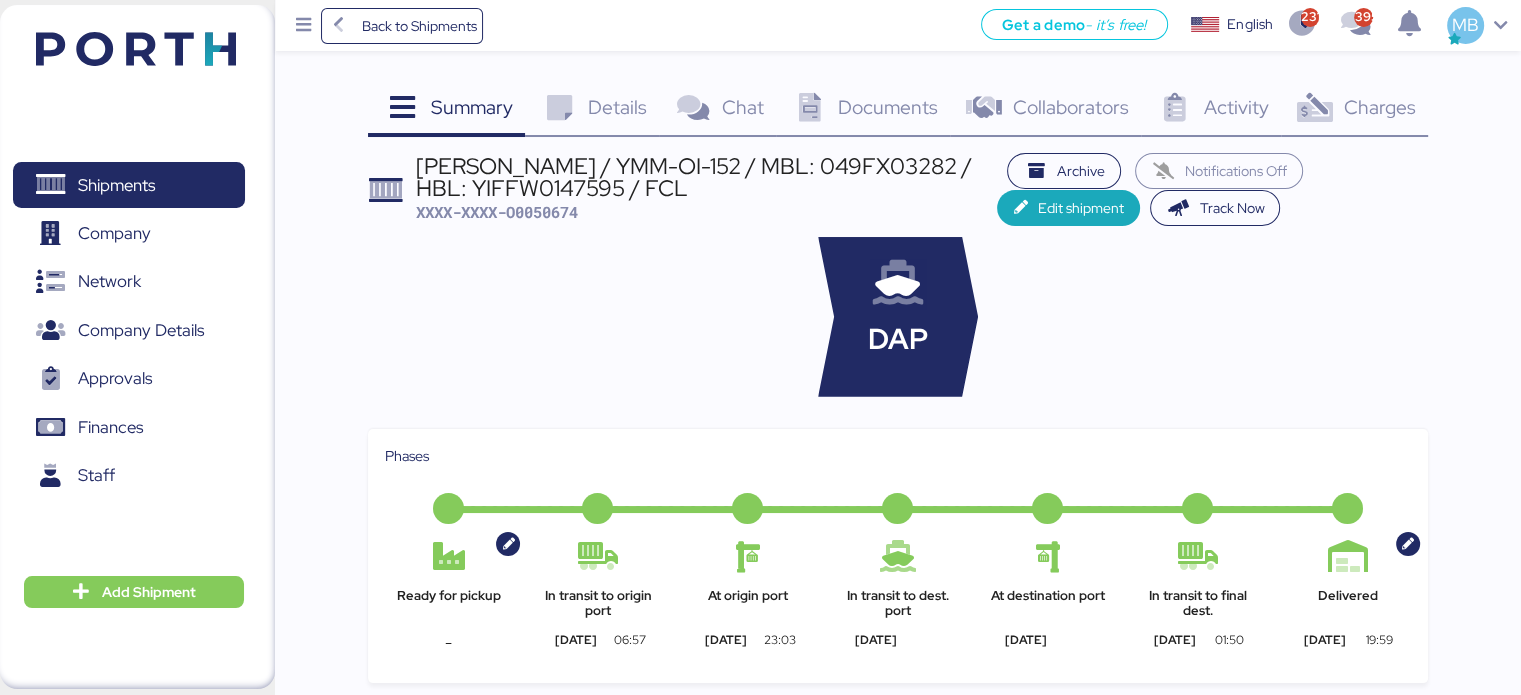 click on "Charges" at bounding box center [1379, 107] 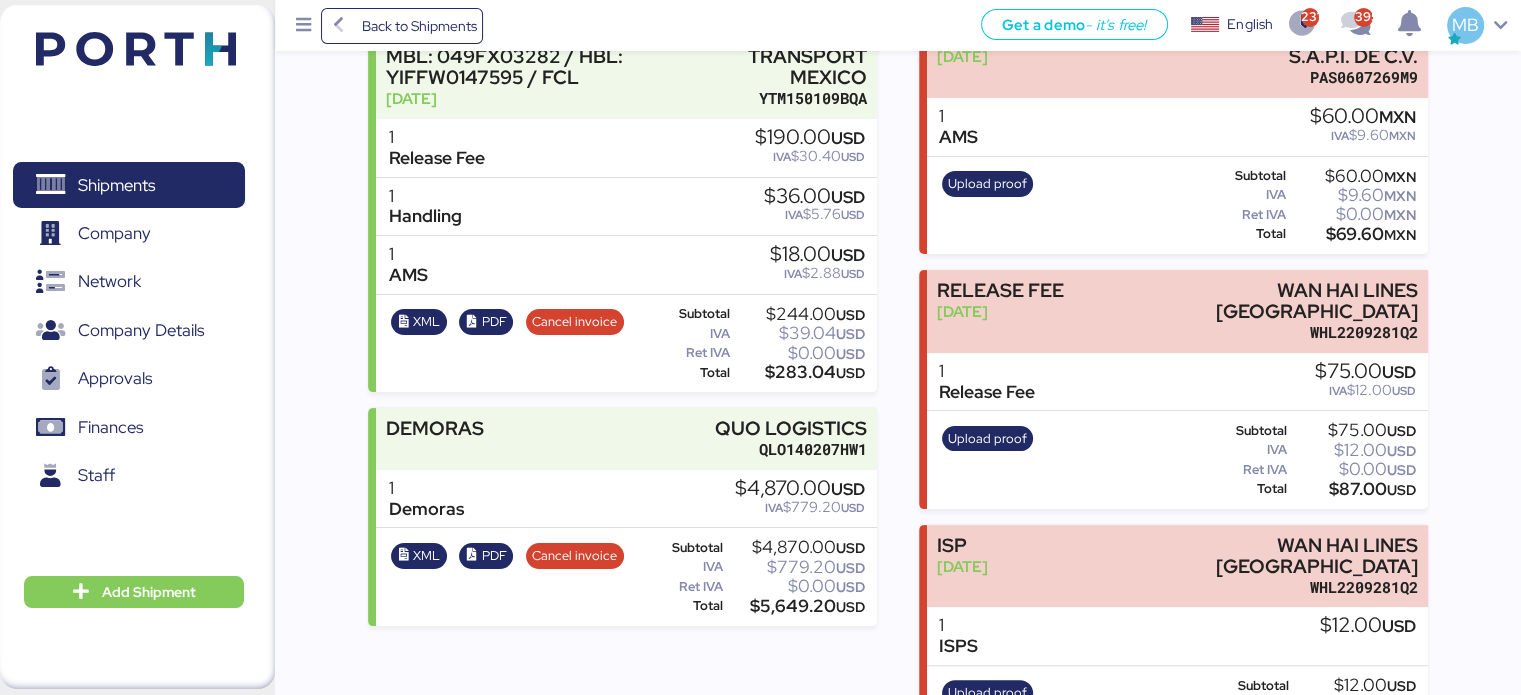 scroll, scrollTop: 0, scrollLeft: 0, axis: both 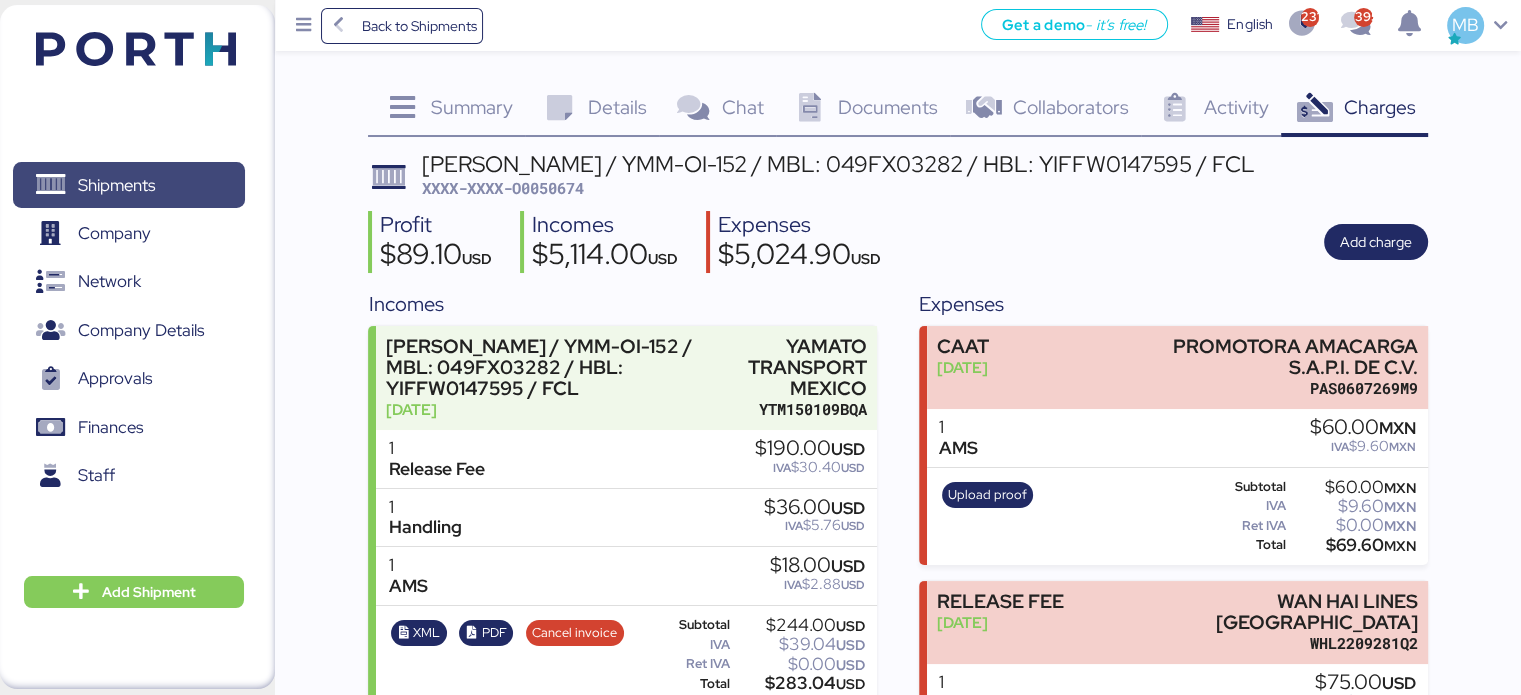 click on "Shipments" at bounding box center (116, 185) 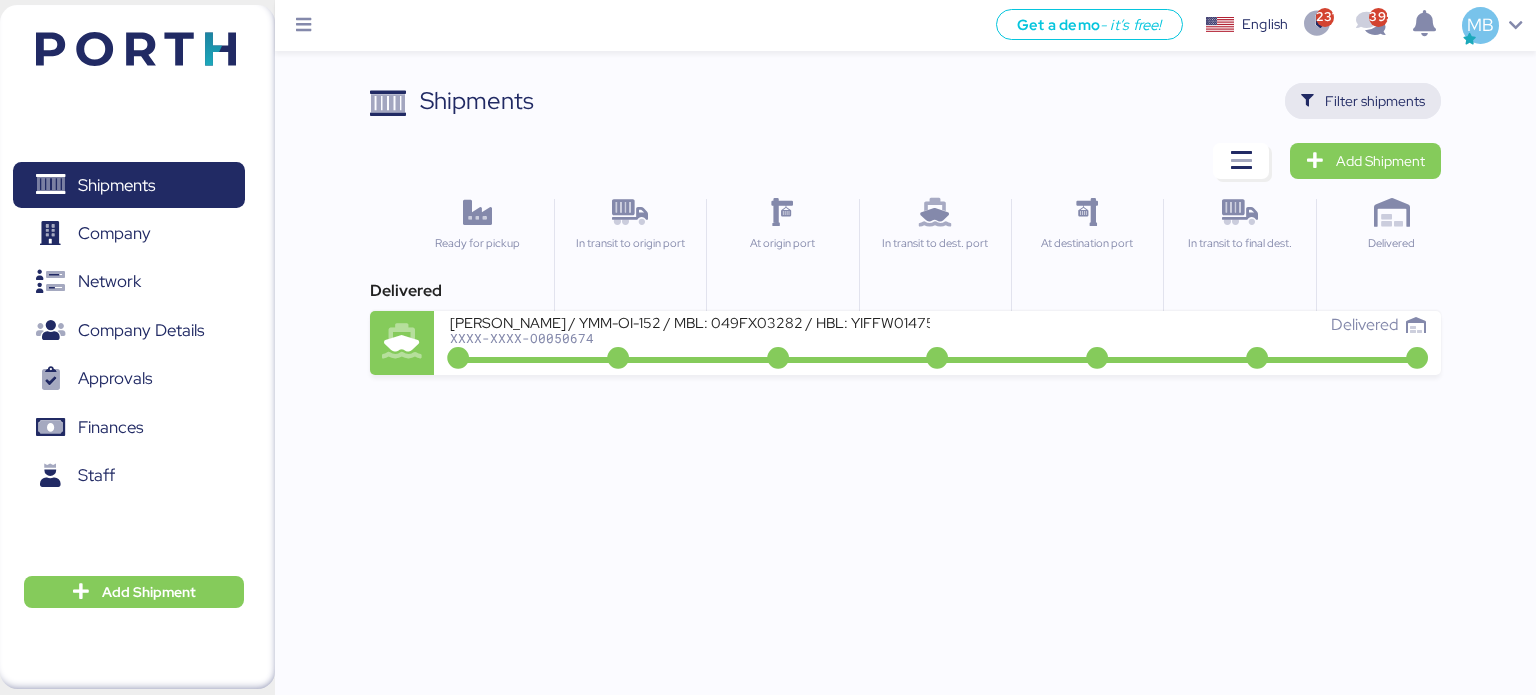click on "Filter shipments" at bounding box center (1375, 101) 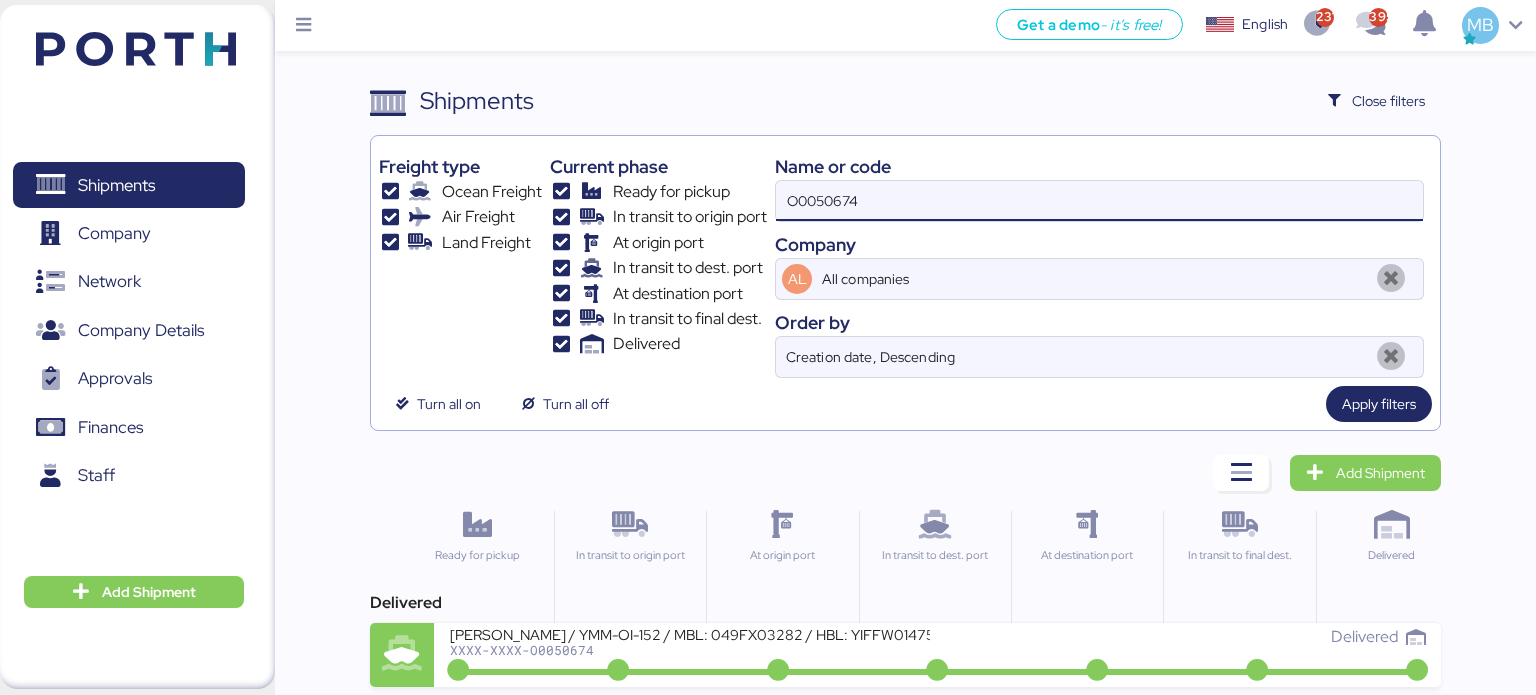 drag, startPoint x: 905, startPoint y: 213, endPoint x: 697, endPoint y: 207, distance: 208.08652 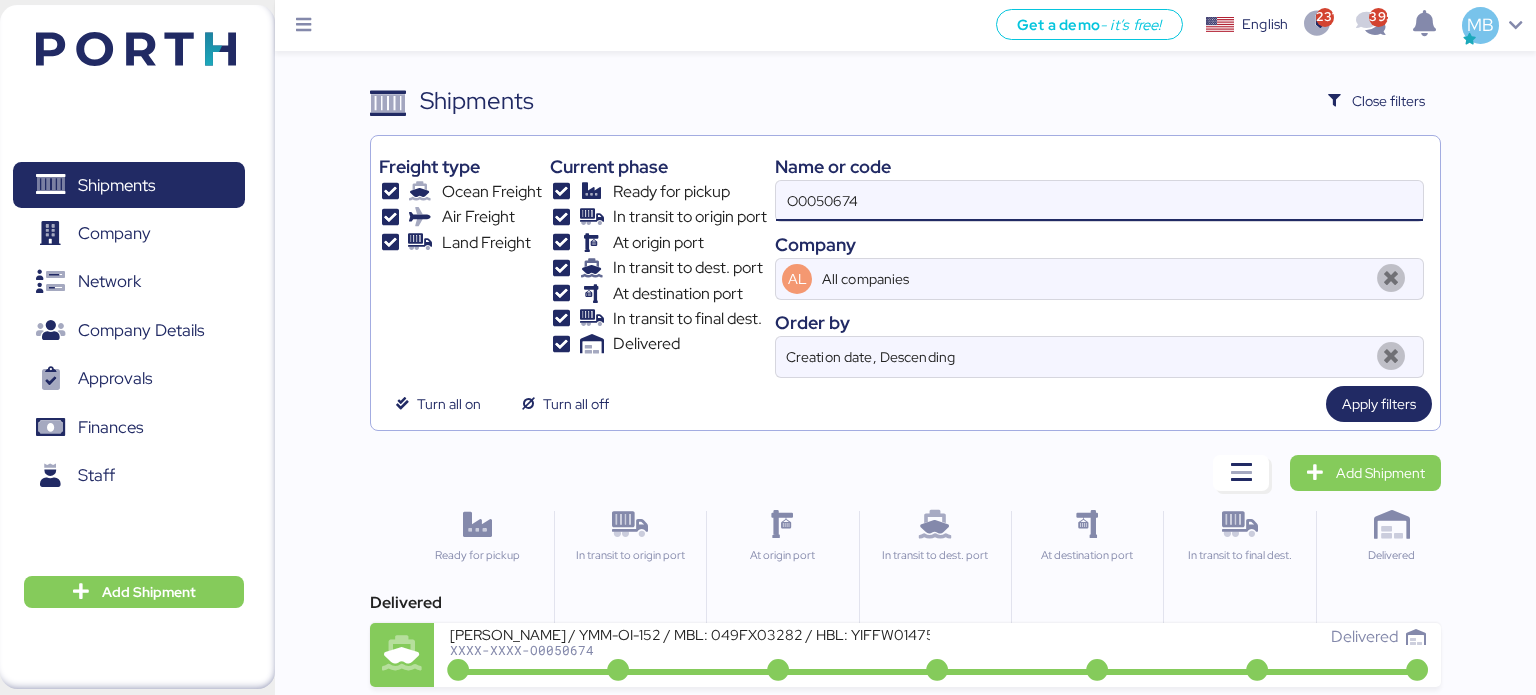 click on "Freight type   Ocean Freight   Air Freight   Land Freight Current phase   Ready for pickup   In transit to origin port   At origin port   In transit to dest. port   At destination port   In transit to final dest.   Delivered Name or code O0050674 Company AL All companies   Order by Creation date, Descending" at bounding box center (906, 261) 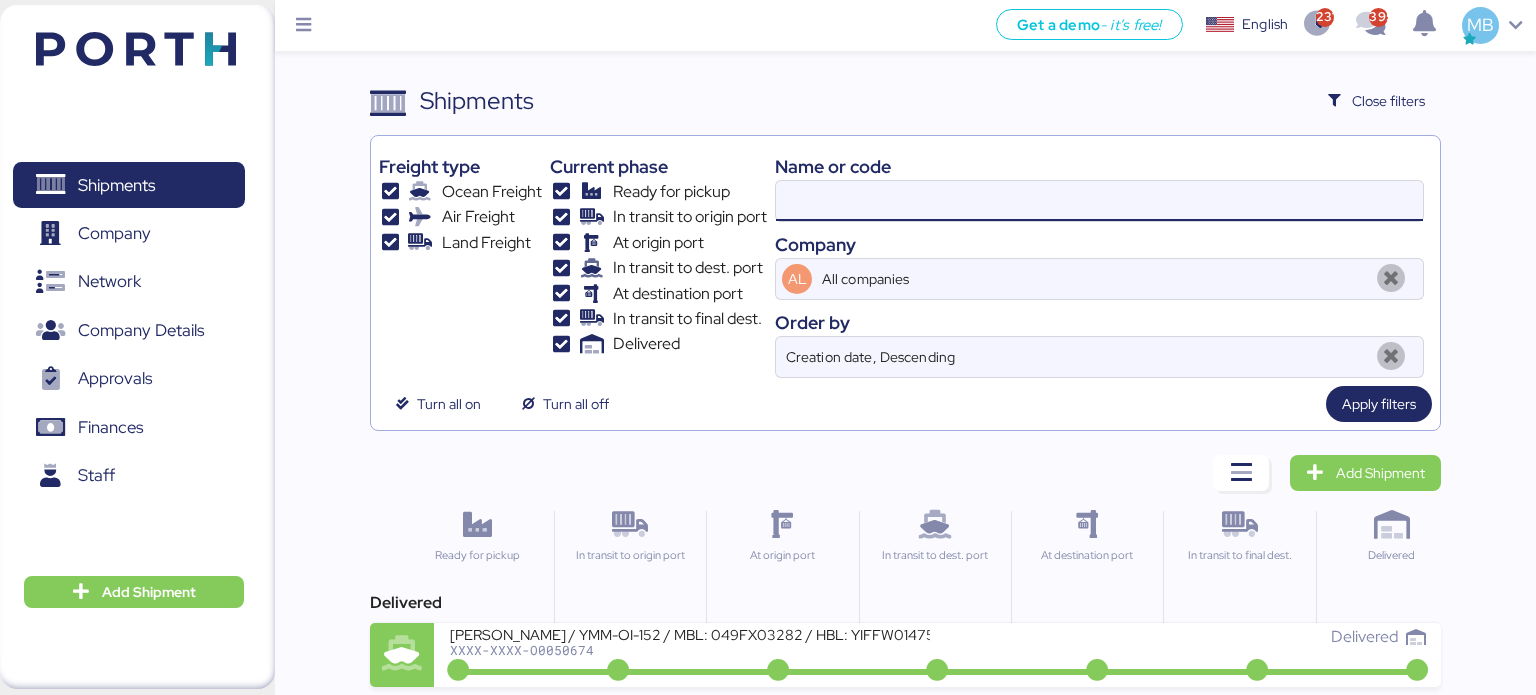paste on "O0051920" 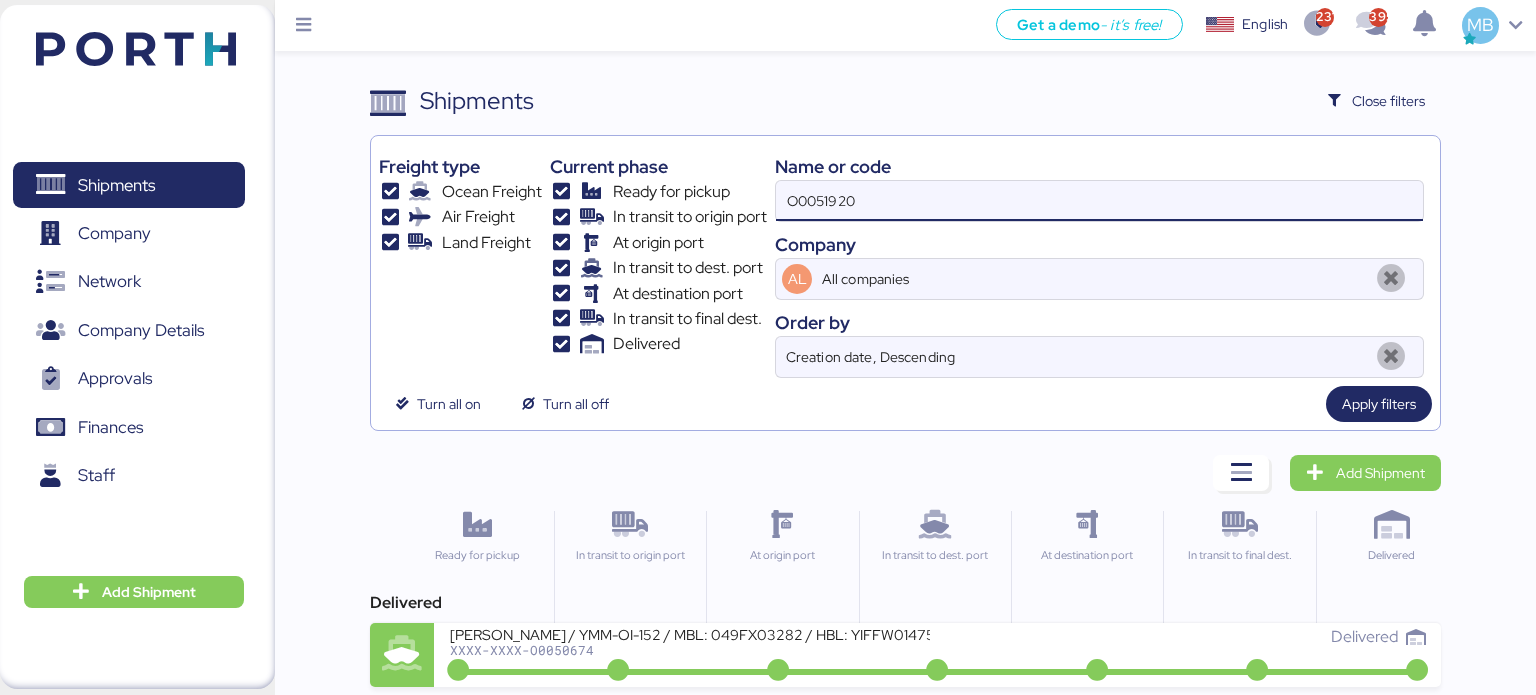 type on "O0051920" 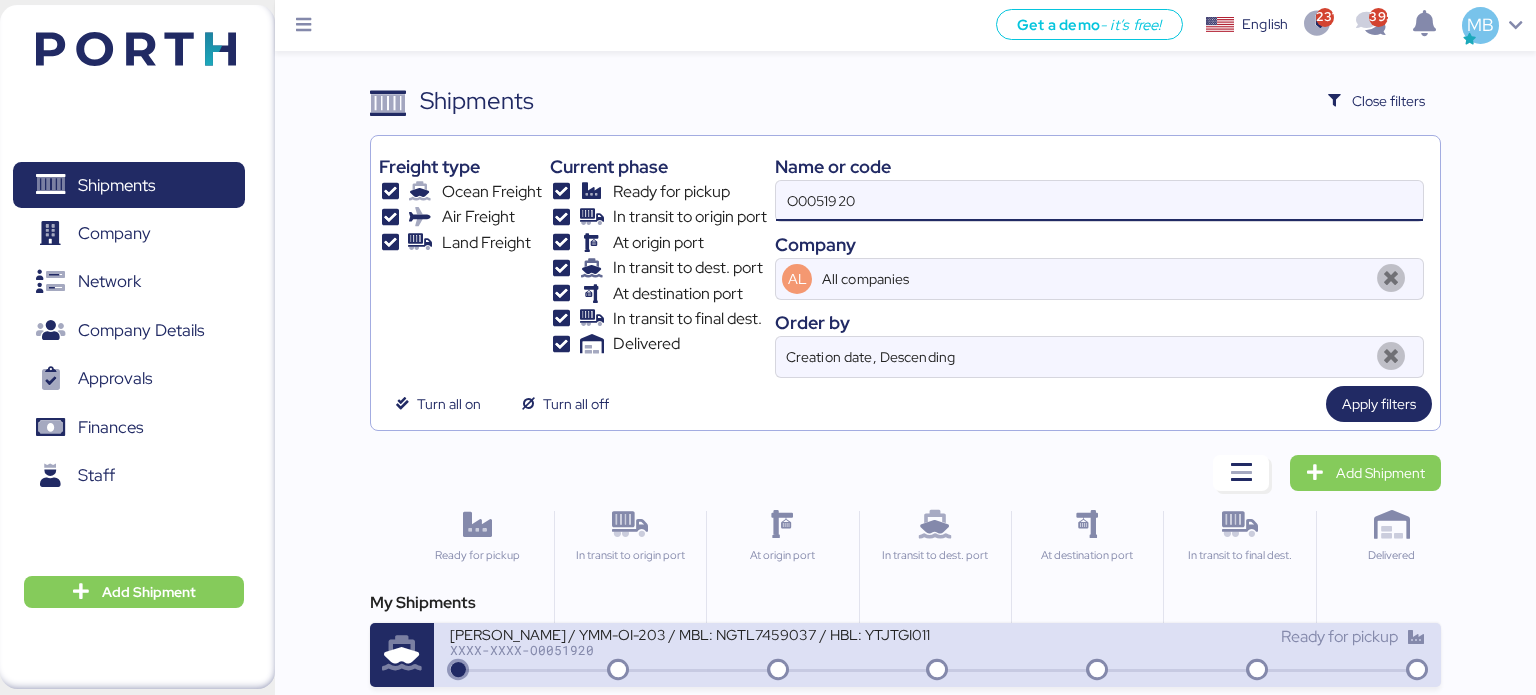 click on "[PERSON_NAME] / YMM-OI-203 / MBL: NGTL7459037 / HBL: YTJTGI011277 / LCL" at bounding box center [690, 633] 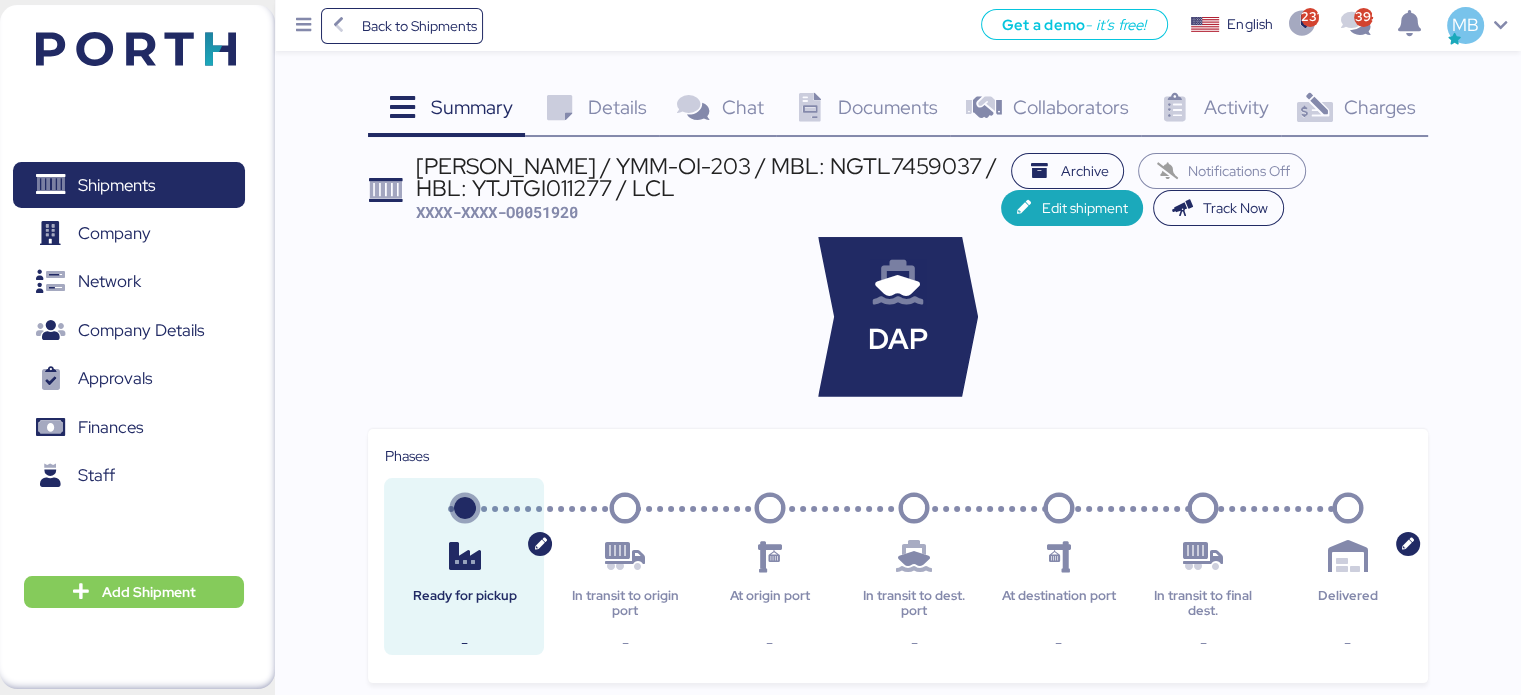 click on "Charges" at bounding box center (1379, 107) 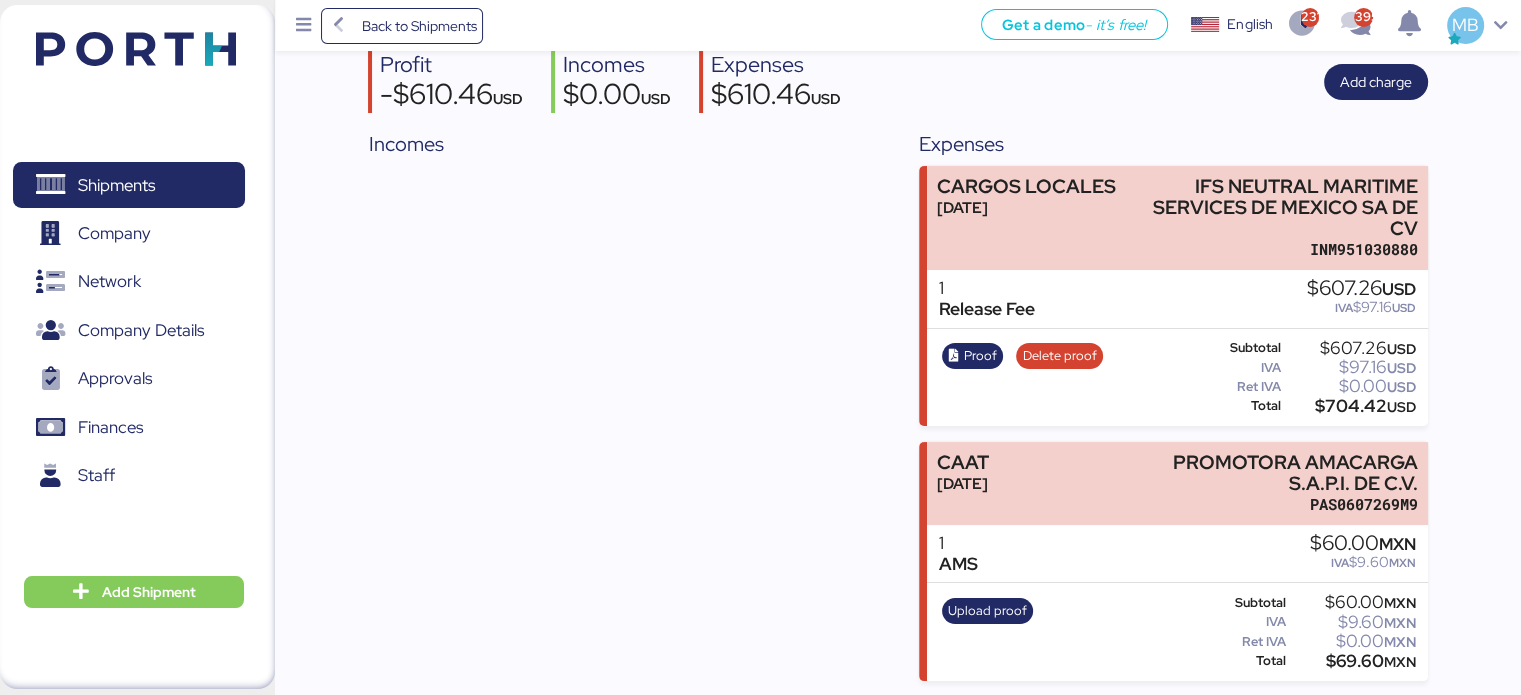 scroll, scrollTop: 0, scrollLeft: 0, axis: both 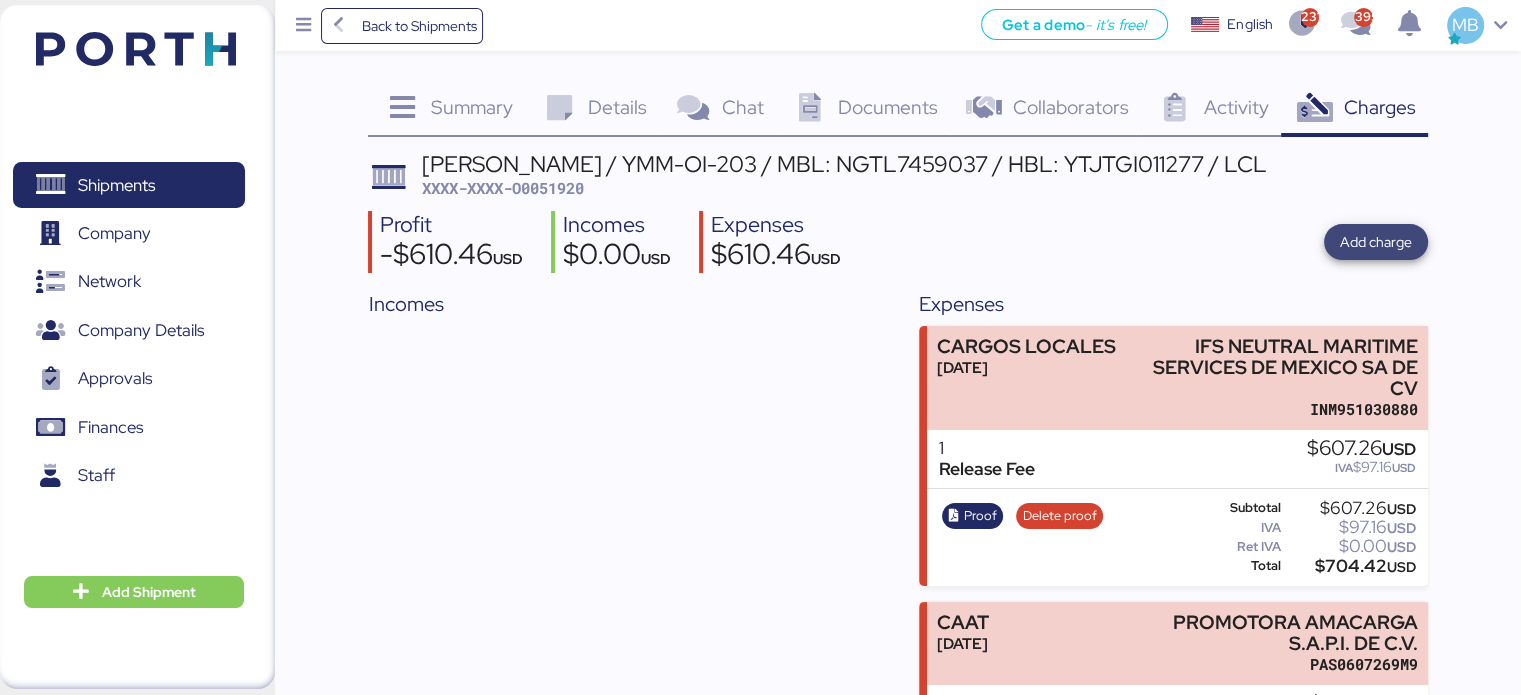 click on "Add charge" at bounding box center [1376, 242] 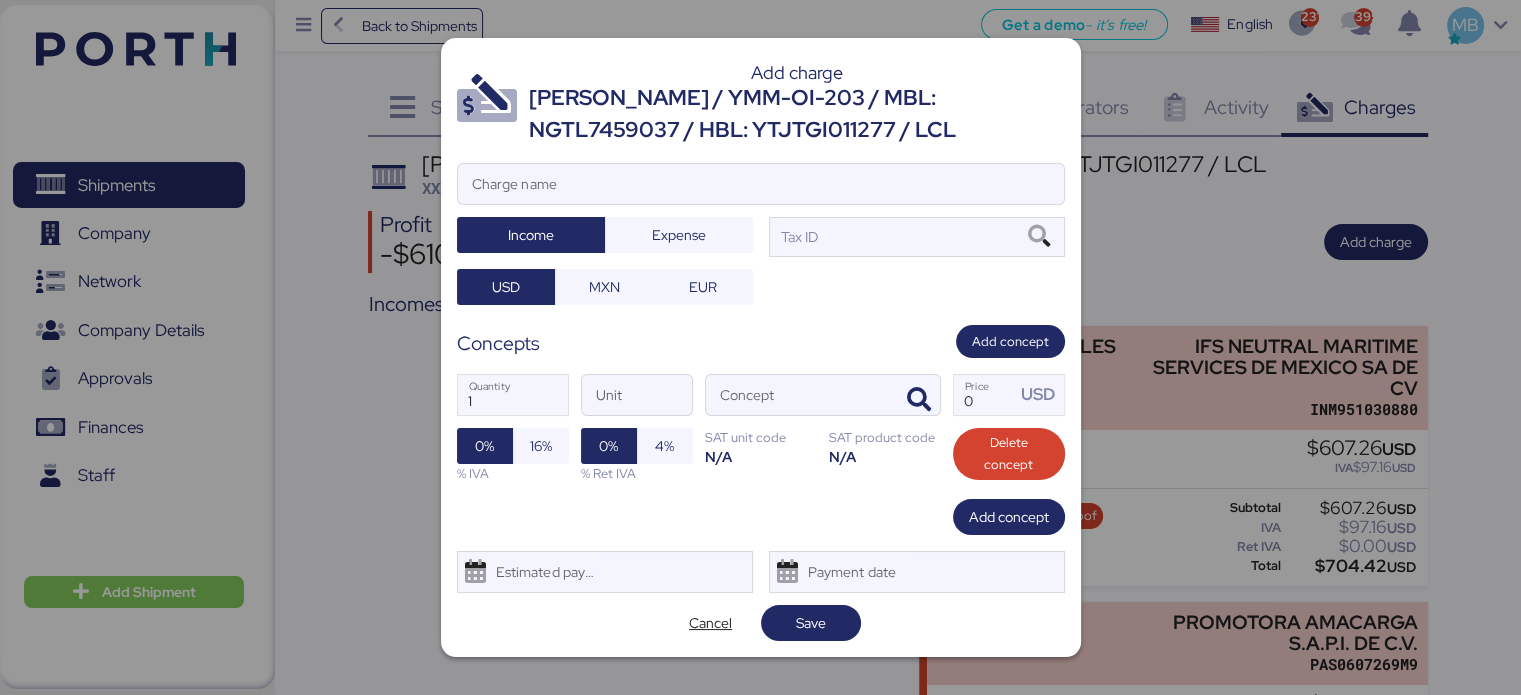 drag, startPoint x: 943, startPoint y: 128, endPoint x: 528, endPoint y: 100, distance: 415.9435 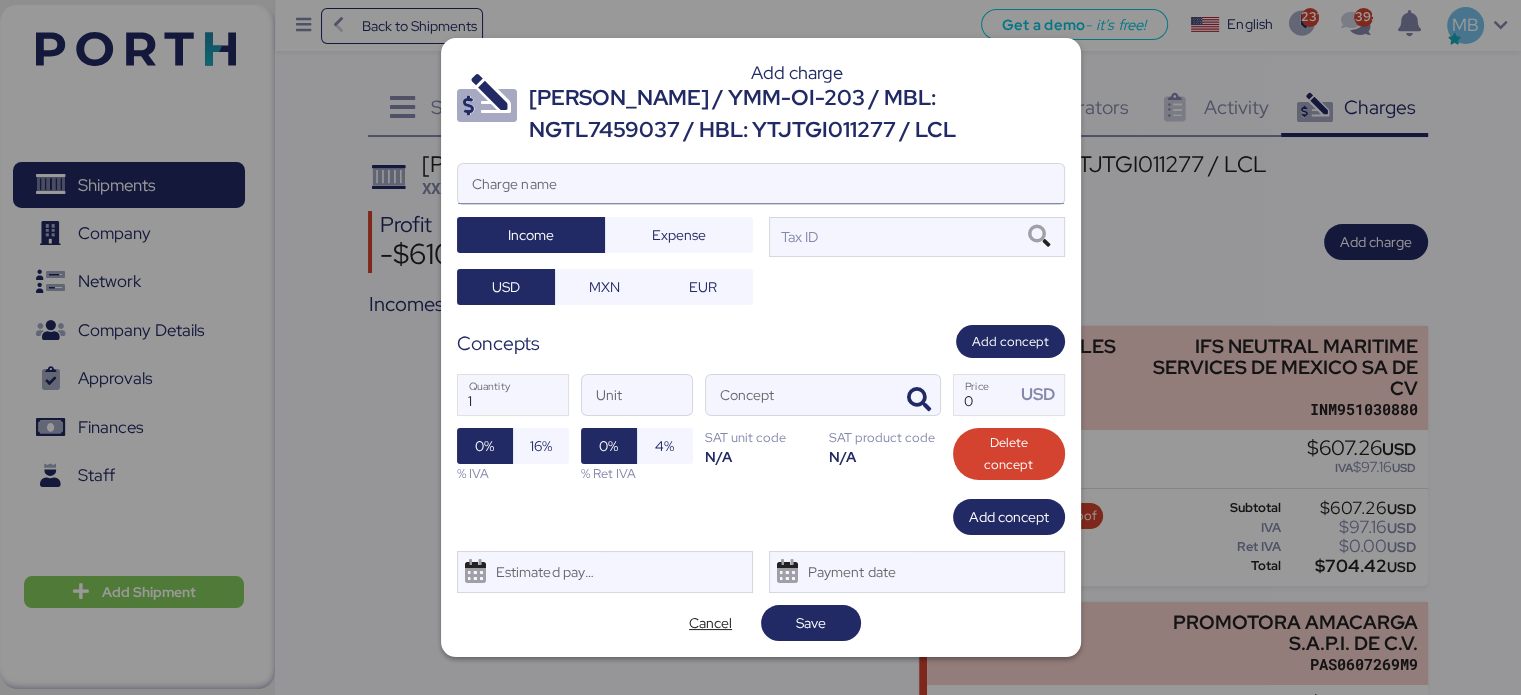 click on "Charge name" at bounding box center [761, 184] 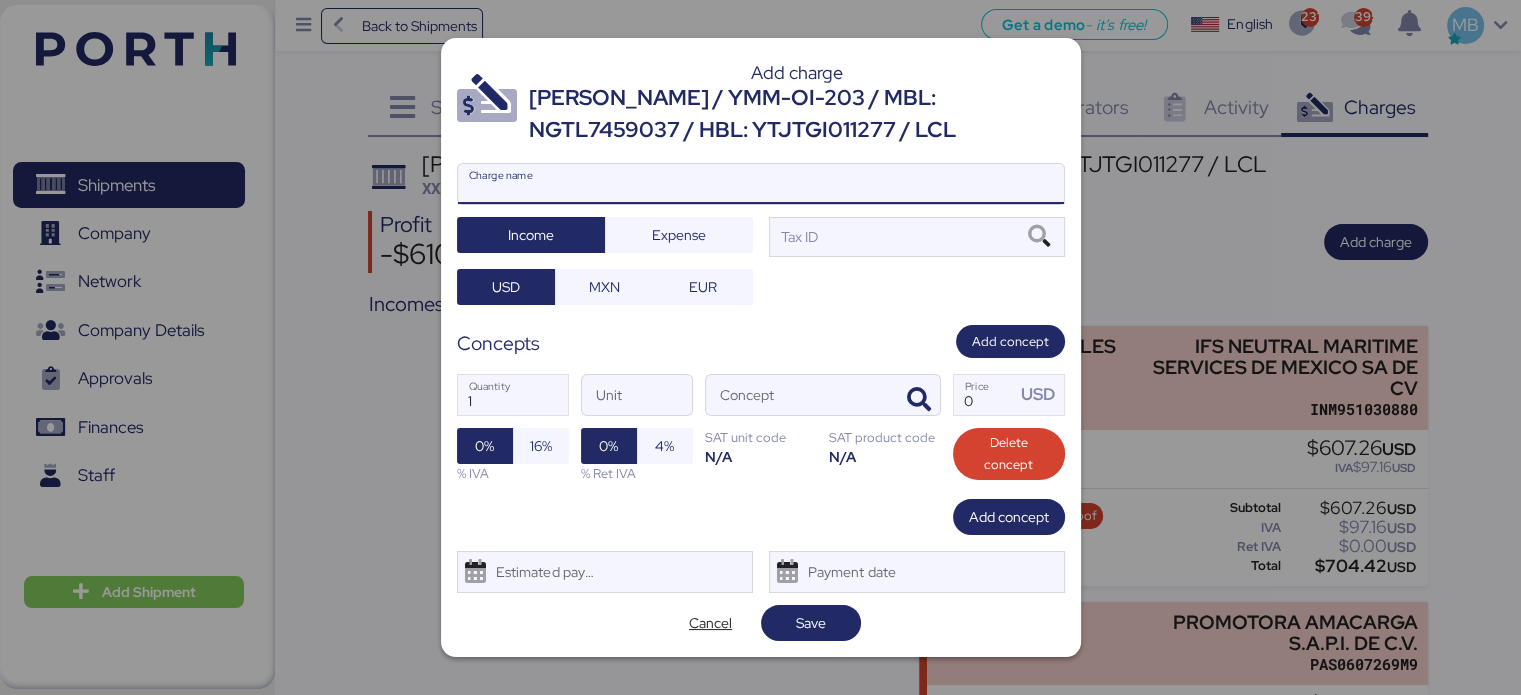 paste on "[PERSON_NAME] / YMM-OI-203 / MBL: NGTL7459037 / HBL: YTJTGI011277 / LCL" 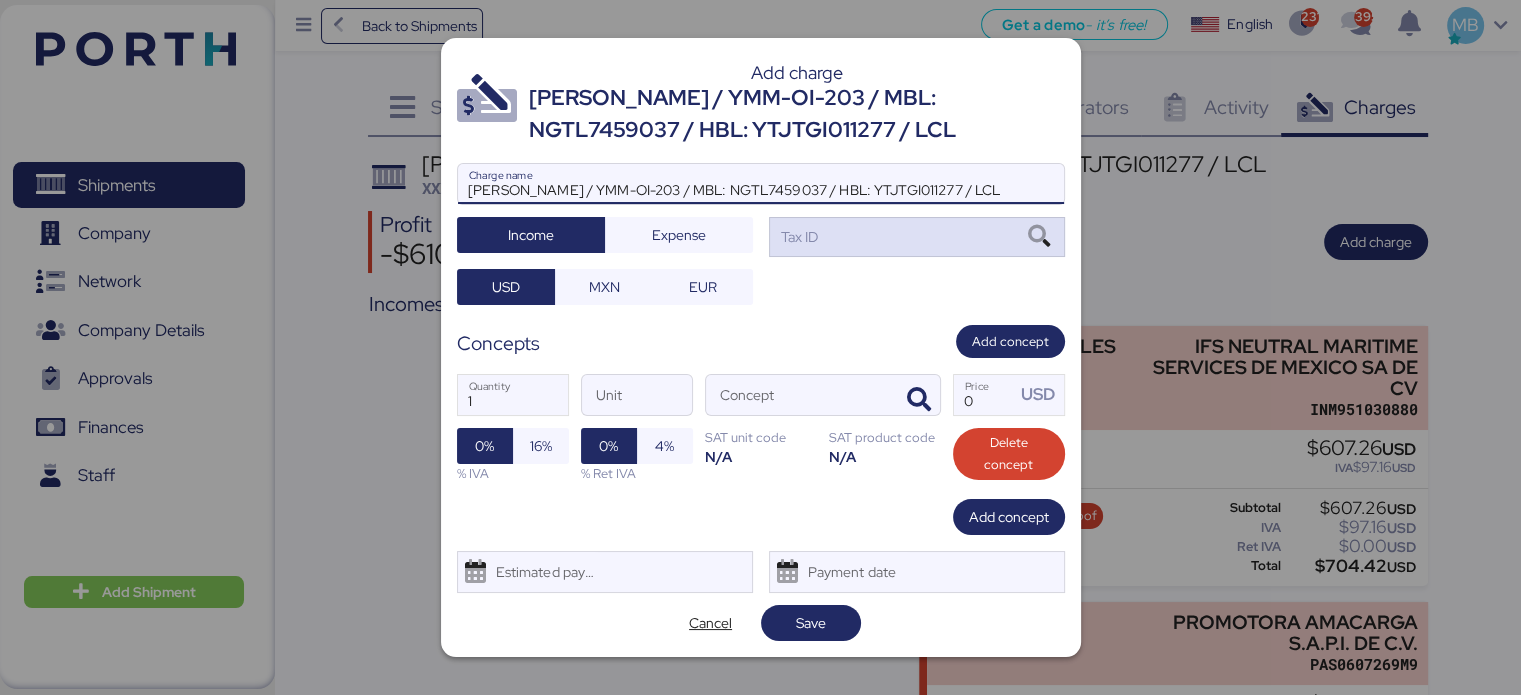 type on "[PERSON_NAME] / YMM-OI-203 / MBL: NGTL7459037 / HBL: YTJTGI011277 / LCL" 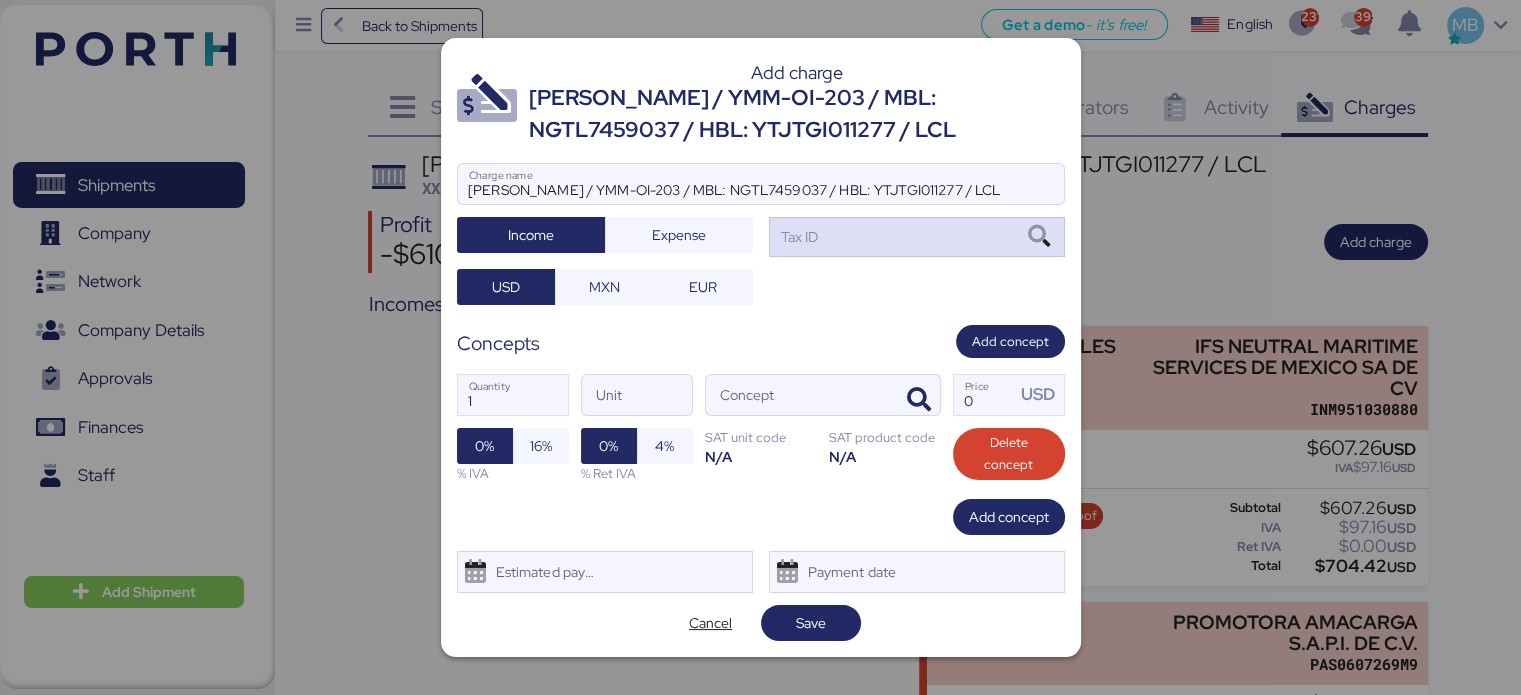click on "Tax ID" at bounding box center (917, 237) 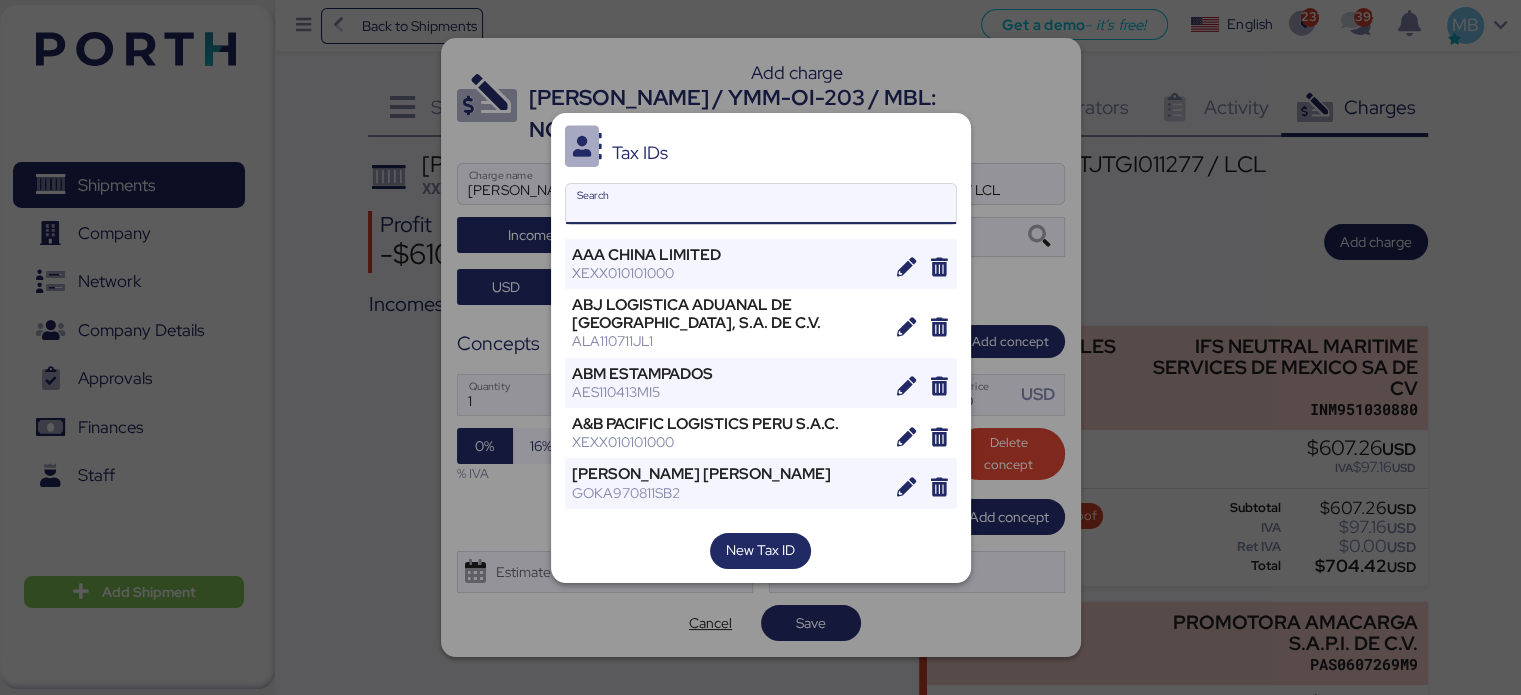 click on "Search" at bounding box center (761, 204) 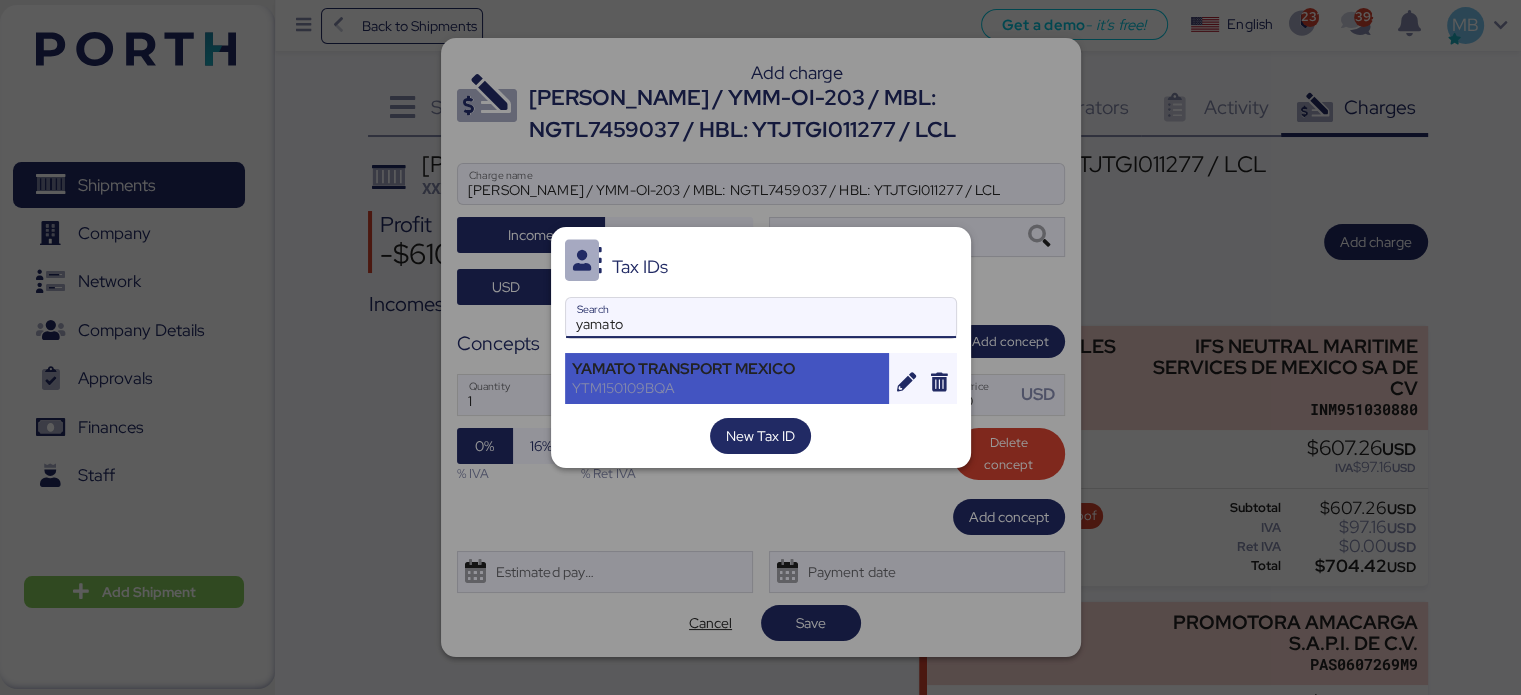 type on "yamato" 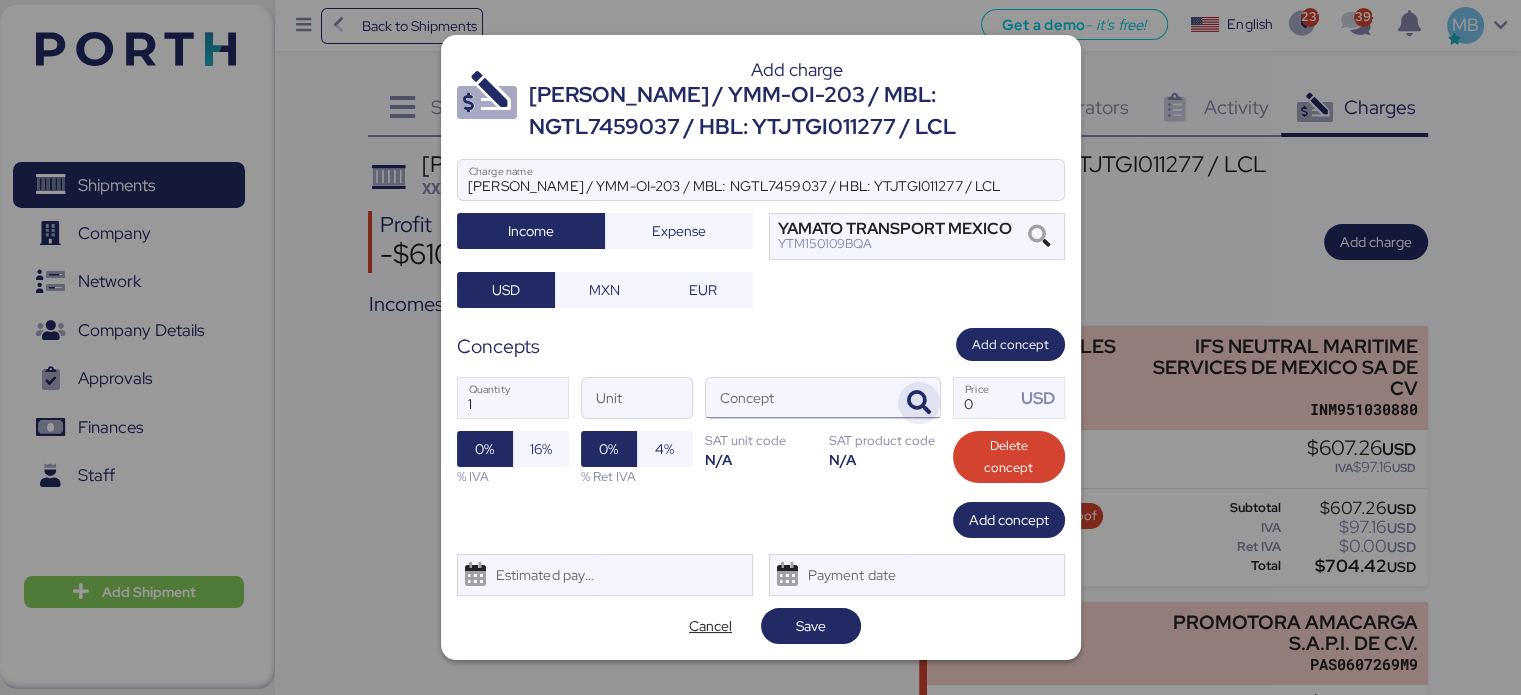 click at bounding box center (919, 403) 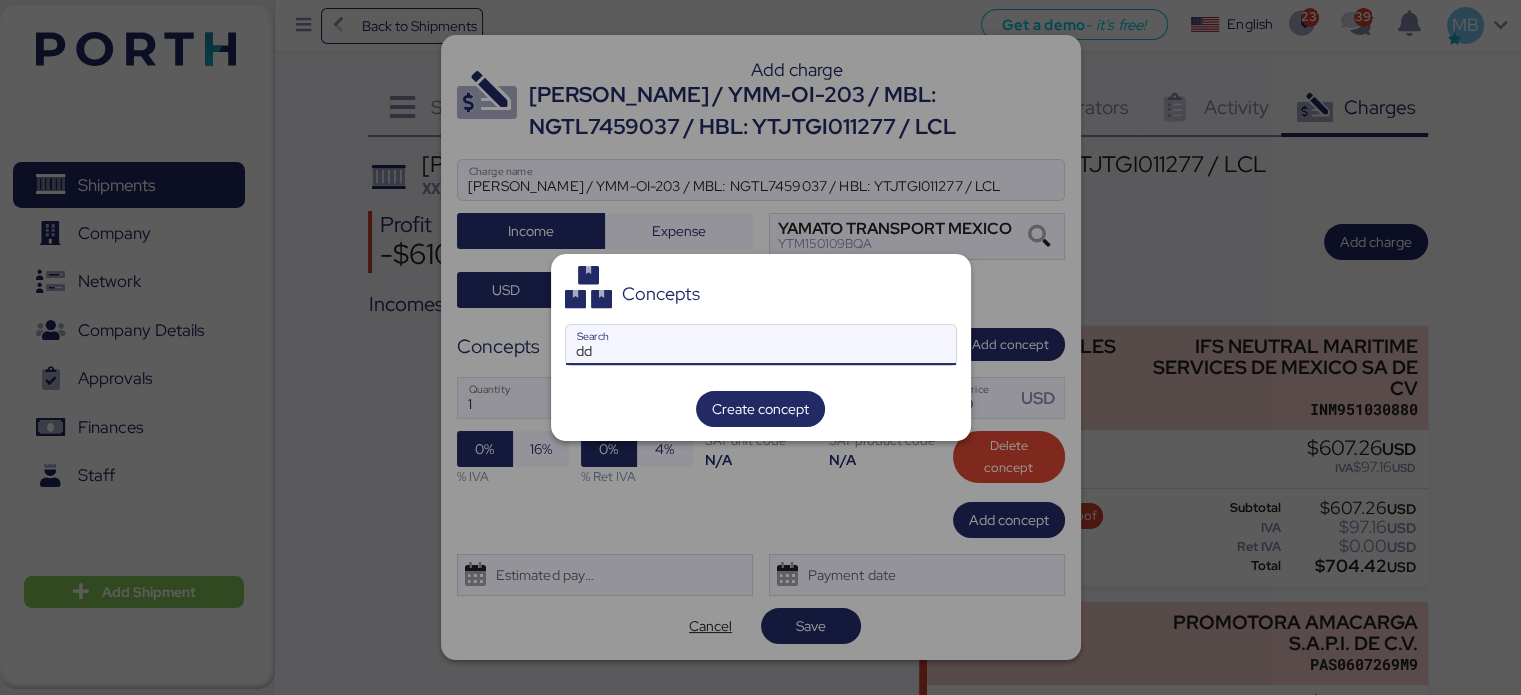 type on "d" 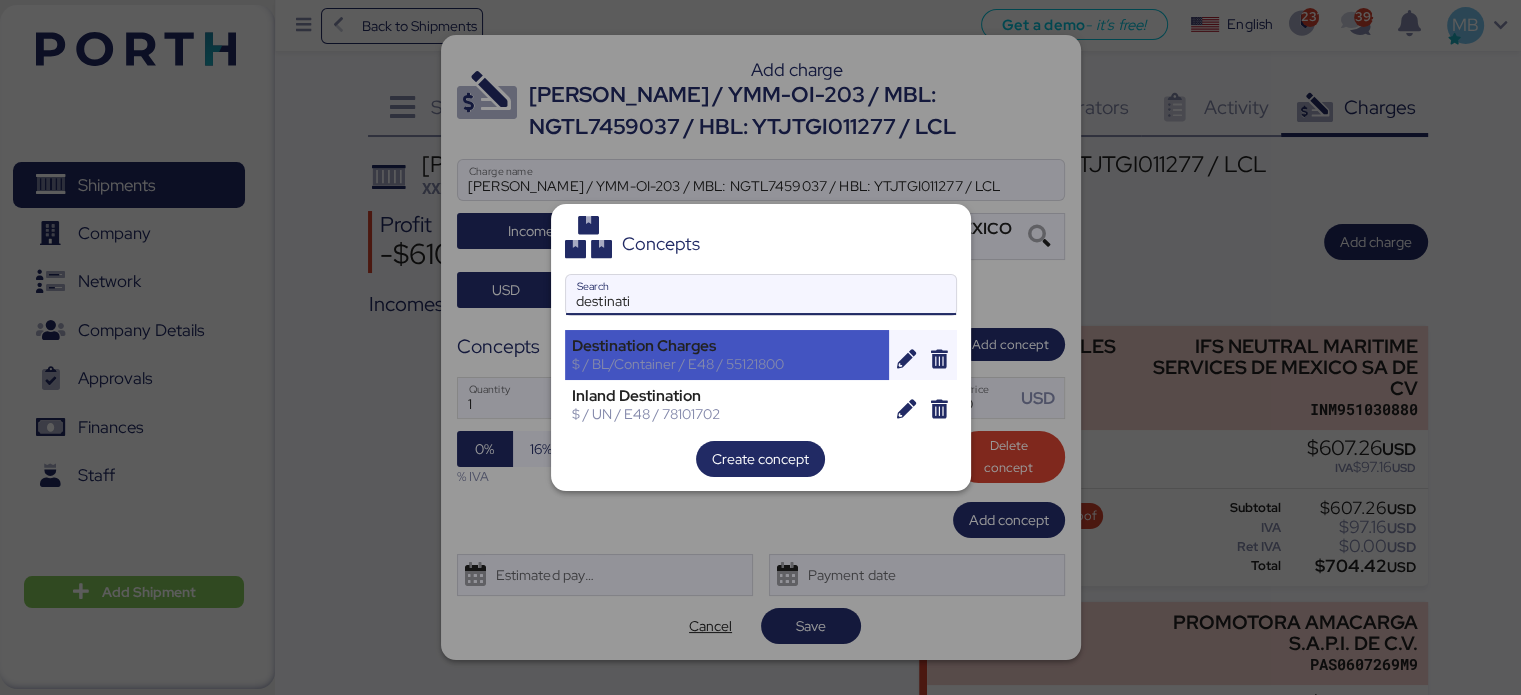 type on "destinati" 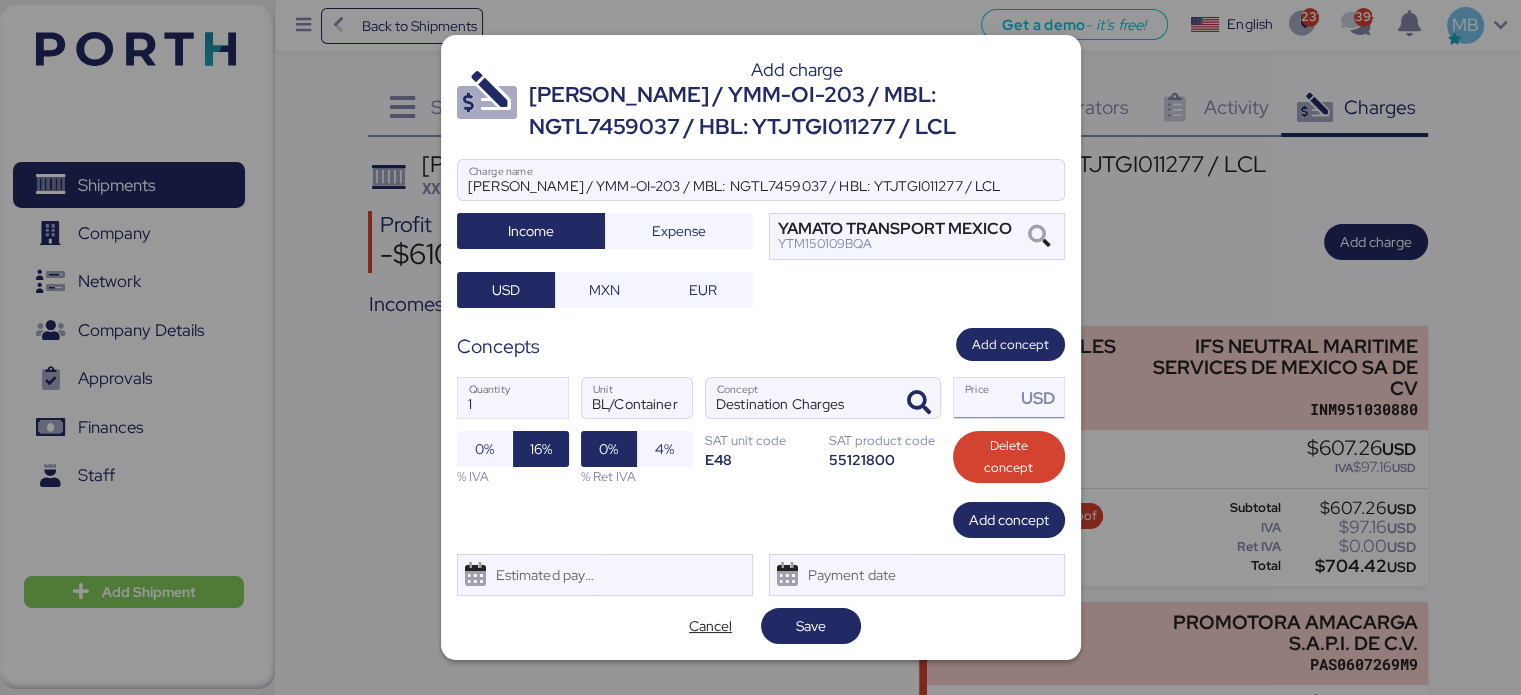 click on "Price USD" at bounding box center [985, 398] 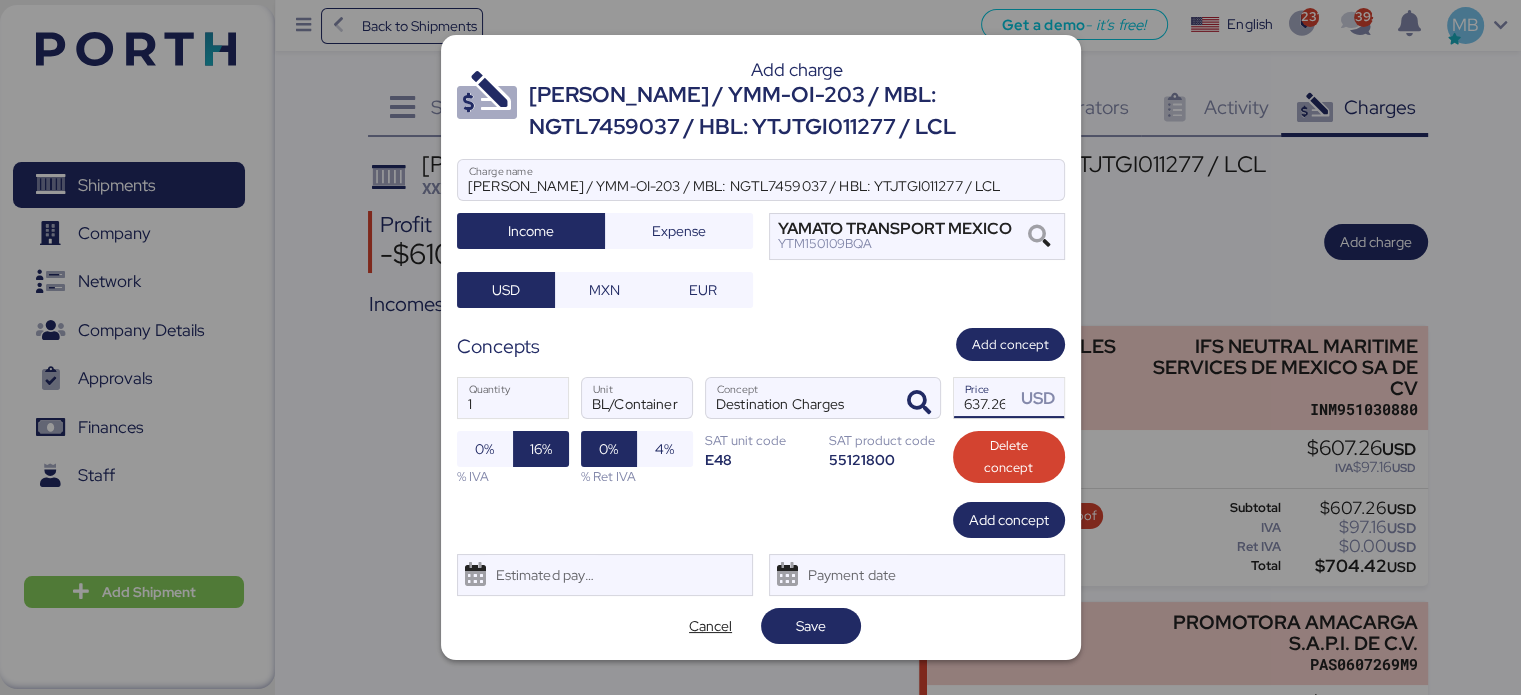 scroll, scrollTop: 0, scrollLeft: 3, axis: horizontal 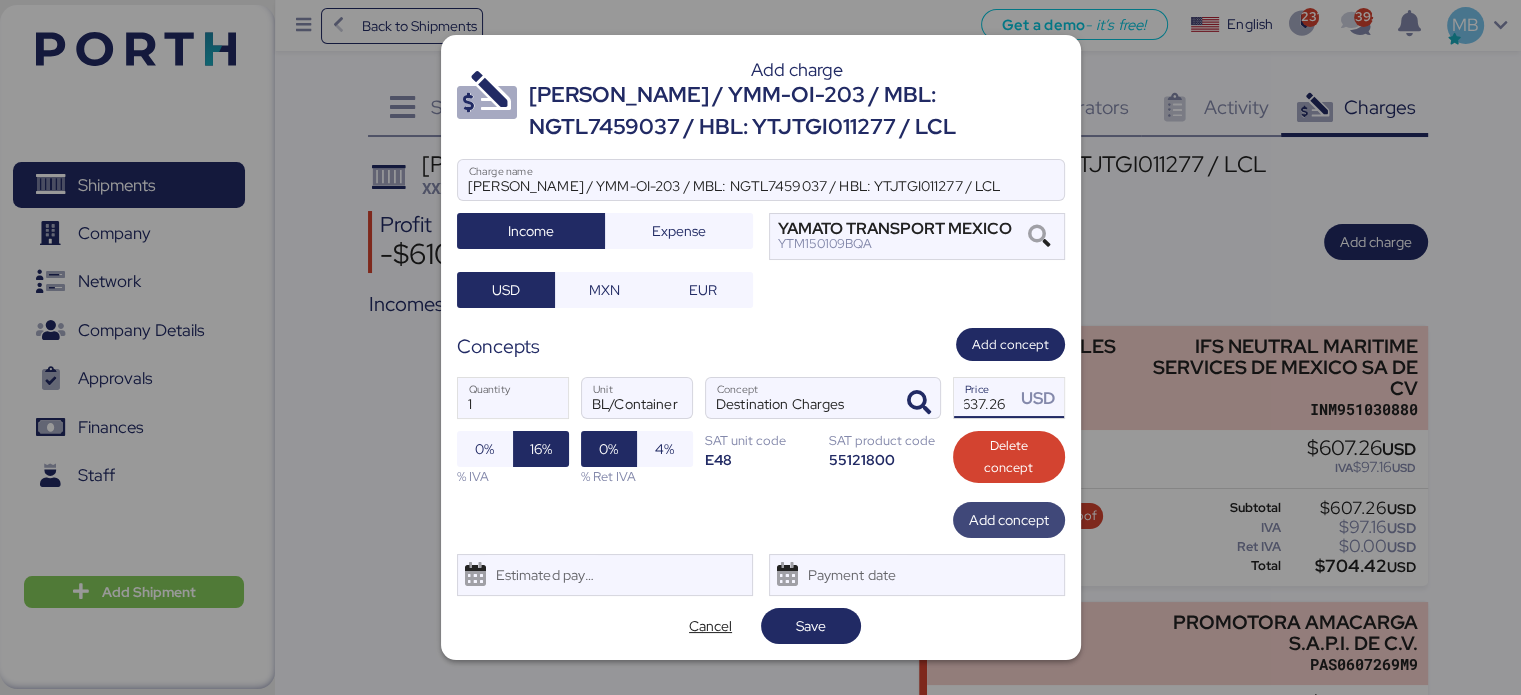 type on "637.26" 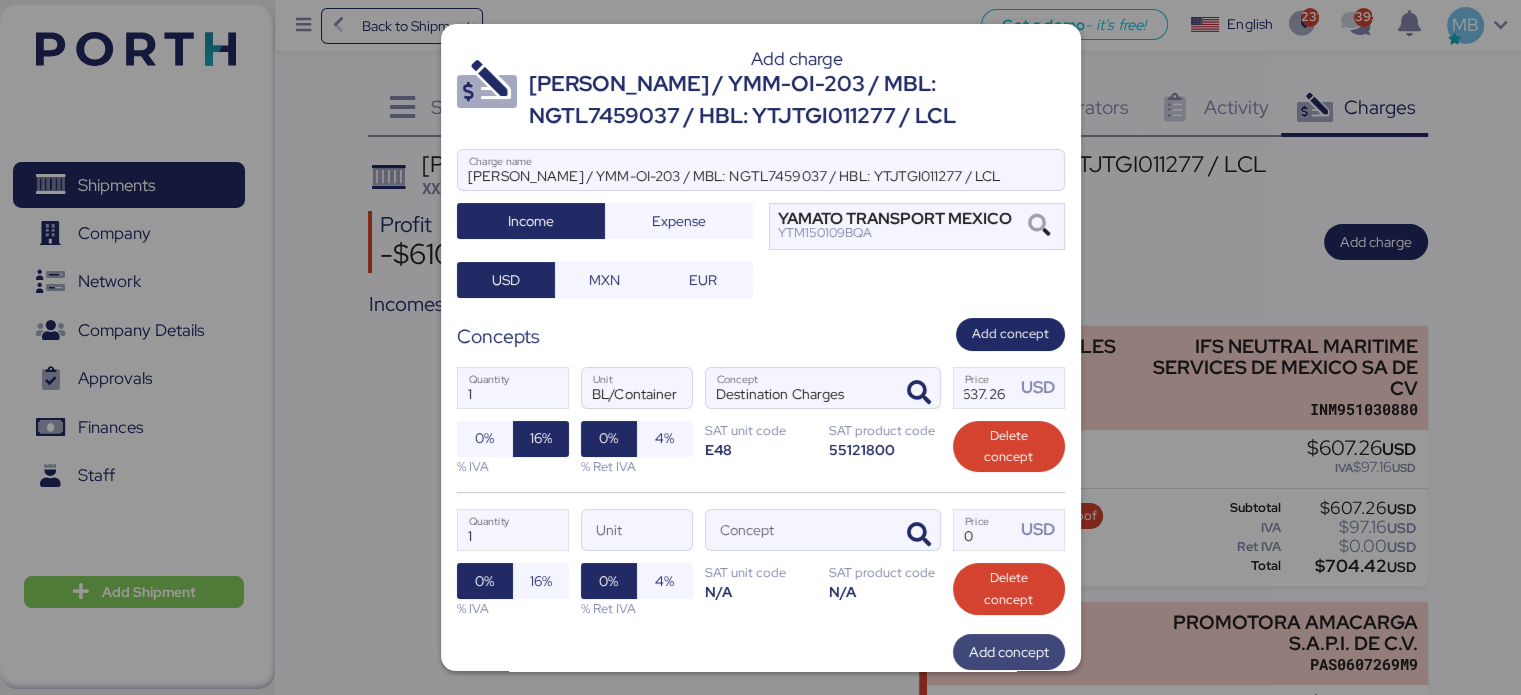 scroll, scrollTop: 0, scrollLeft: 0, axis: both 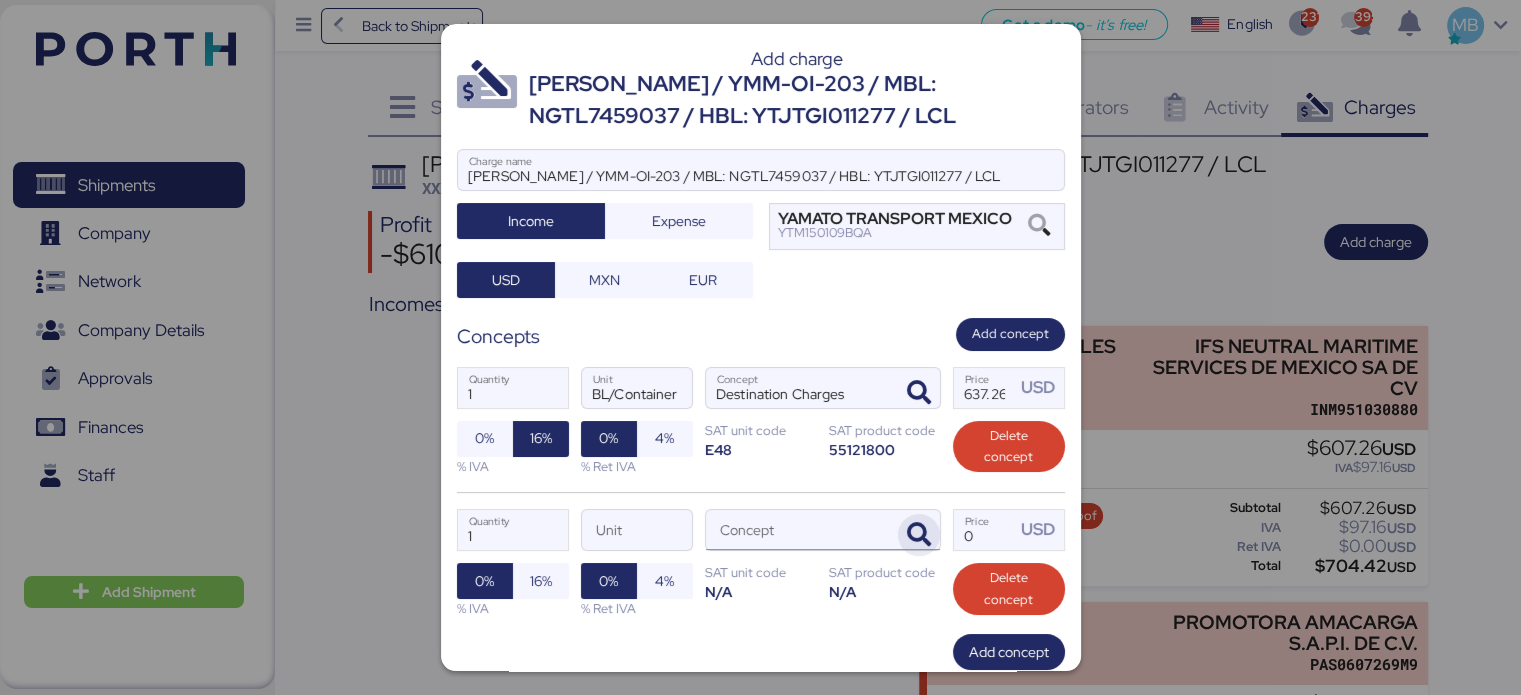 click at bounding box center [919, 535] 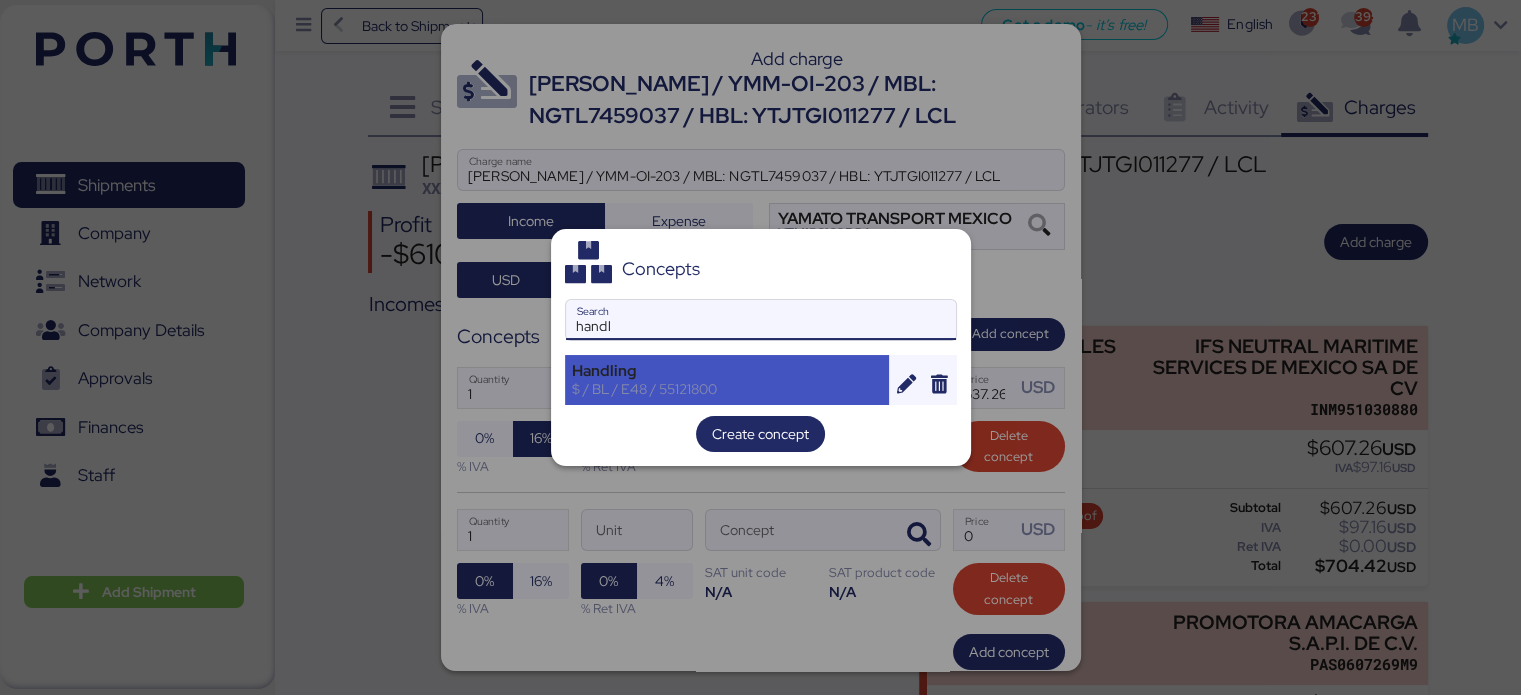 type on "handl" 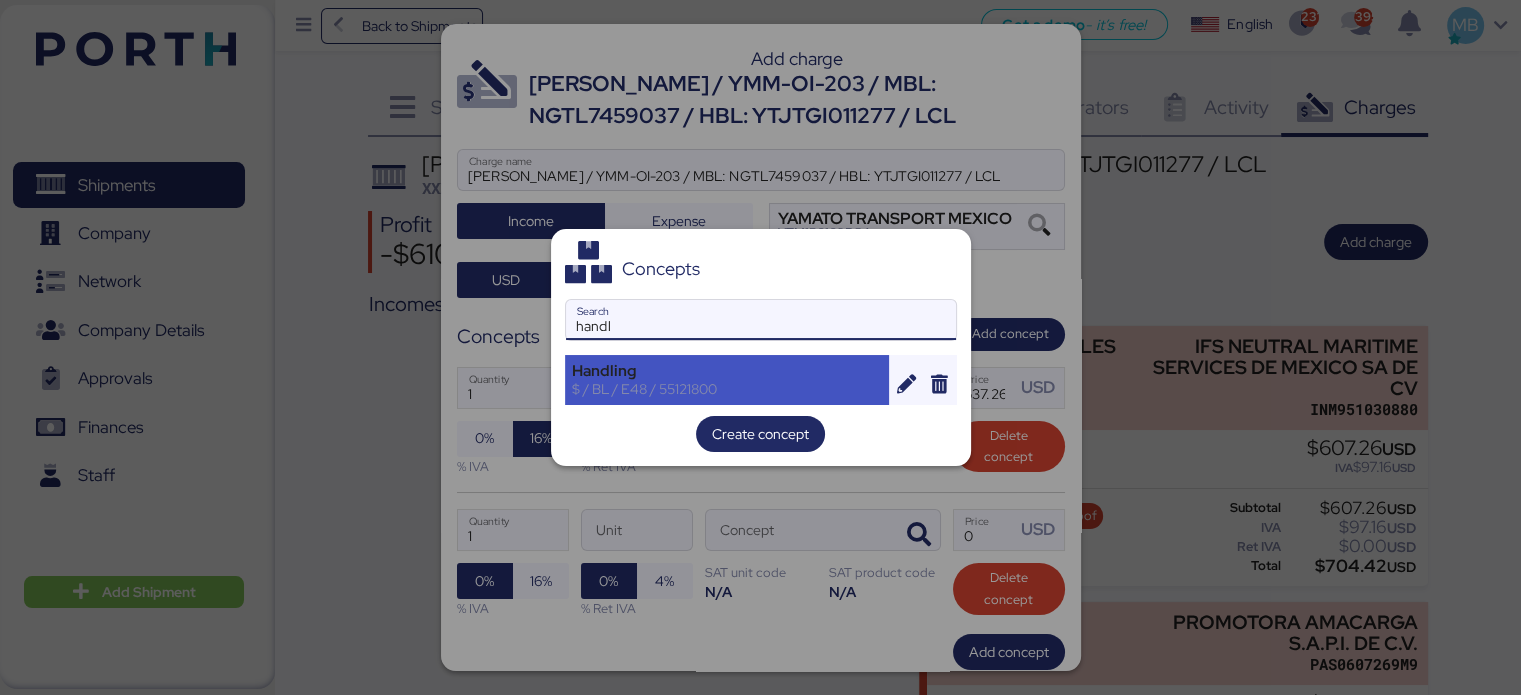 click on "$ / BL /
E48 / 55121800" at bounding box center [727, 389] 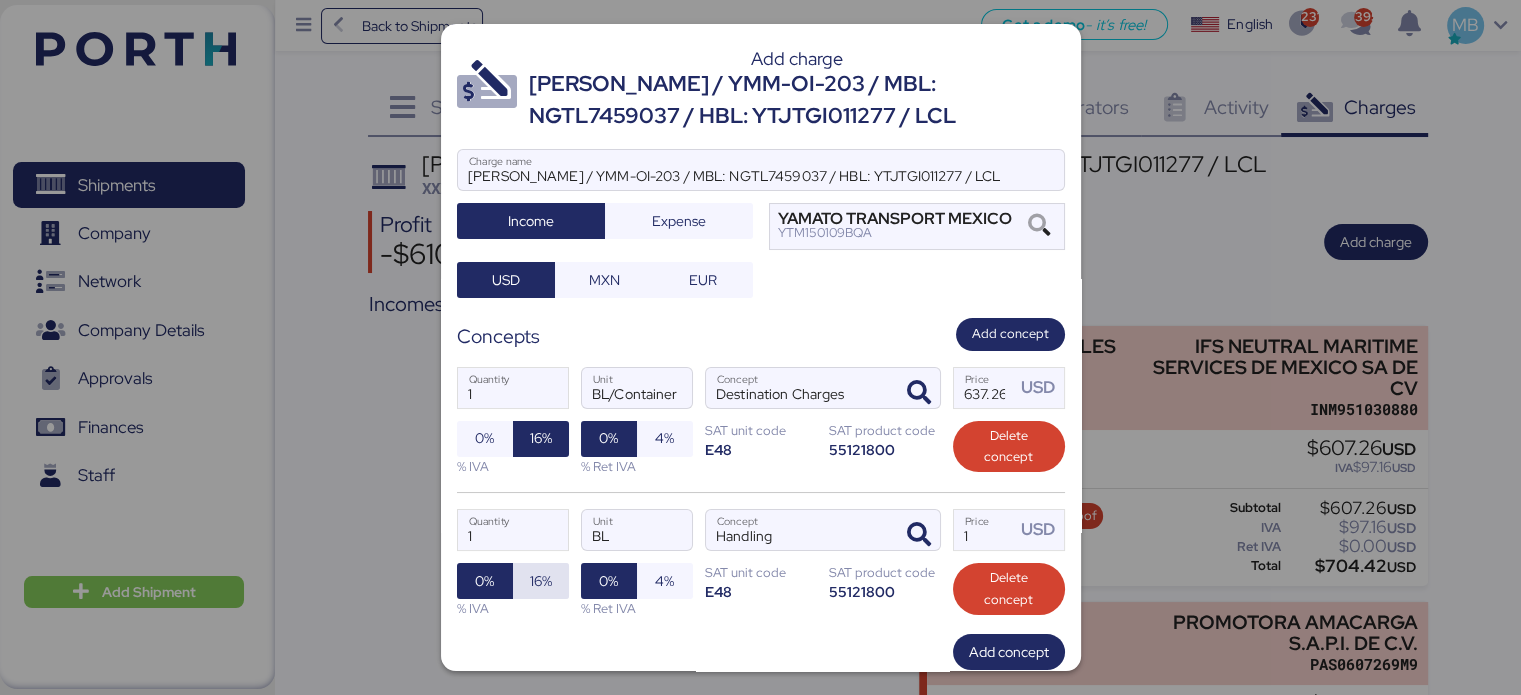 click on "16%" at bounding box center [541, 581] 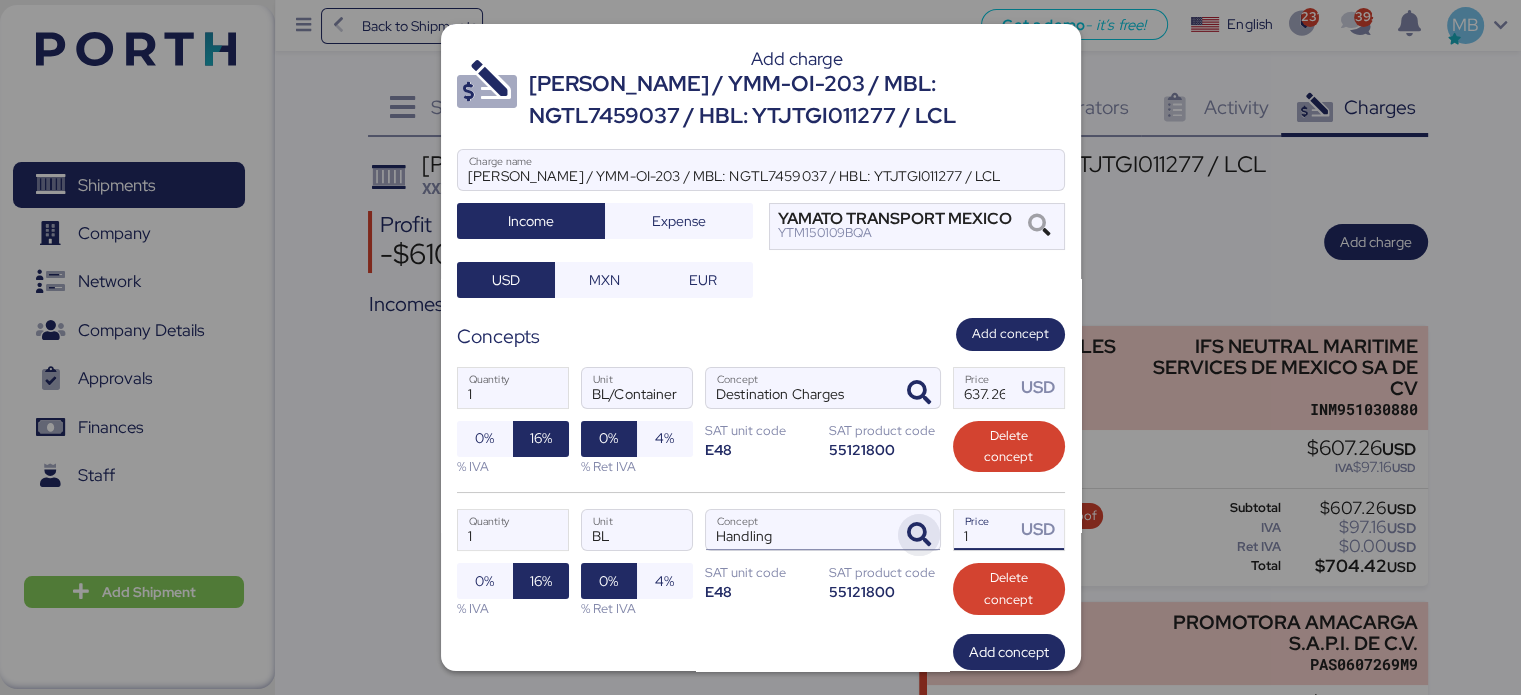 drag, startPoint x: 960, startPoint y: 530, endPoint x: 916, endPoint y: 520, distance: 45.122055 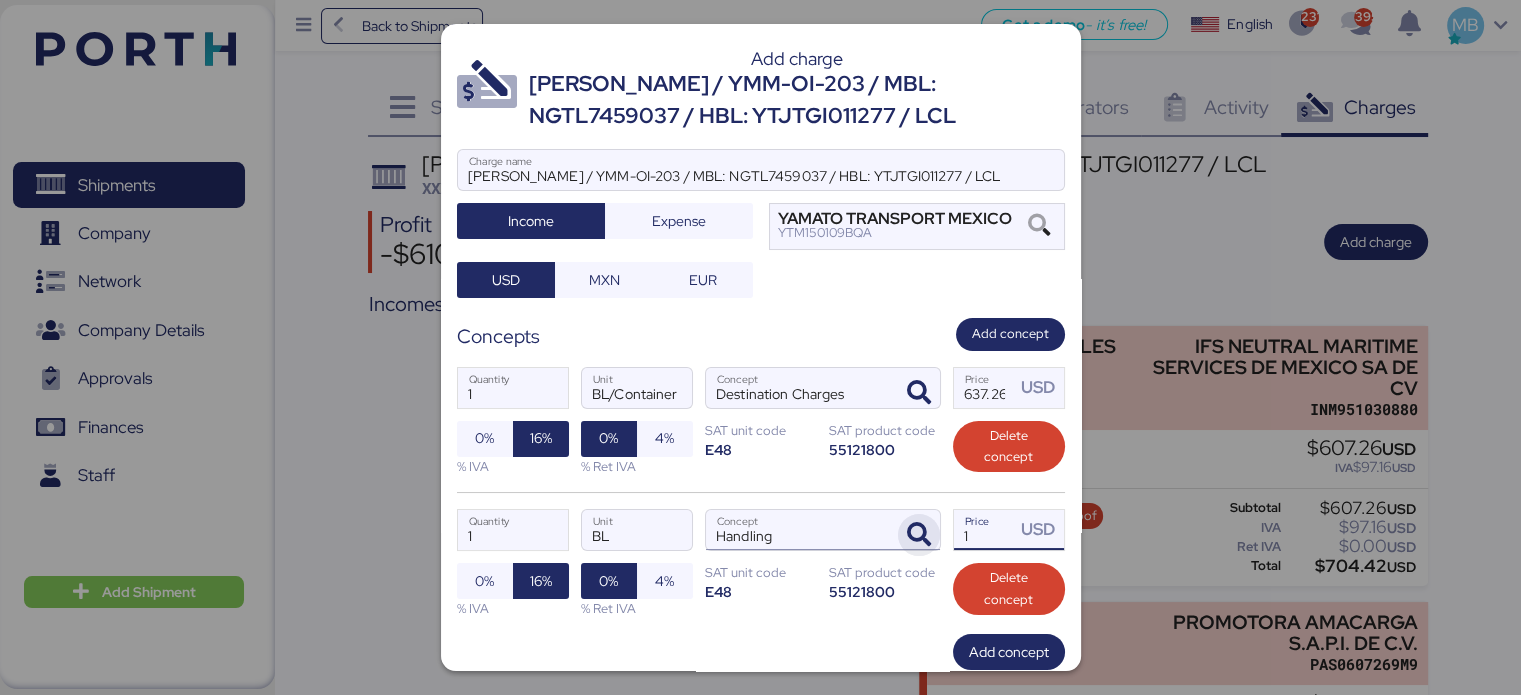 click on "1 Quantity BL Unit Handling Concept   1 Price USD 0% 16% % IVA 0% 4% % Ret IVA SAT unit code E48 SAT product code 55121800 Delete concept" at bounding box center (761, 563) 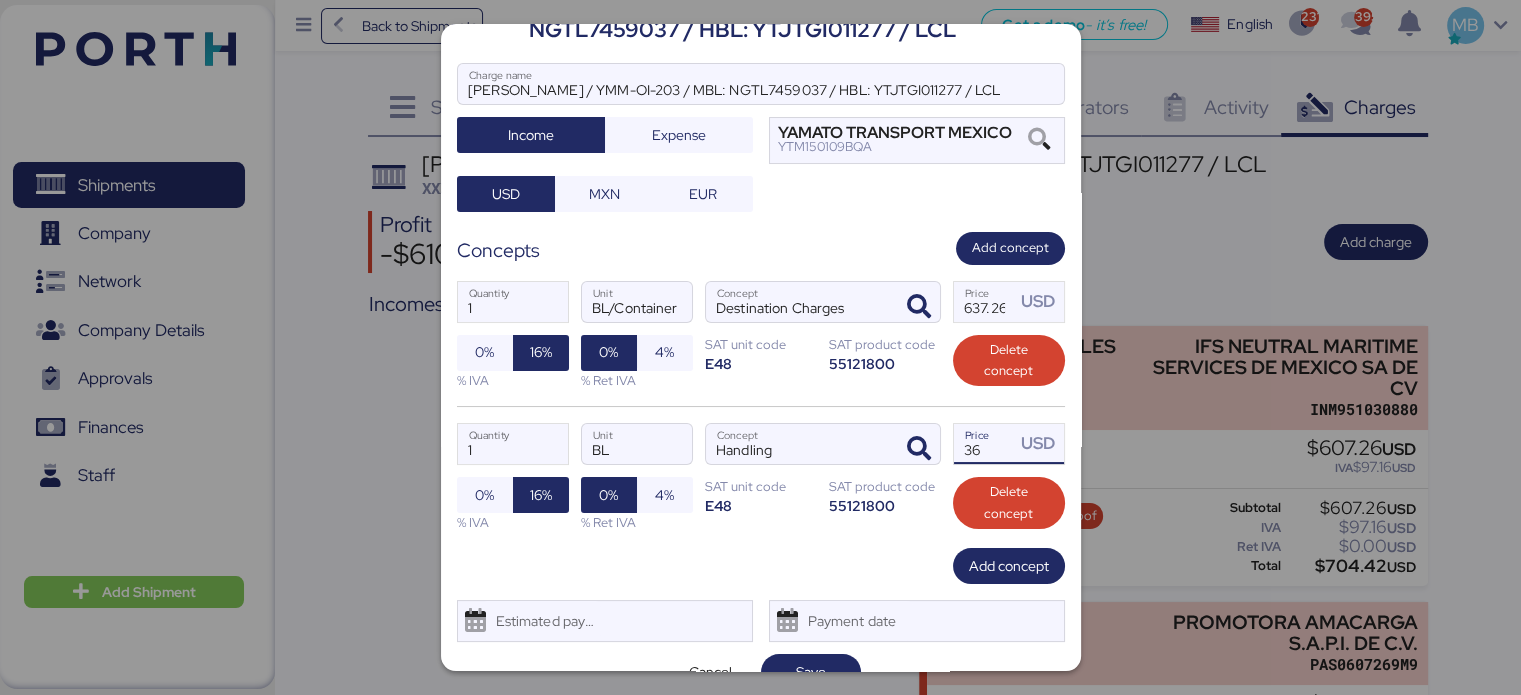 scroll, scrollTop: 118, scrollLeft: 0, axis: vertical 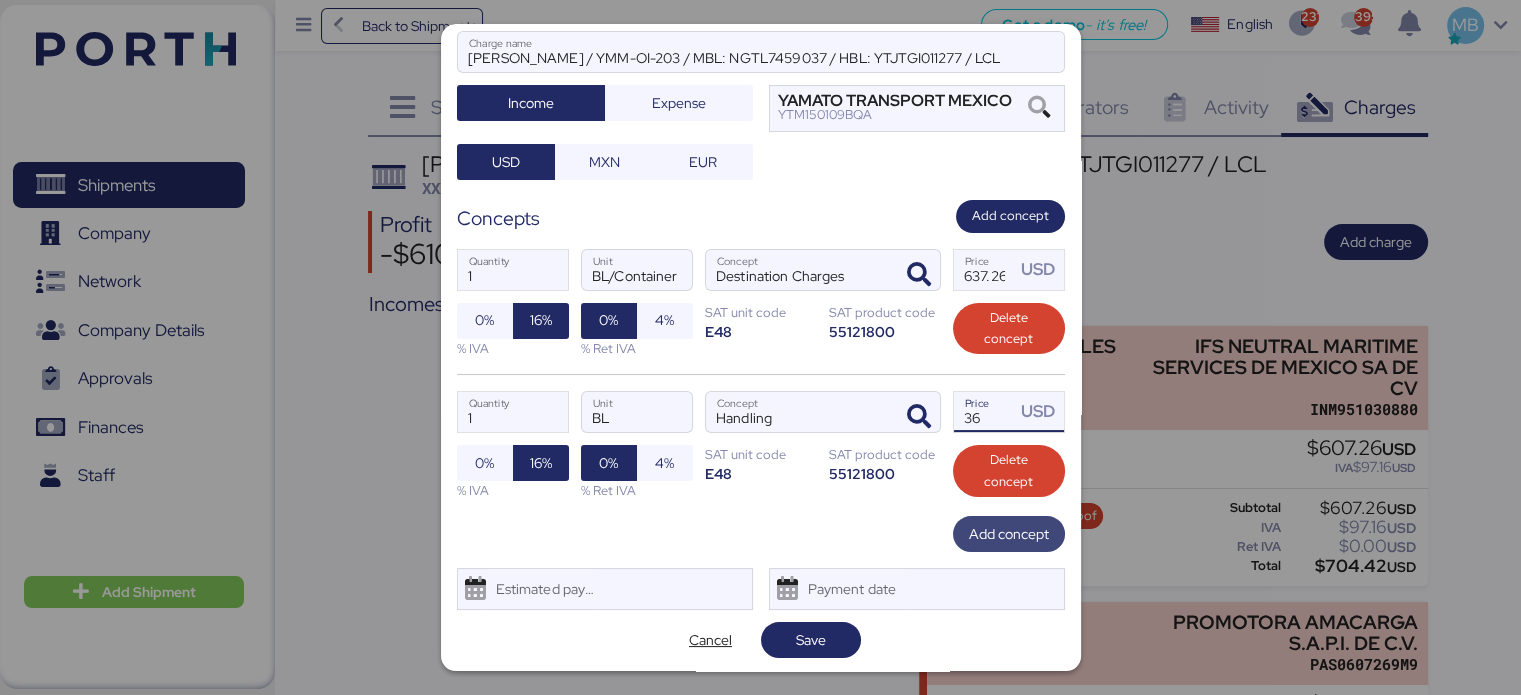 type on "36" 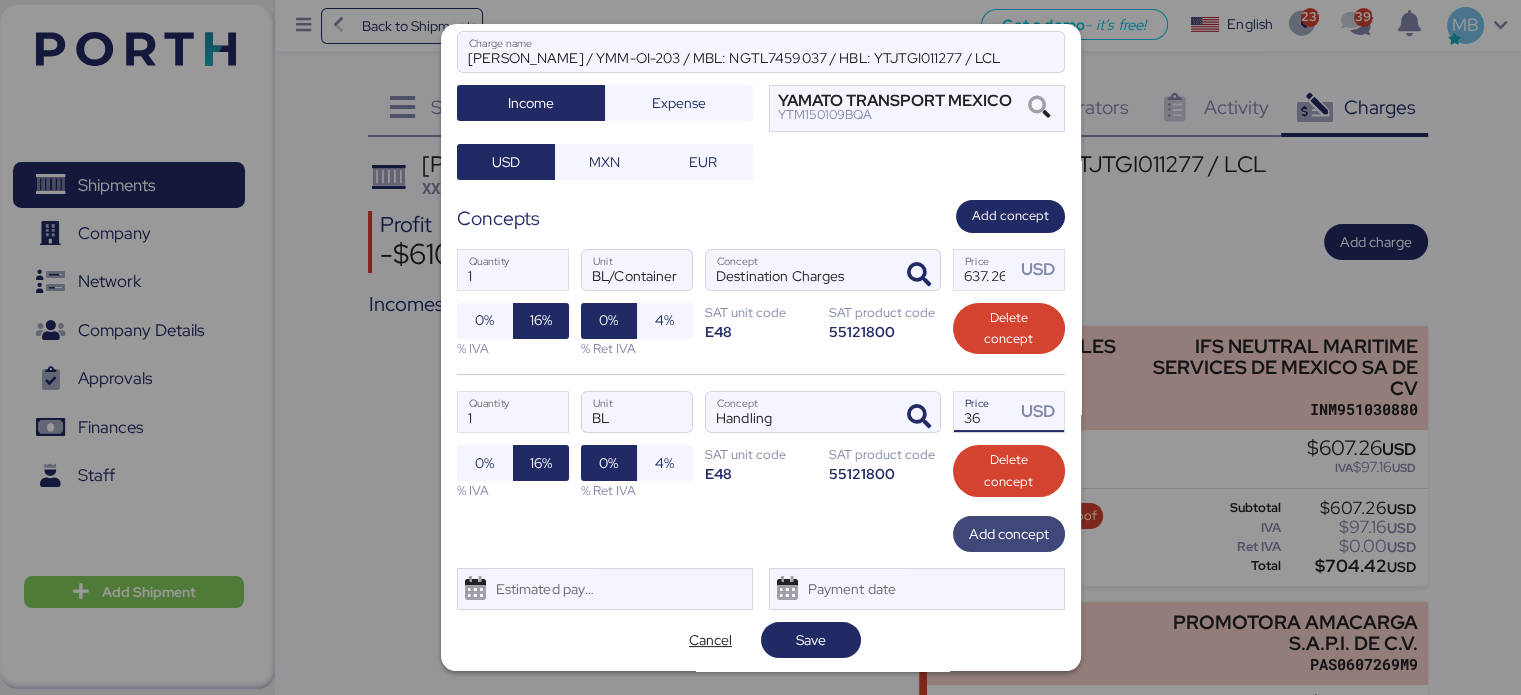 click on "Add concept" at bounding box center [1009, 534] 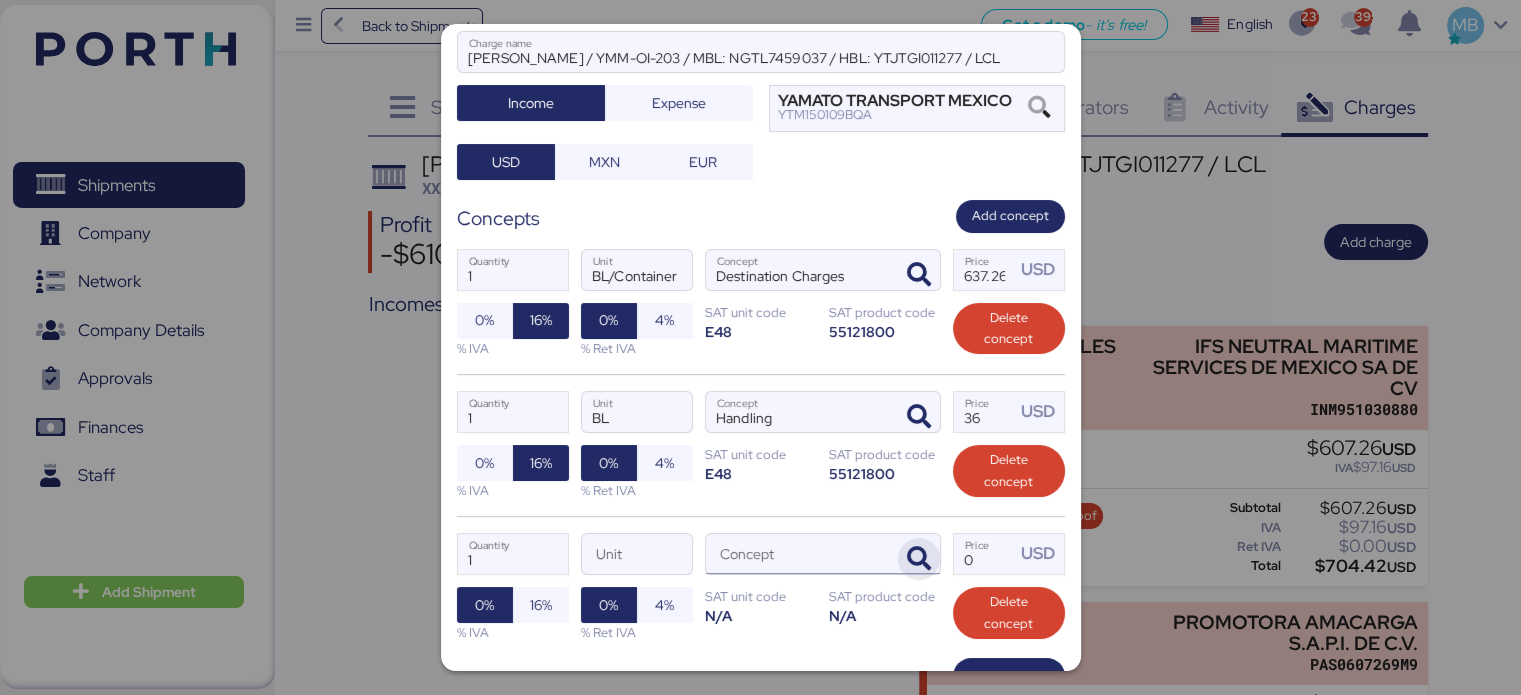 click at bounding box center (919, 559) 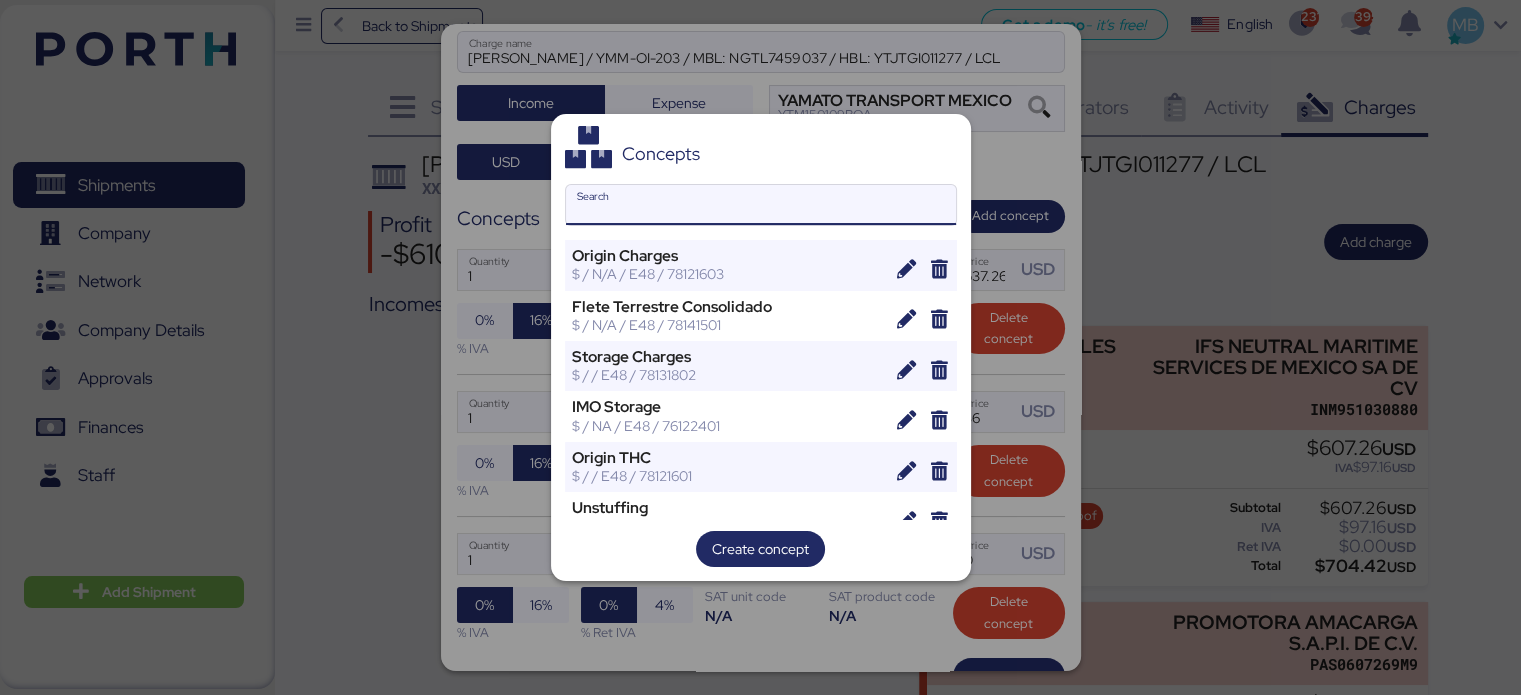 click on "Search" at bounding box center [761, 205] 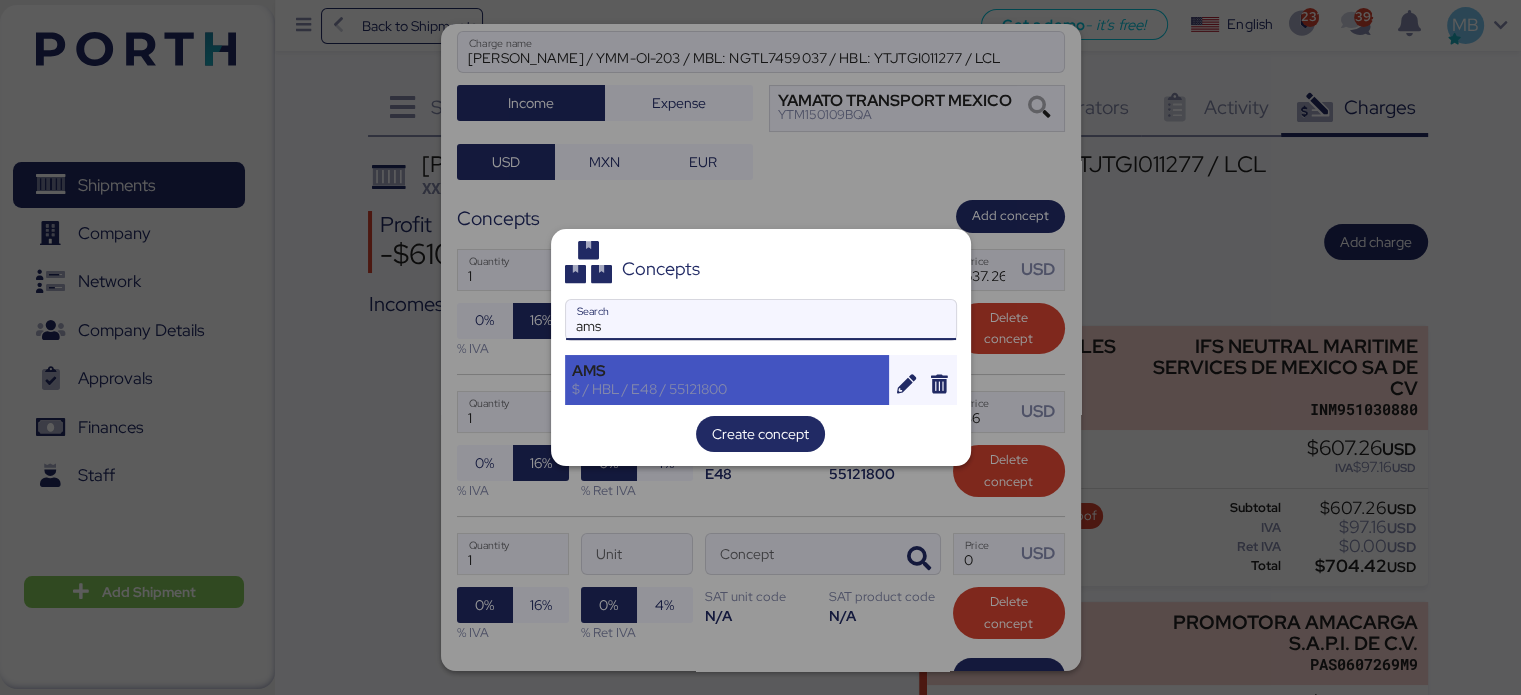 type on "ams" 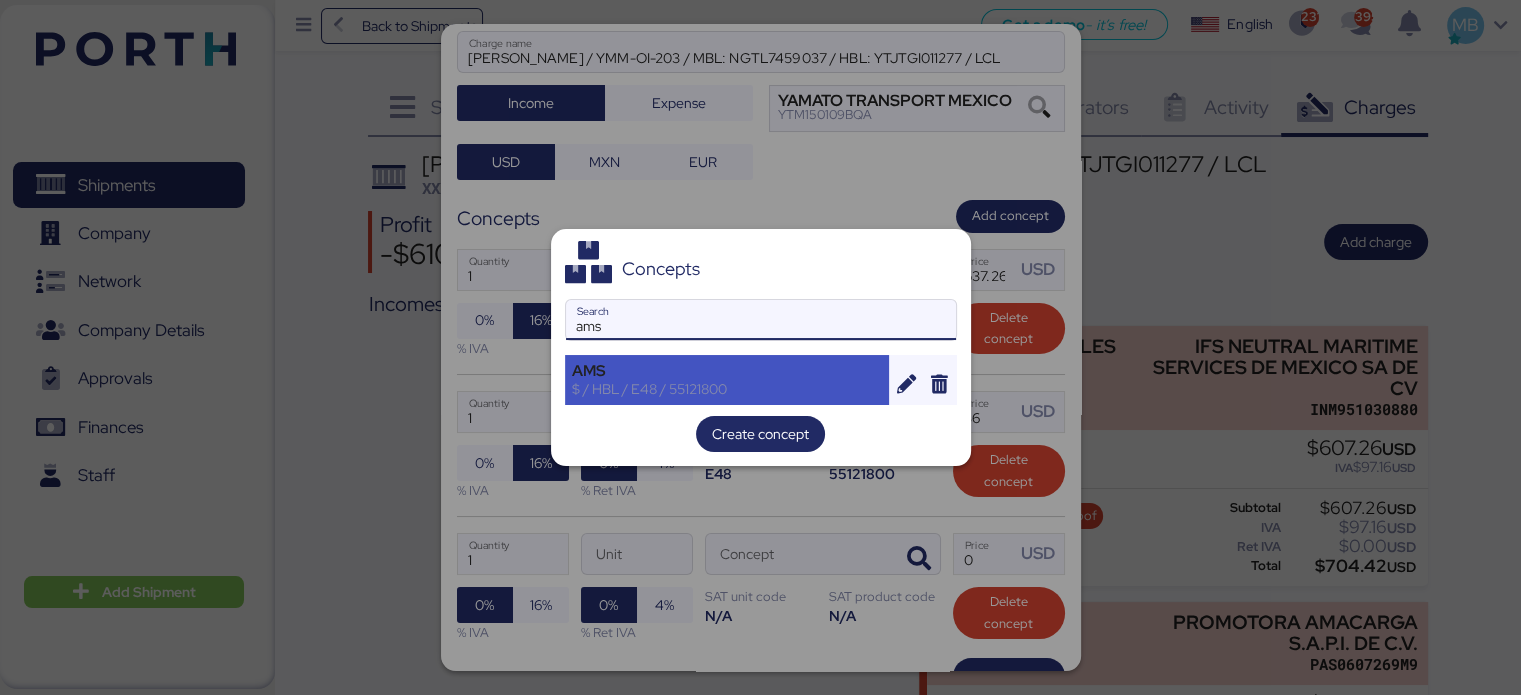 click on "AMS" at bounding box center [727, 371] 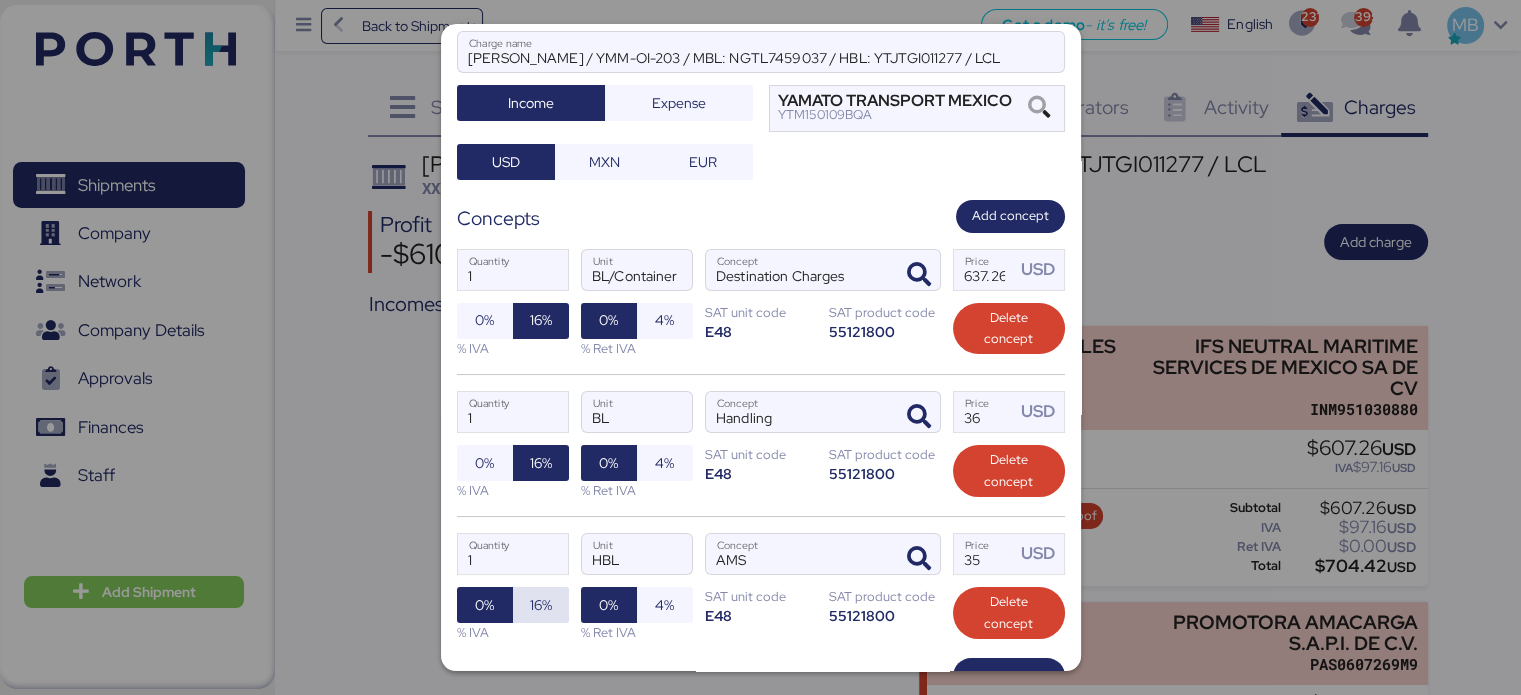 click on "16%" at bounding box center [541, 605] 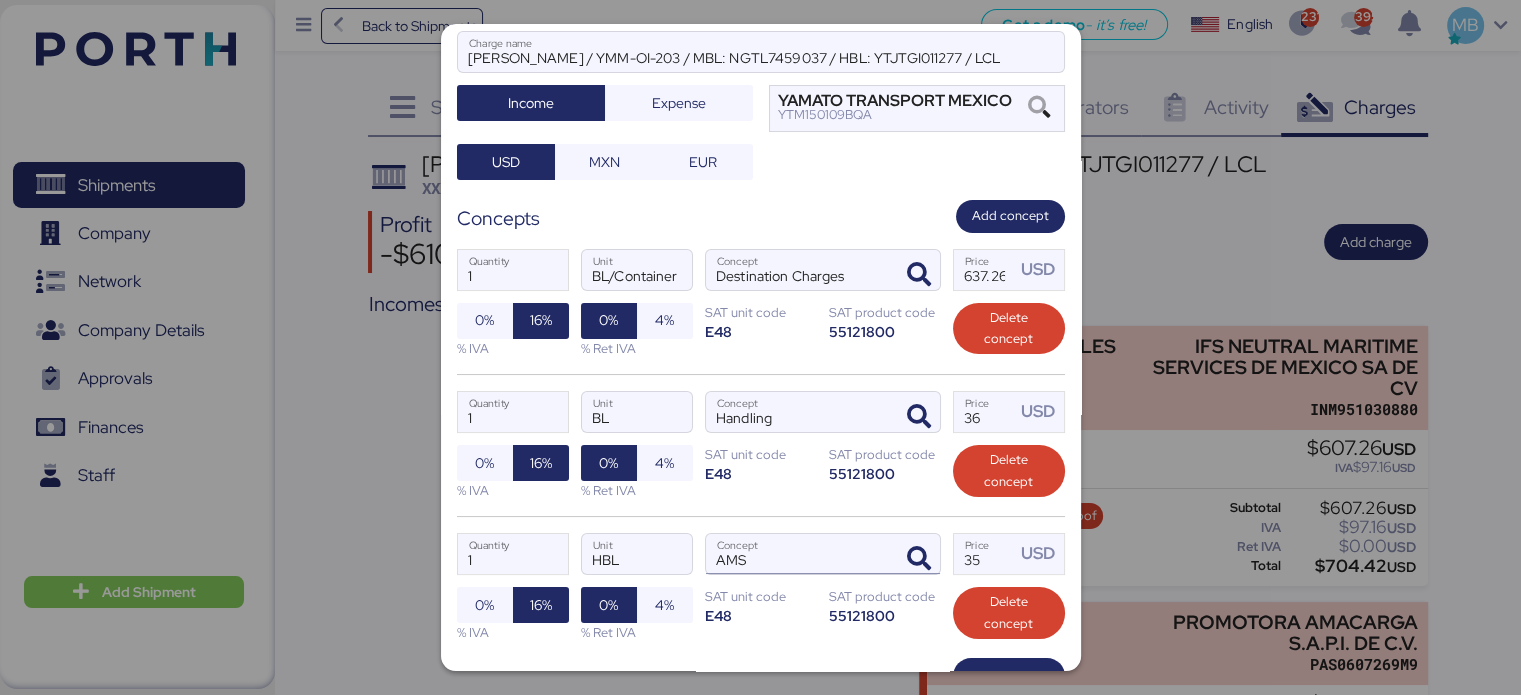 drag, startPoint x: 972, startPoint y: 552, endPoint x: 845, endPoint y: 535, distance: 128.13274 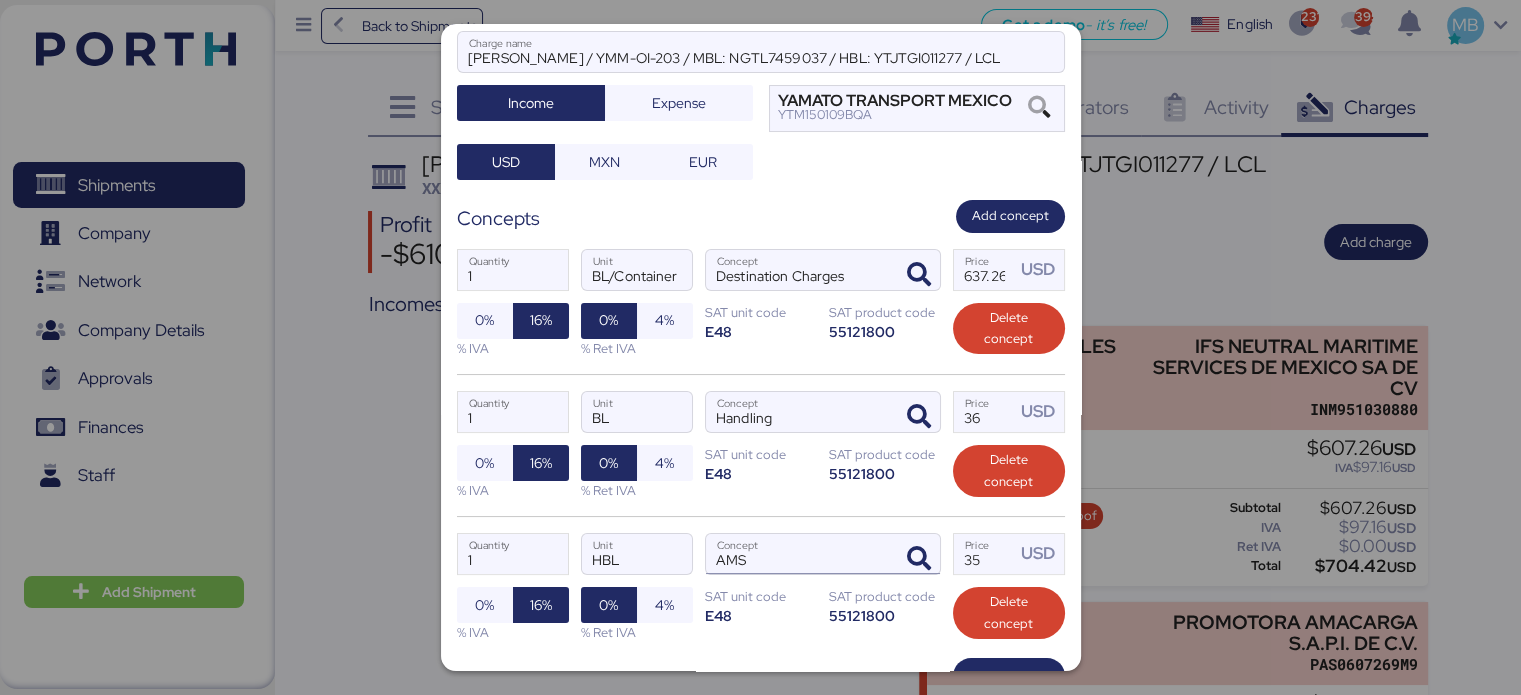 click on "1 Quantity HBL Unit AMS Concept   35 Price USD 0% 16% % IVA 0% 4% % Ret IVA SAT unit code E48 SAT product code 55121800 Delete concept" at bounding box center [761, 587] 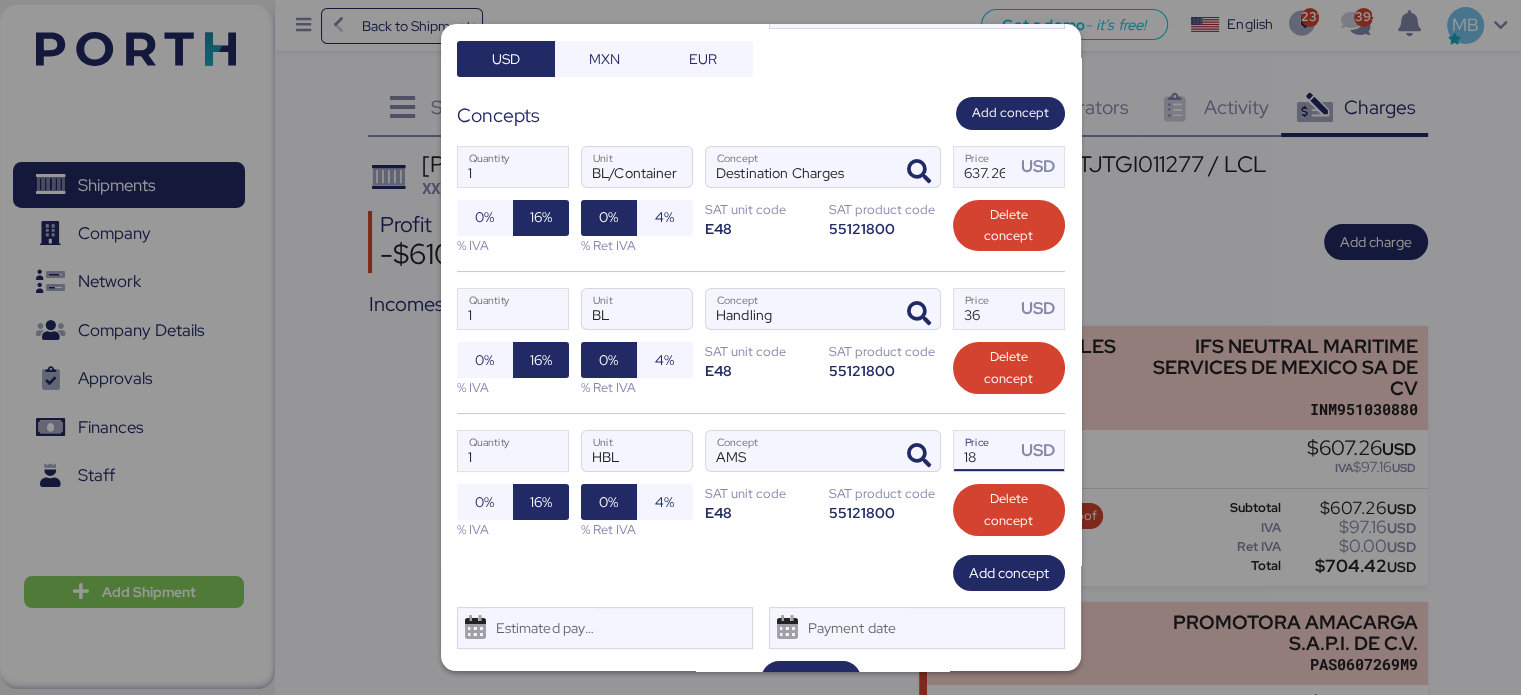 scroll, scrollTop: 260, scrollLeft: 0, axis: vertical 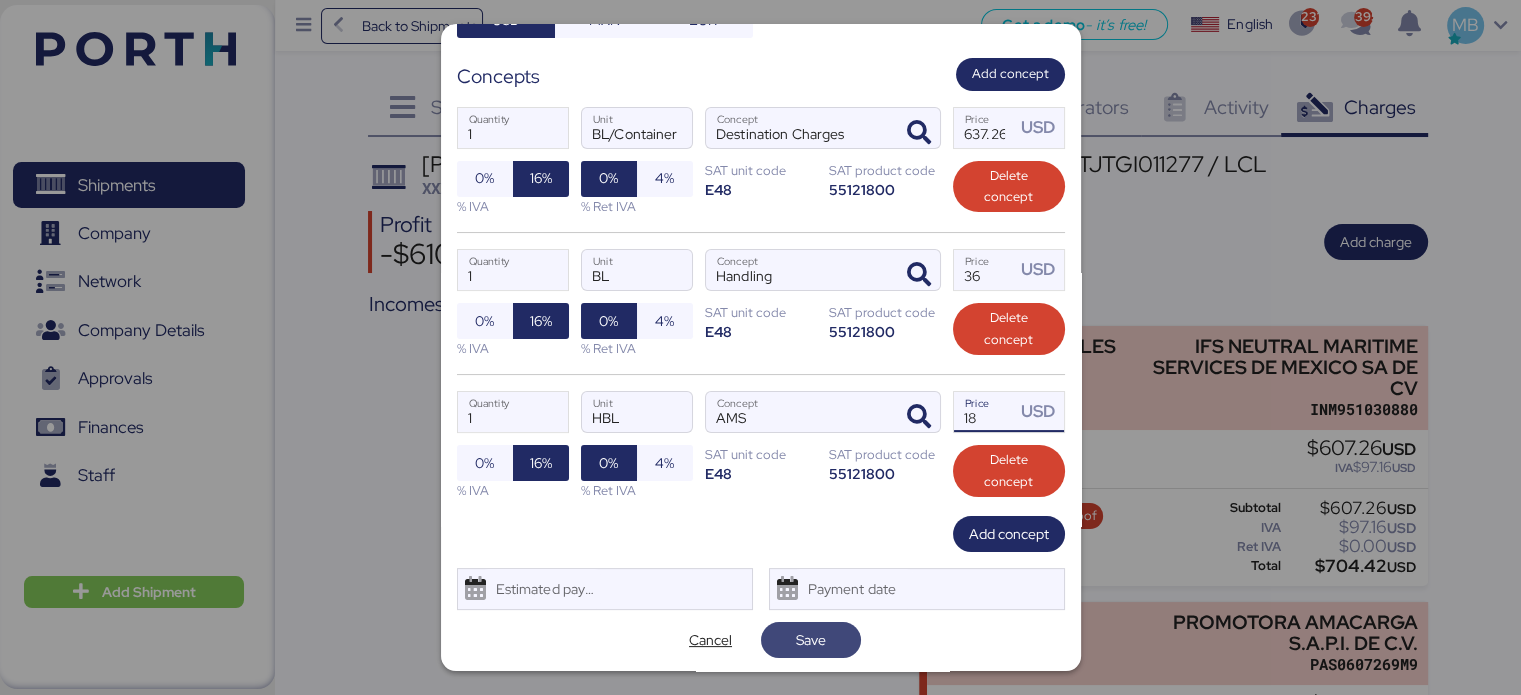 type on "18" 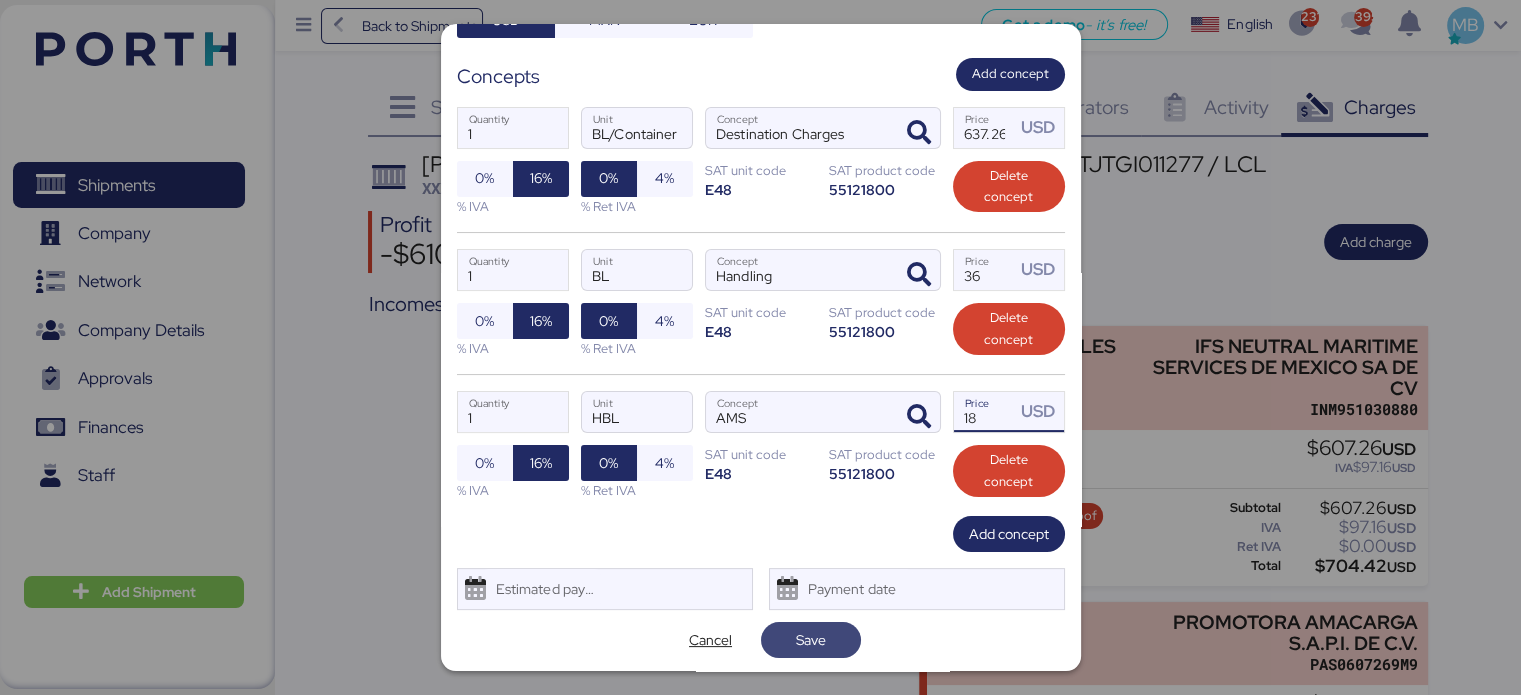 click on "Save" at bounding box center (811, 640) 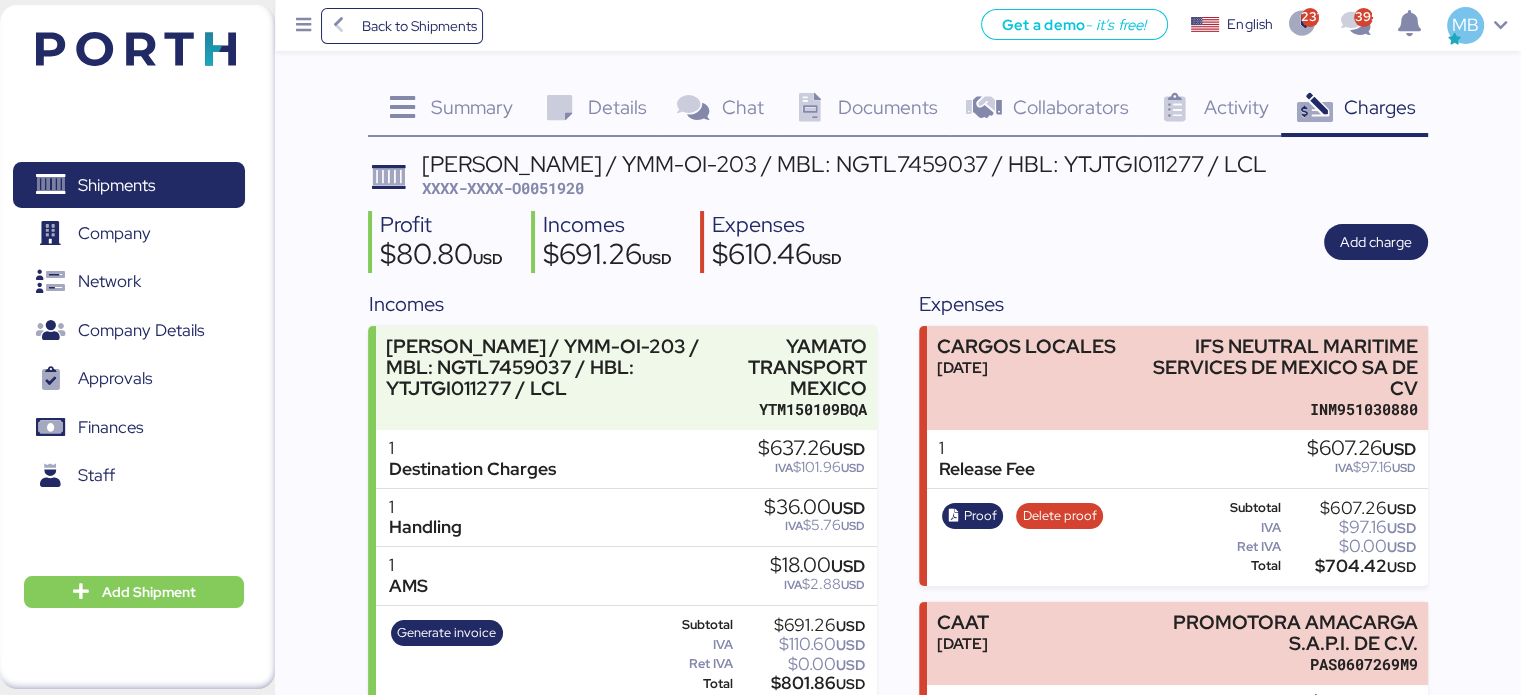 click on "[PERSON_NAME] / YMM-OI-203 / MBL: NGTL7459037 / HBL: YTJTGI011277 / LCL XXXX-XXXX-O0051920" at bounding box center (844, 176) 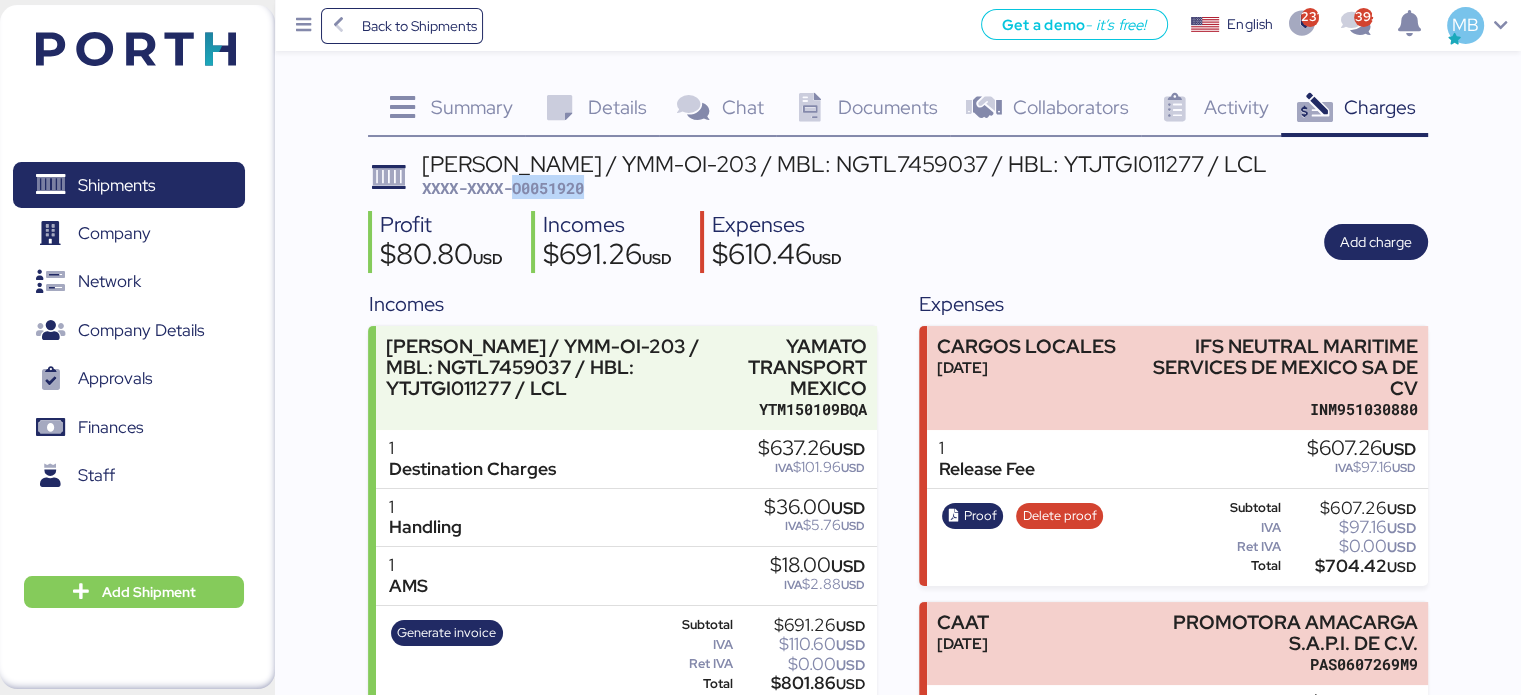 click on "XXXX-XXXX-O0051920" at bounding box center (503, 188) 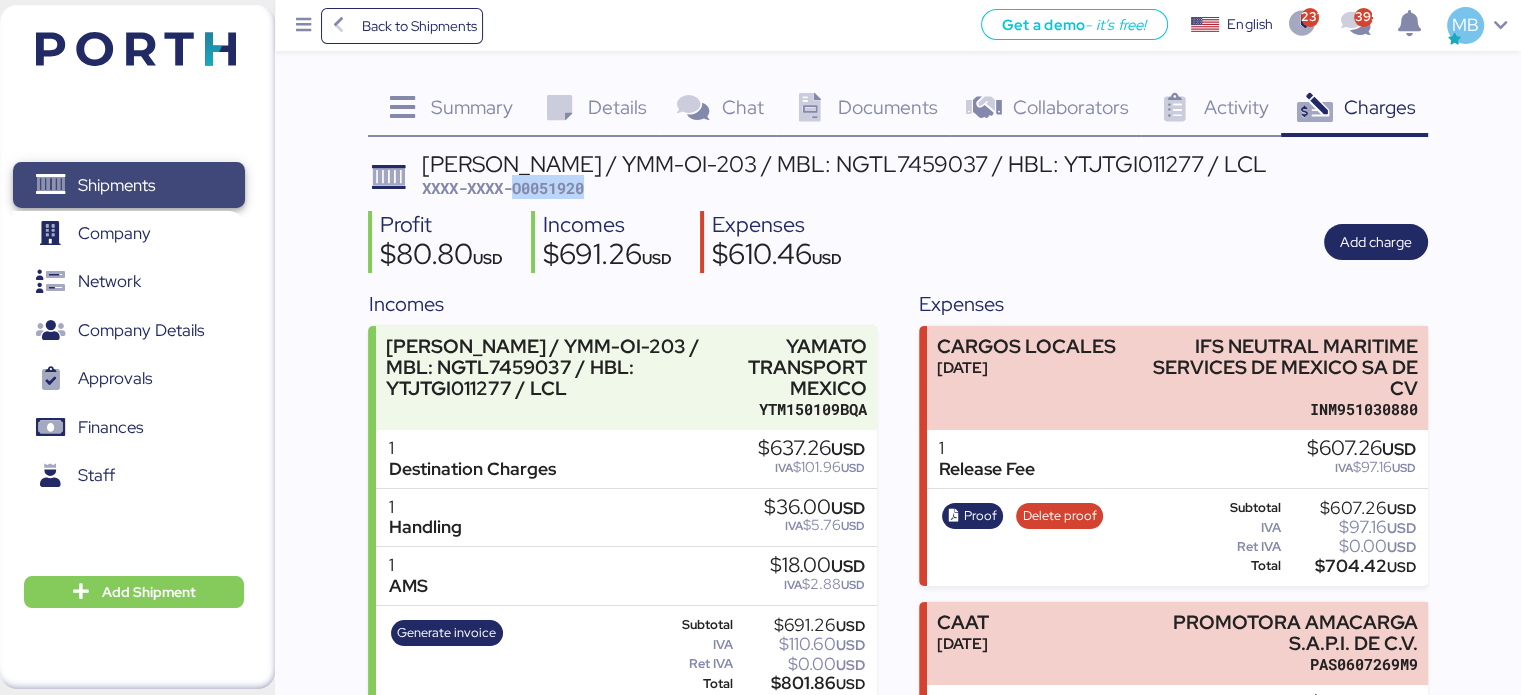 click on "Shipments" at bounding box center (128, 185) 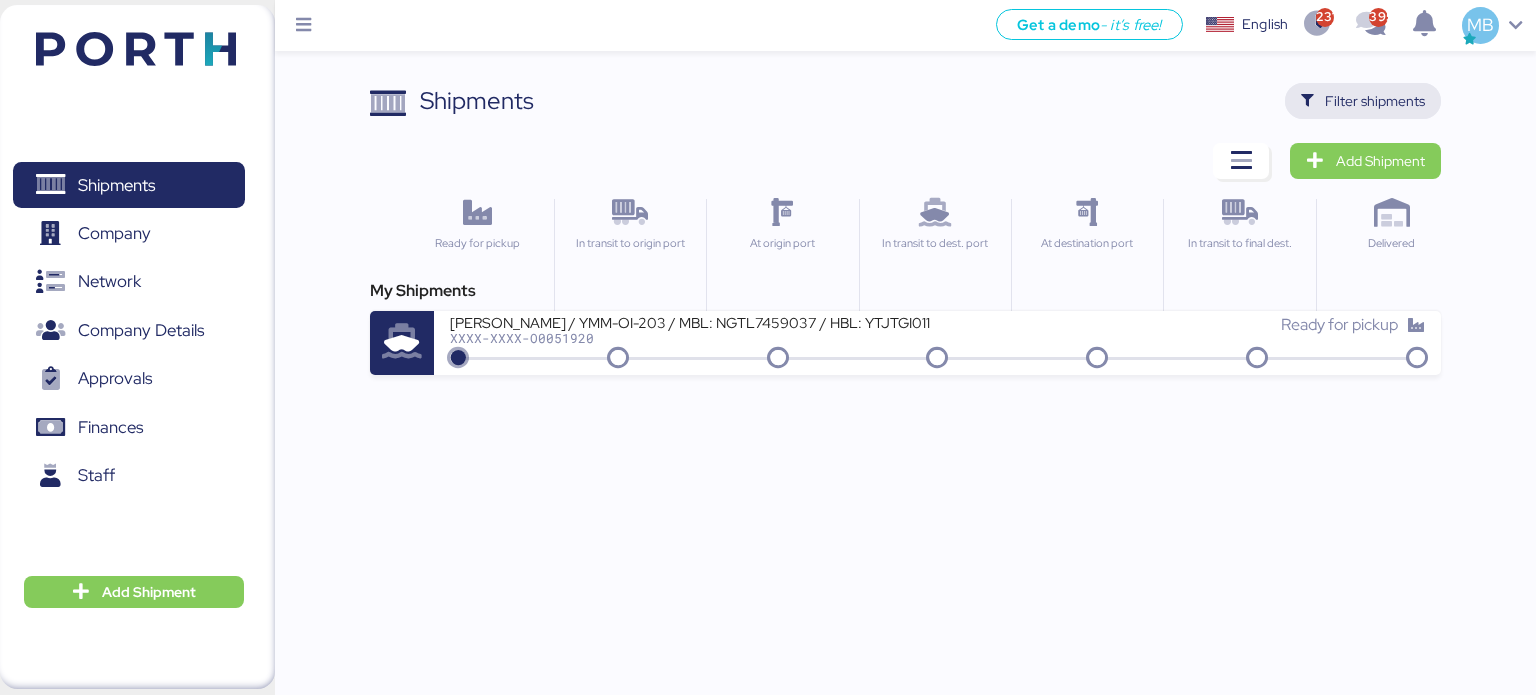click on "Filter shipments" at bounding box center [1375, 101] 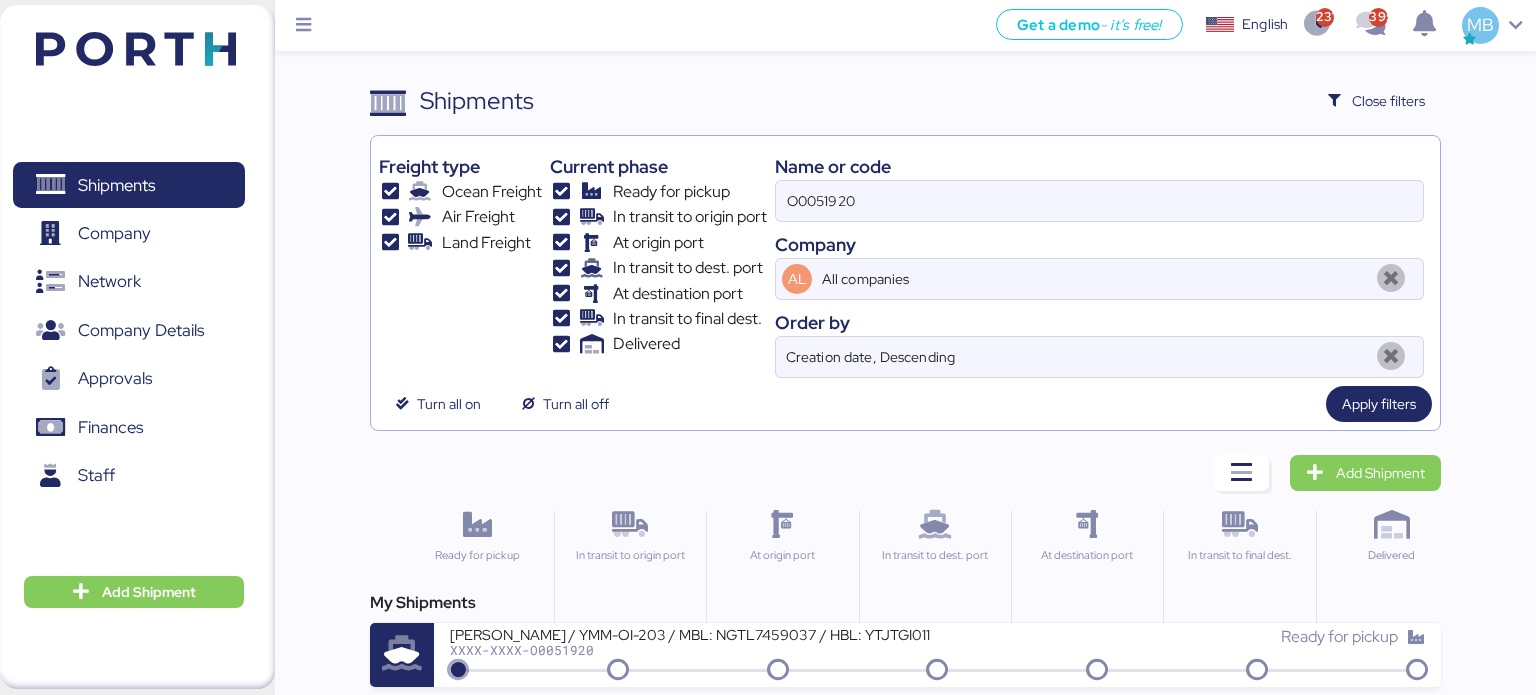 click on "Freight type   Ocean Freight   Air Freight   Land Freight Current phase   Ready for pickup   In transit to origin port   At origin port   In transit to dest. port   At destination port   In transit to final dest.   Delivered Name or code O0051920 Company AL All companies   Order by Creation date, Descending" at bounding box center [906, 261] 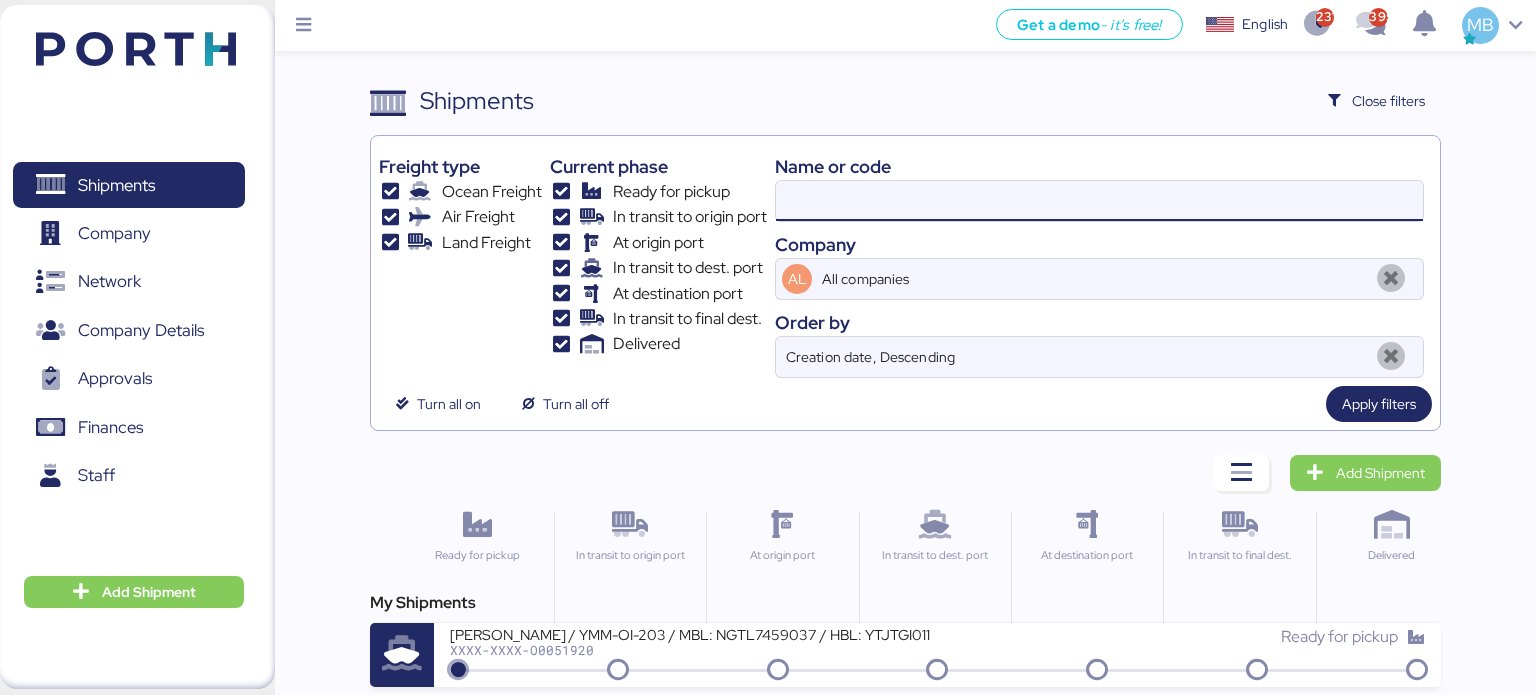 paste on "O0051199" 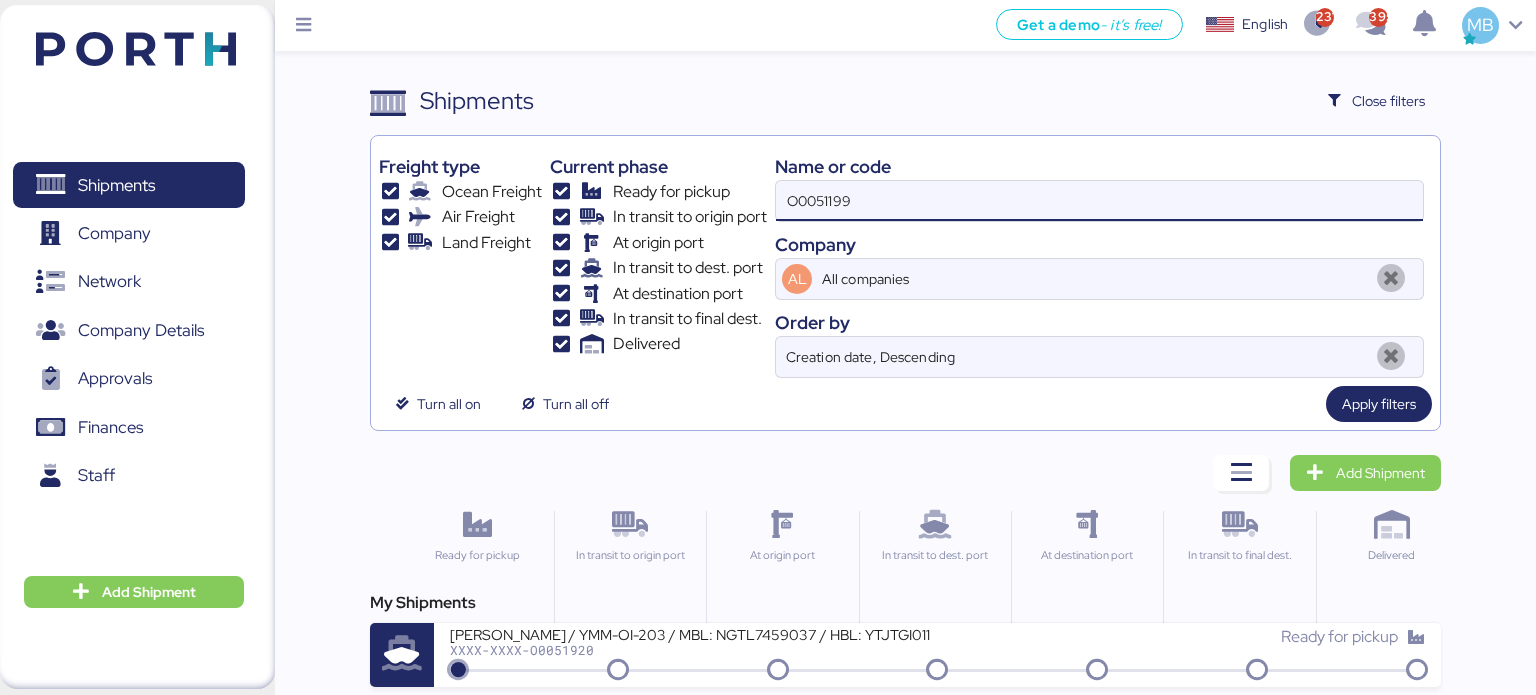 type on "O0051199" 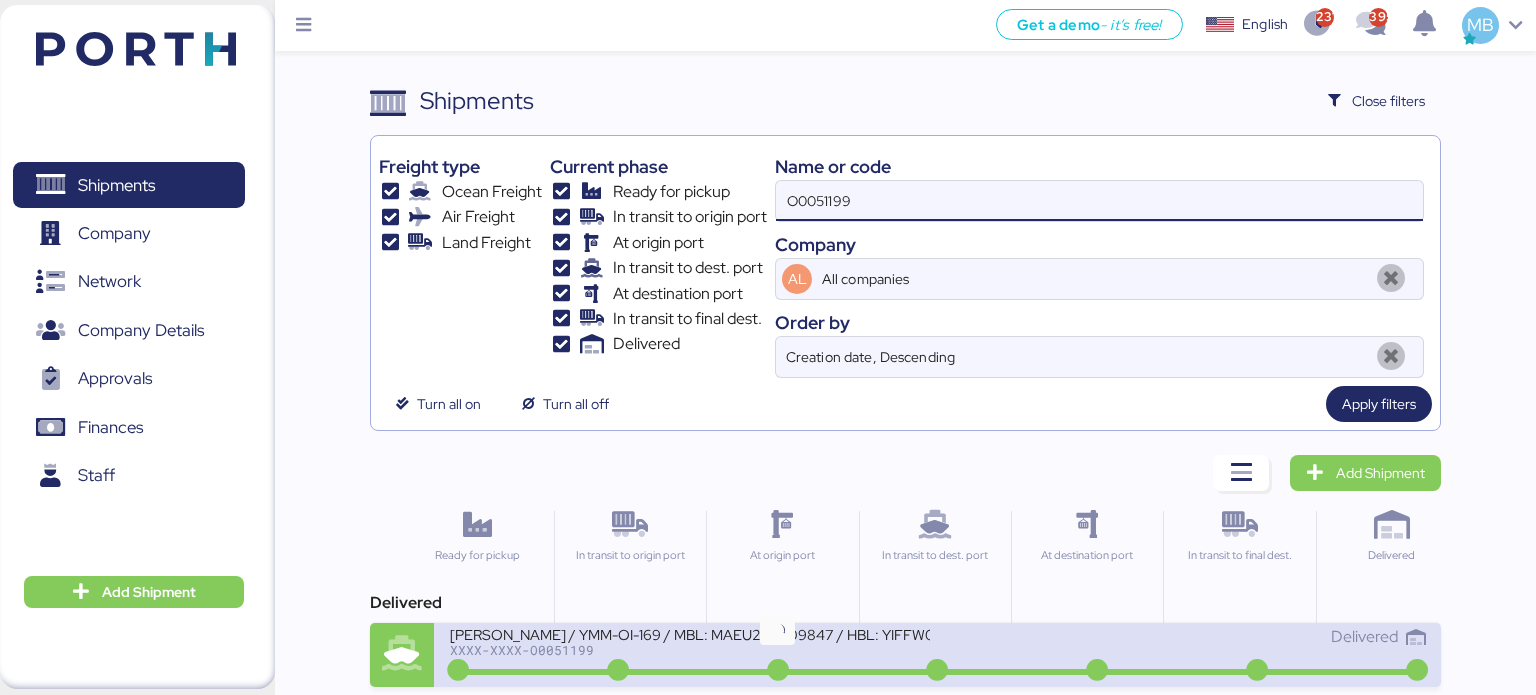 click on "XXXX-XXXX-O0051199" at bounding box center [690, 650] 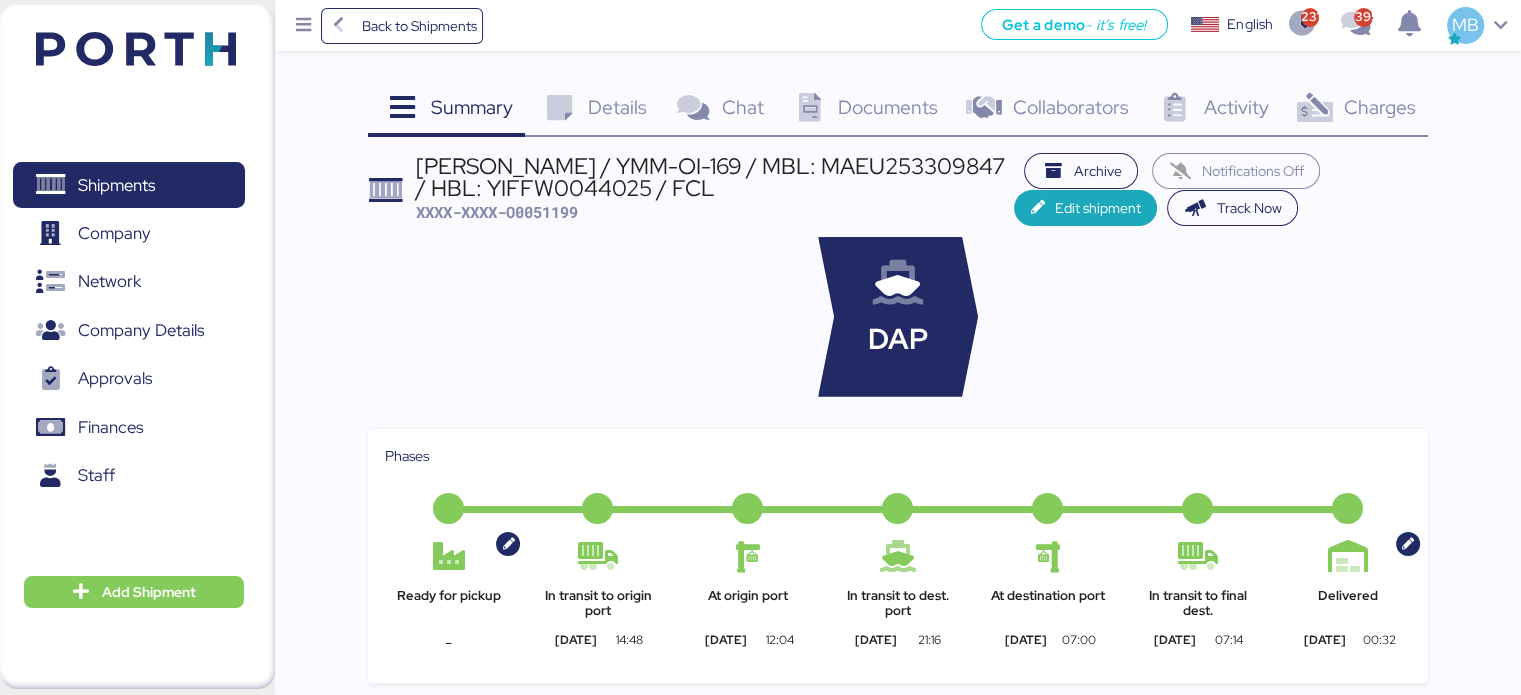 click on "Charges" at bounding box center (1379, 107) 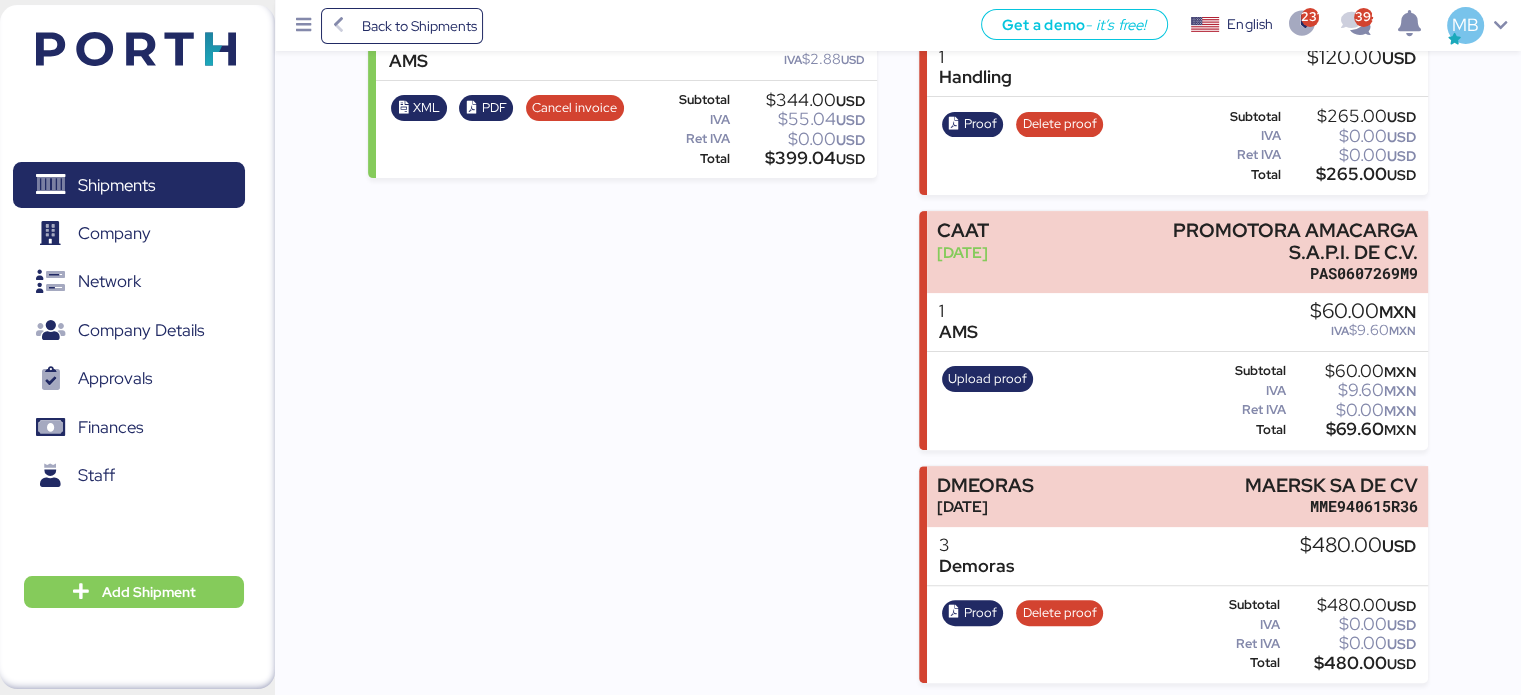 scroll, scrollTop: 0, scrollLeft: 0, axis: both 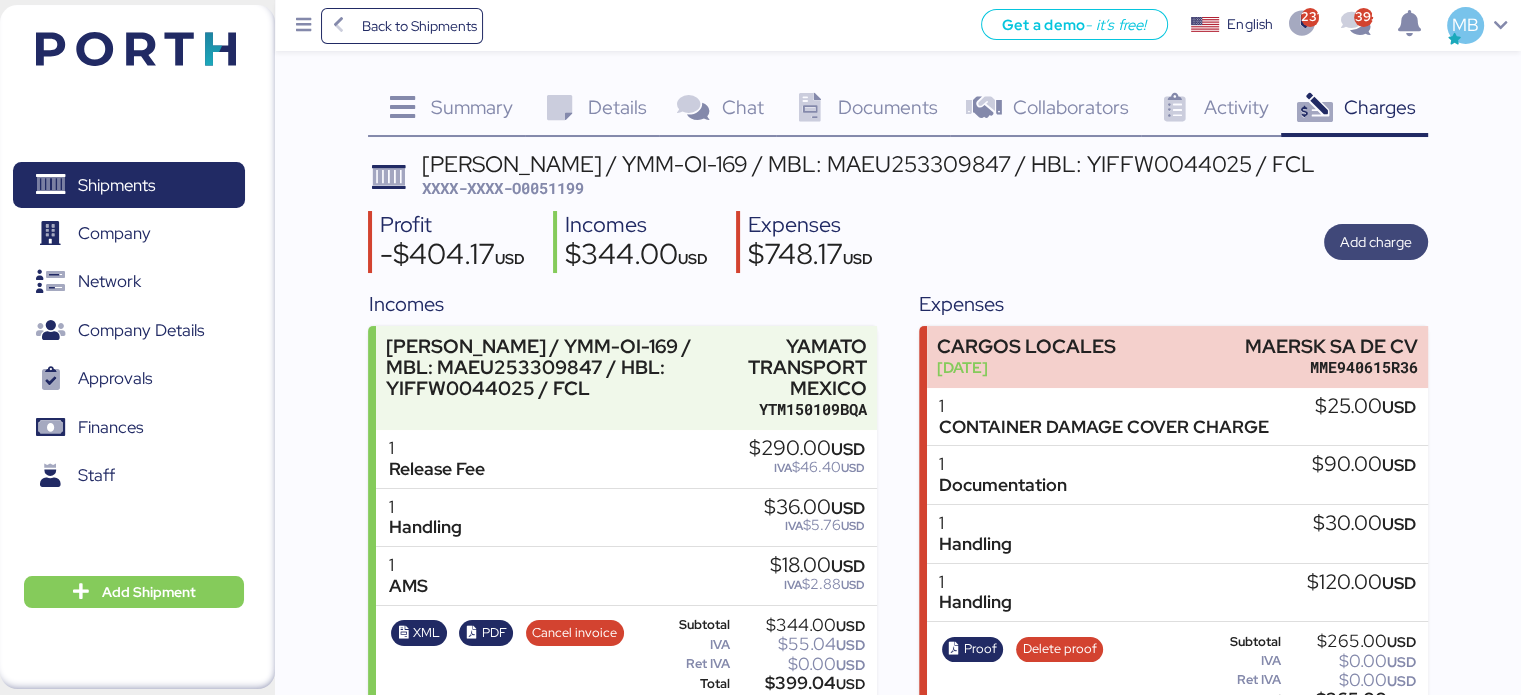 click on "Add charge" at bounding box center (1376, 242) 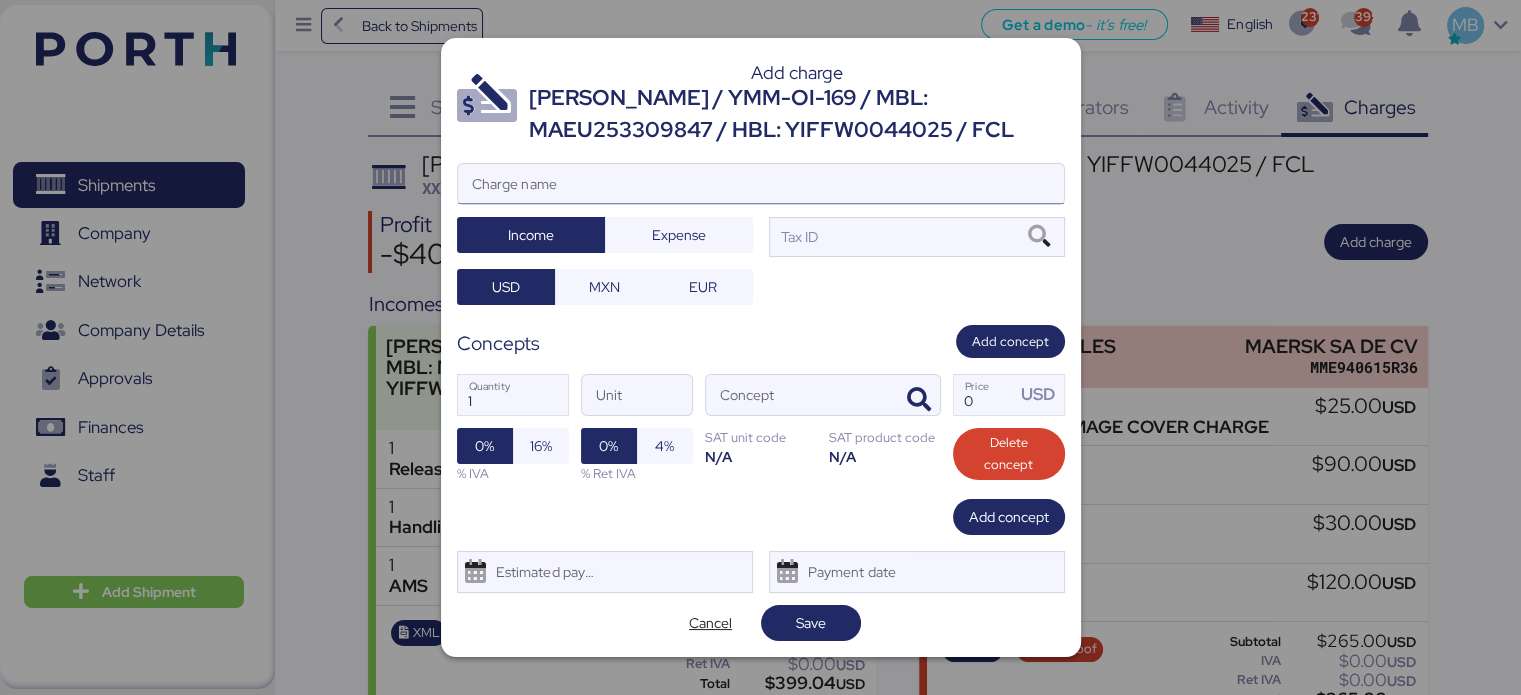 click on "Charge name" at bounding box center (761, 184) 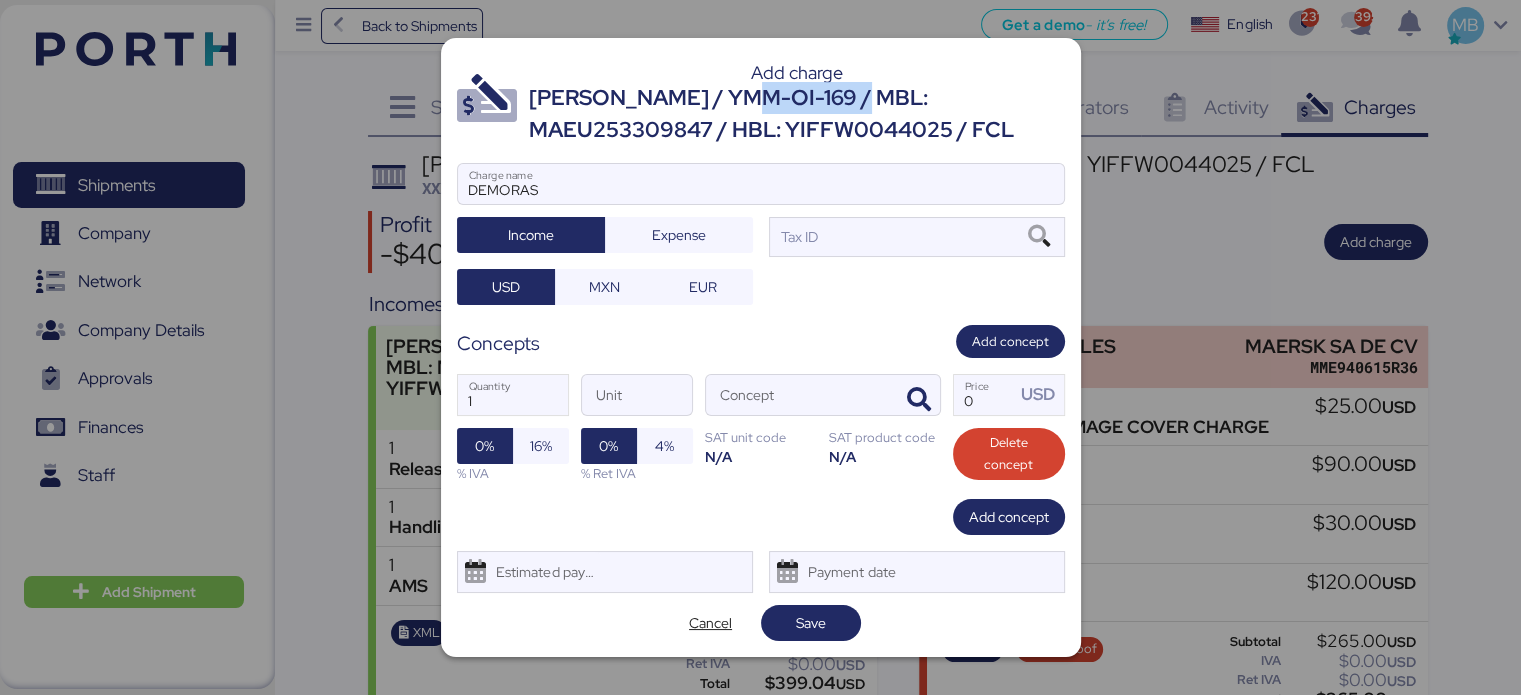 drag, startPoint x: 860, startPoint y: 97, endPoint x: 732, endPoint y: 95, distance: 128.01562 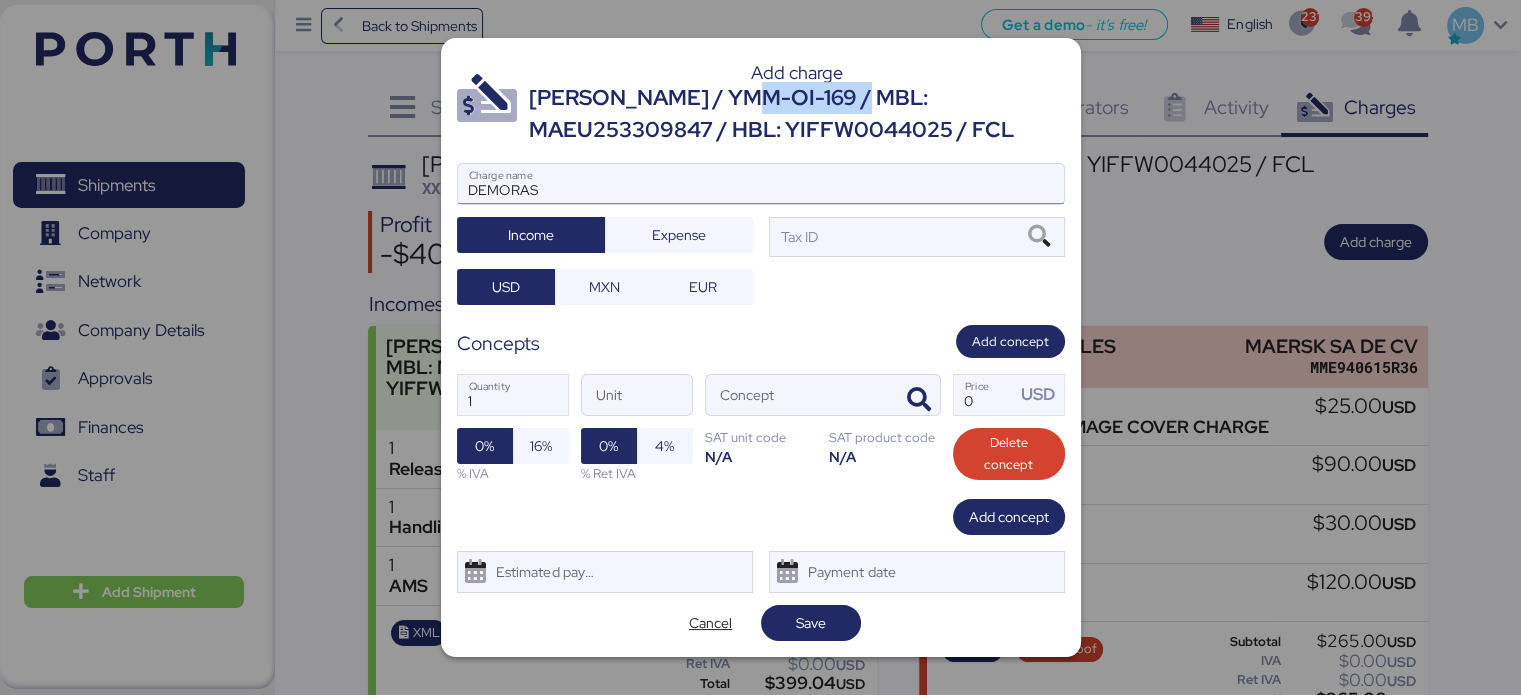 click on "DEMORAS" at bounding box center [761, 184] 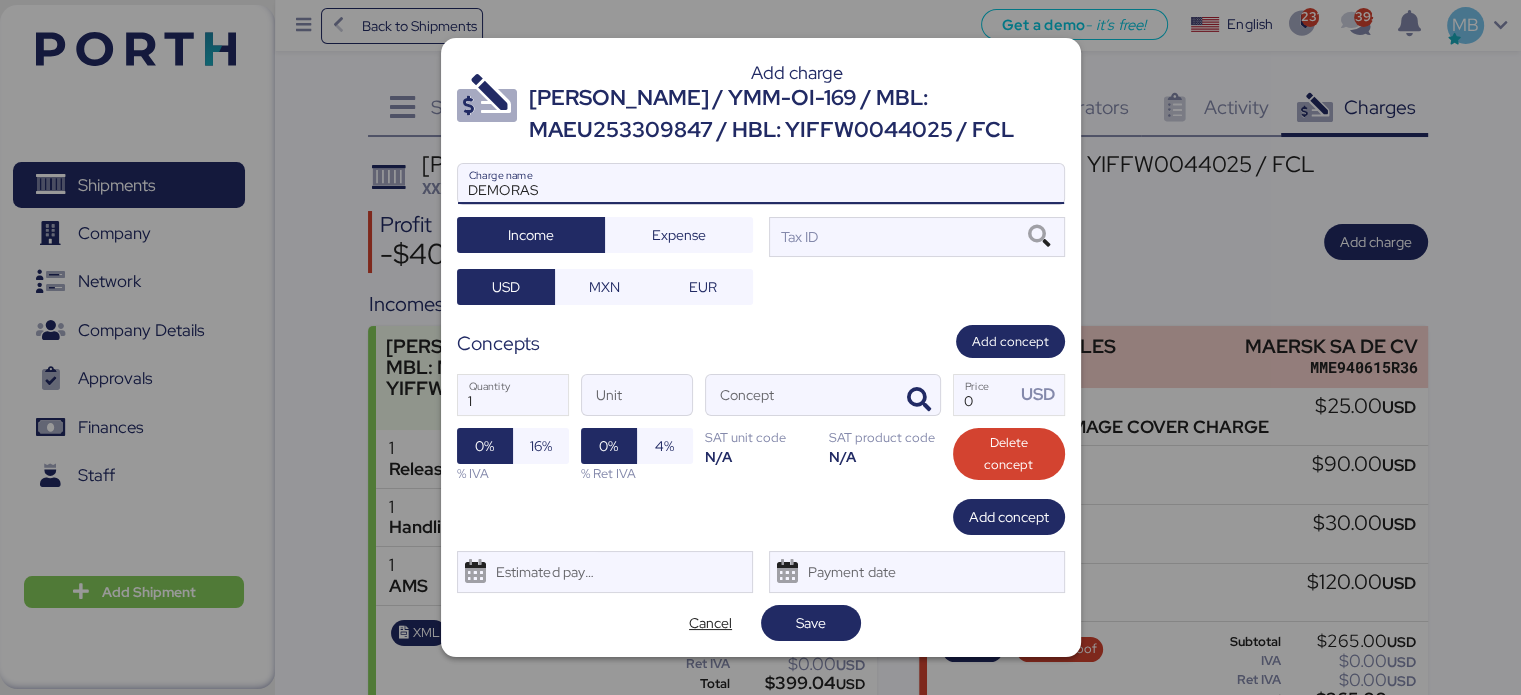 paste on "YMM-OI-169" 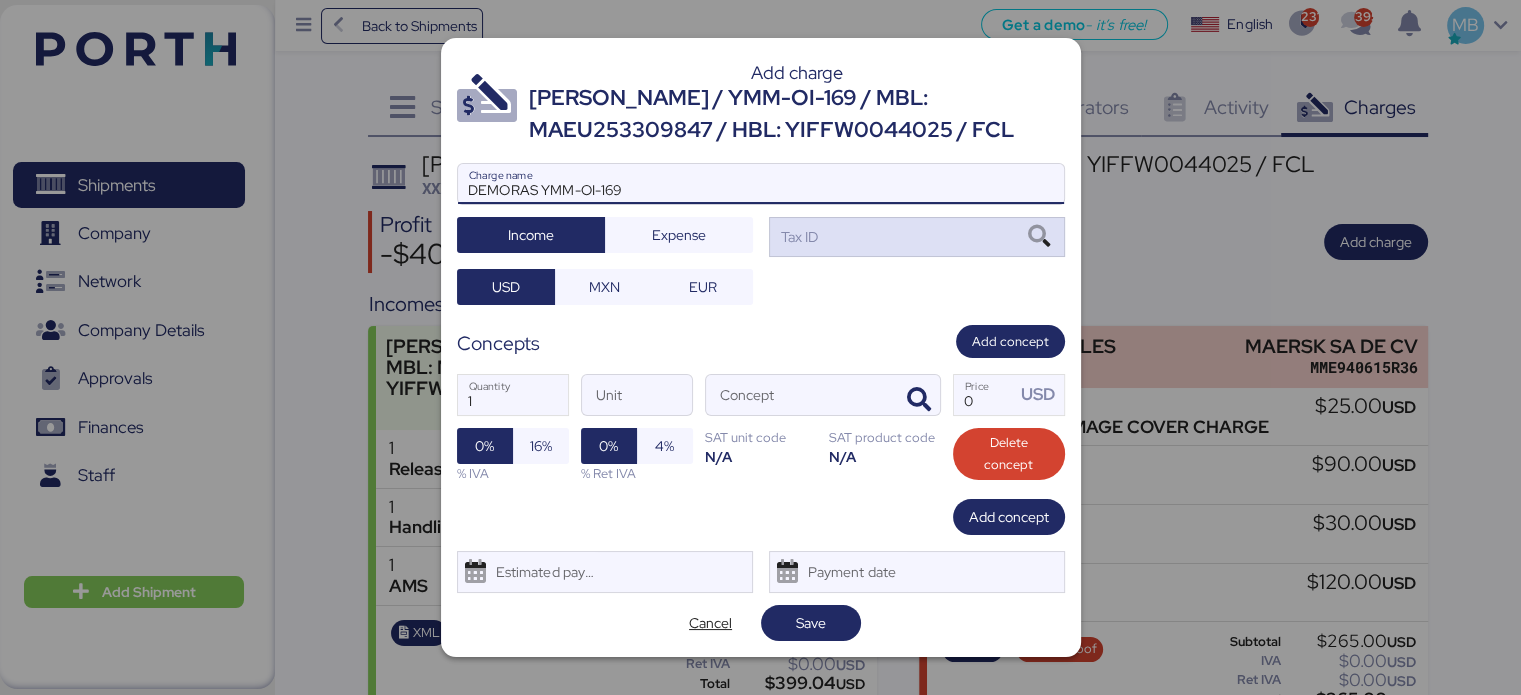 type on "DEMORAS YMM-OI-169" 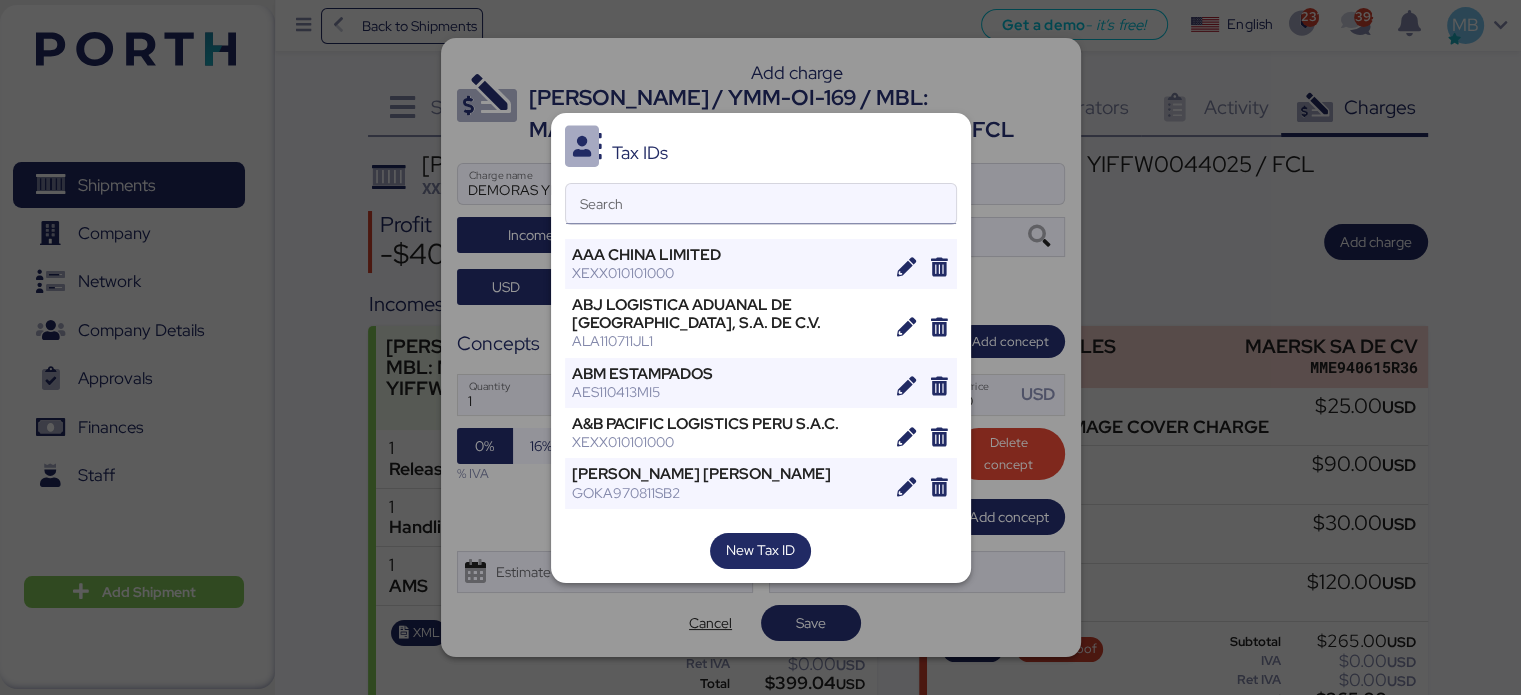 click on "Search" at bounding box center (761, 204) 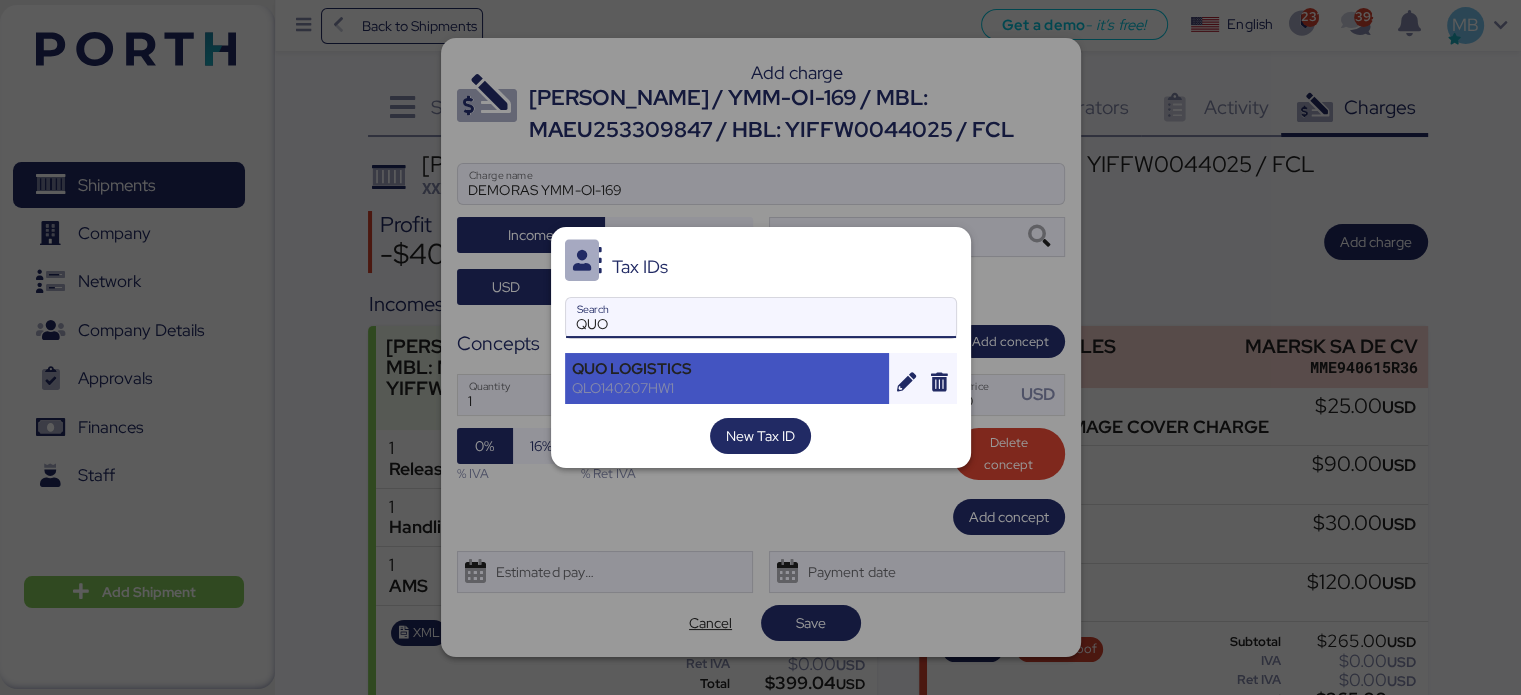 type on "QUO" 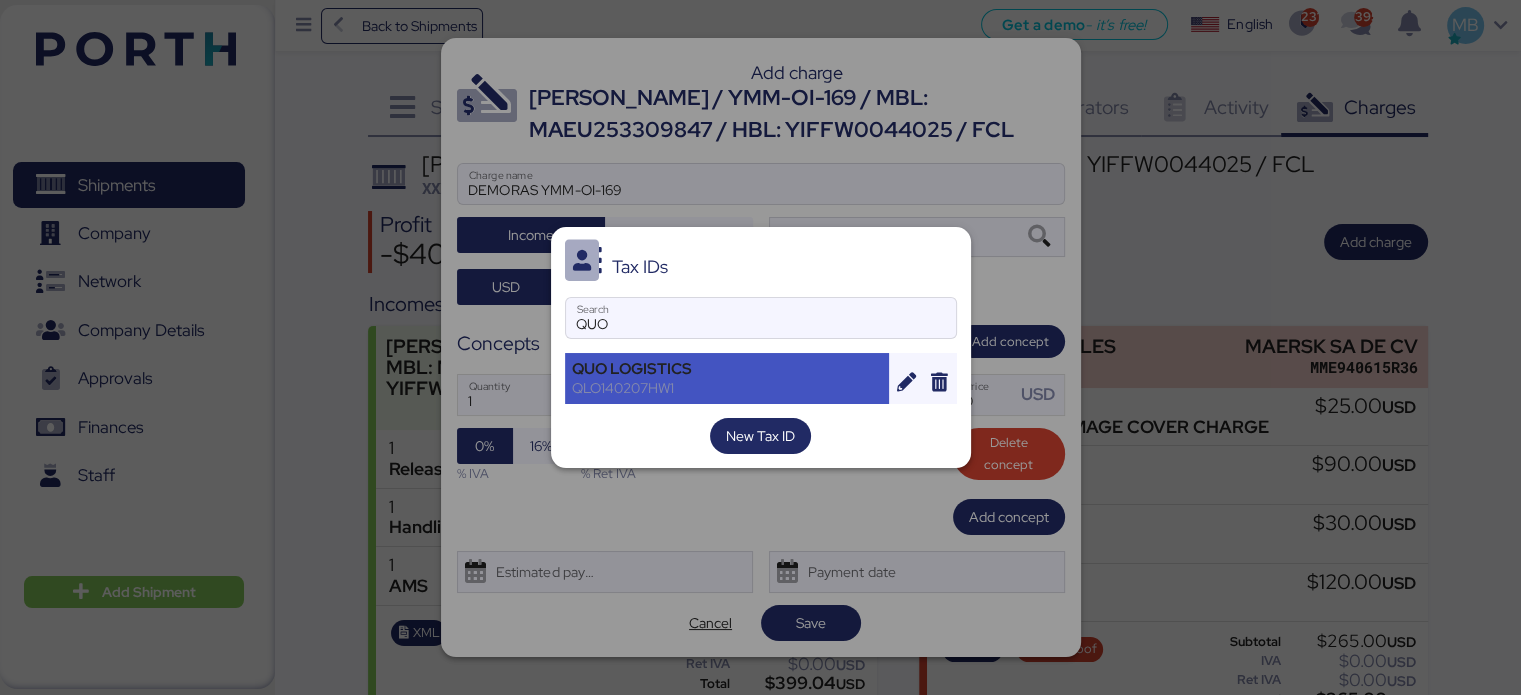 click on "QUO LOGISTICS" at bounding box center [727, 369] 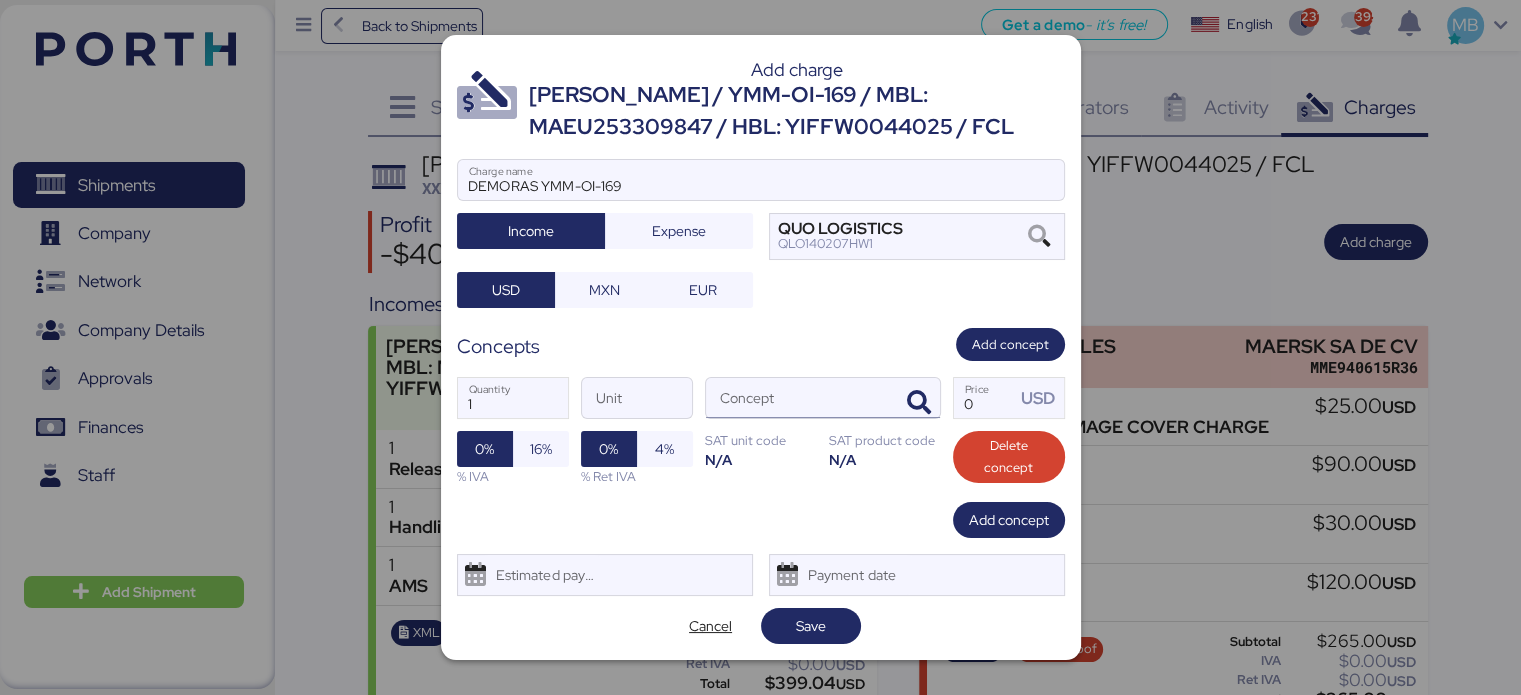 click at bounding box center (916, 398) 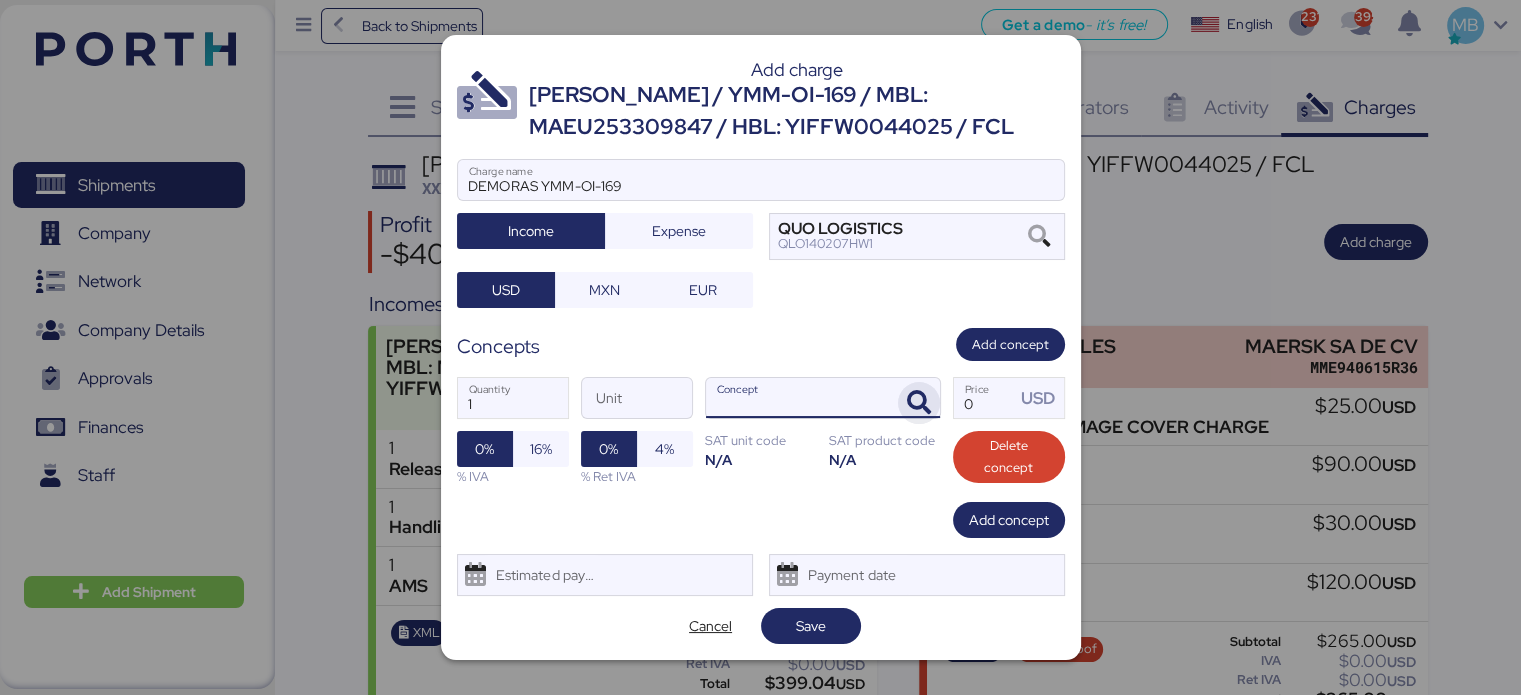 click at bounding box center (919, 403) 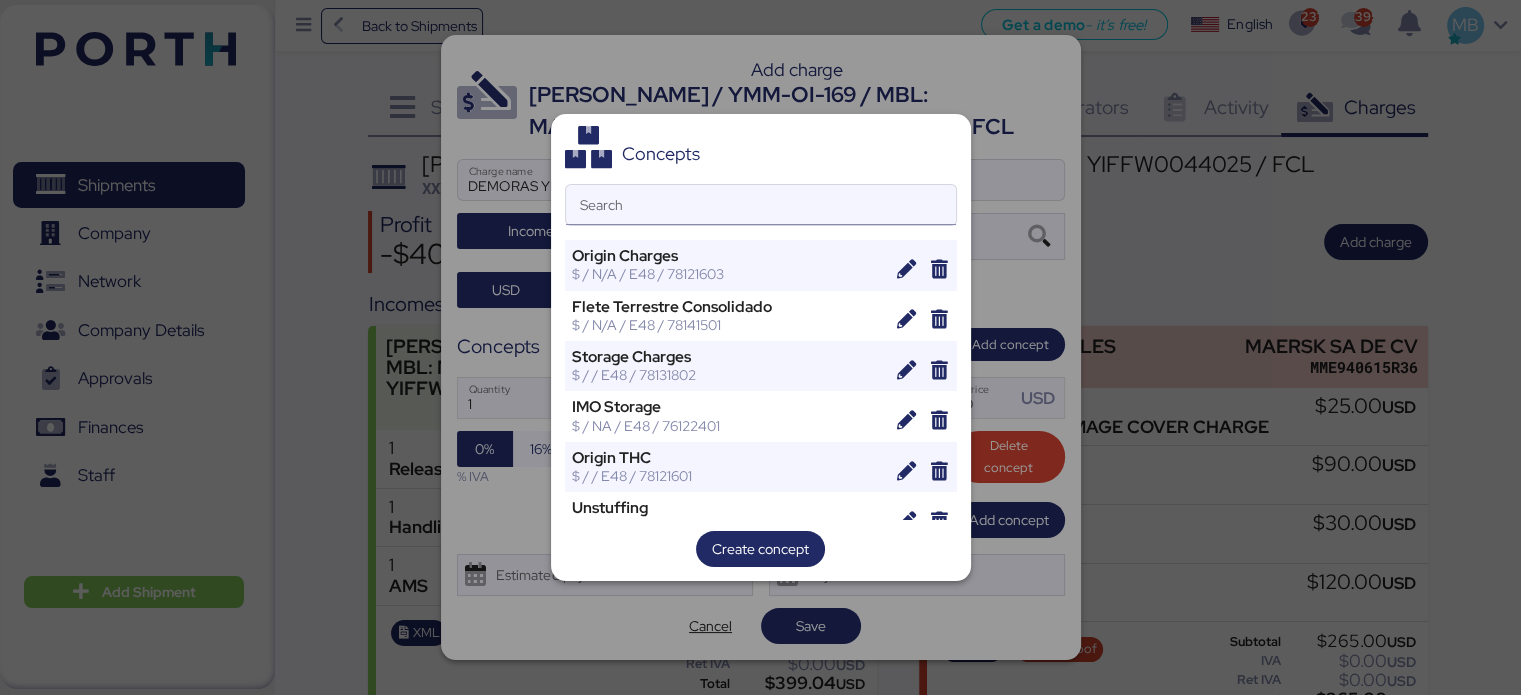 click on "Search" at bounding box center [761, 205] 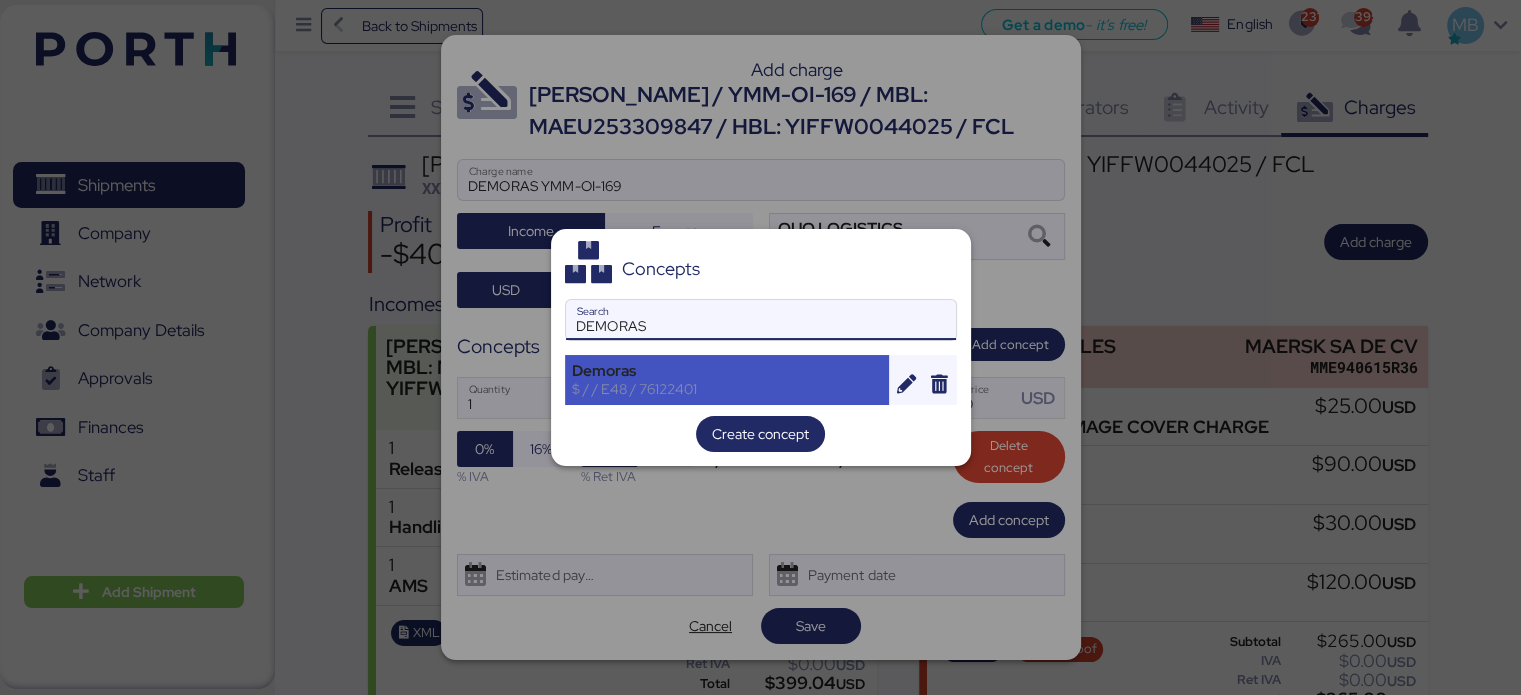 type on "DEMORAS" 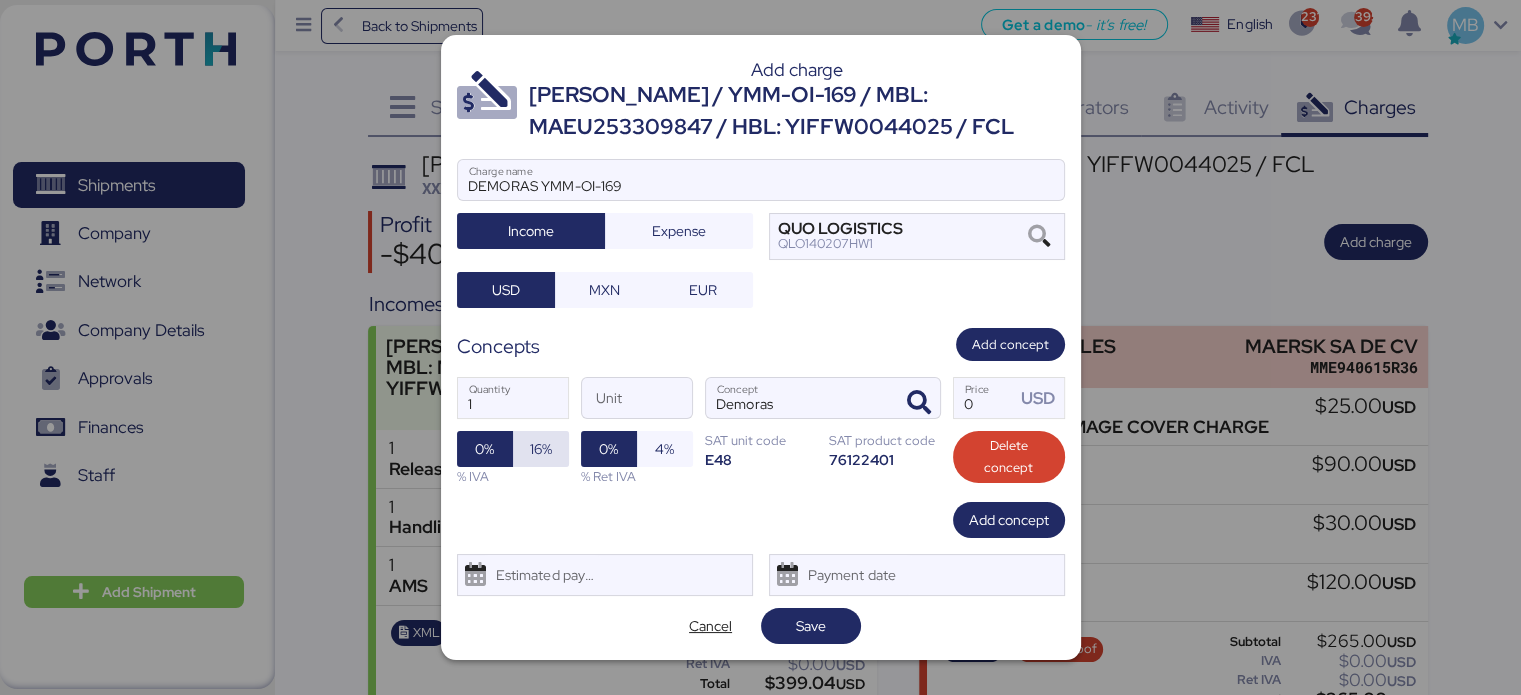 click on "16%" at bounding box center [541, 449] 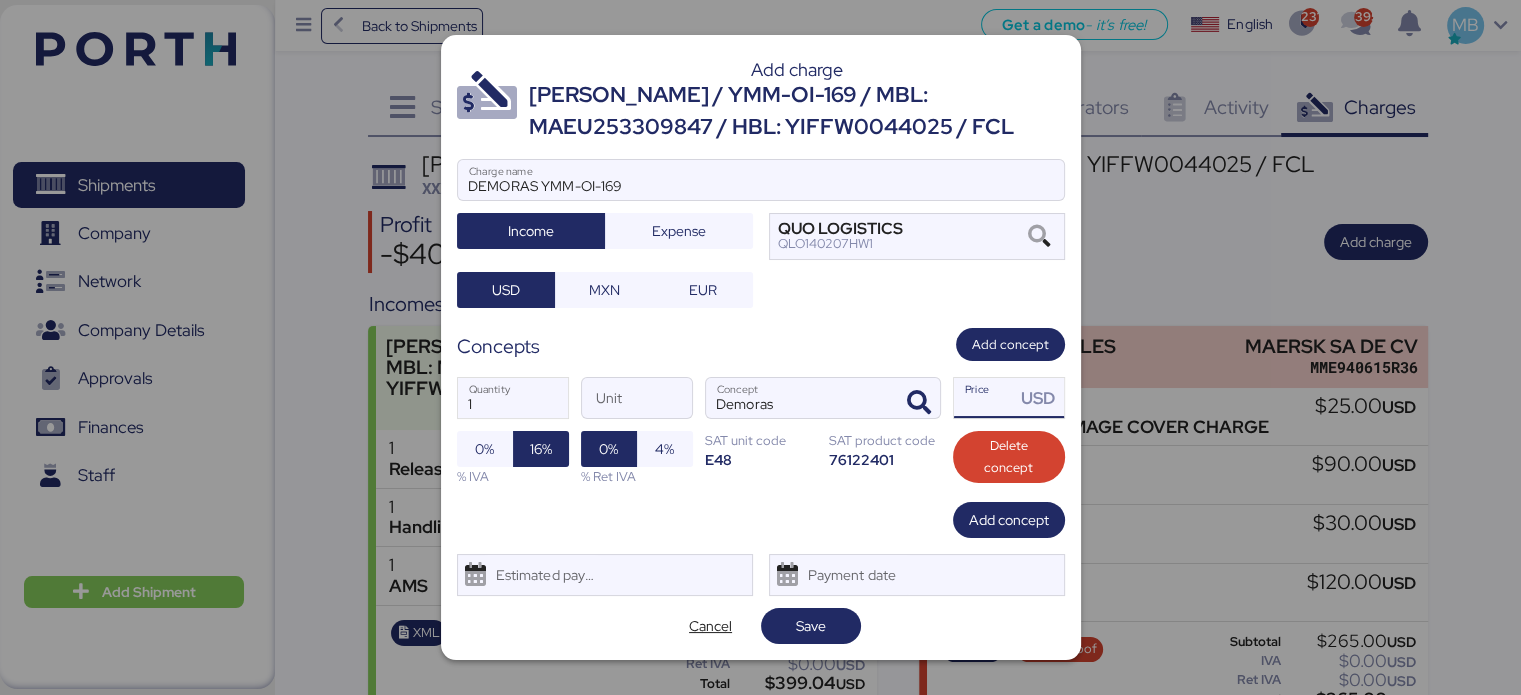 click on "Price USD" at bounding box center [985, 398] 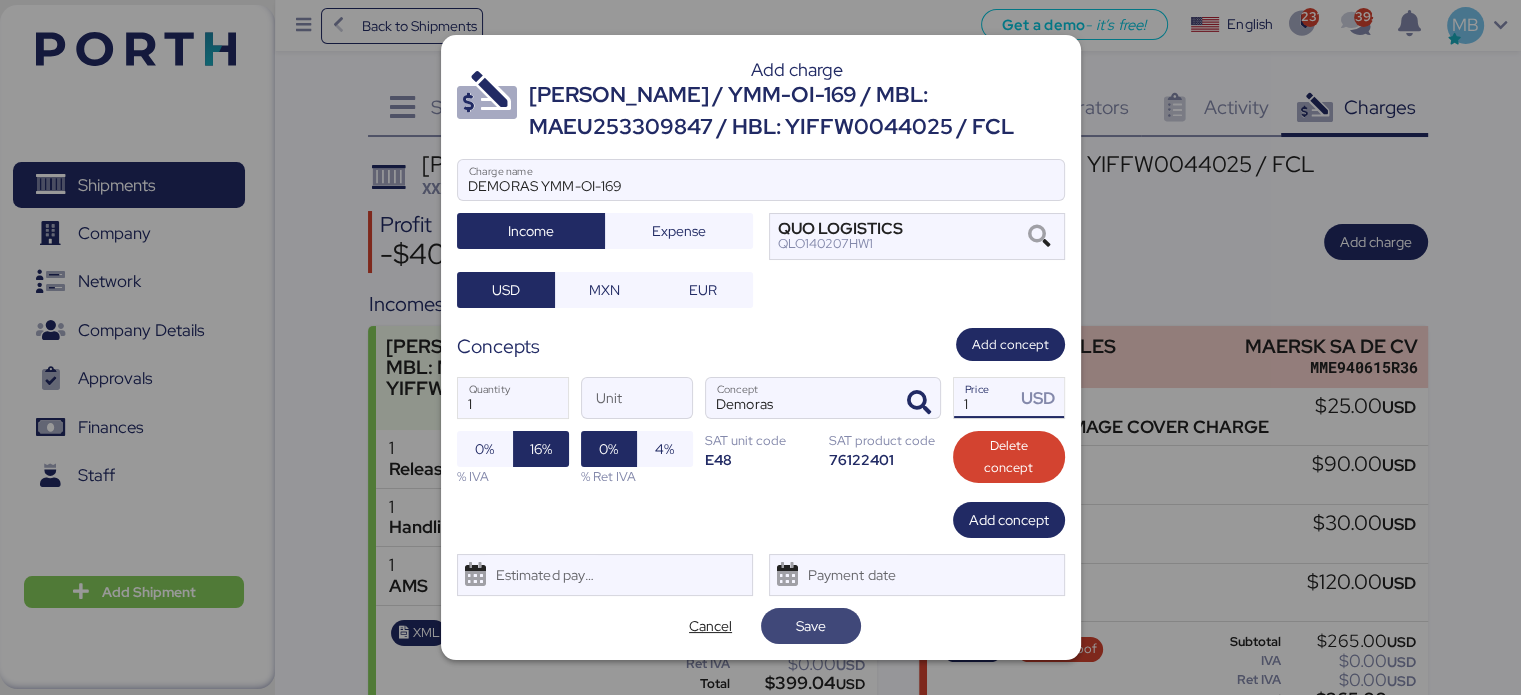 type on "1" 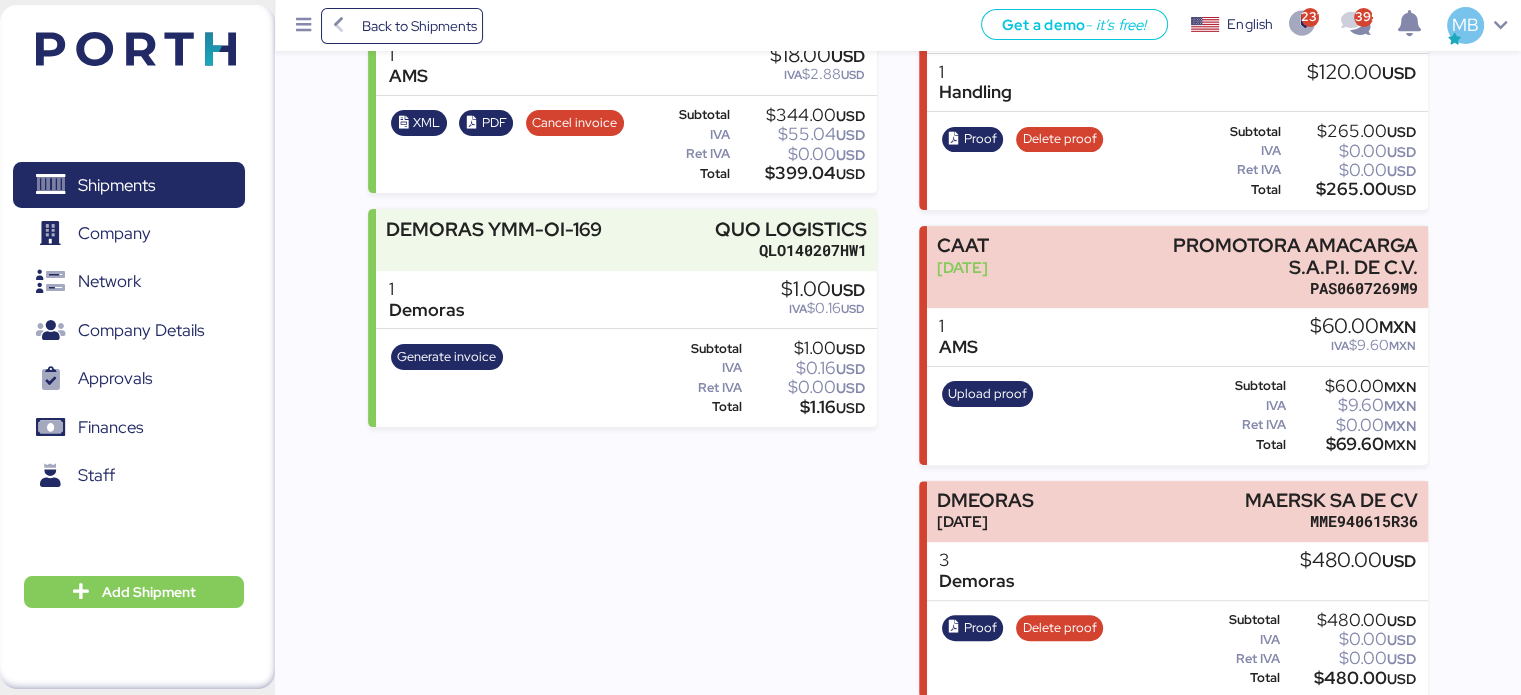 scroll, scrollTop: 525, scrollLeft: 0, axis: vertical 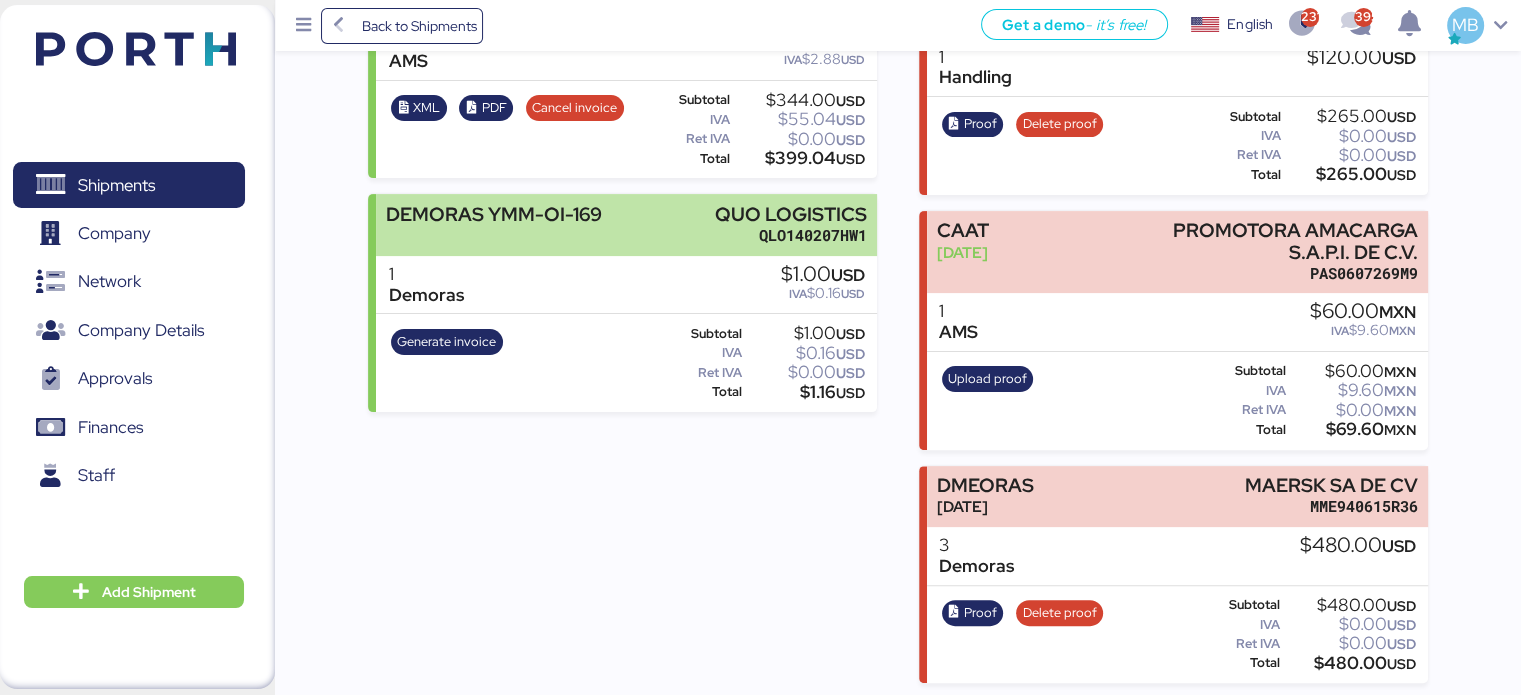 click on "DEMORAS YMM-OI-169 QUO LOGISTICS QLO140207HW1" at bounding box center (626, 224) 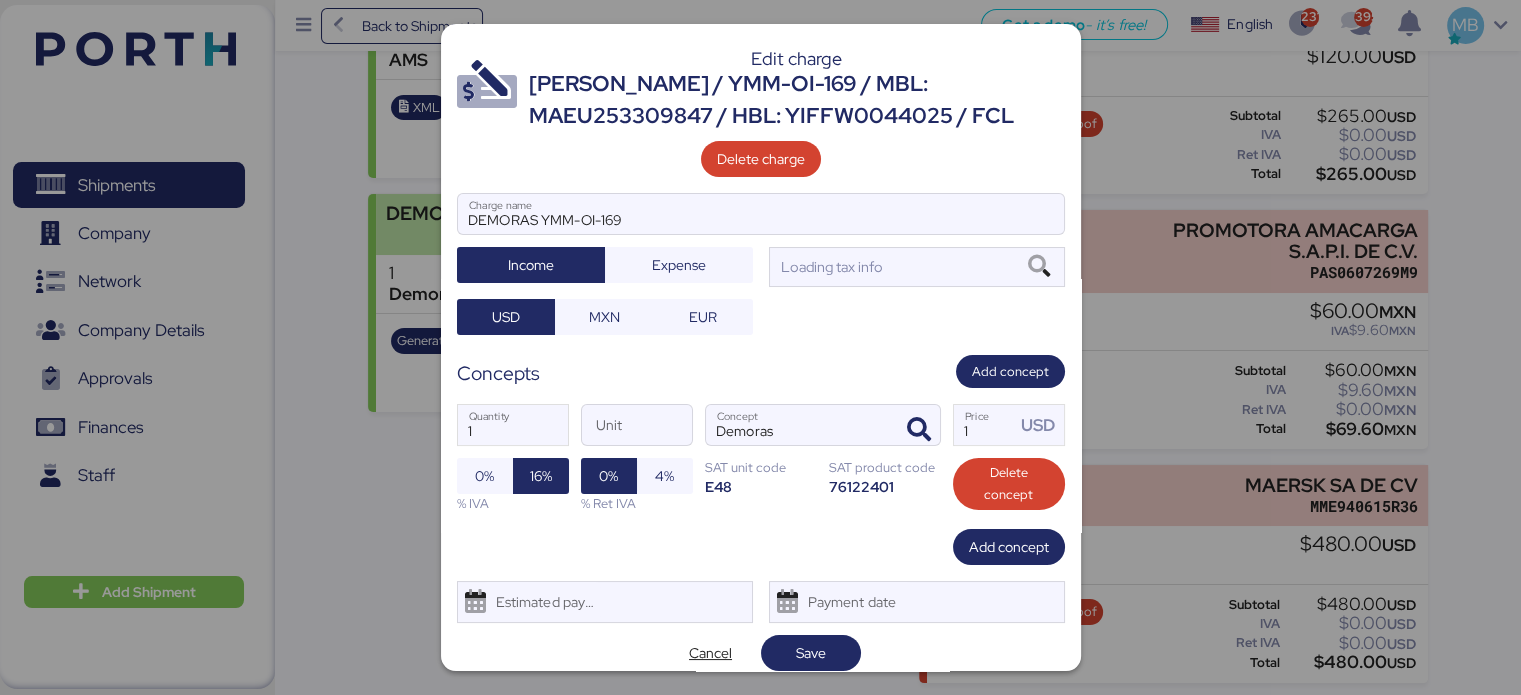scroll, scrollTop: 0, scrollLeft: 0, axis: both 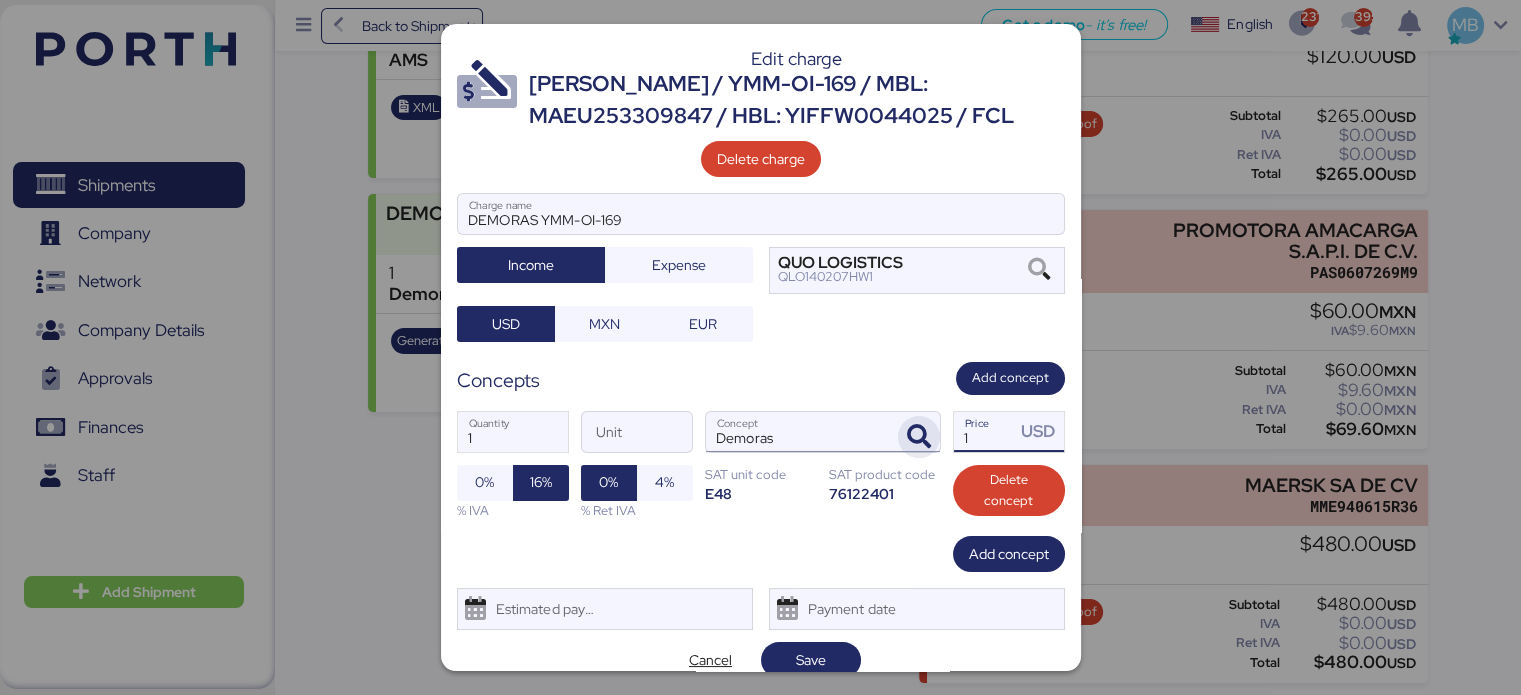 drag, startPoint x: 983, startPoint y: 432, endPoint x: 927, endPoint y: 428, distance: 56.142673 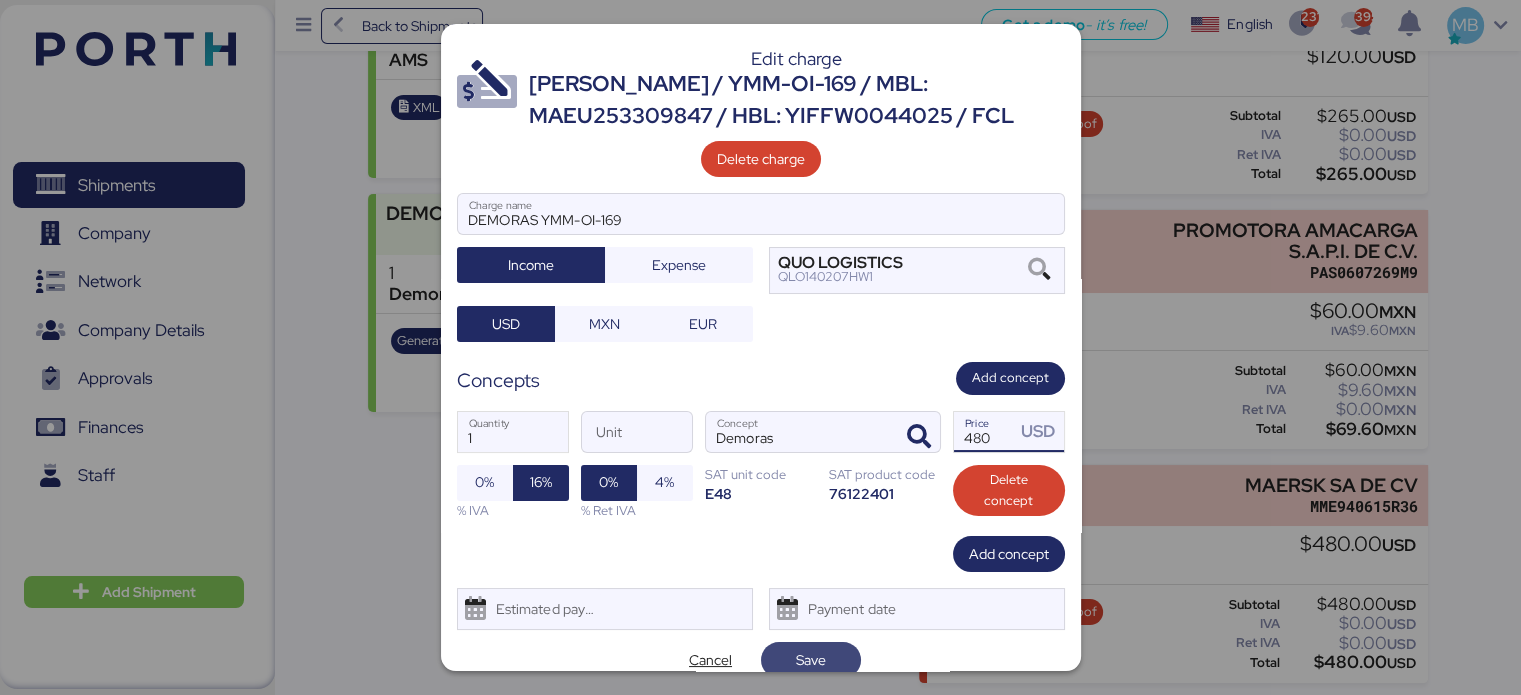 type on "480" 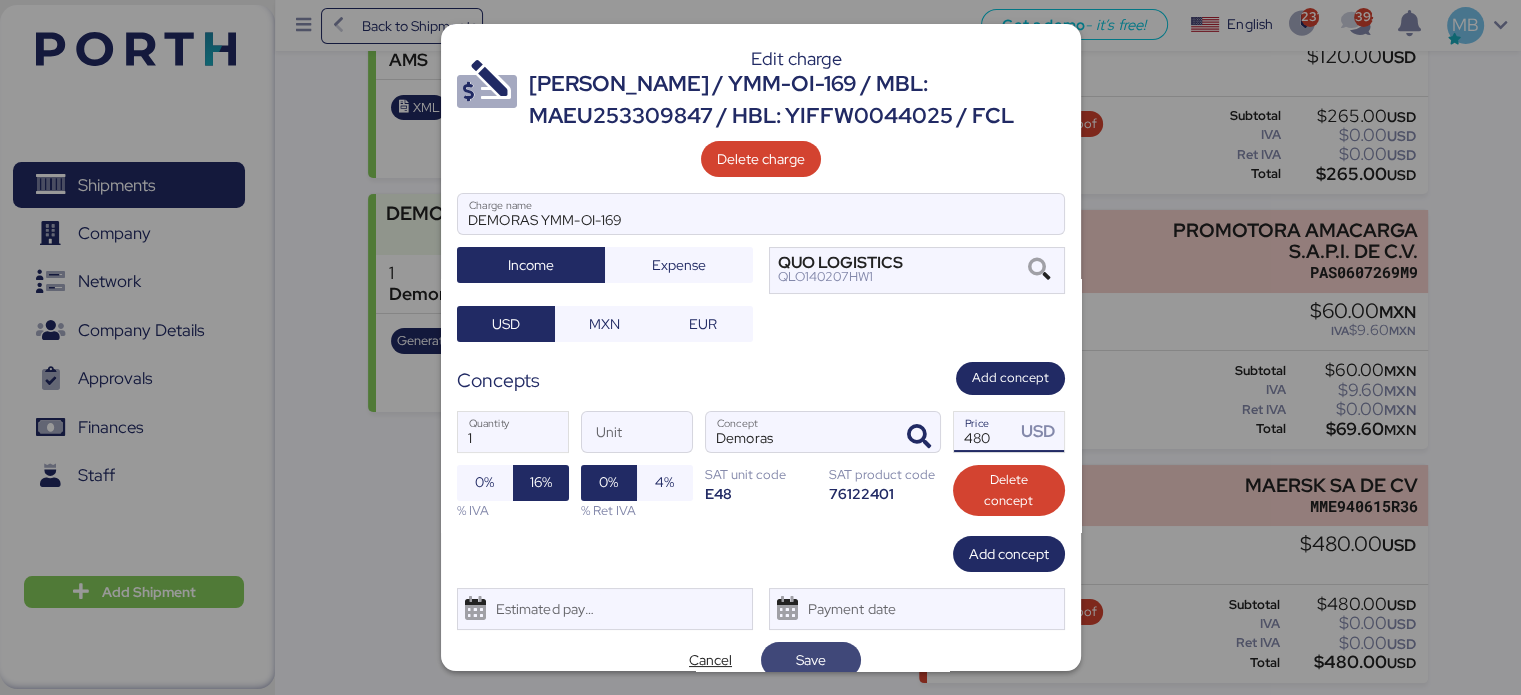 click on "Save" at bounding box center [811, 660] 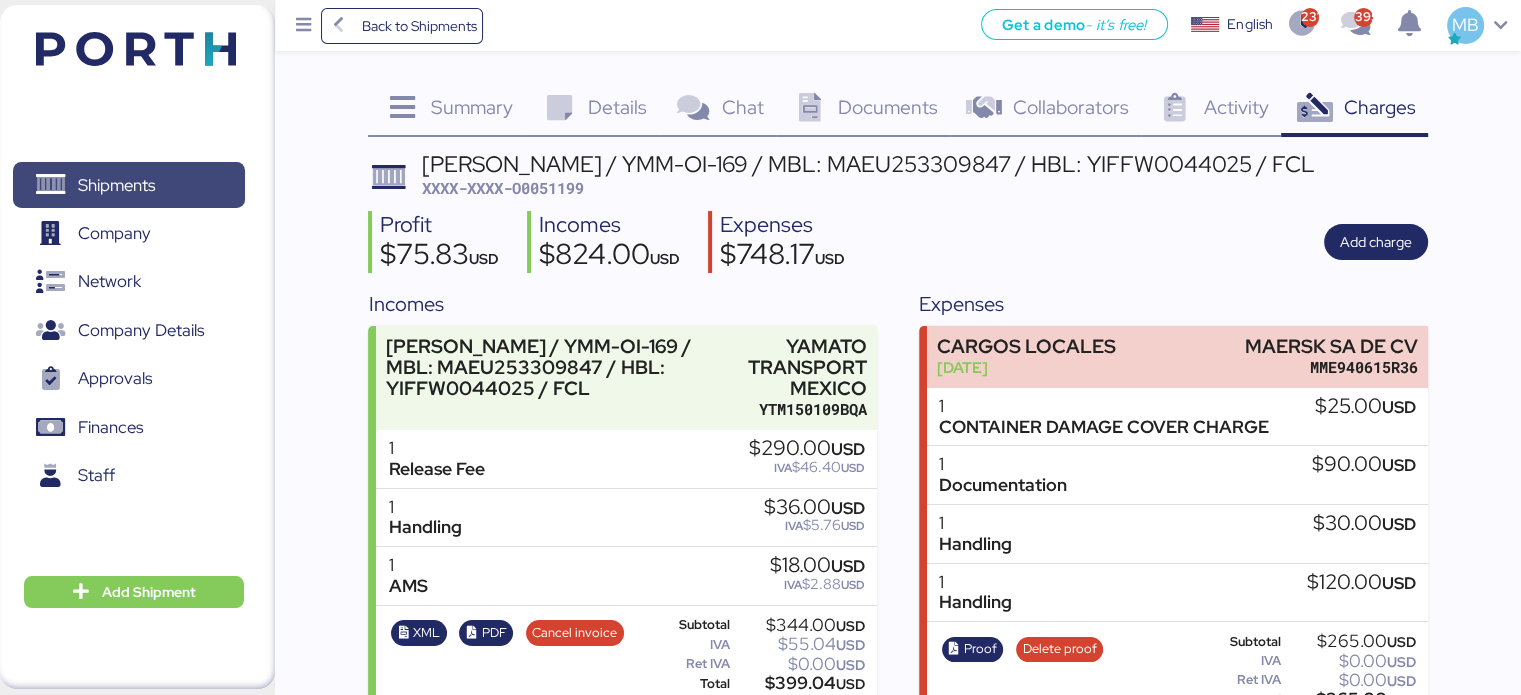 click on "Shipments" at bounding box center (116, 185) 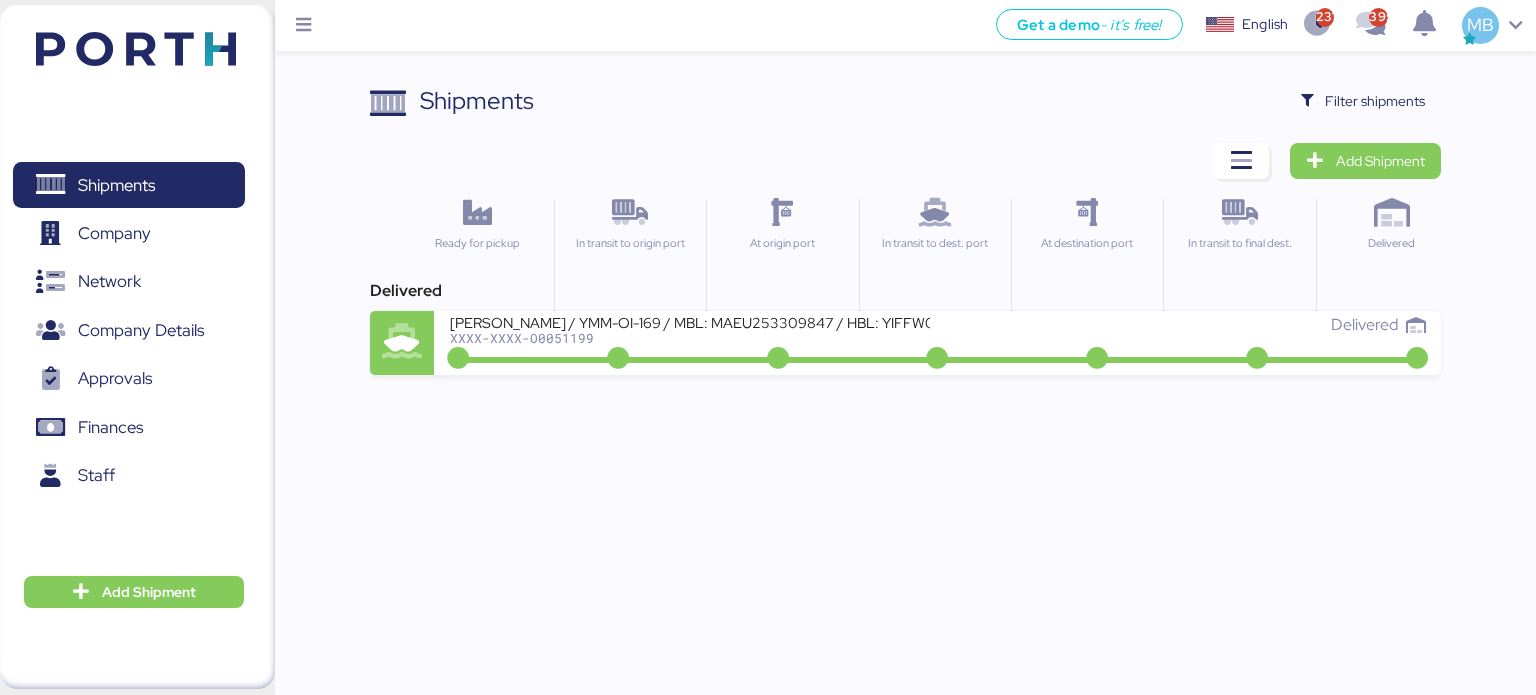 click on "Shipments   Clear Filters   Filter shipments     Add Shipment Ready for pickup In transit to origin port At origin port In transit to dest. port At destination port In transit to final dest. Delivered Delivered YAMATO - YAZAKI / YMM-OI-169 / MBL: MAEU253309847 / HBL: YIFFW0044025 / FCL XXXX-XXXX-O0051199 Delivered" at bounding box center [768, 187] 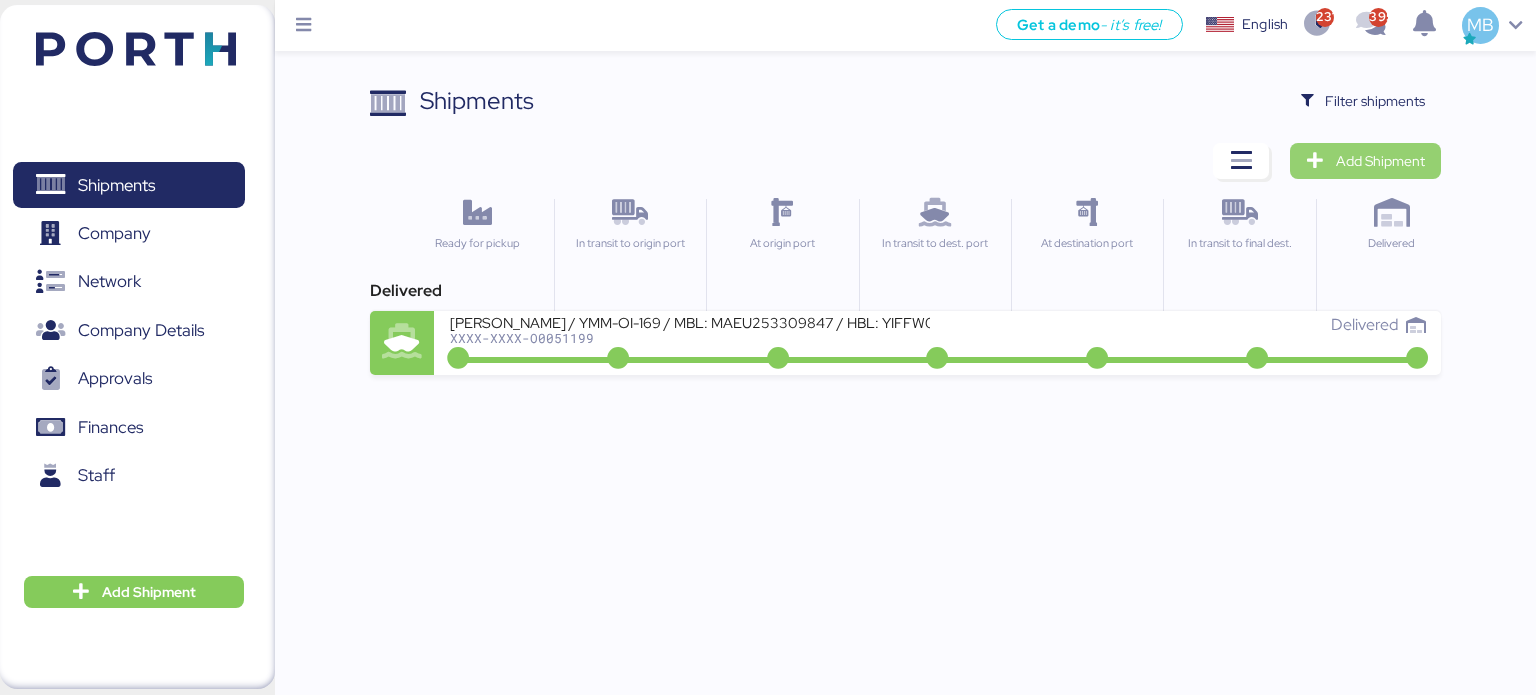 click on "Add Shipment" at bounding box center [1365, 161] 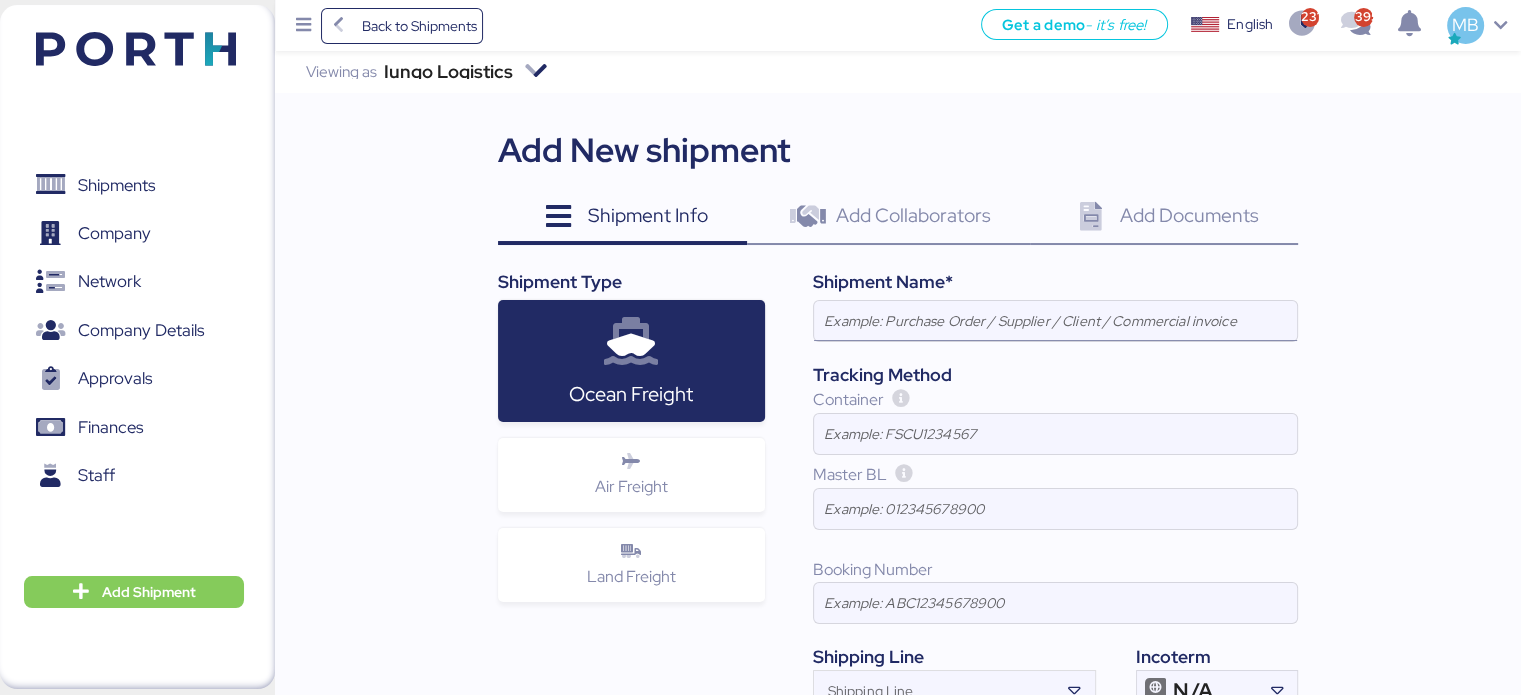click at bounding box center [1055, 321] 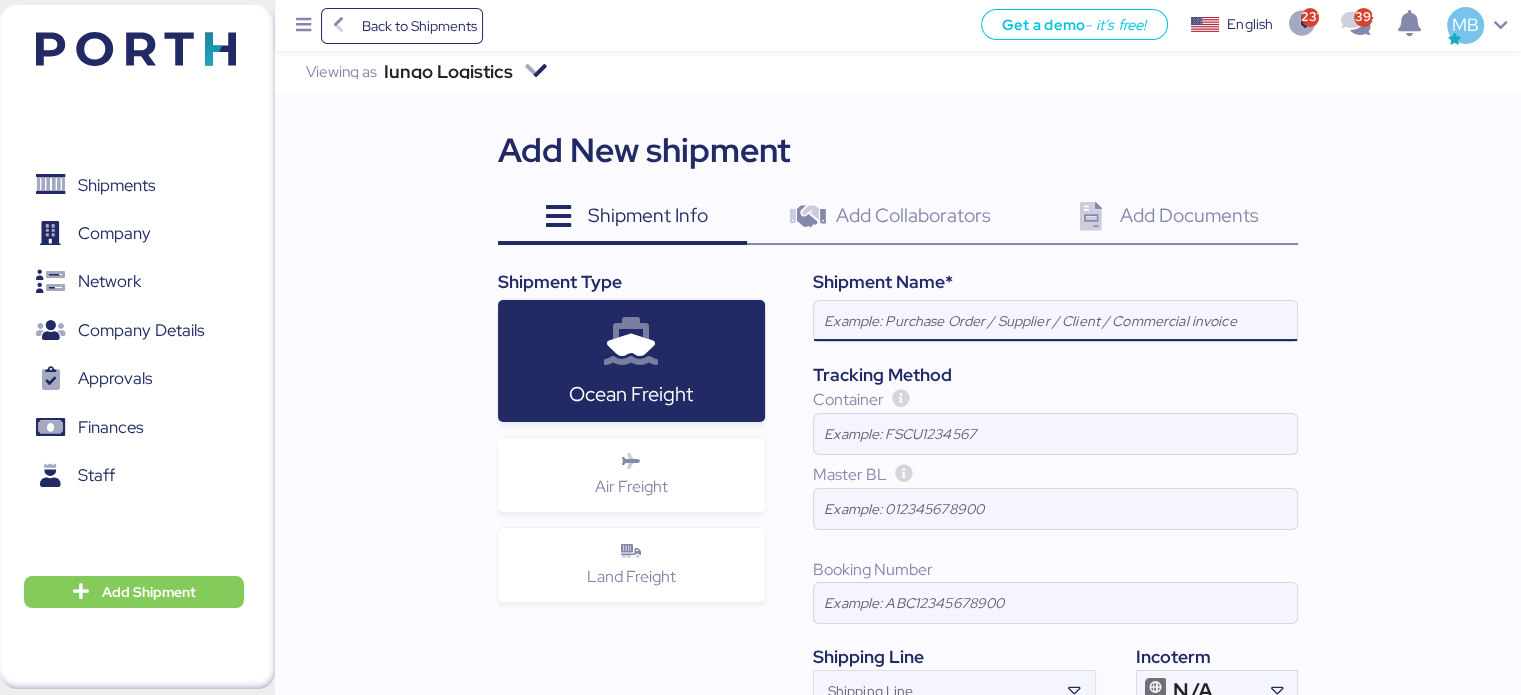 paste on "[PERSON_NAME] / PO: 2566 / [GEOGRAPHIC_DATA] - [GEOGRAPHIC_DATA] / 1x20' / TARJUN" 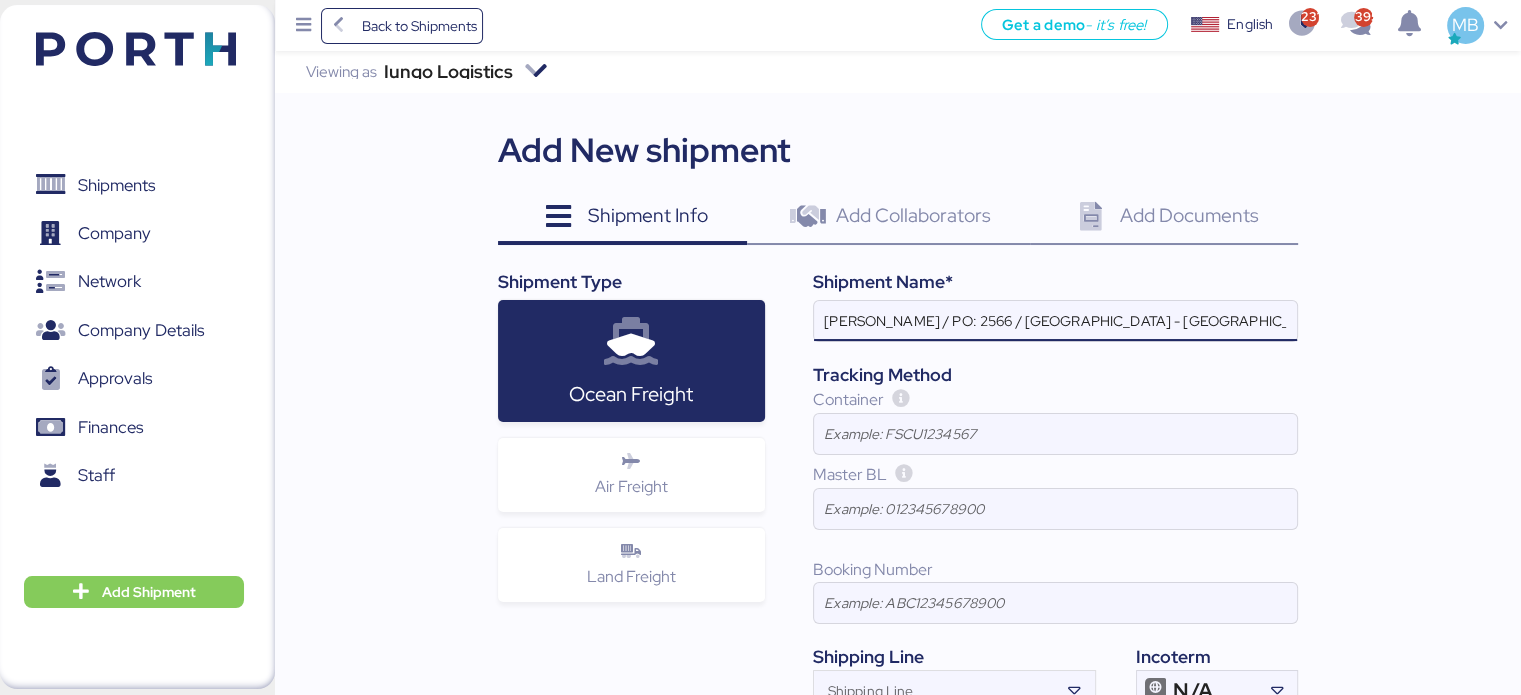 scroll, scrollTop: 0, scrollLeft: 4, axis: horizontal 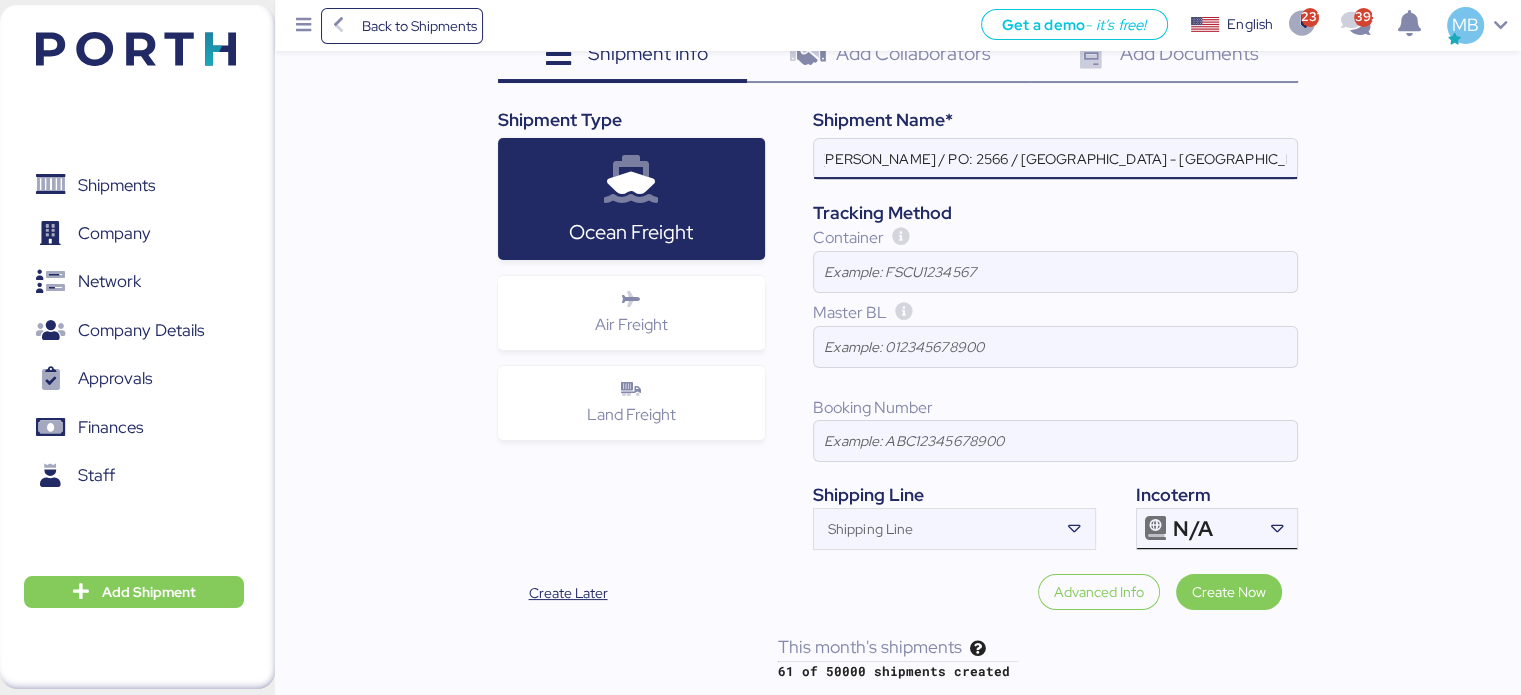 click on "N/A" at bounding box center (1214, 529) 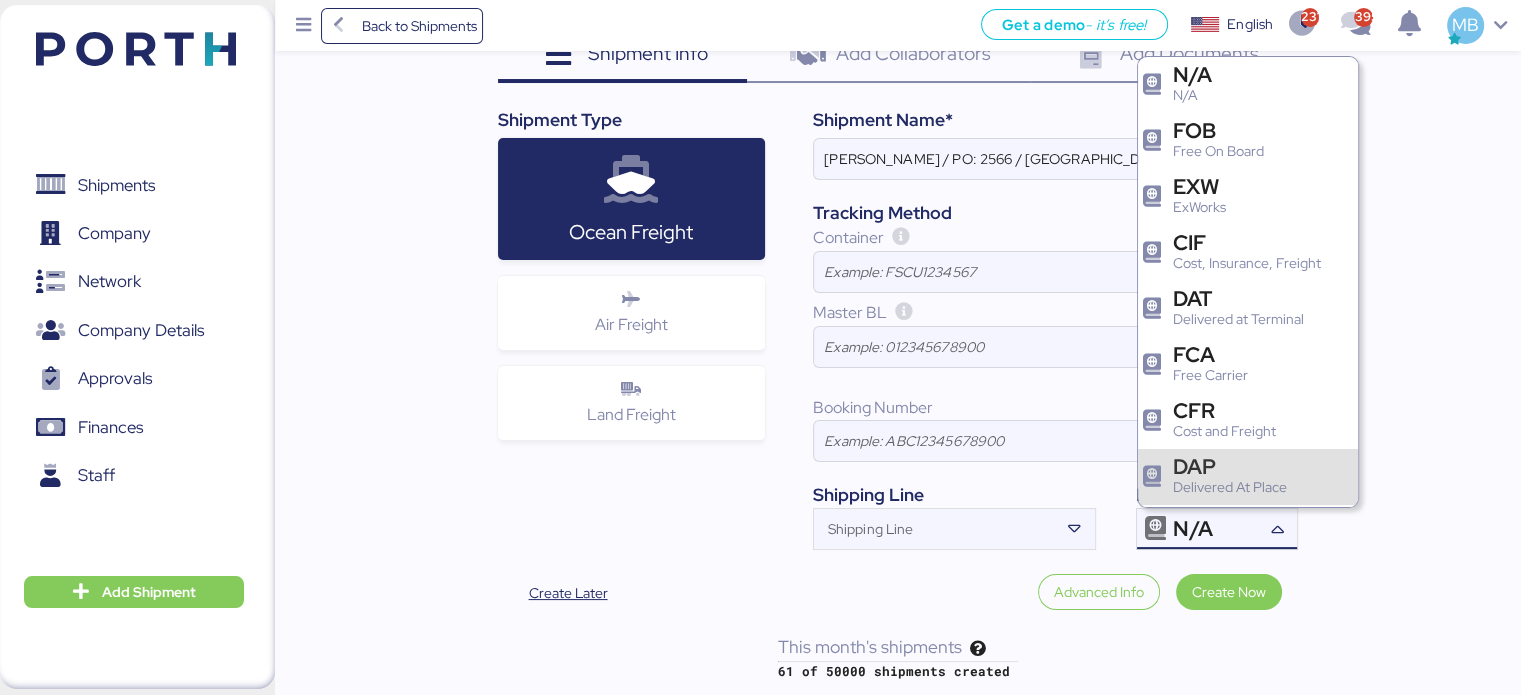 click on "DAP" at bounding box center [1230, 466] 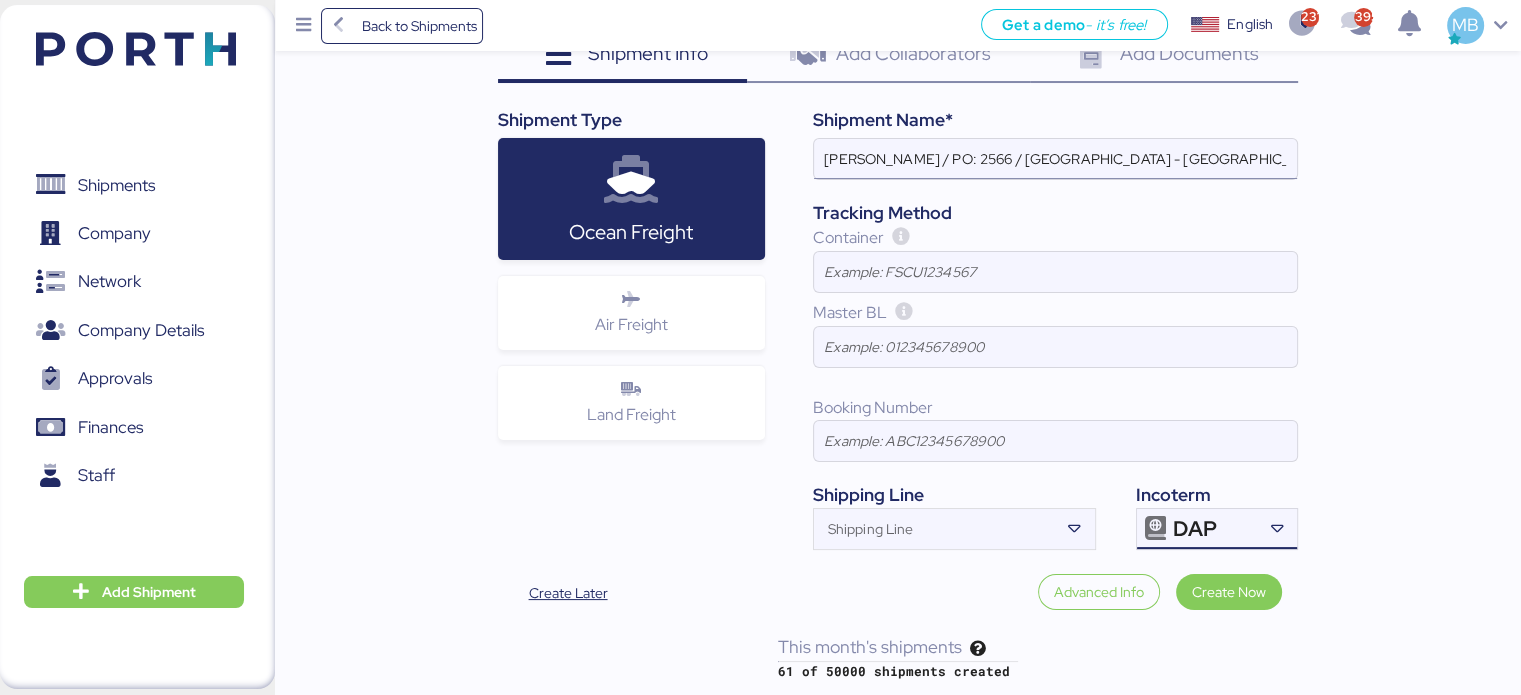click on "[PERSON_NAME] / PO: 2566 / [GEOGRAPHIC_DATA] - [GEOGRAPHIC_DATA] / 1x20' / TARJUN" at bounding box center [1055, 159] 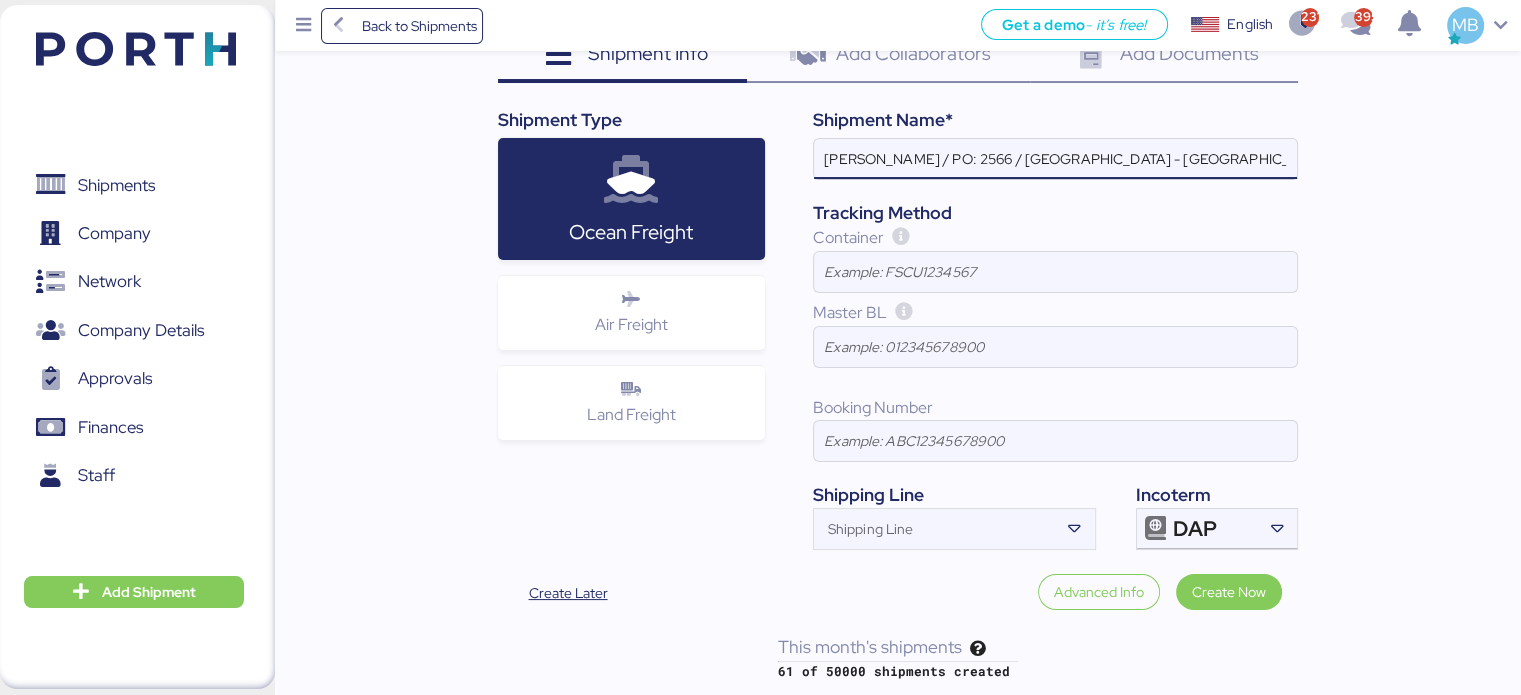 click on "[PERSON_NAME] / PO: 2566 / [GEOGRAPHIC_DATA] - [GEOGRAPHIC_DATA] / 1x20' / TARJUN" at bounding box center (1055, 159) 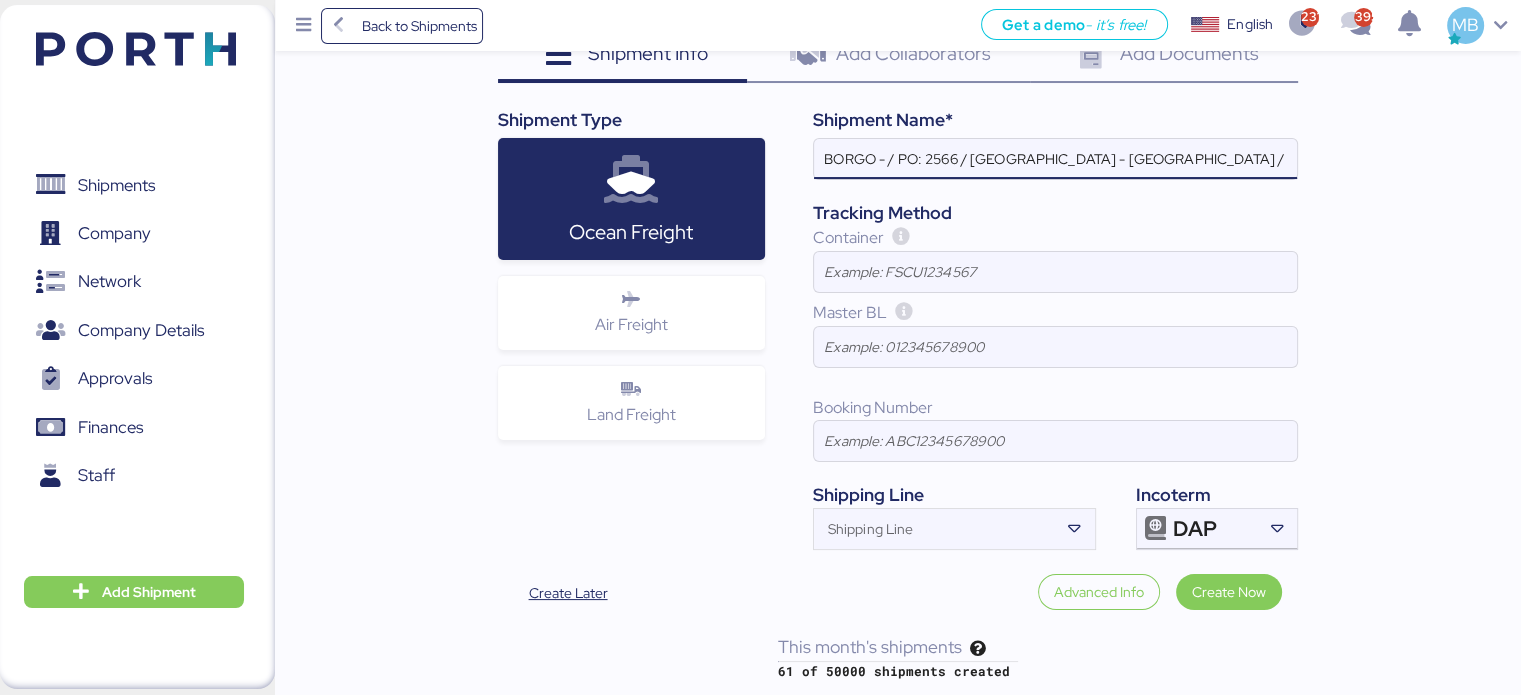 paste on "MARIANELLI" 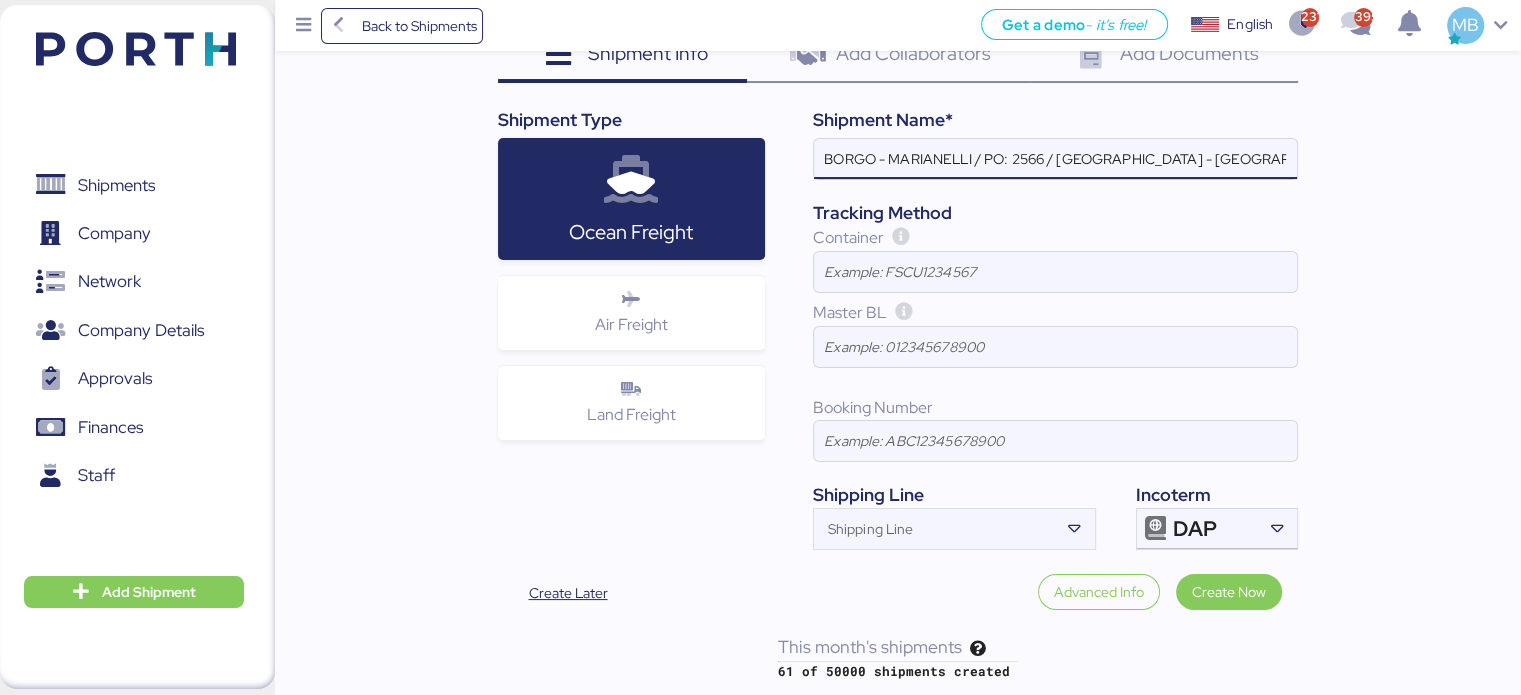 click on "BORGO - MARIANELLI / PO: 2566 / [GEOGRAPHIC_DATA] - [GEOGRAPHIC_DATA] / 1x20' / TARJUN" at bounding box center (1055, 159) 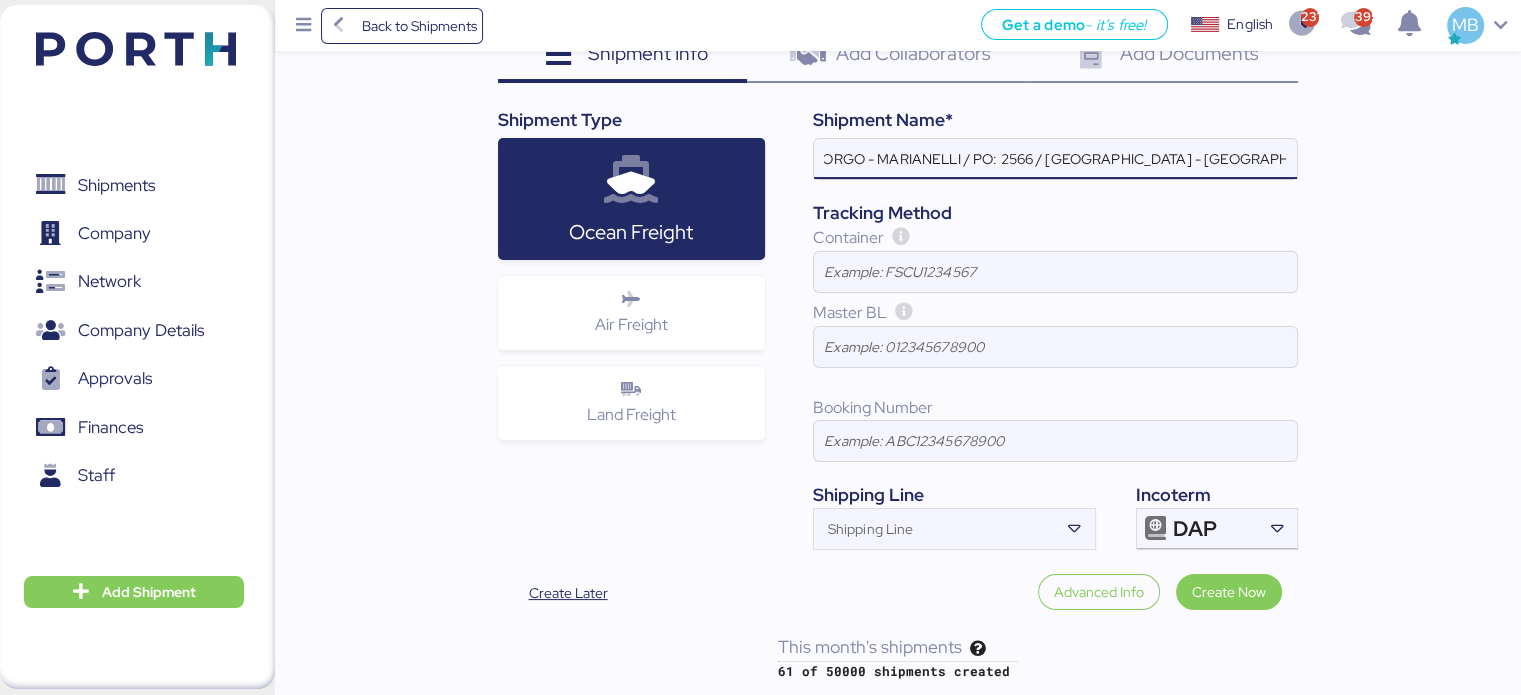 scroll, scrollTop: 0, scrollLeft: 23, axis: horizontal 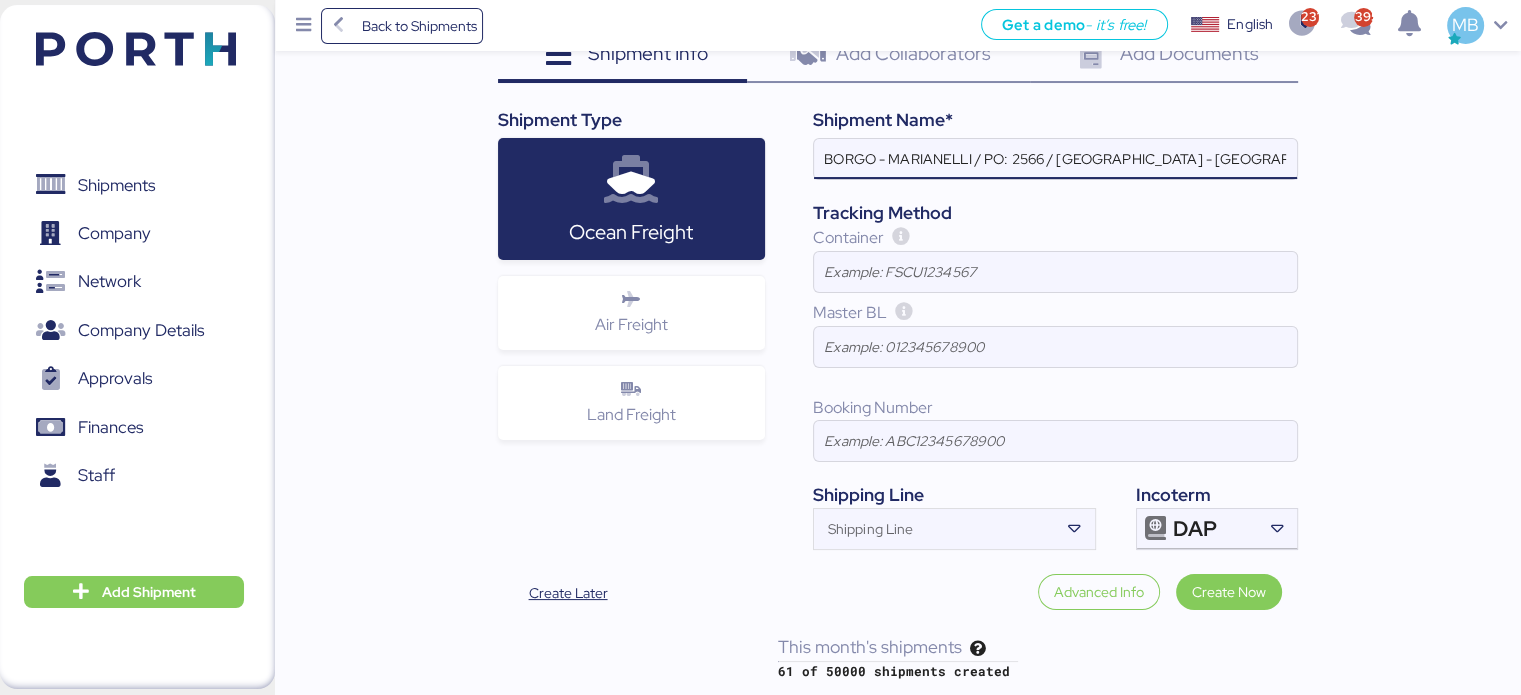 click on "BORGO - MARIANELLI / PO: 2566 / [GEOGRAPHIC_DATA] - [GEOGRAPHIC_DATA] / 1x20' / [PERSON_NAME]" at bounding box center [1055, 159] 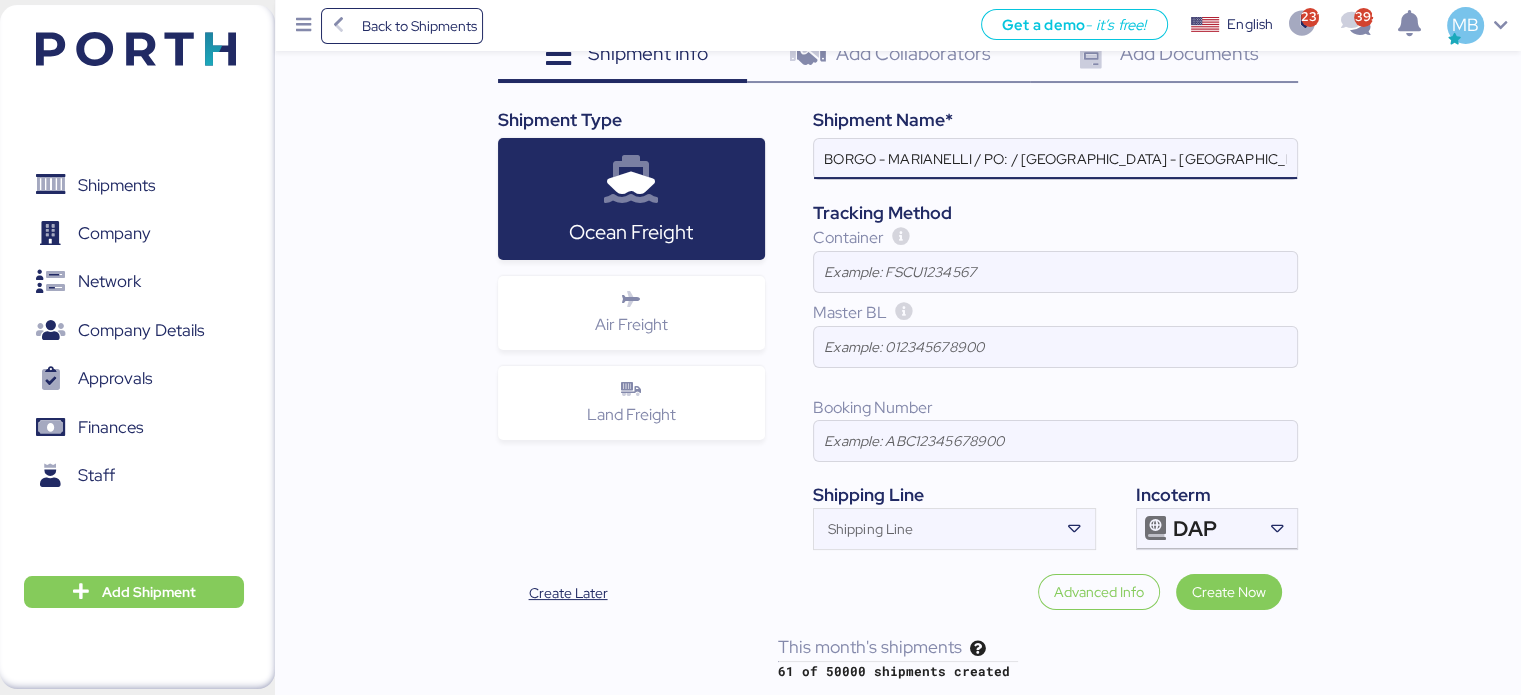 paste on "10007" 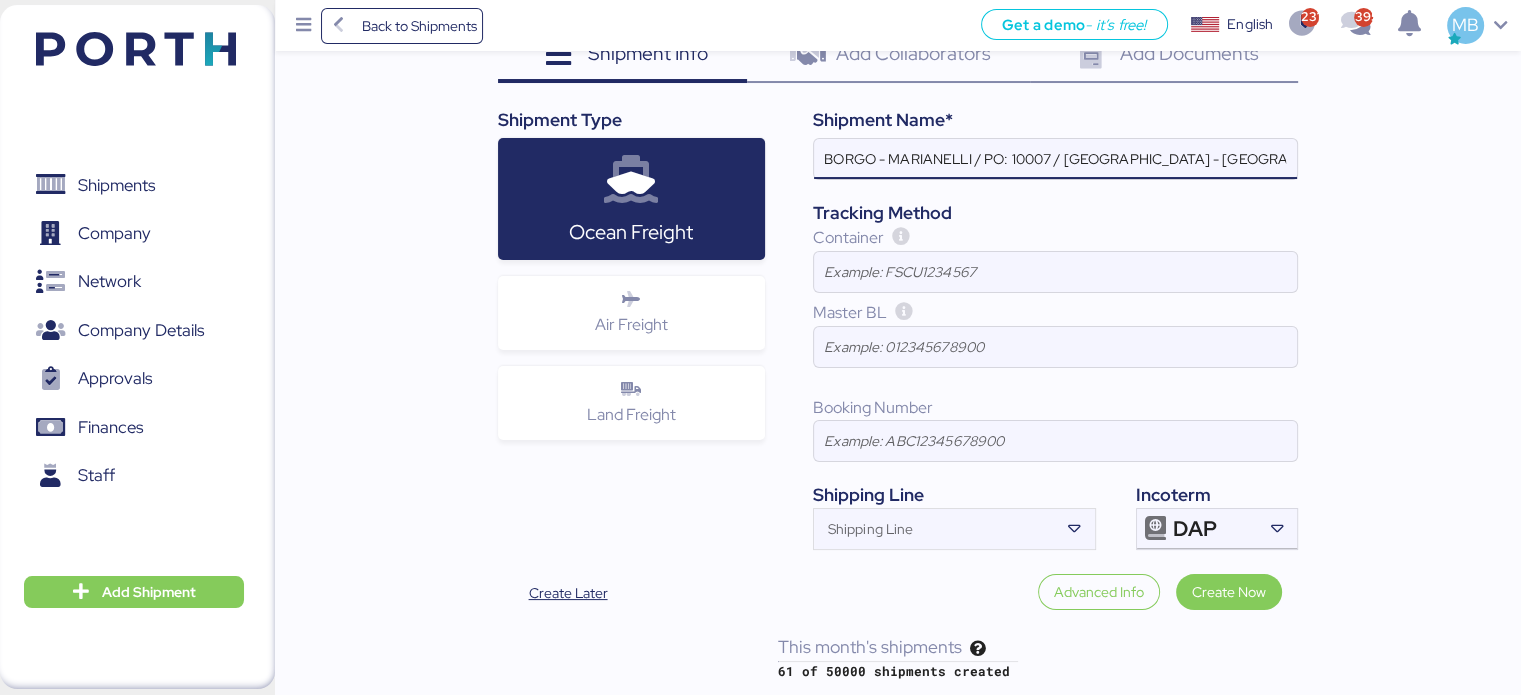 type on "BORGO - MARIANELLI / PO: 10007 / [GEOGRAPHIC_DATA] - [GEOGRAPHIC_DATA] / 1x20' / TARAGO" 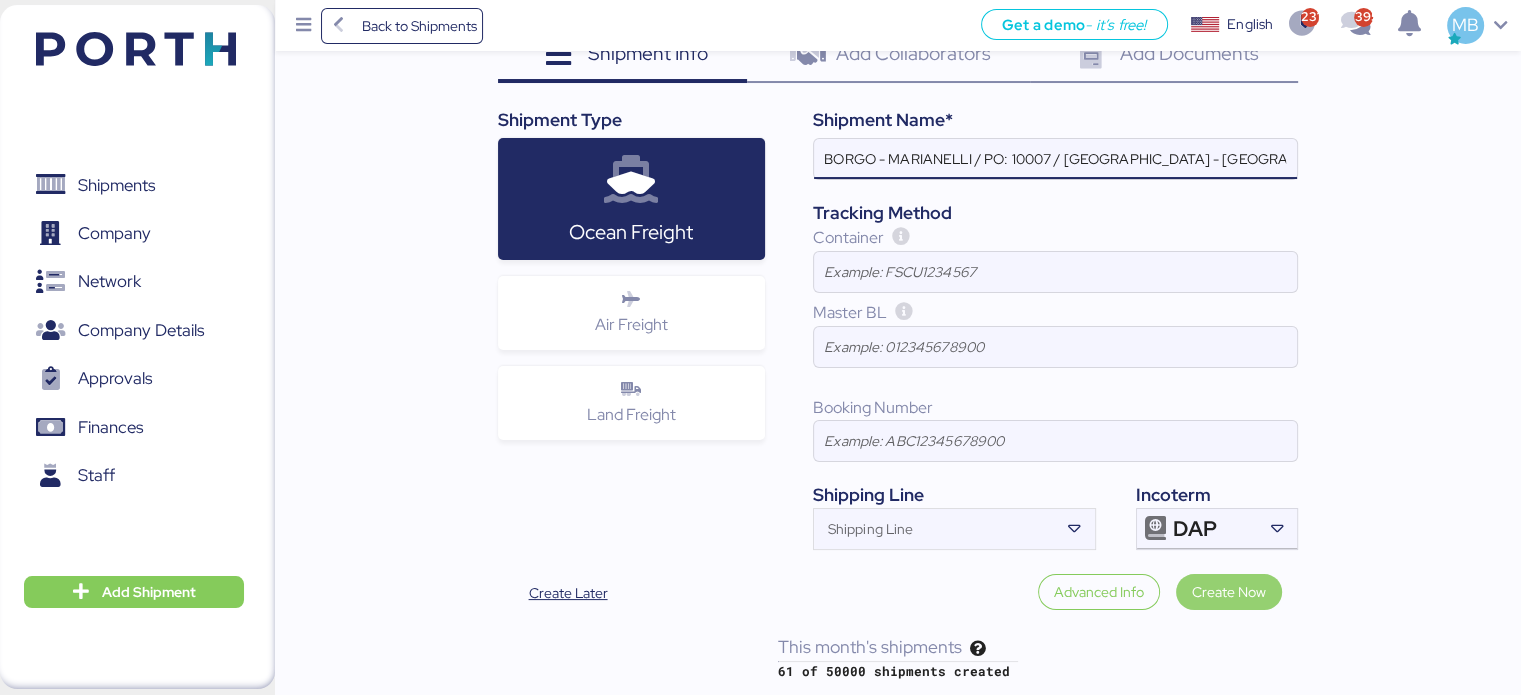 click on "Create Now" at bounding box center (1229, 592) 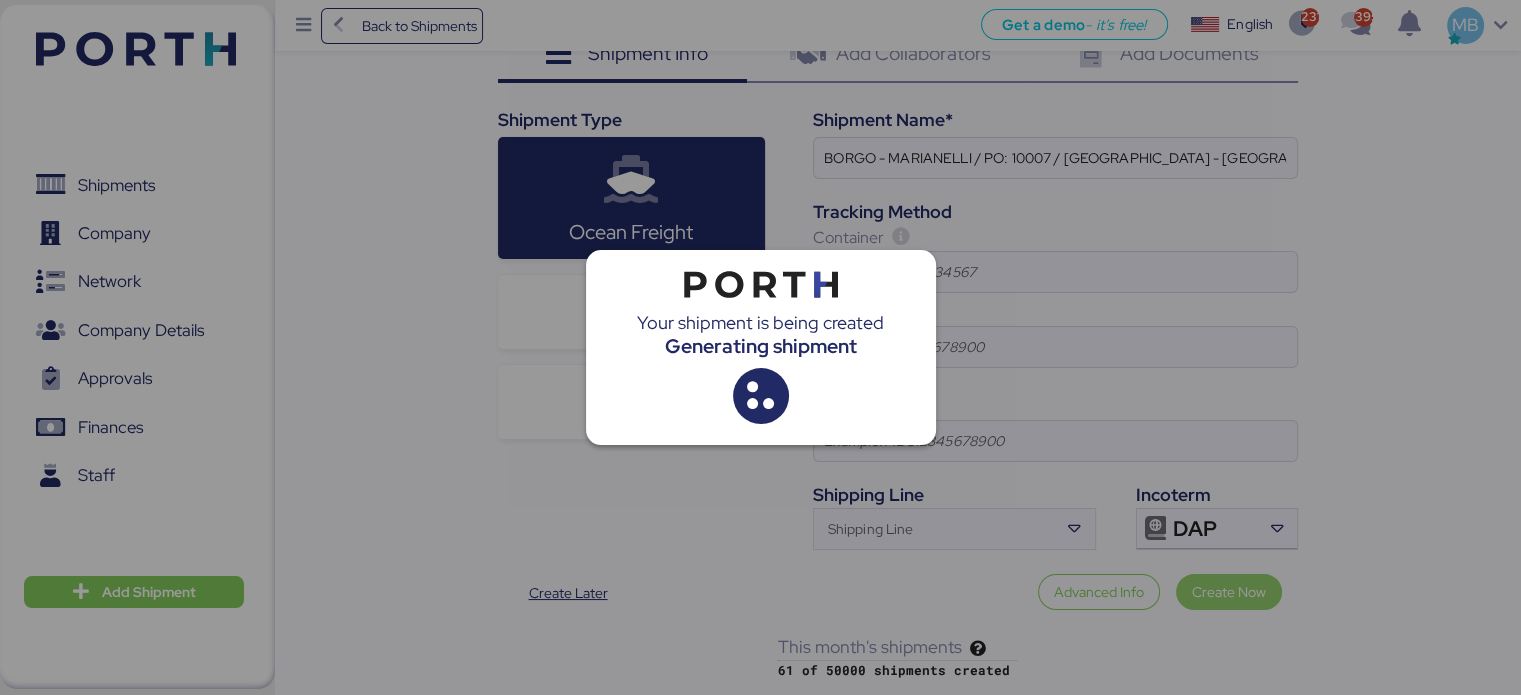 scroll, scrollTop: 0, scrollLeft: 0, axis: both 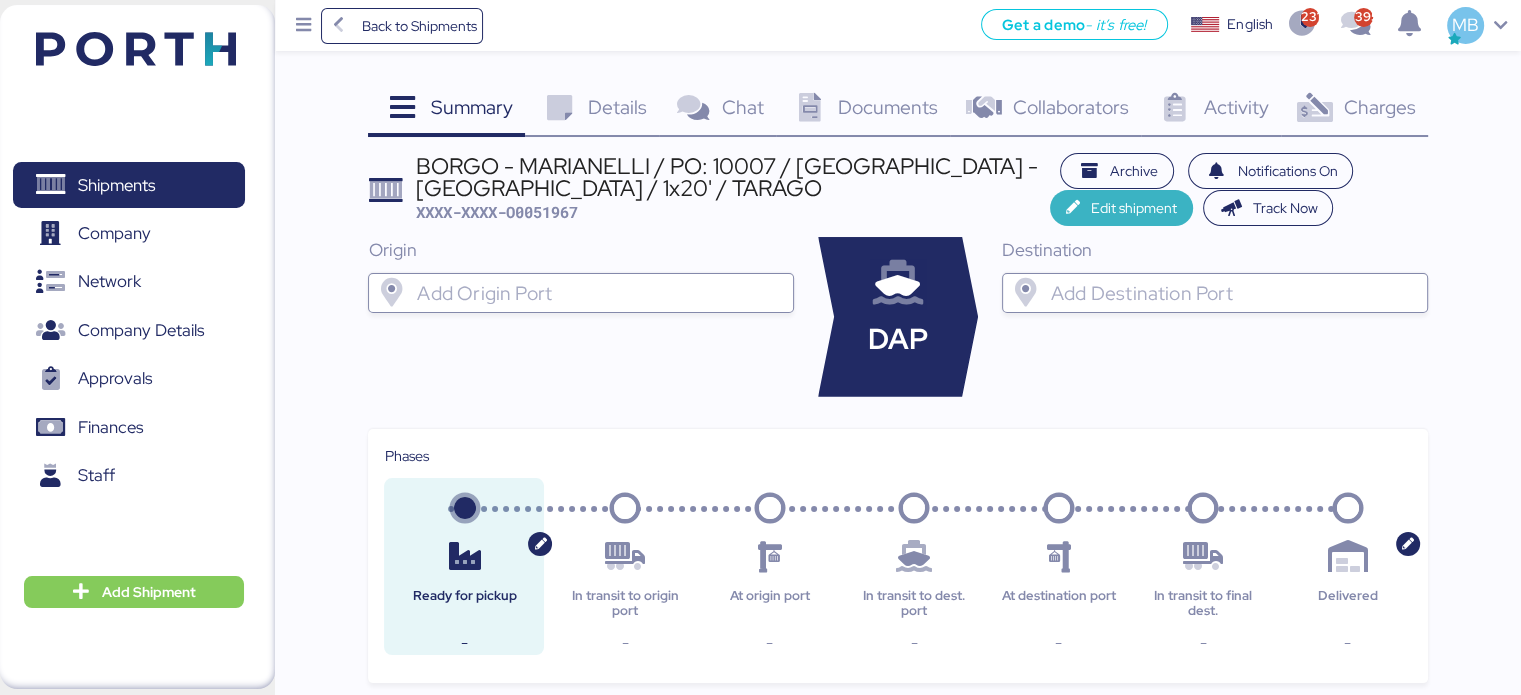 click on "Edit shipment" at bounding box center (1134, 208) 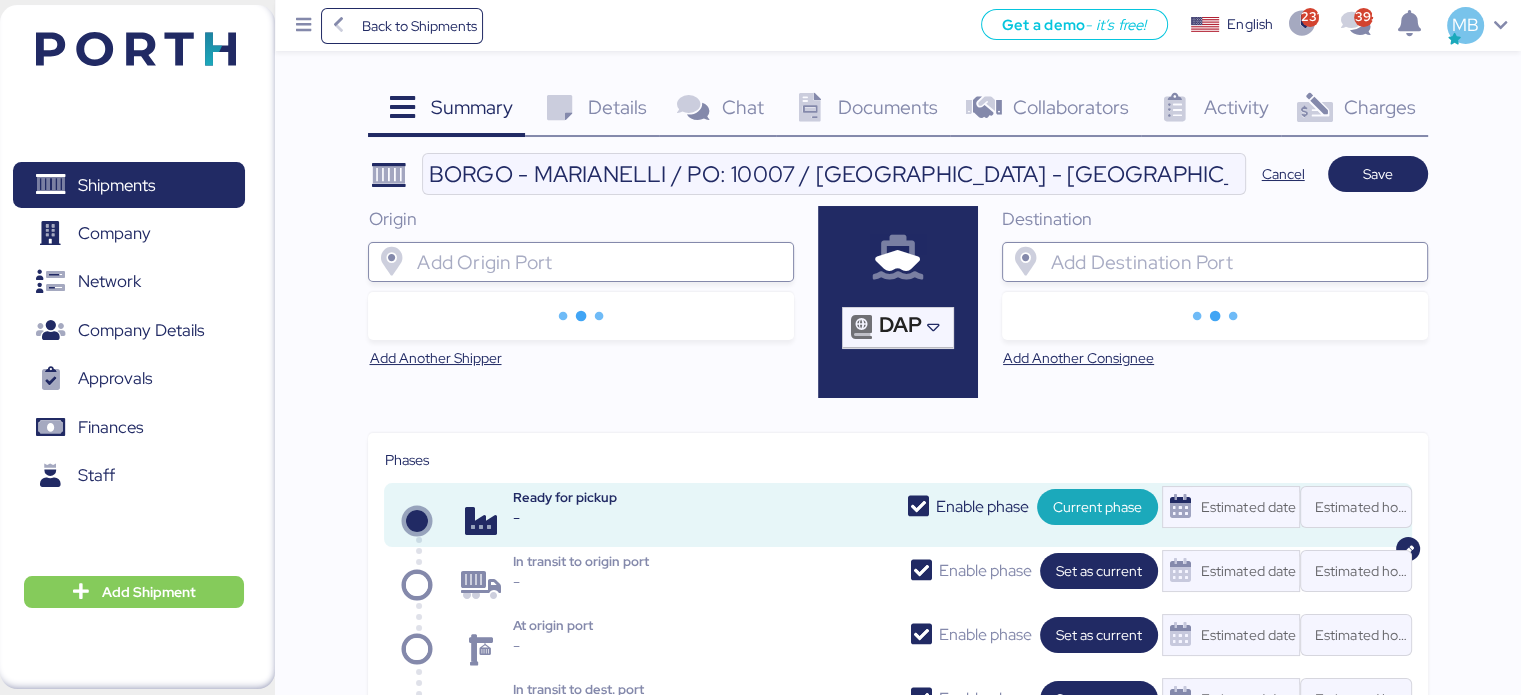 click at bounding box center [599, 262] 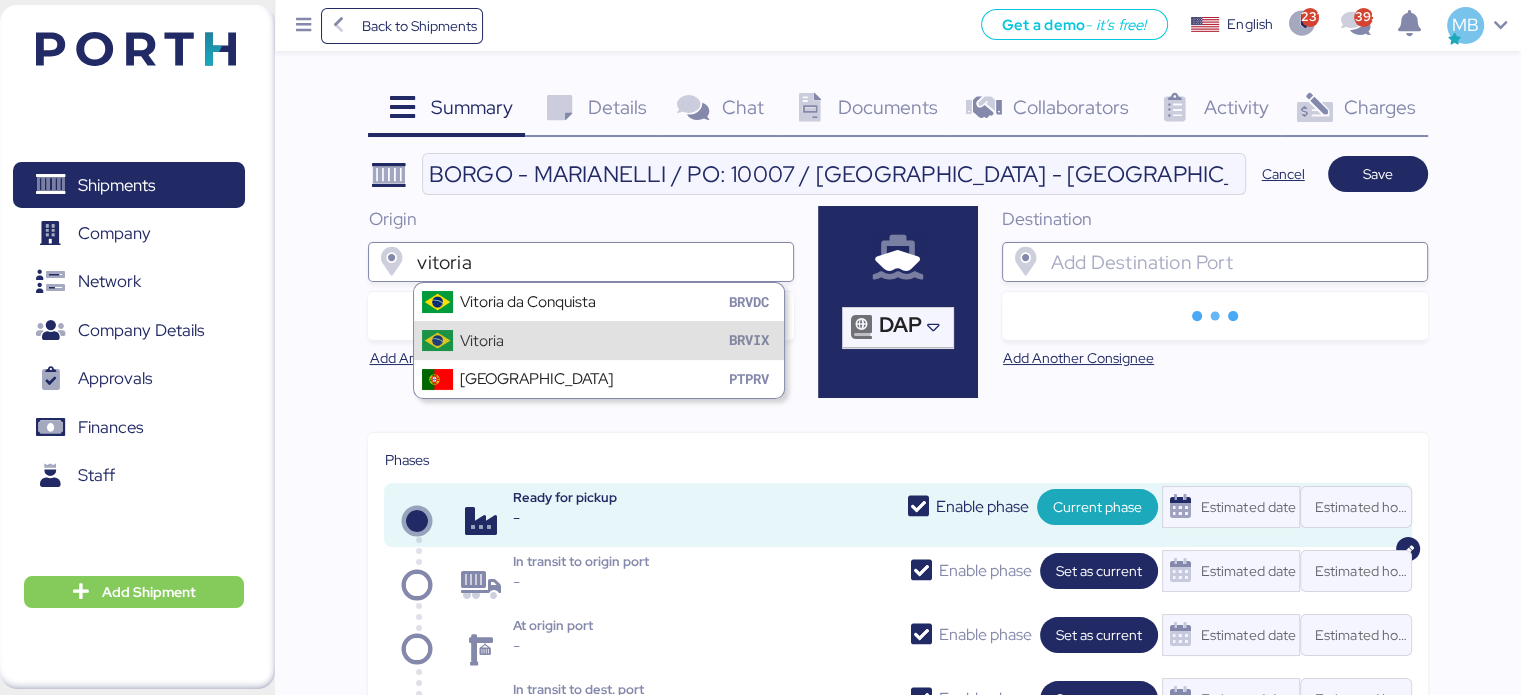 type on "vitoria" 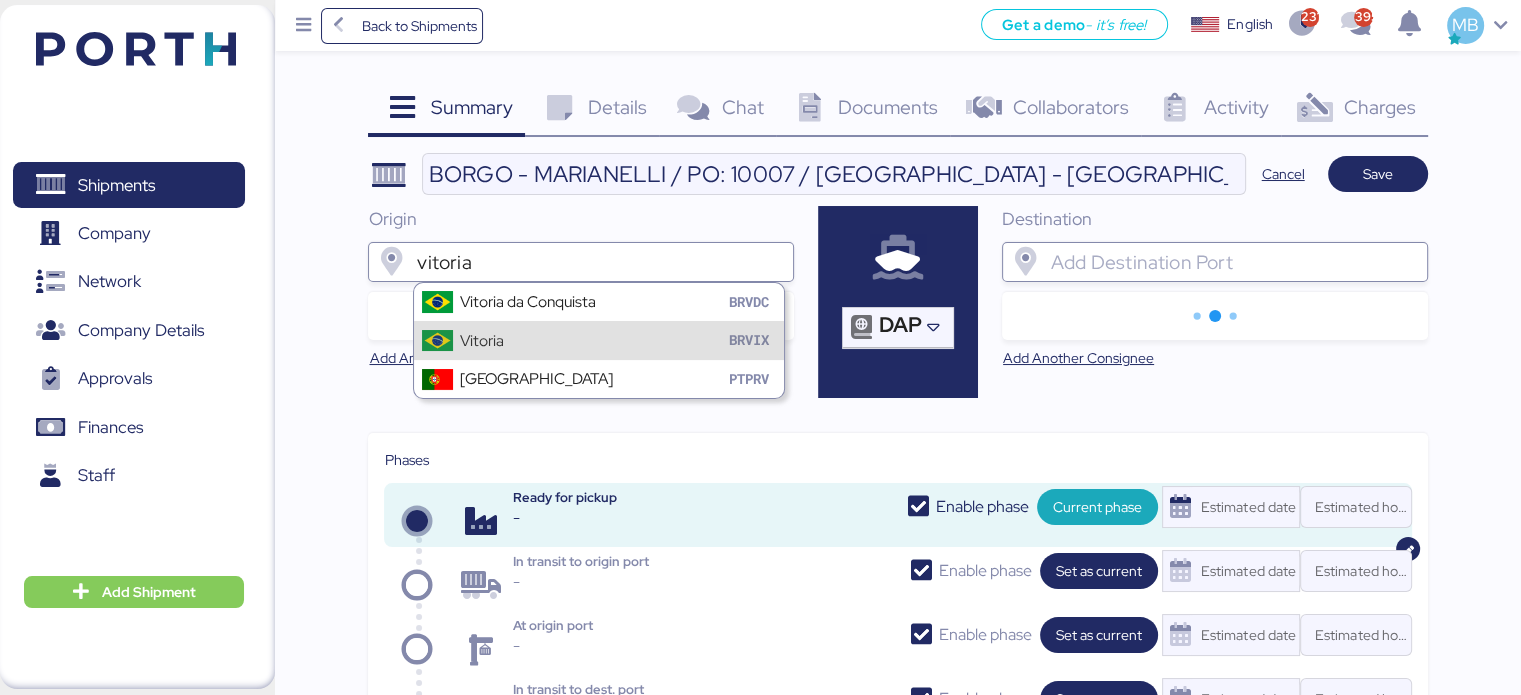 click on "Vitoria" at bounding box center (482, 340) 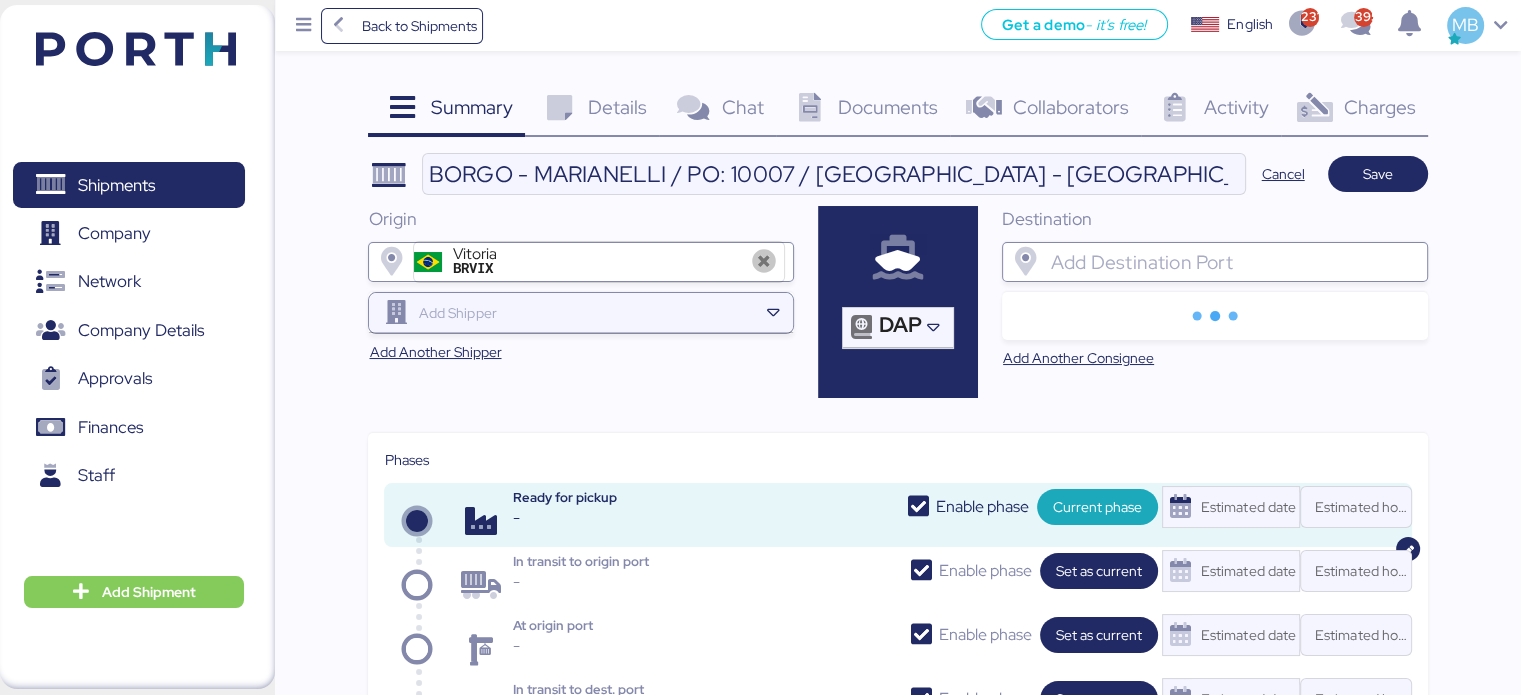 click at bounding box center [1233, 262] 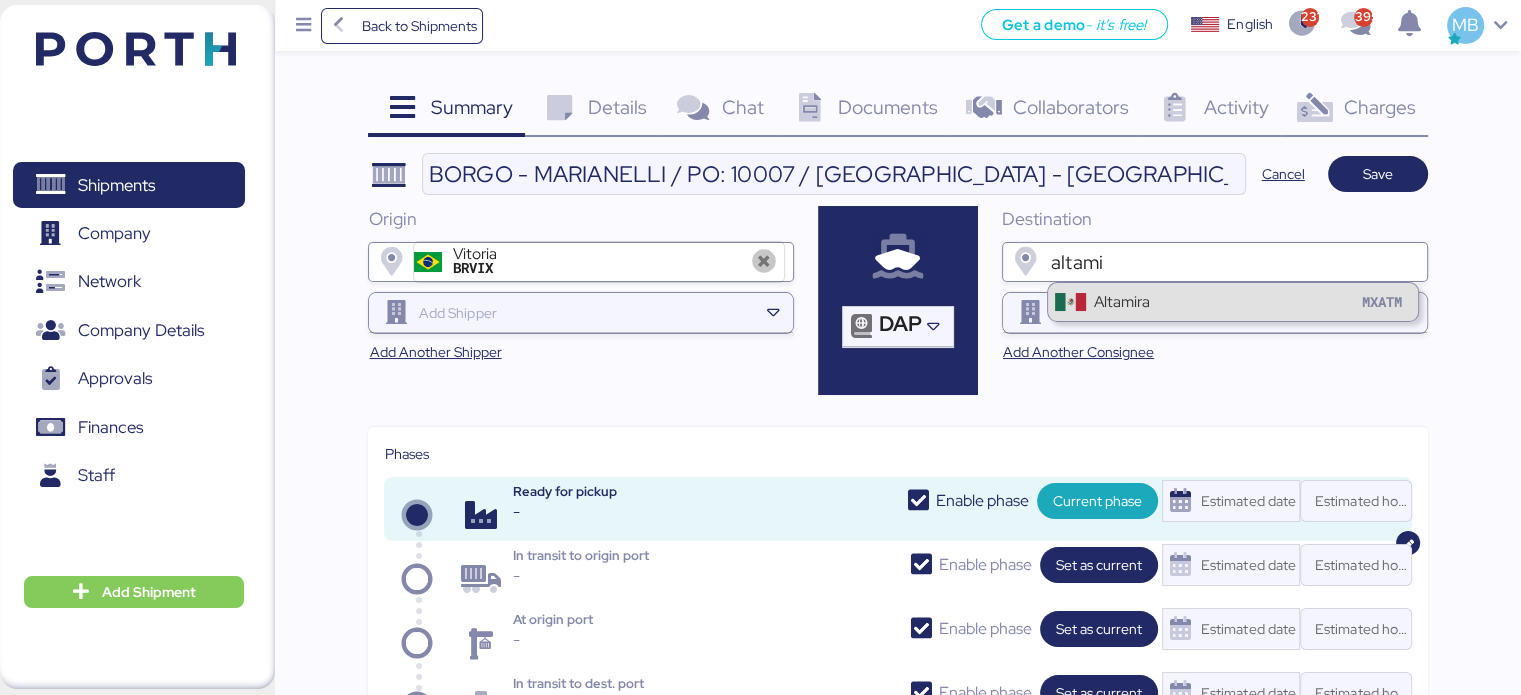 type on "altami" 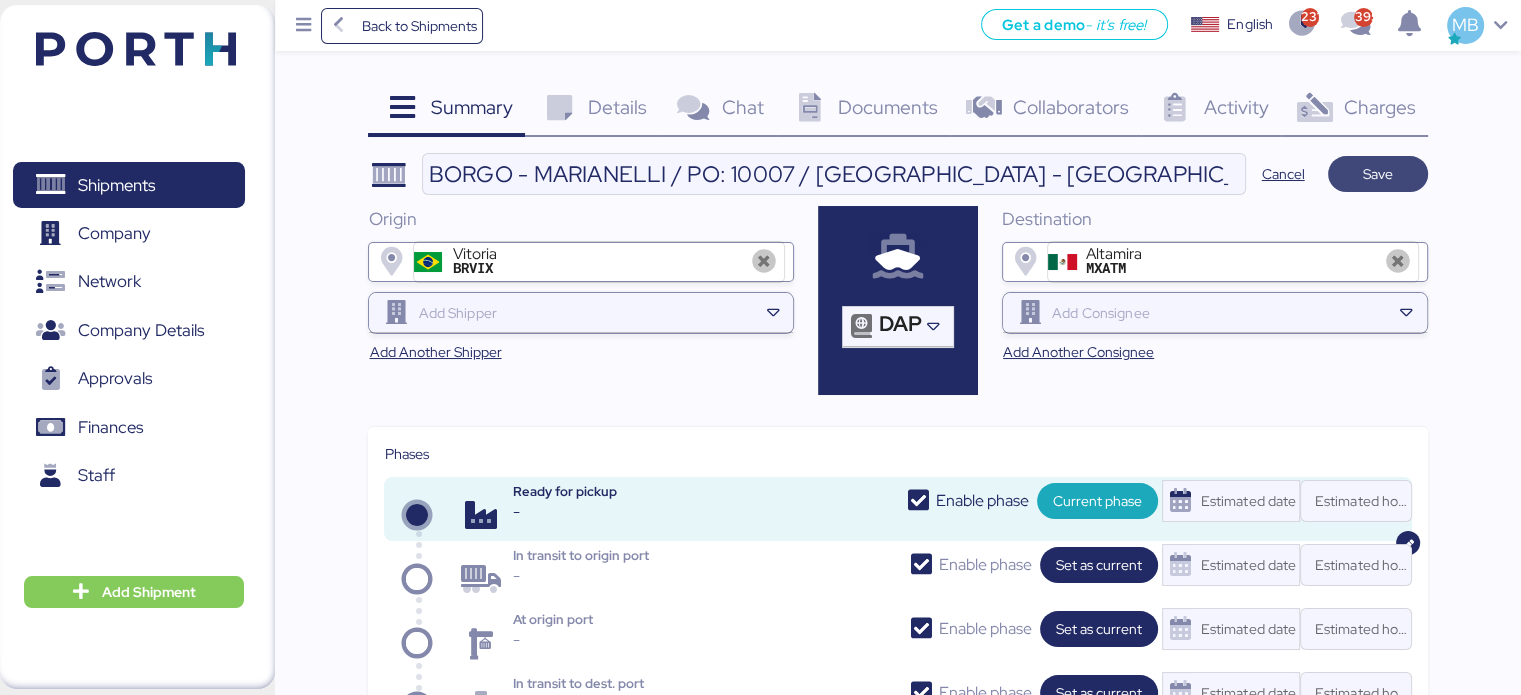 click on "Save" at bounding box center (1378, 174) 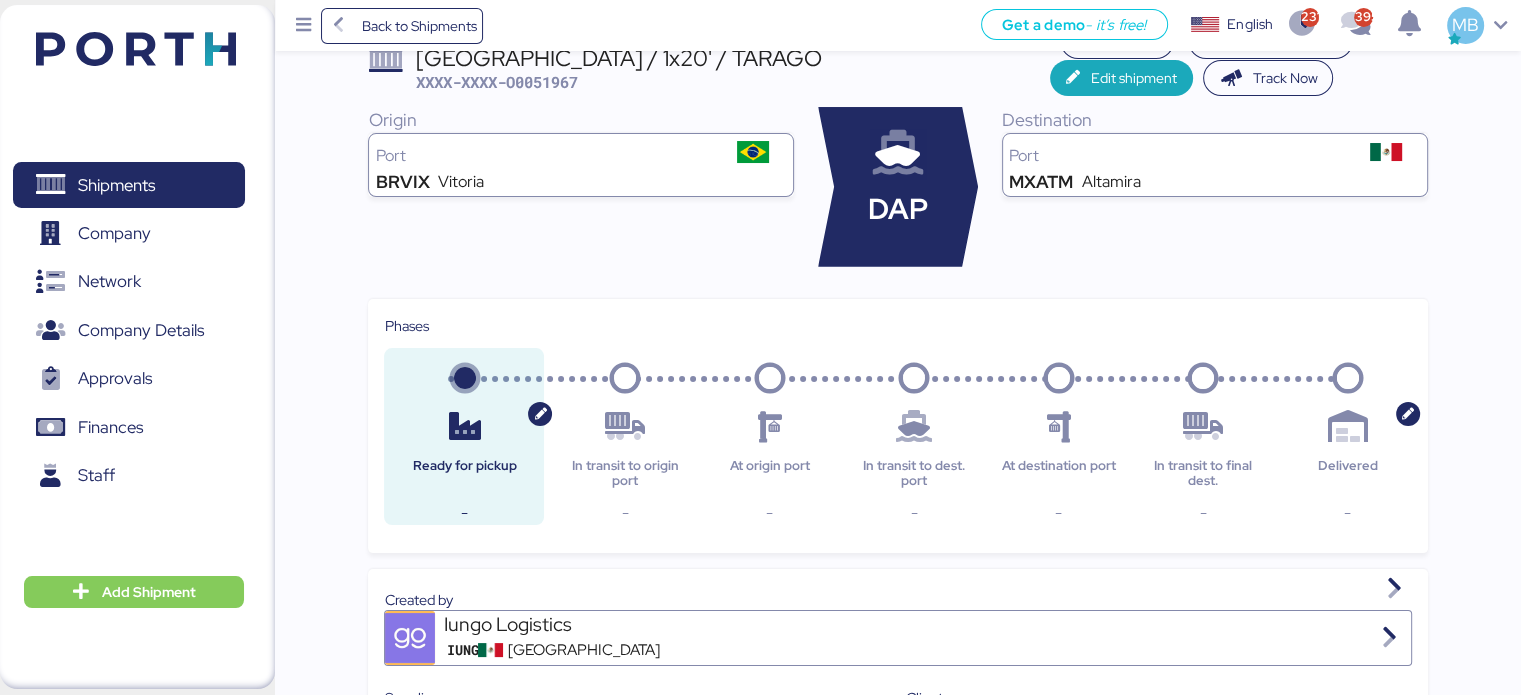 scroll, scrollTop: 0, scrollLeft: 0, axis: both 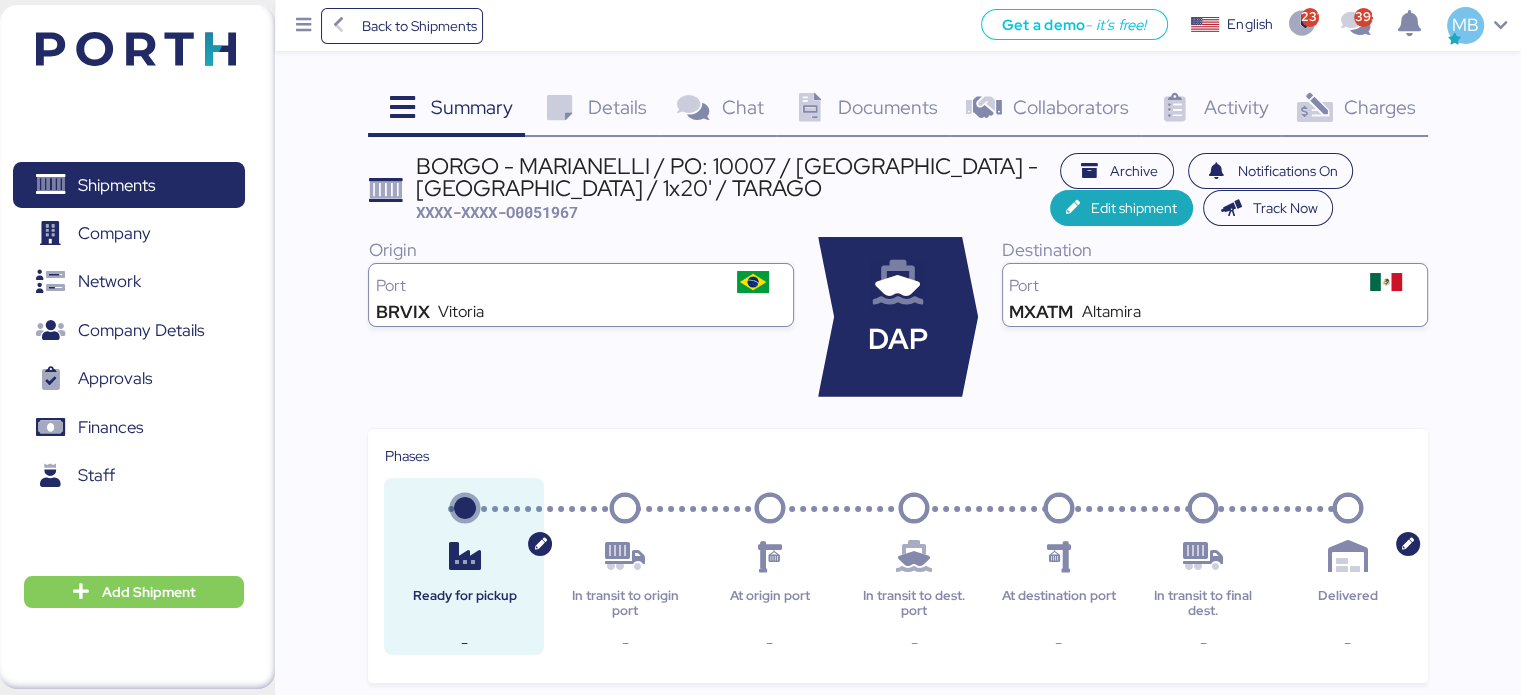 click on "Details" at bounding box center (617, 107) 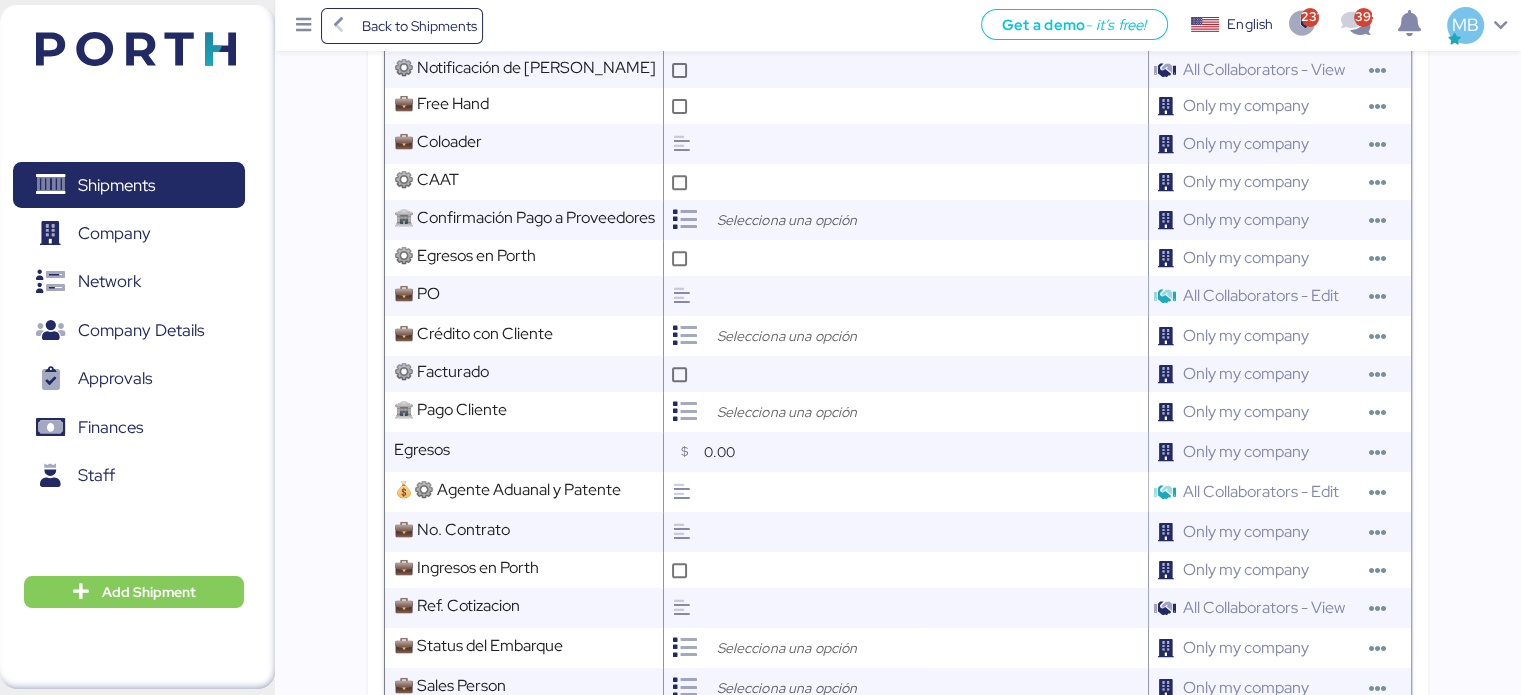 scroll, scrollTop: 800, scrollLeft: 0, axis: vertical 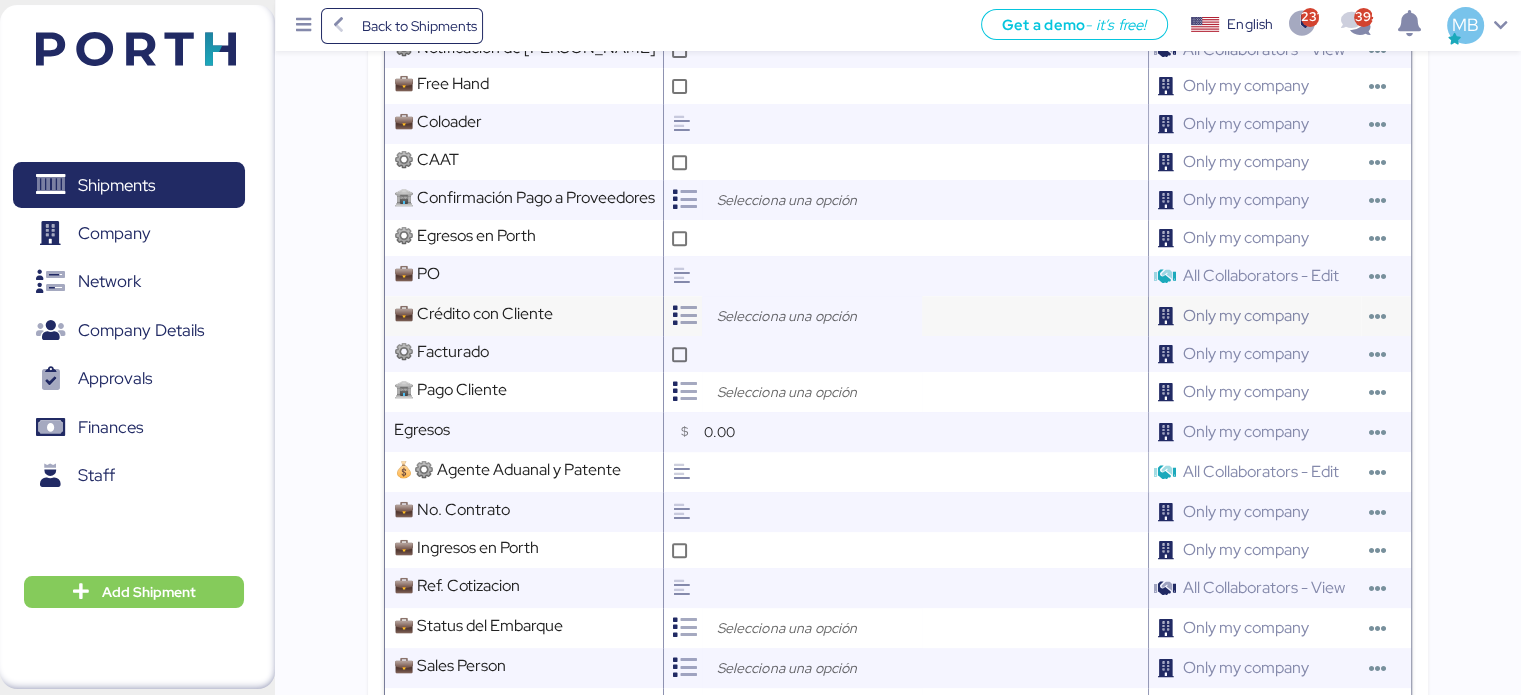 click at bounding box center (817, 316) 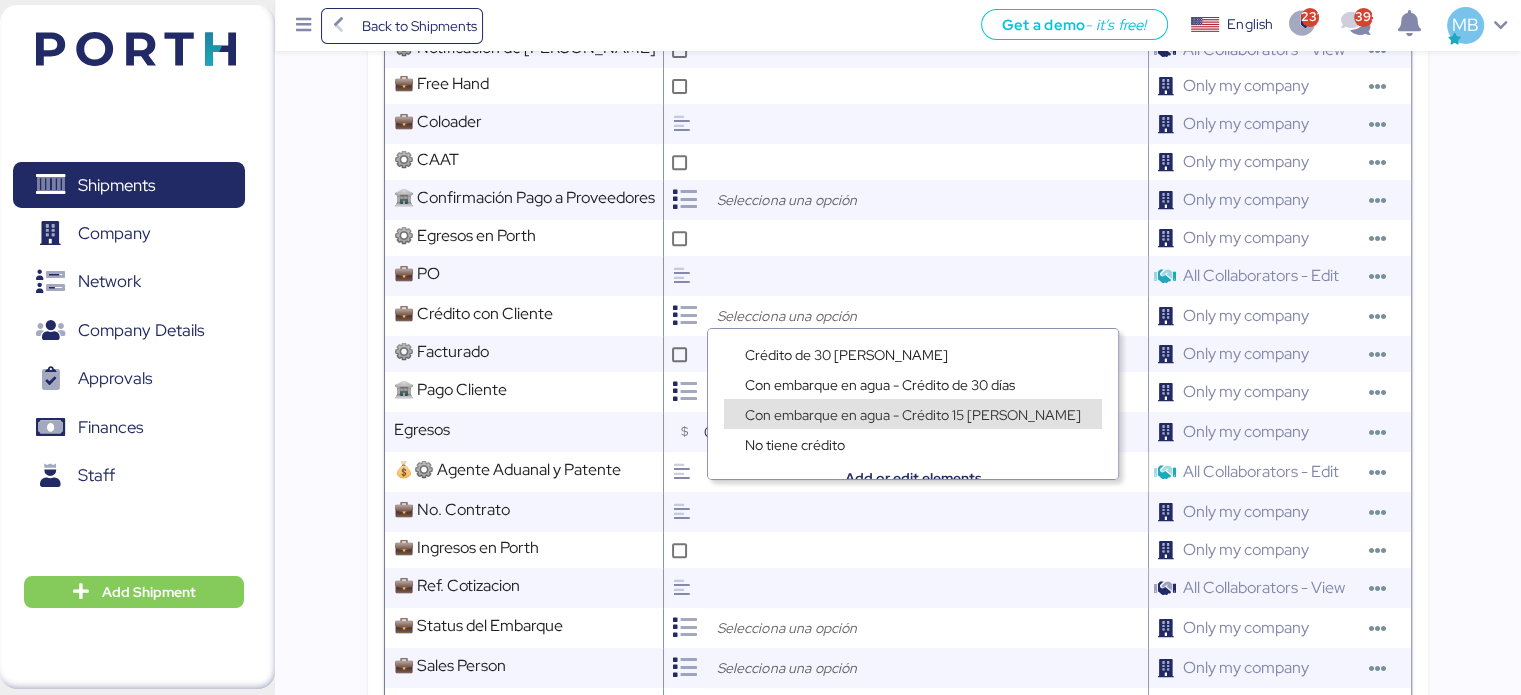 click on "Con embarque en agua - Crédito 15 [PERSON_NAME]" at bounding box center [913, 404] 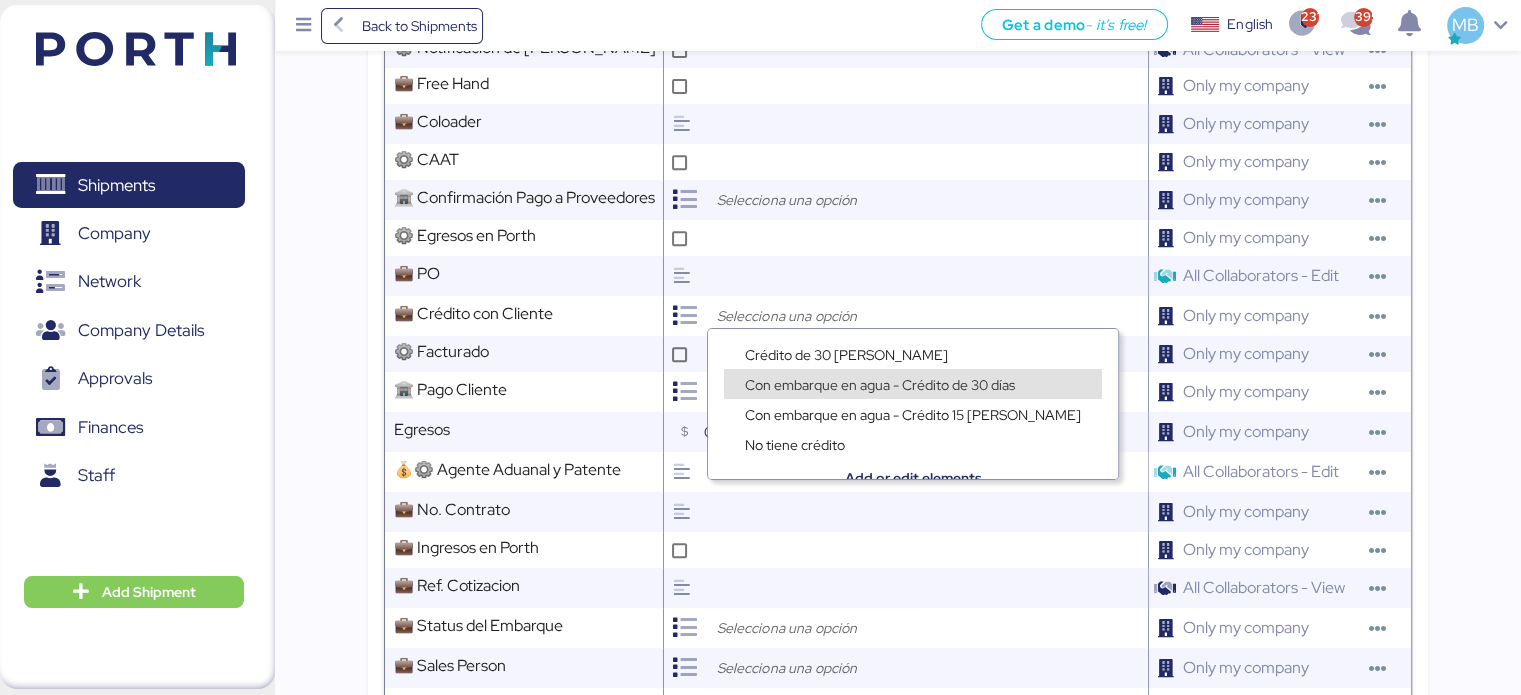 click on "Con embarque en agua - Crédito de 30 días" at bounding box center (880, 385) 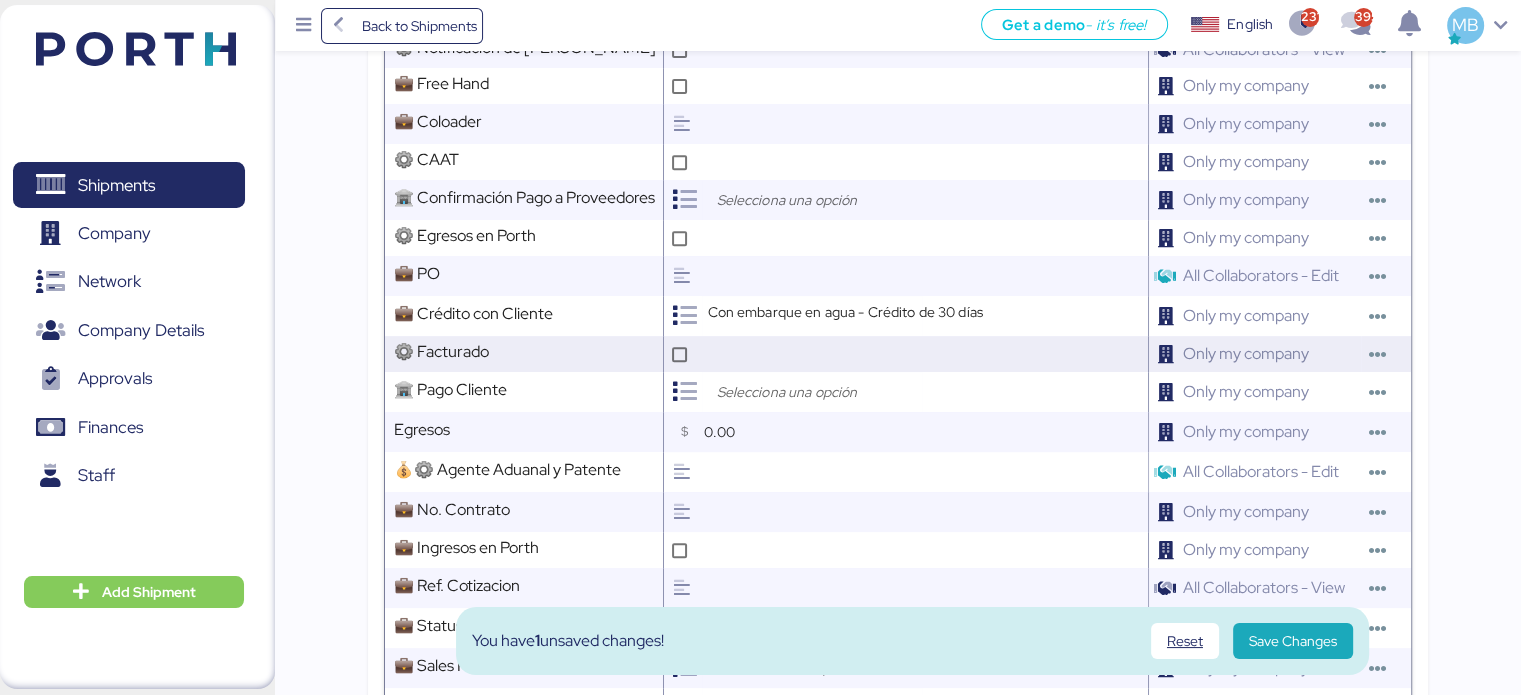scroll, scrollTop: 0, scrollLeft: 0, axis: both 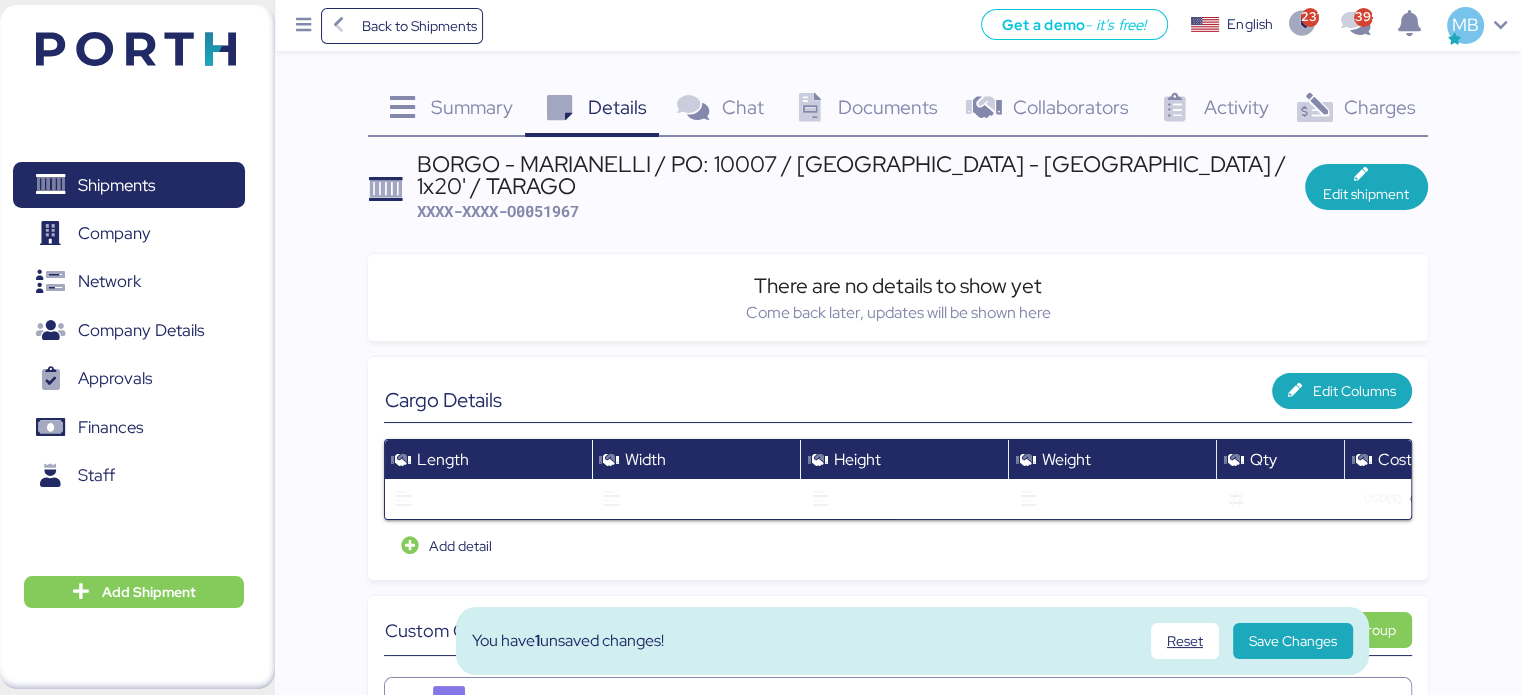 click on "BORGO - MARIANELLI / PO: 10007 / [GEOGRAPHIC_DATA] - [GEOGRAPHIC_DATA] / 1x20' / TARAGO" at bounding box center (861, 175) 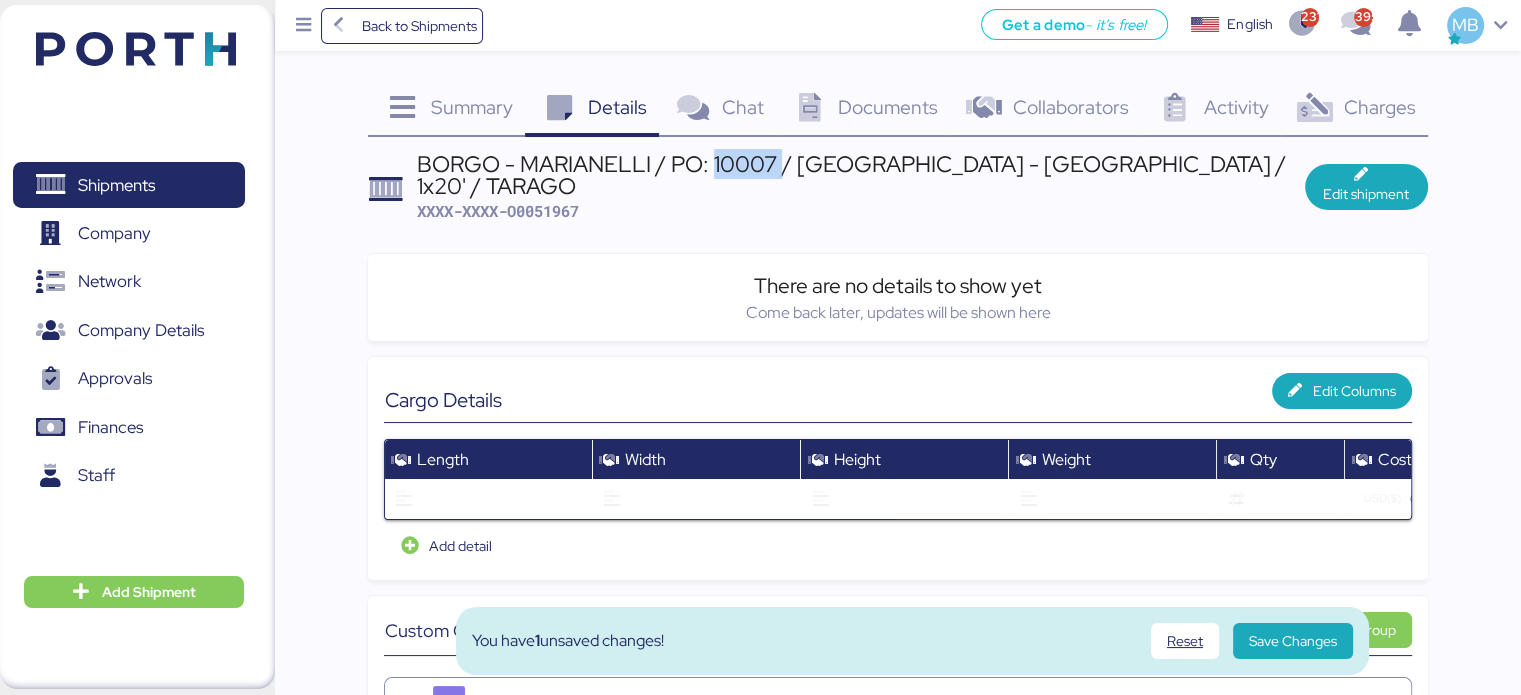 click on "BORGO - MARIANELLI / PO: 10007 / [GEOGRAPHIC_DATA] - [GEOGRAPHIC_DATA] / 1x20' / TARAGO" at bounding box center (861, 175) 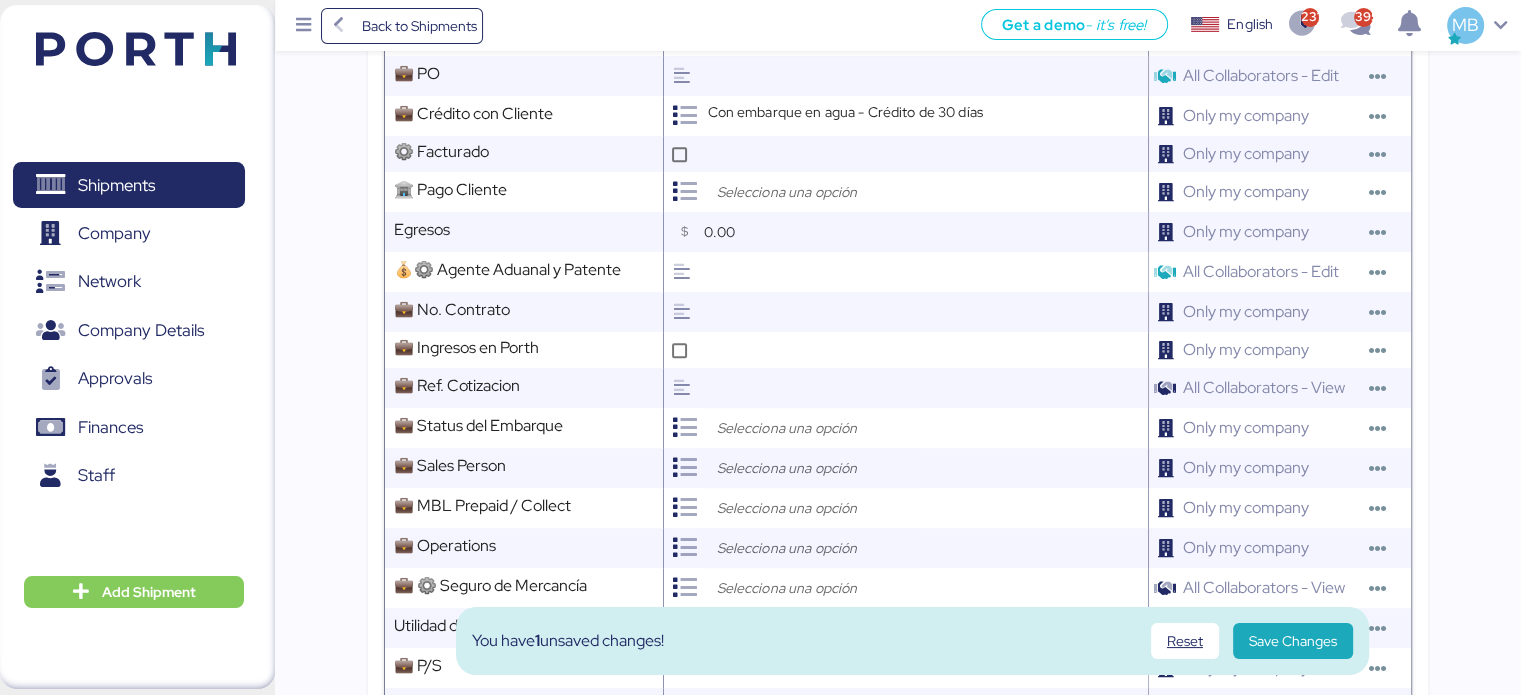 scroll, scrollTop: 800, scrollLeft: 0, axis: vertical 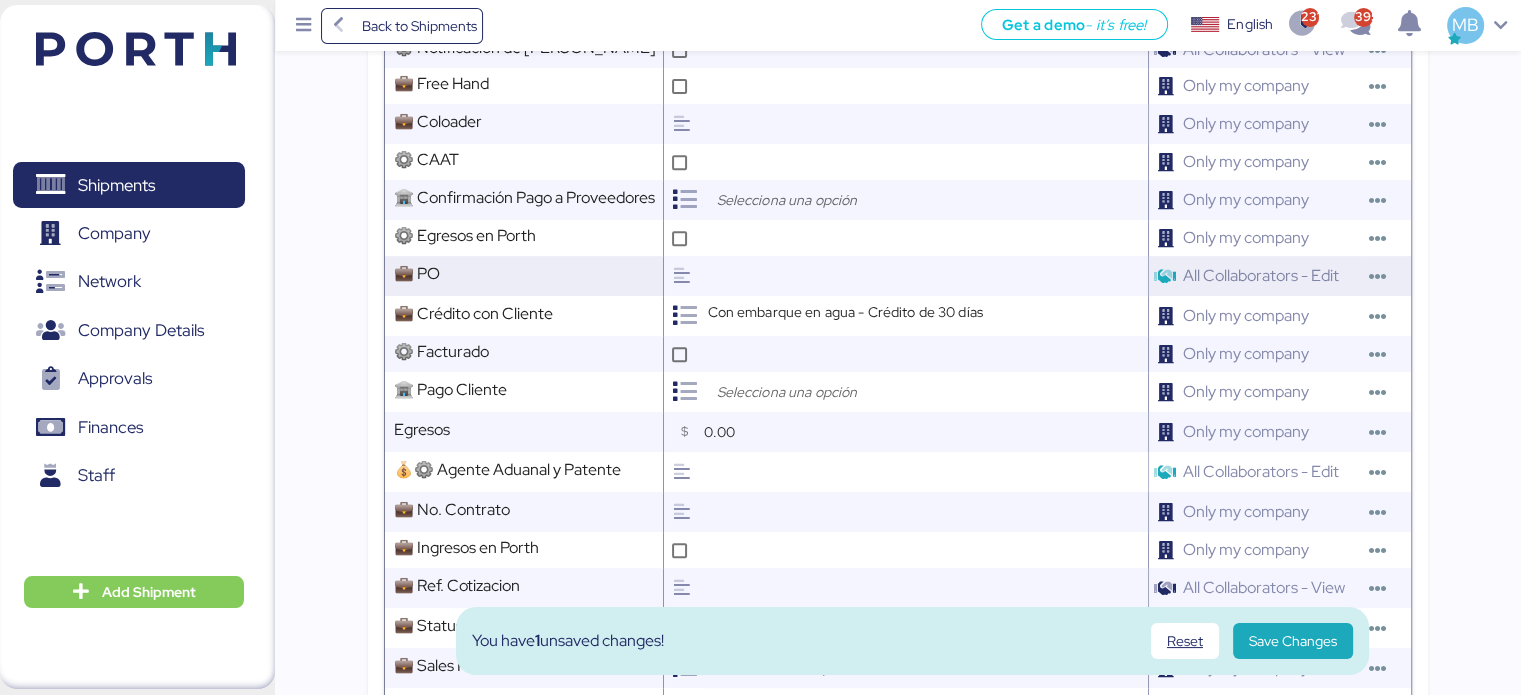 click at bounding box center [922, 276] 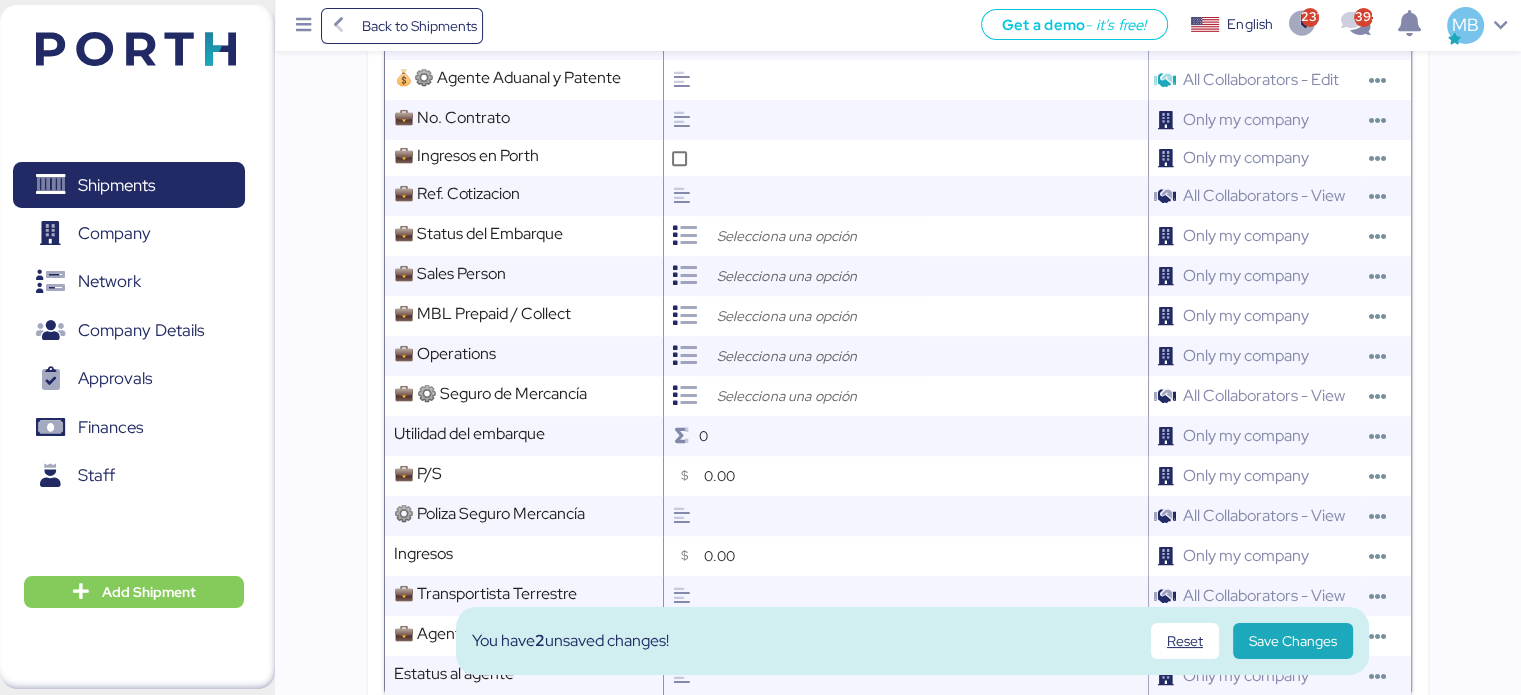 scroll, scrollTop: 1200, scrollLeft: 0, axis: vertical 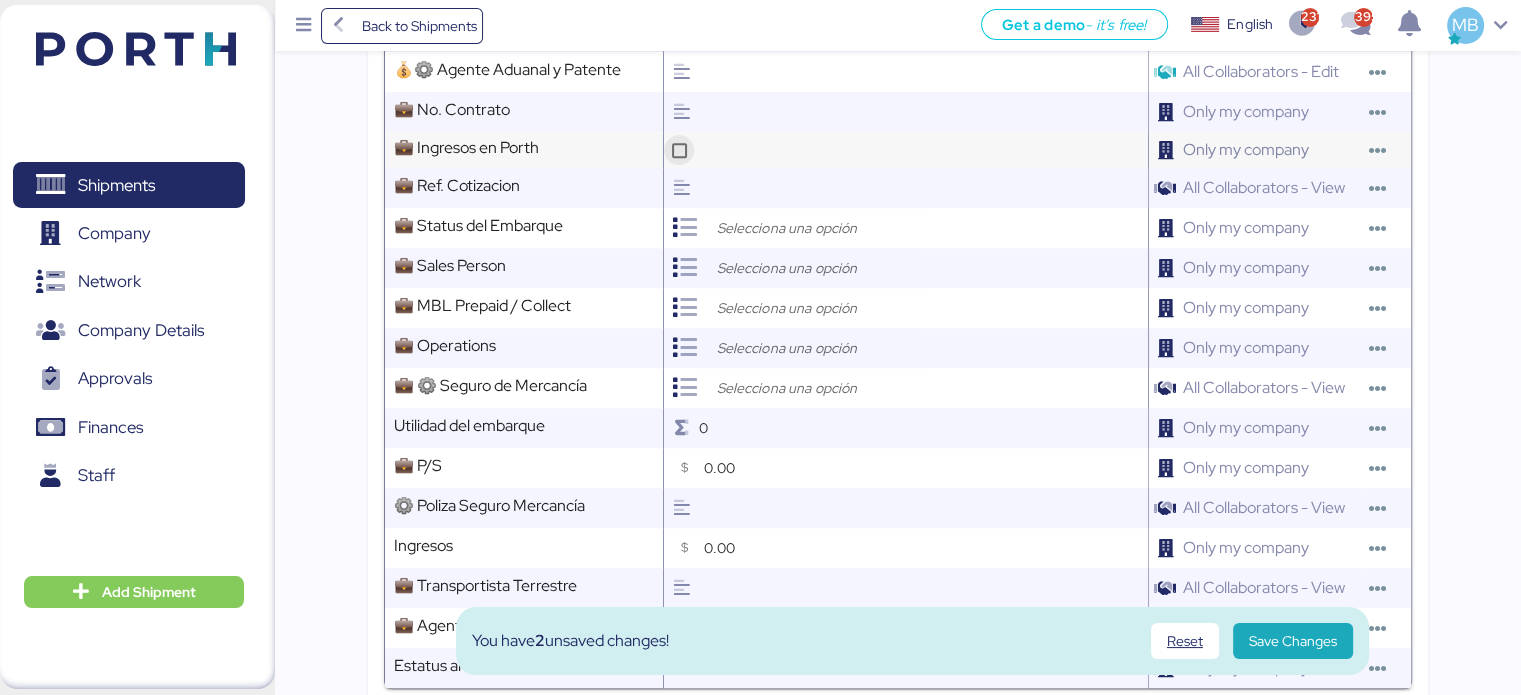 type on "10007" 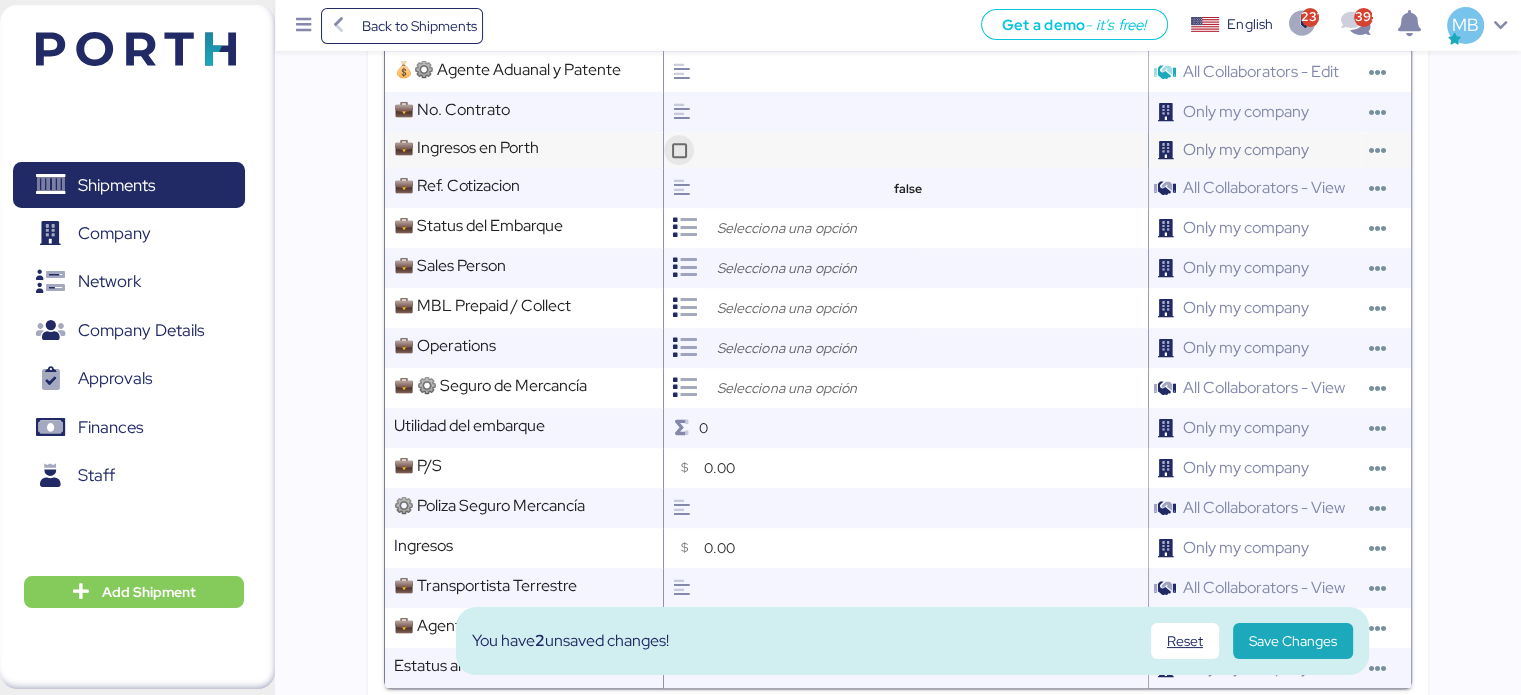 click at bounding box center [679, 150] 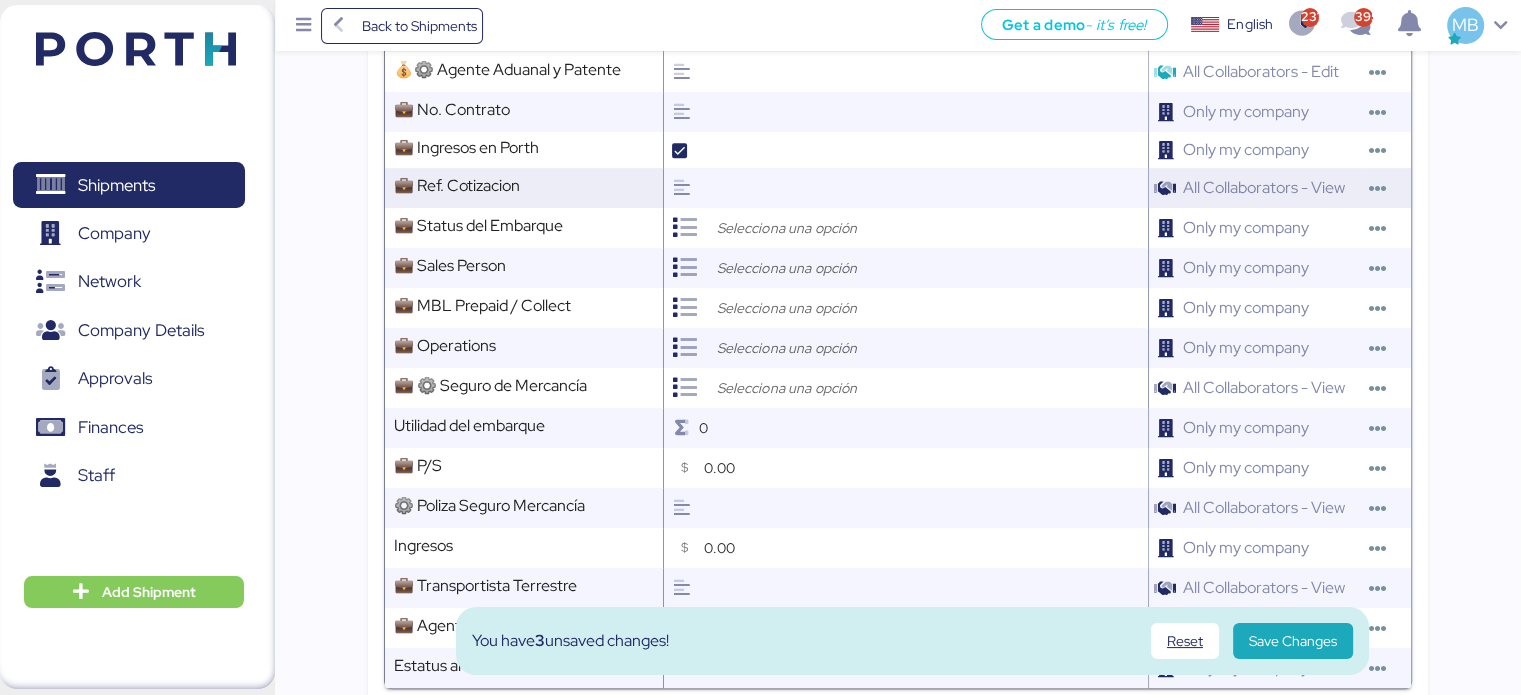 click at bounding box center [922, 188] 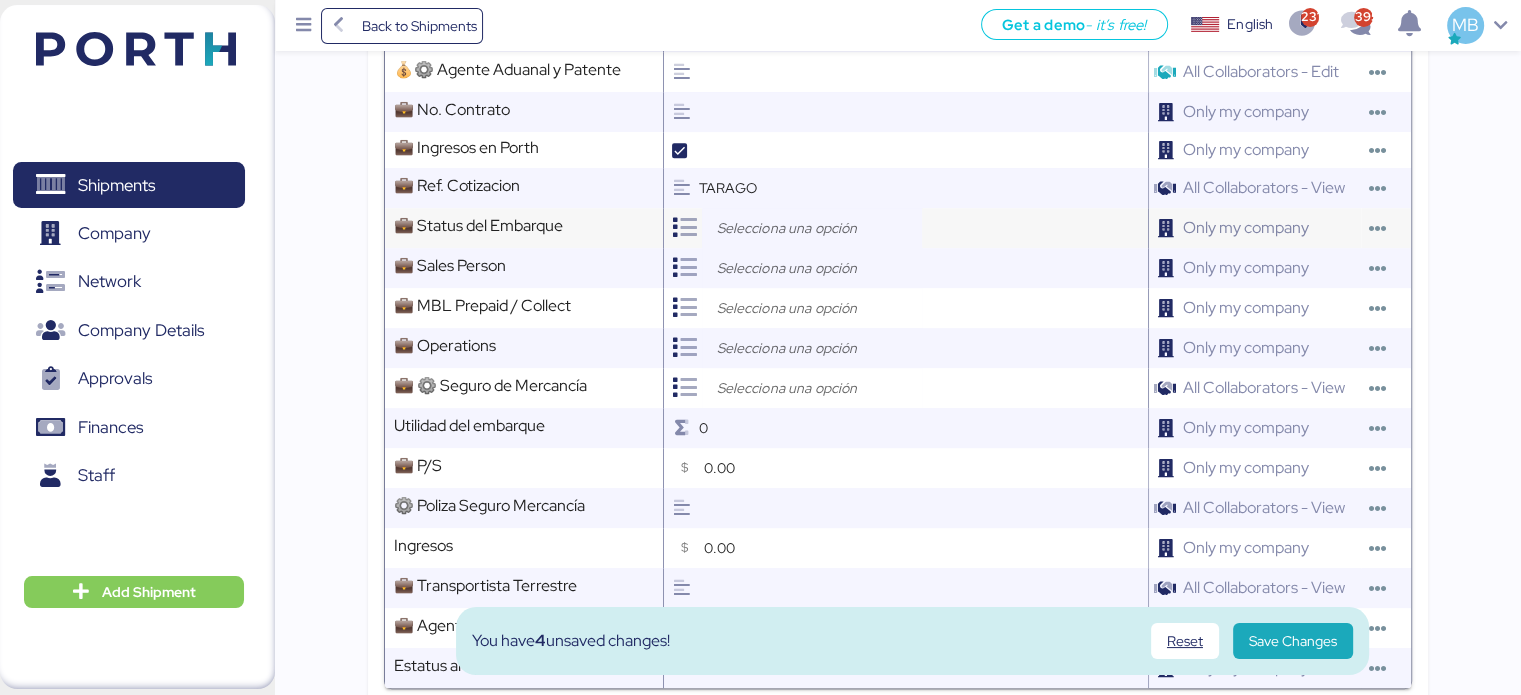 type on "TARAGO" 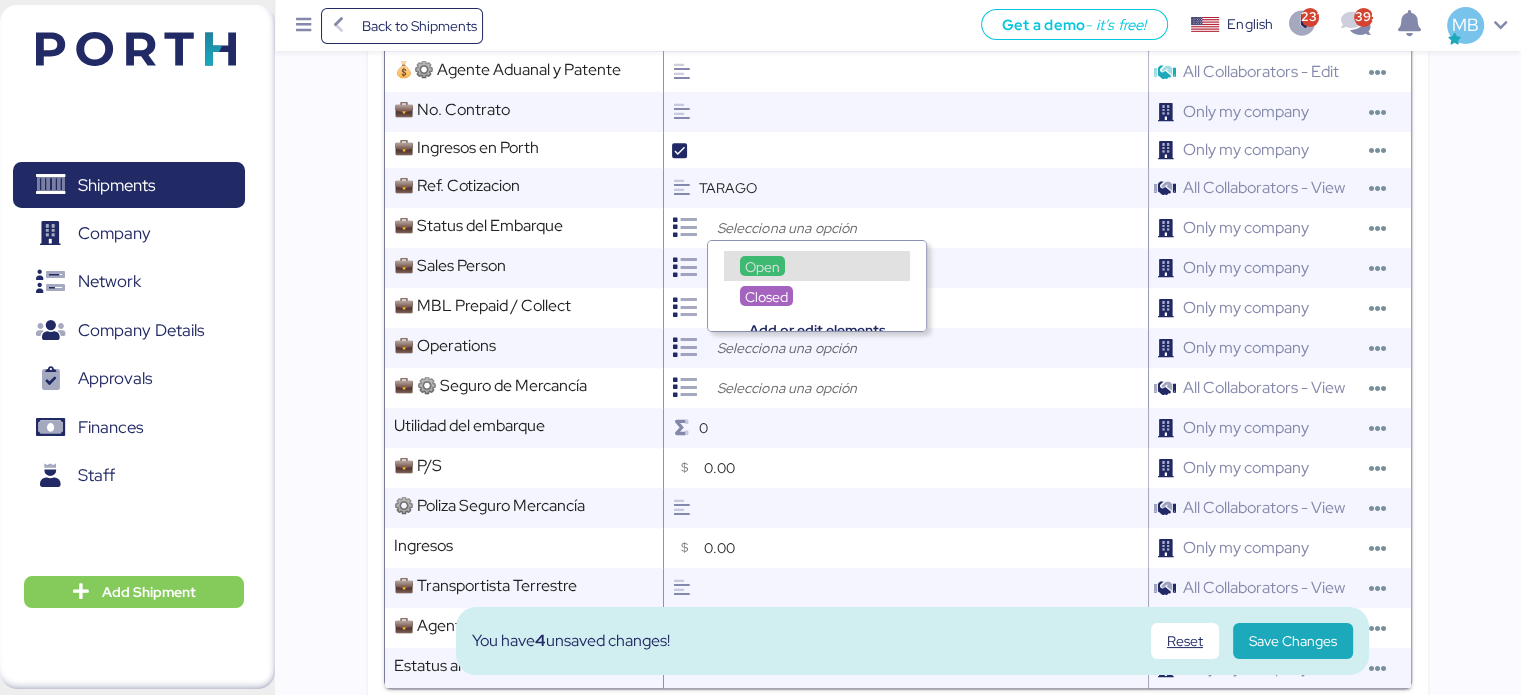 click on "Open" at bounding box center [762, 267] 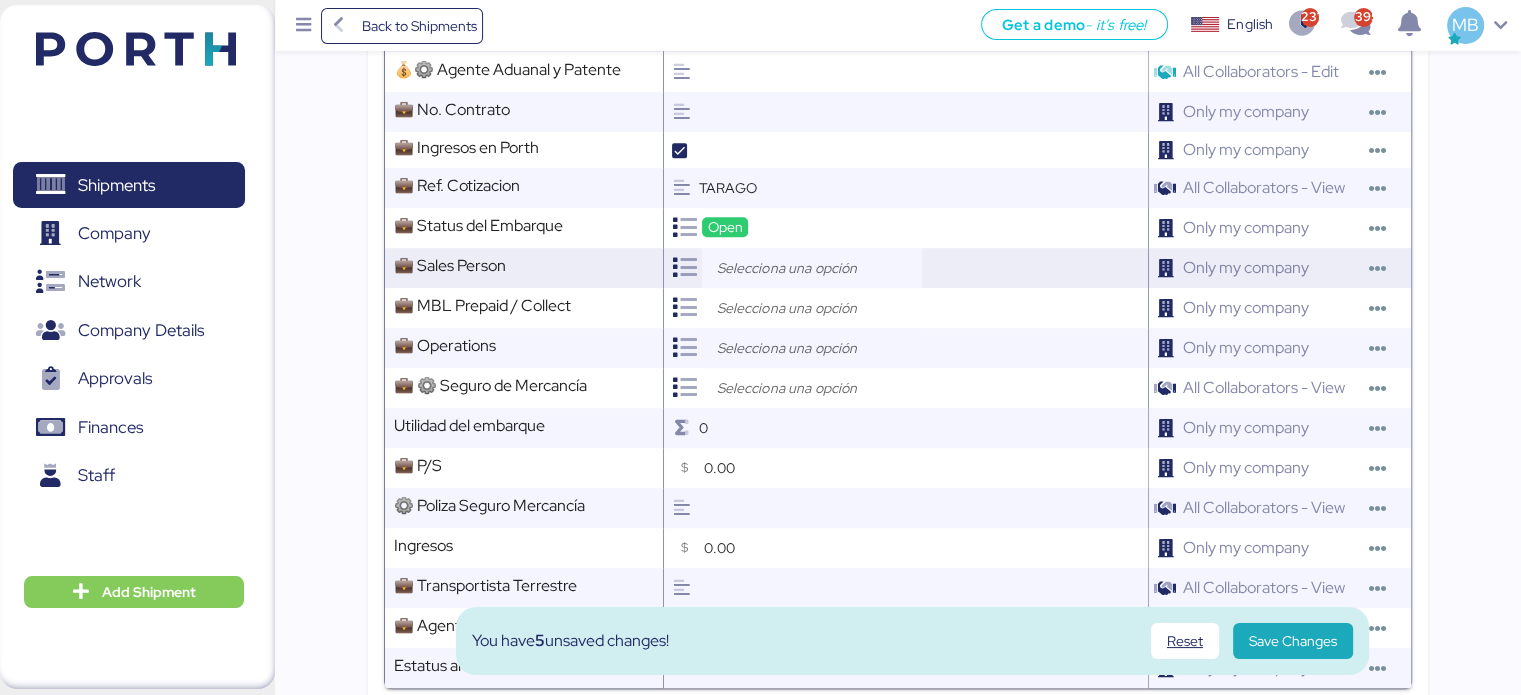 click at bounding box center (817, 268) 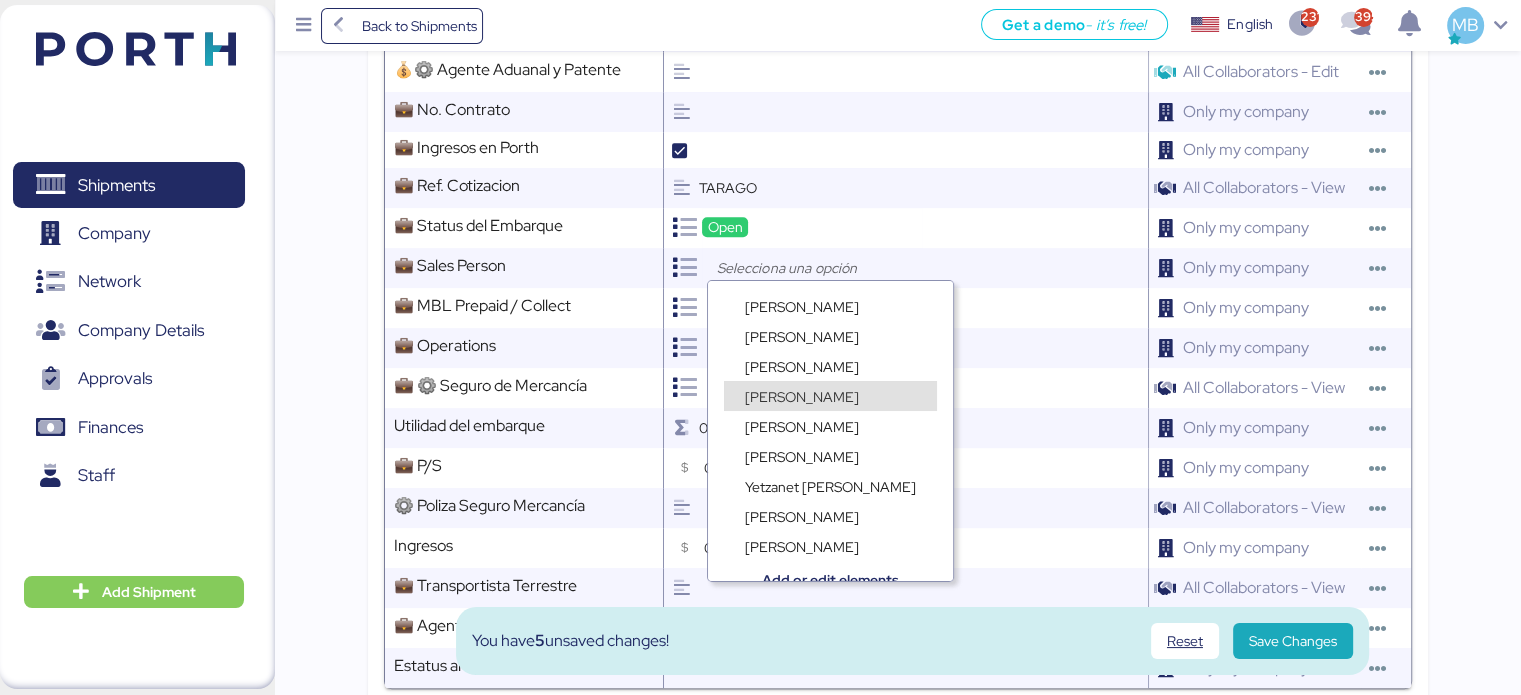 click on "[PERSON_NAME]" at bounding box center [830, 416] 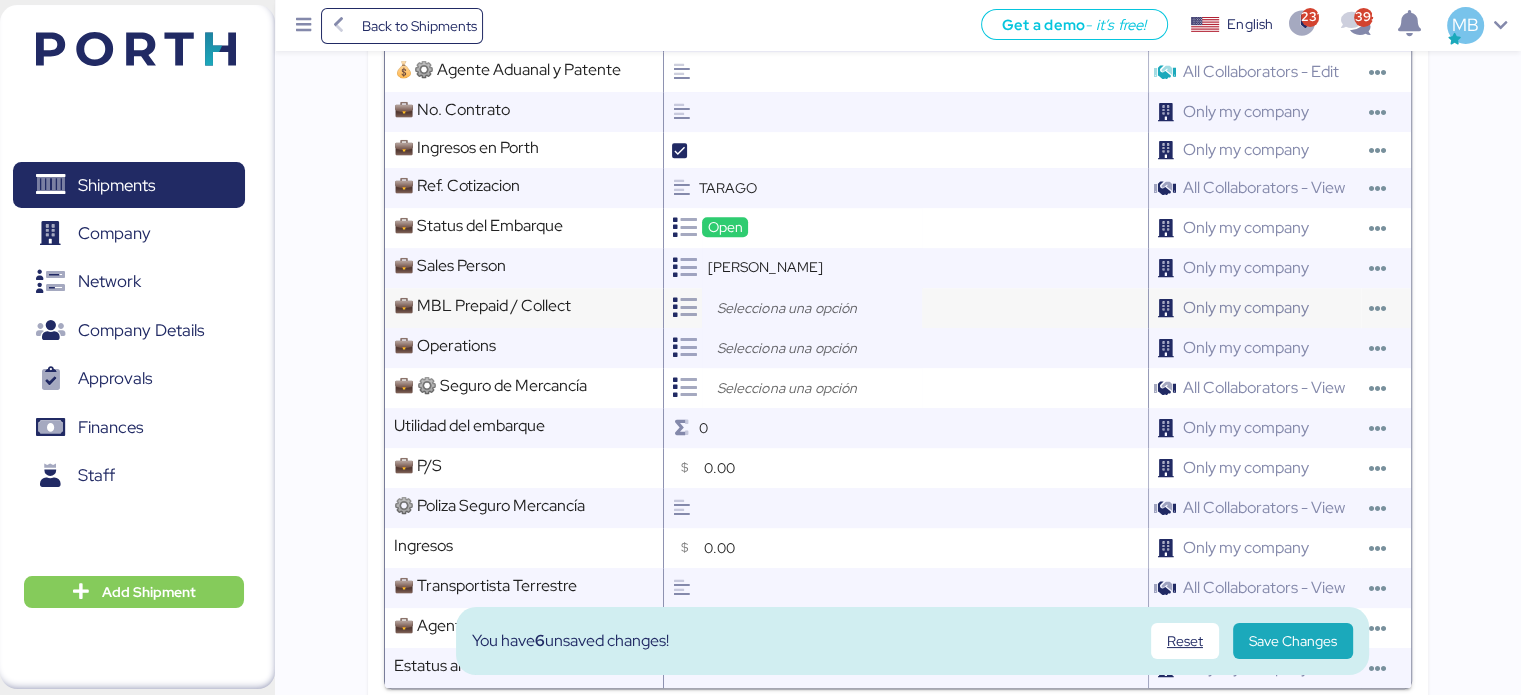click at bounding box center (817, 308) 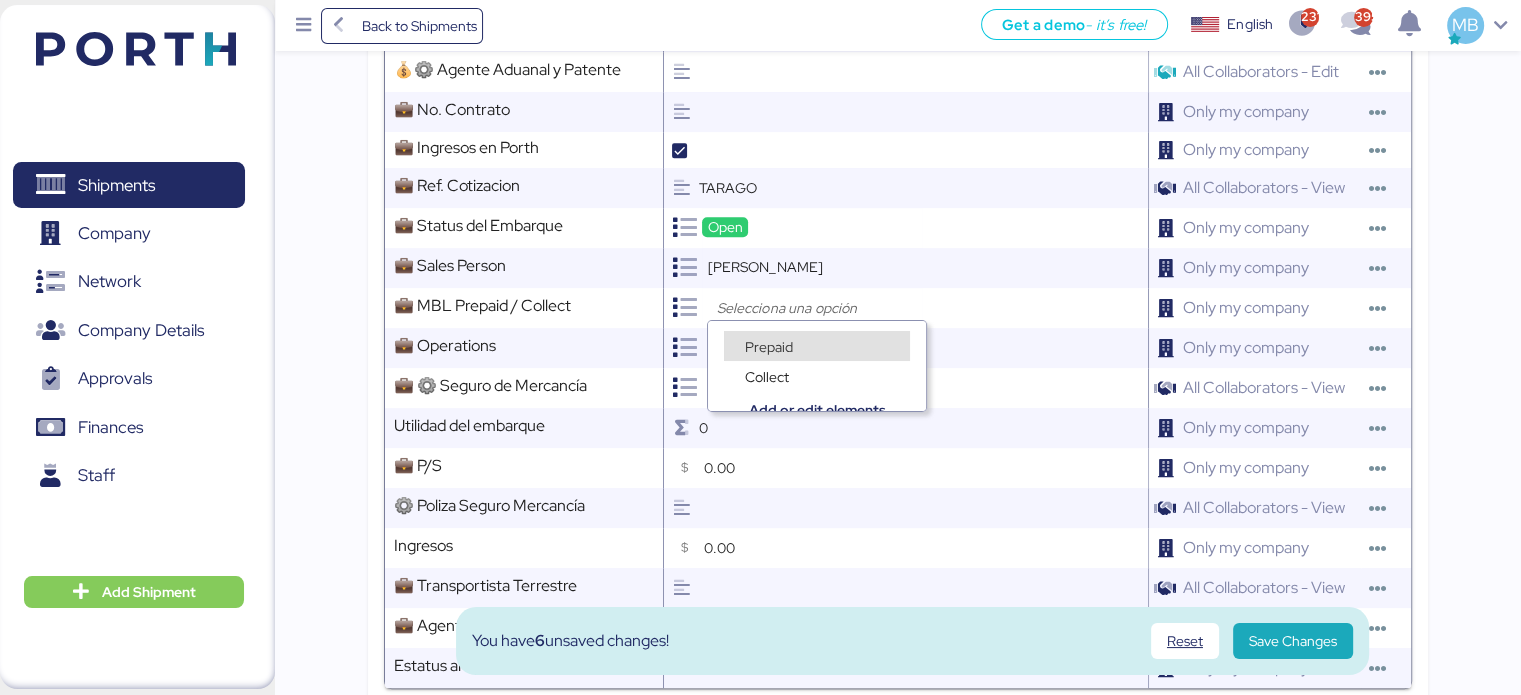click on "Prepaid" at bounding box center (769, 347) 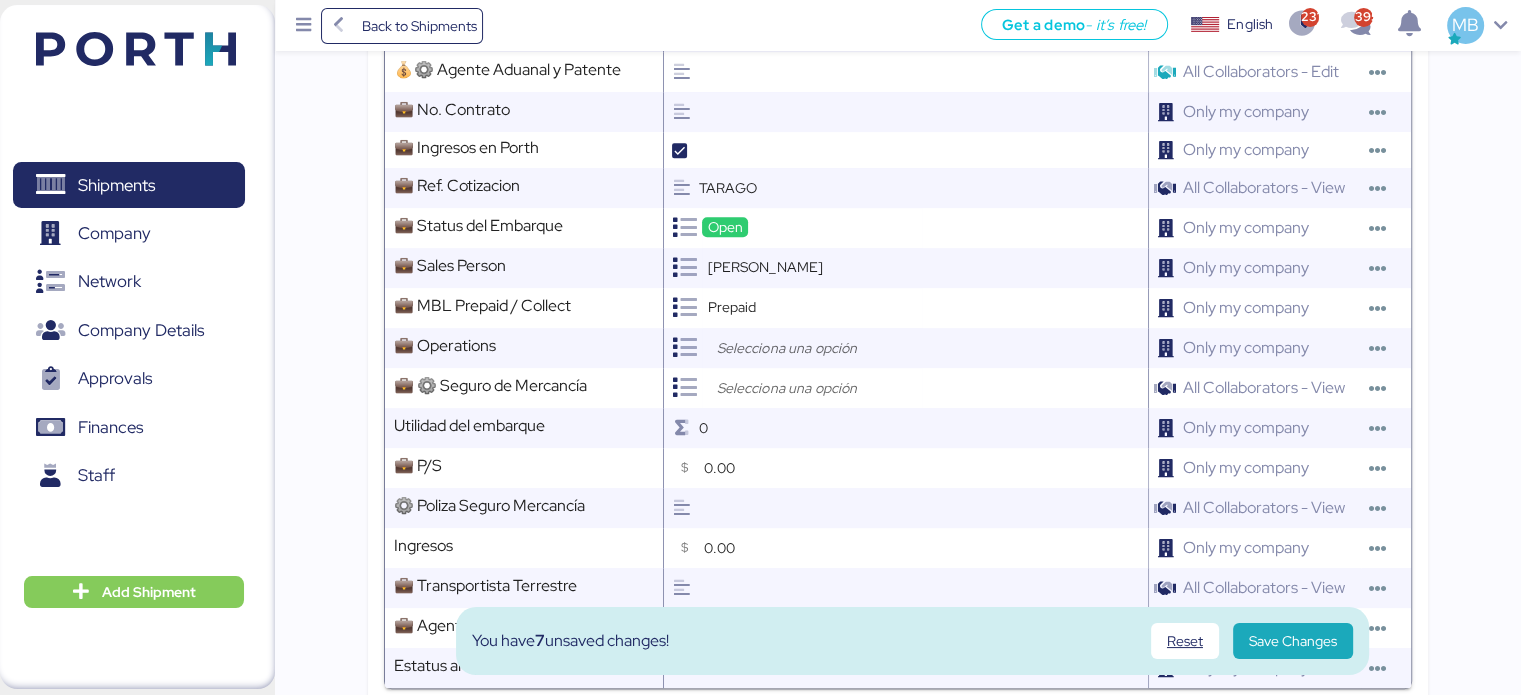 click at bounding box center [817, 348] 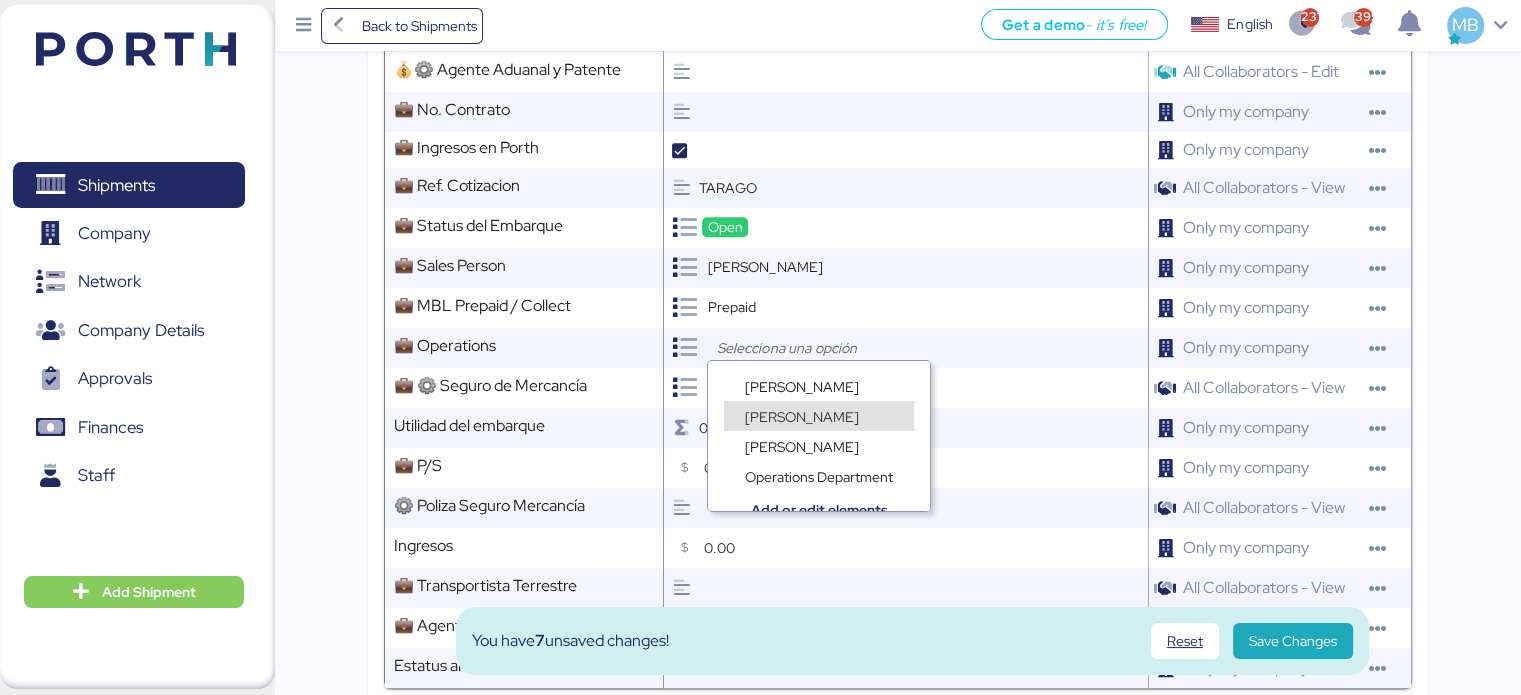 click on "[PERSON_NAME]" at bounding box center (802, 417) 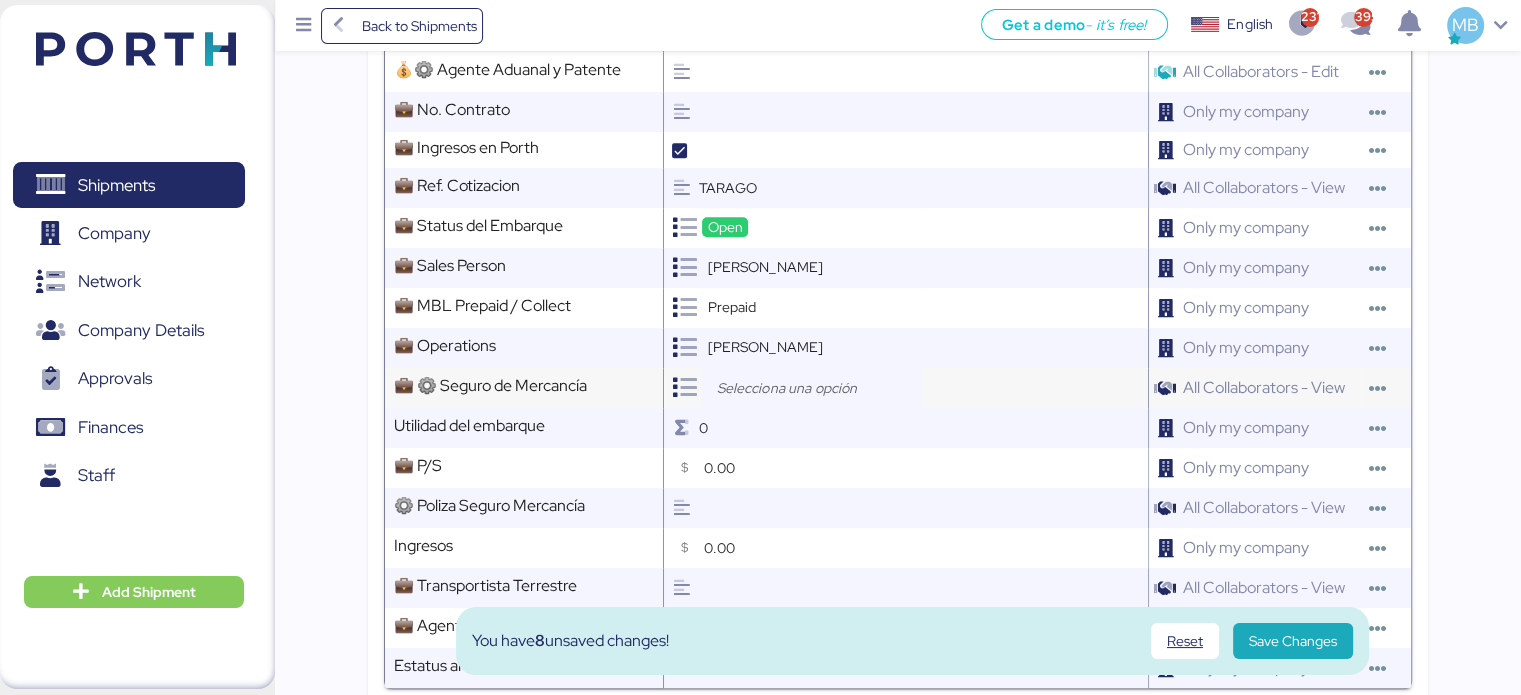 click at bounding box center [817, 388] 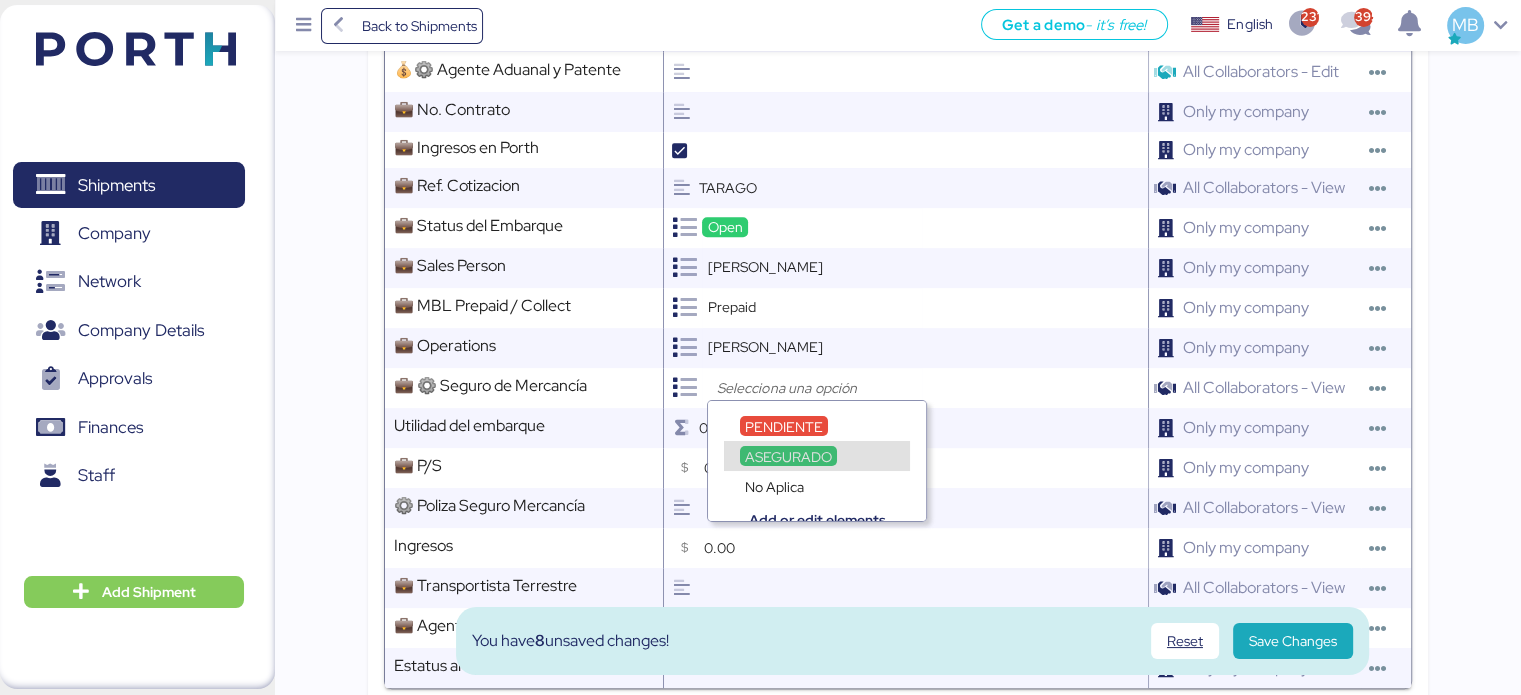 click on "ASEGURADO" at bounding box center (788, 457) 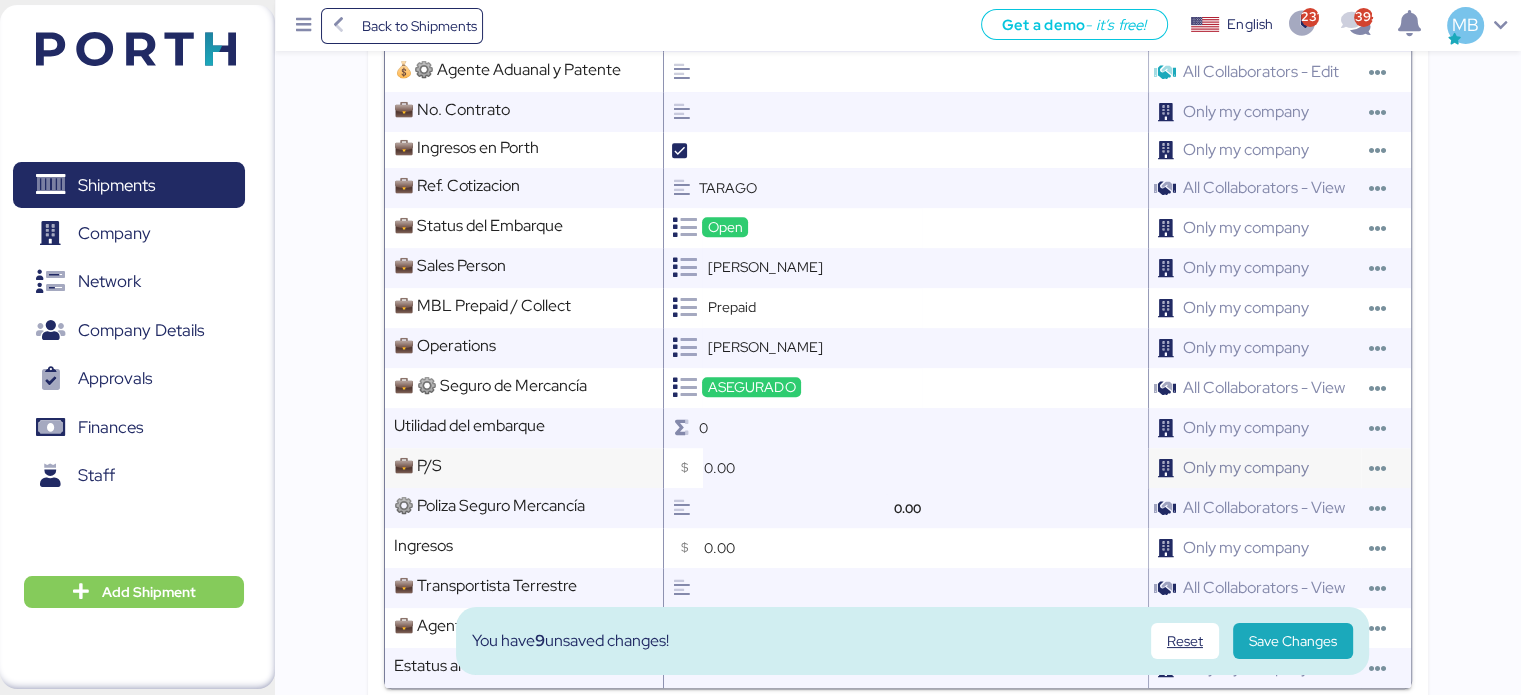 click on "0.00" at bounding box center [925, 468] 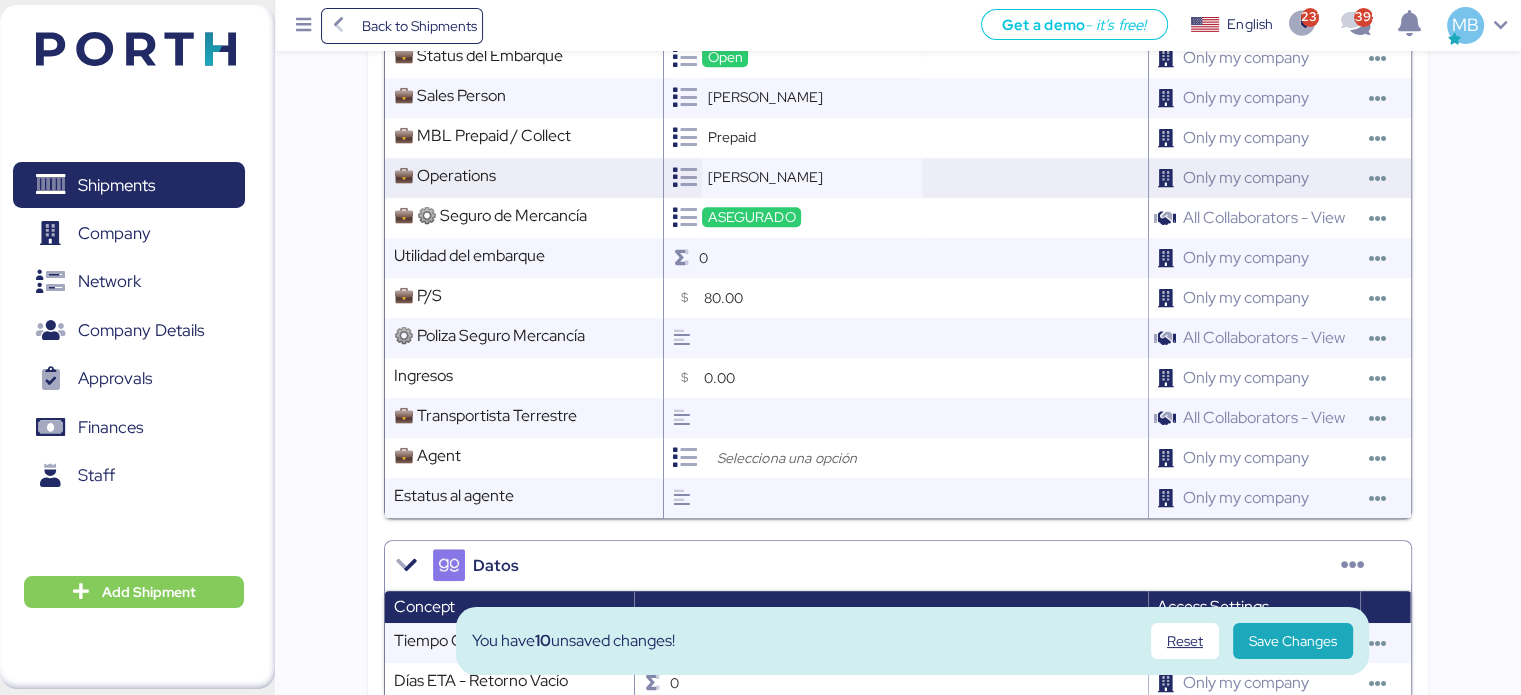 scroll, scrollTop: 1400, scrollLeft: 0, axis: vertical 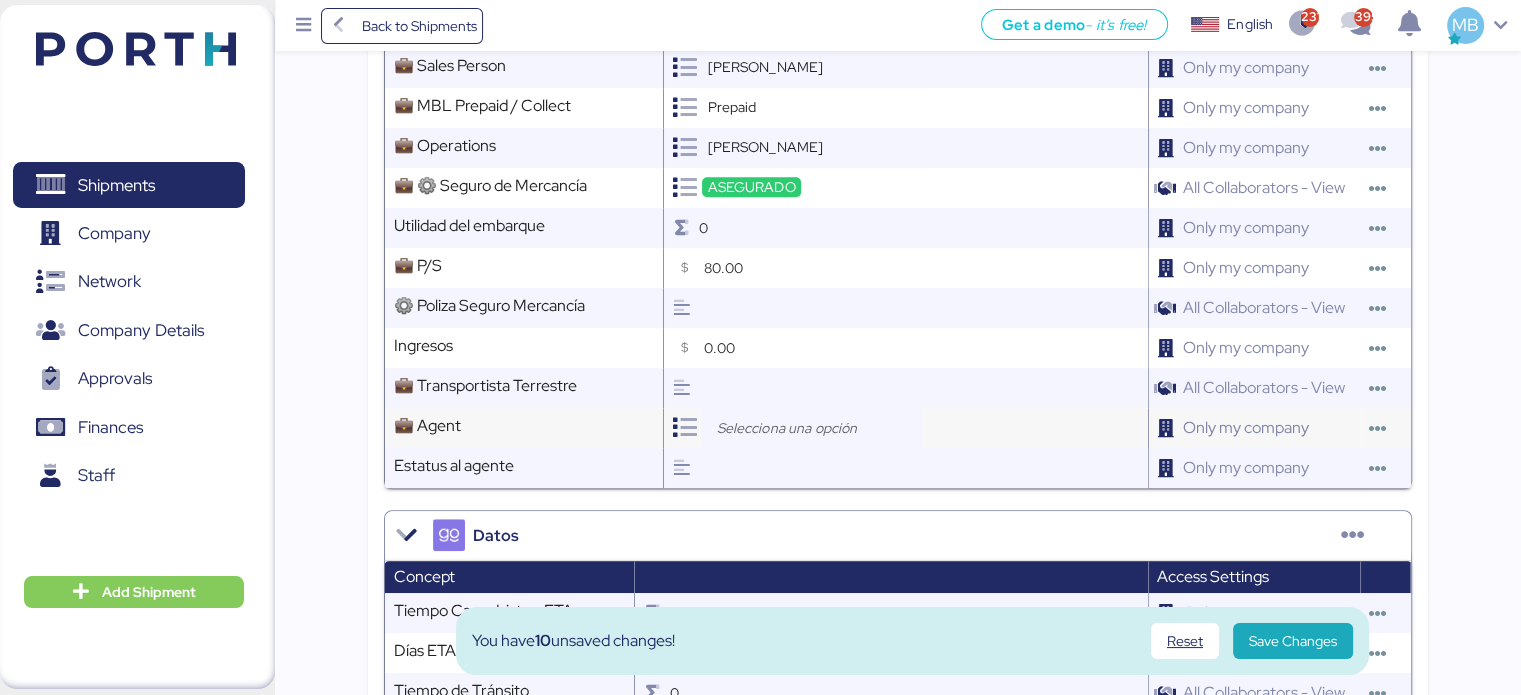 type on "80.00" 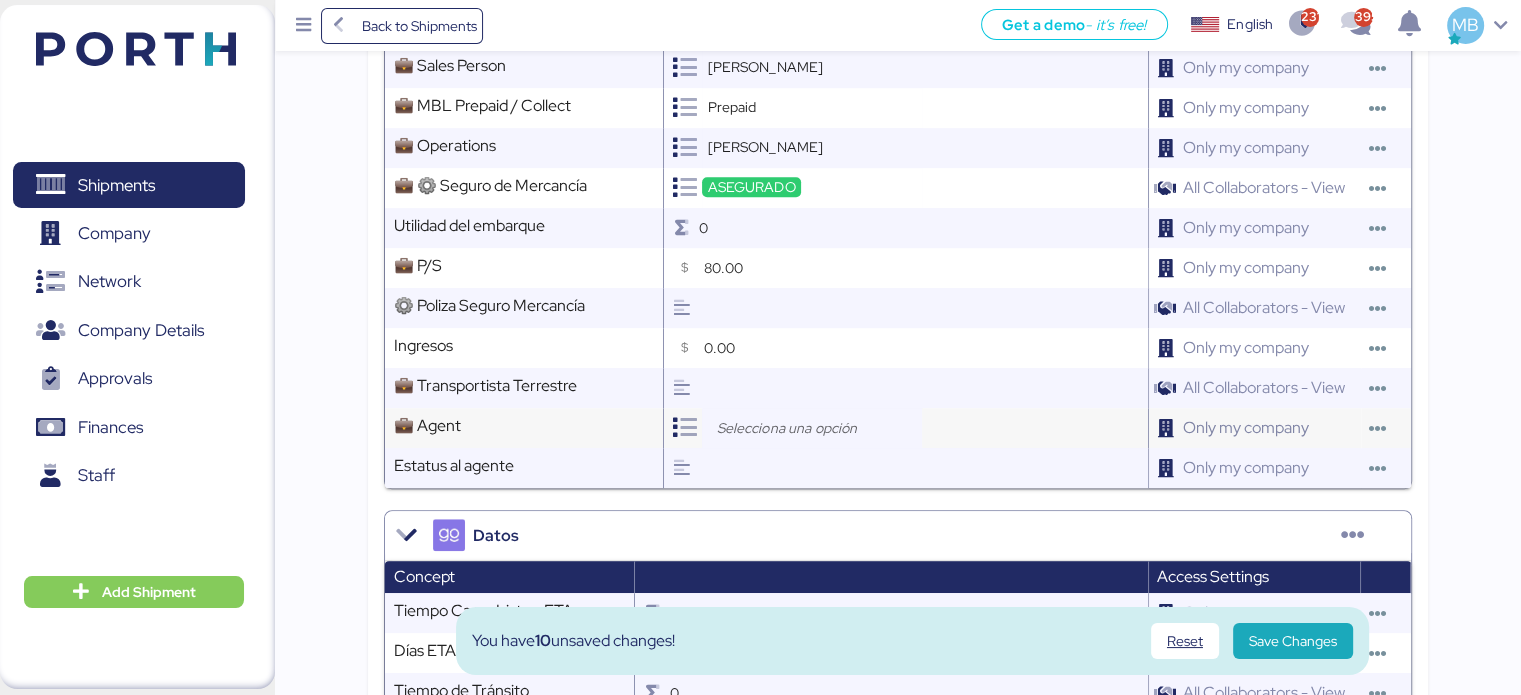 click at bounding box center [817, 428] 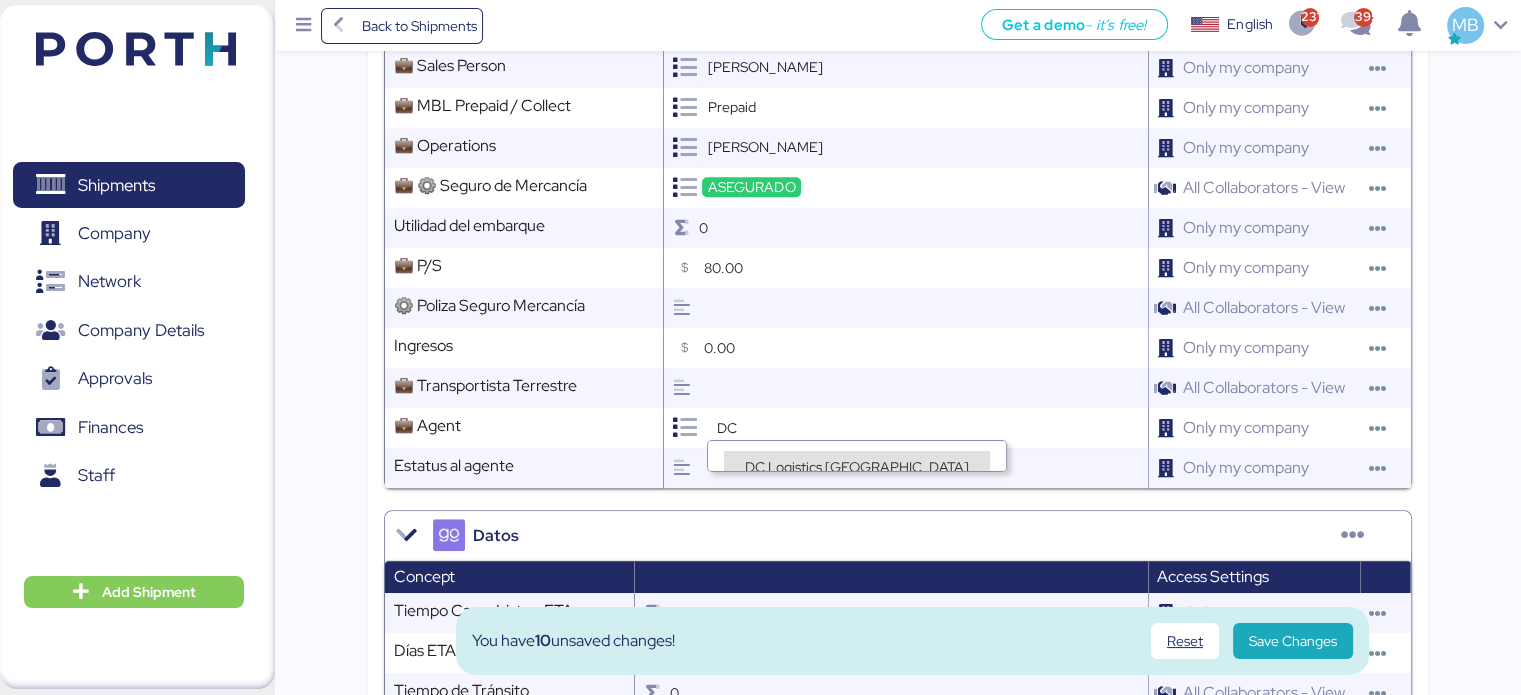 type on "DC" 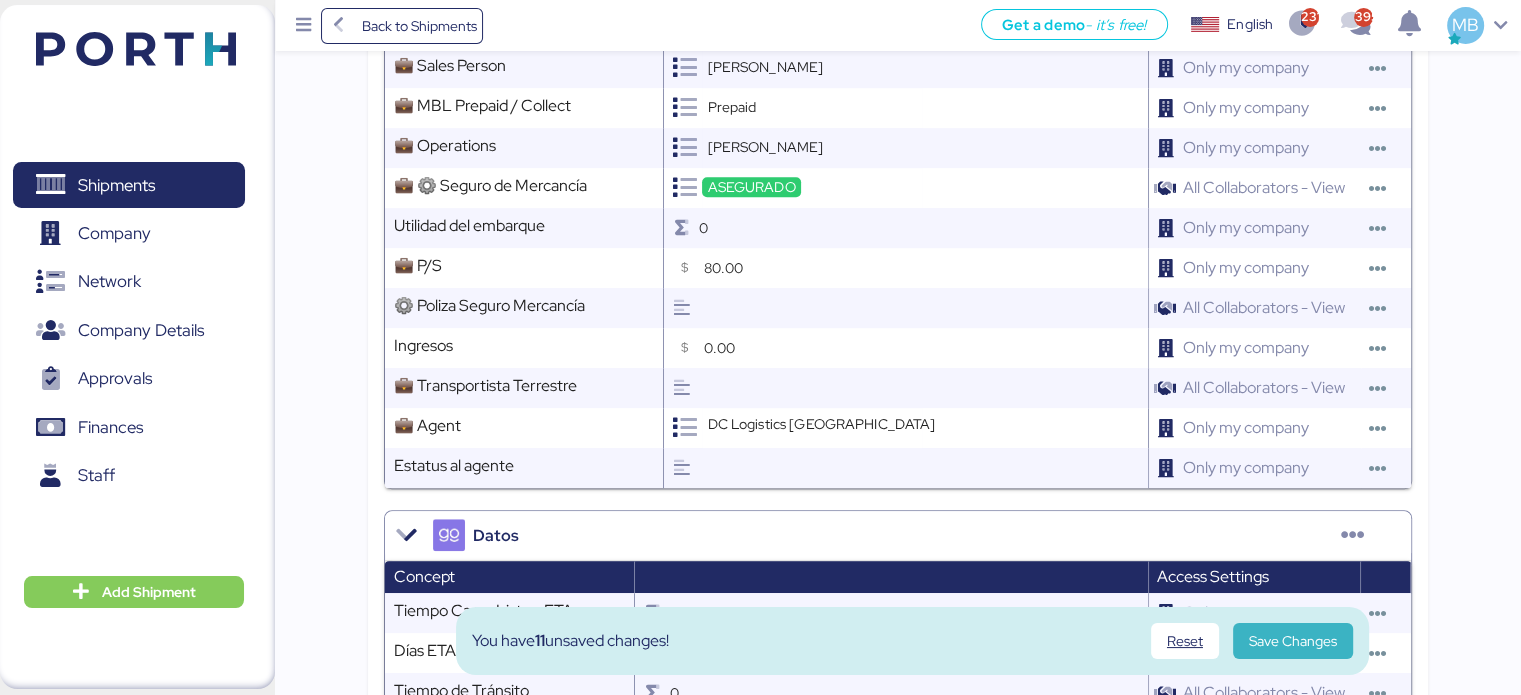 click on "Save Changes" at bounding box center [1293, 641] 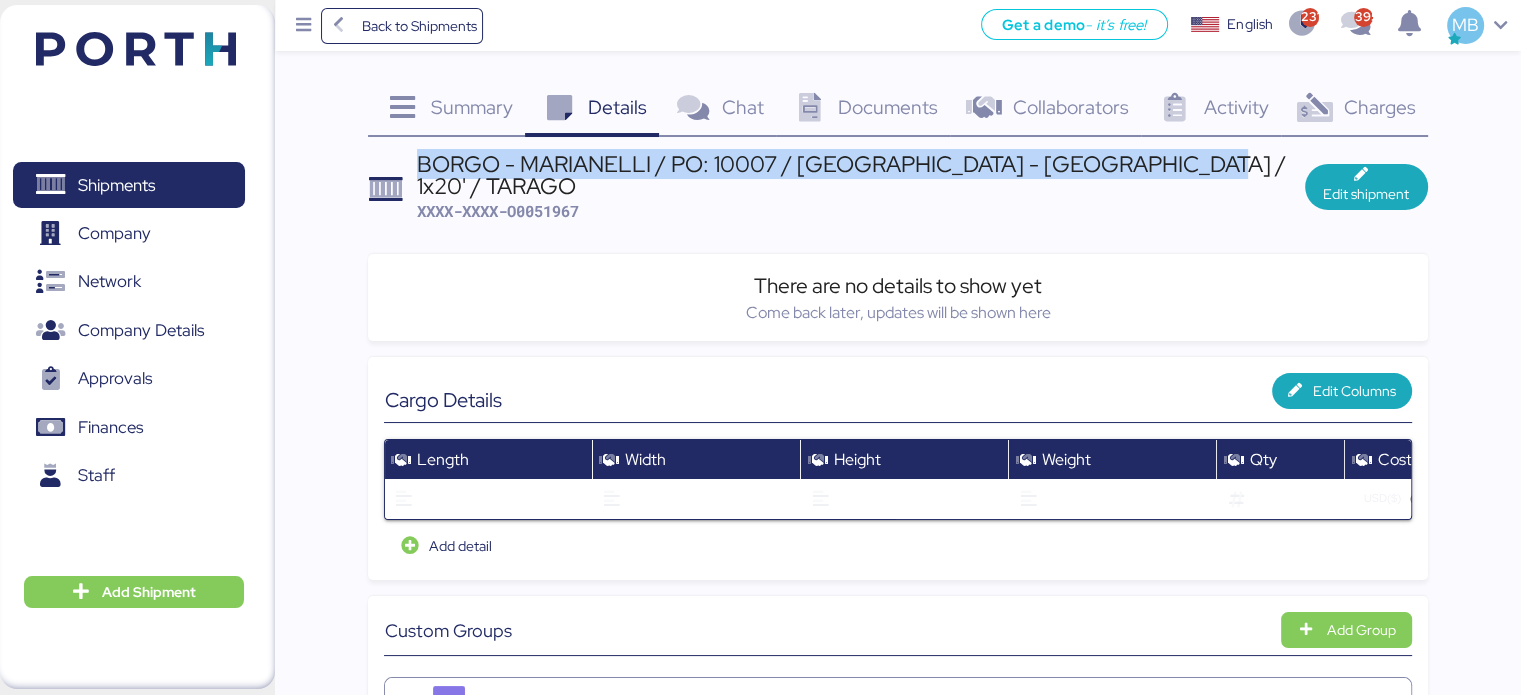 drag, startPoint x: 1204, startPoint y: 159, endPoint x: 423, endPoint y: 172, distance: 781.1082 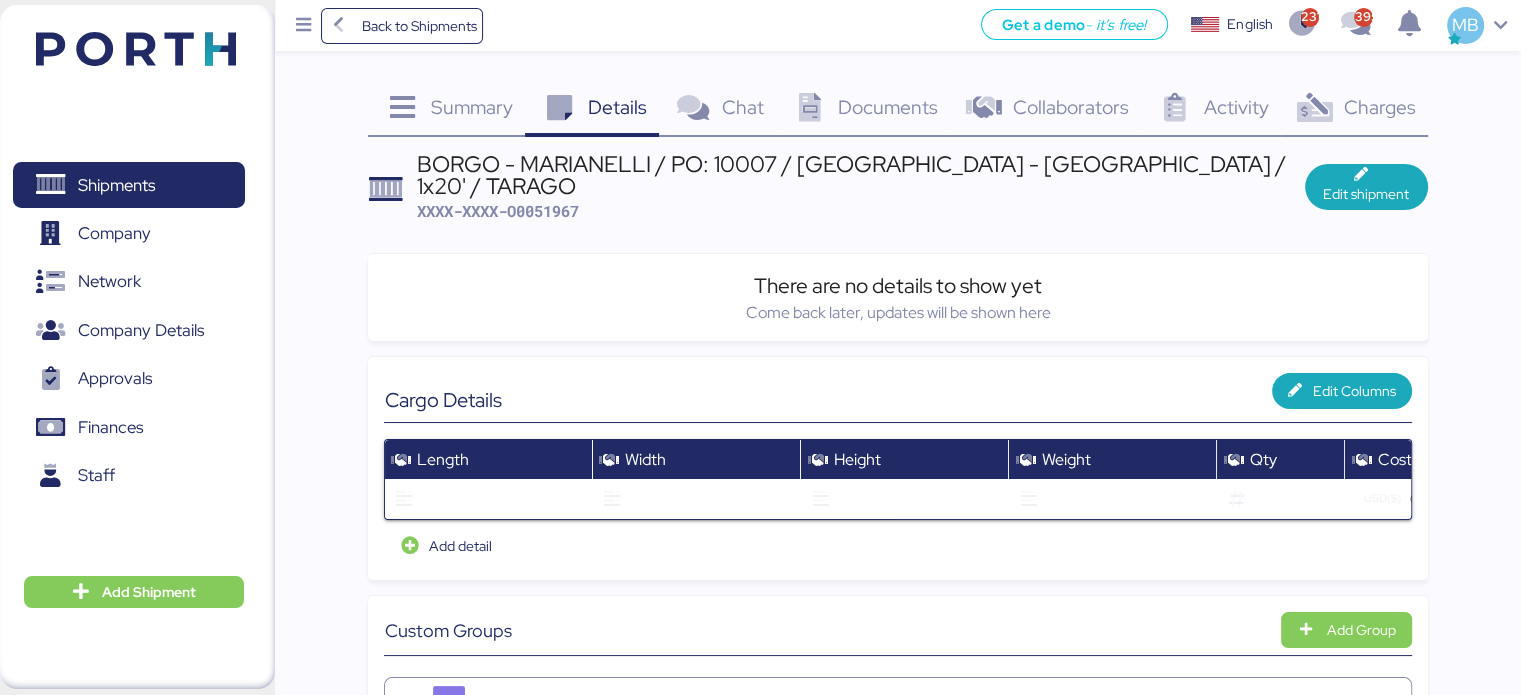 click on "XXXX-XXXX-O0051967" at bounding box center [498, 211] 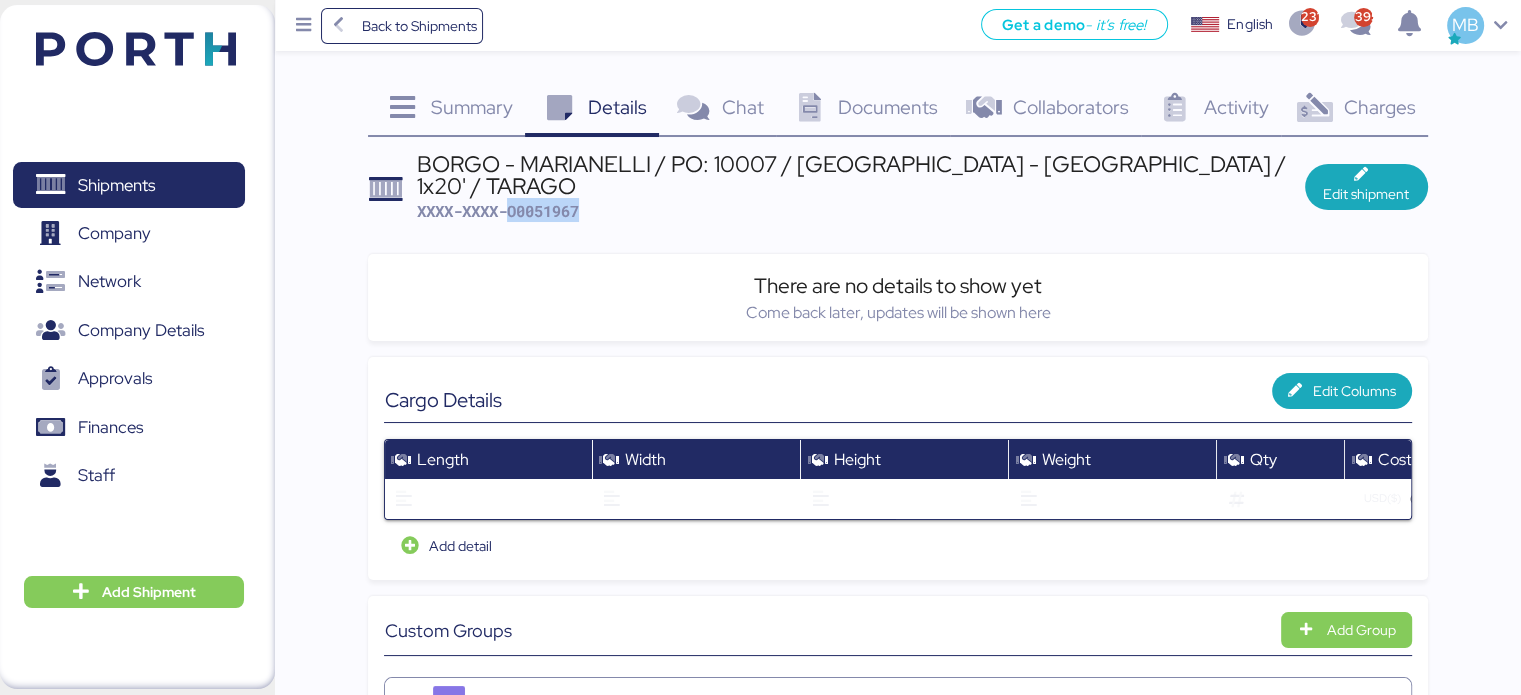 click on "XXXX-XXXX-O0051967" at bounding box center (498, 211) 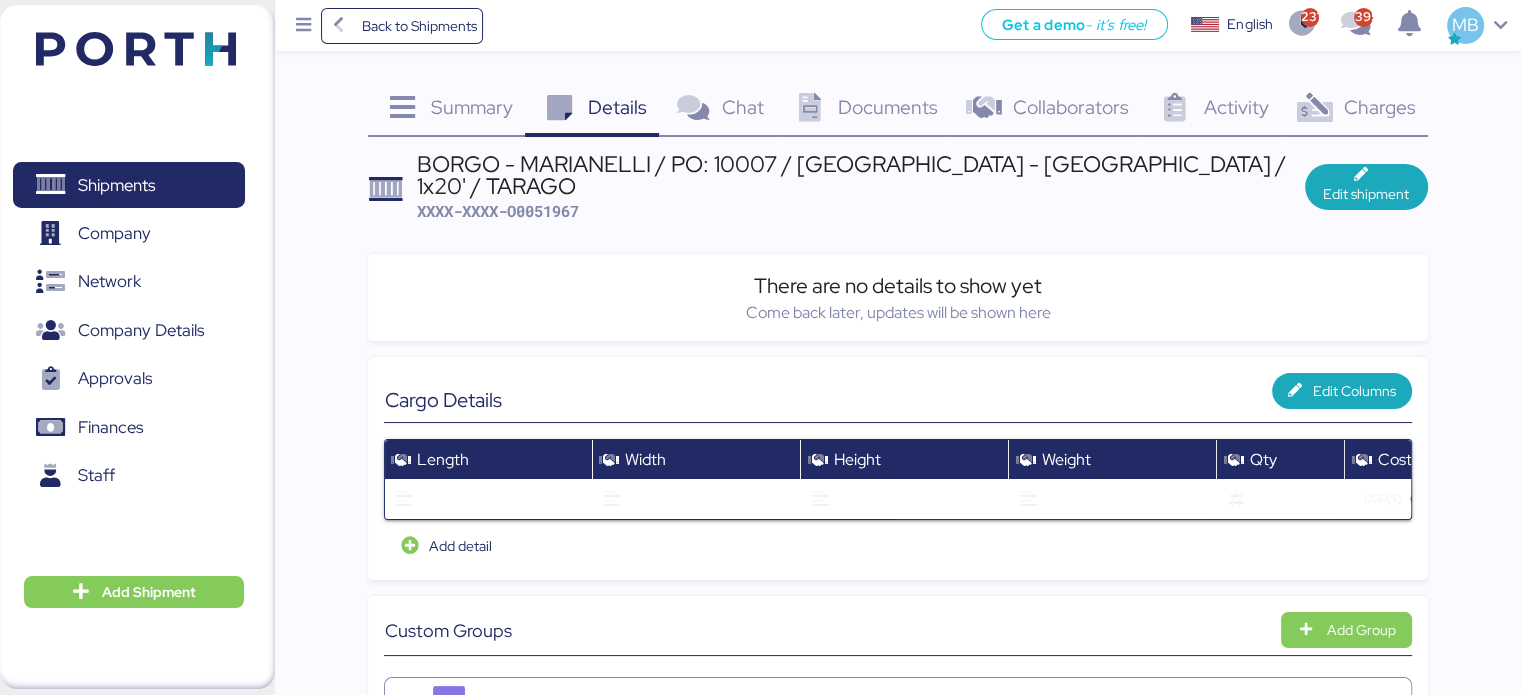 drag, startPoint x: 604, startPoint y: 266, endPoint x: 570, endPoint y: 211, distance: 64.66065 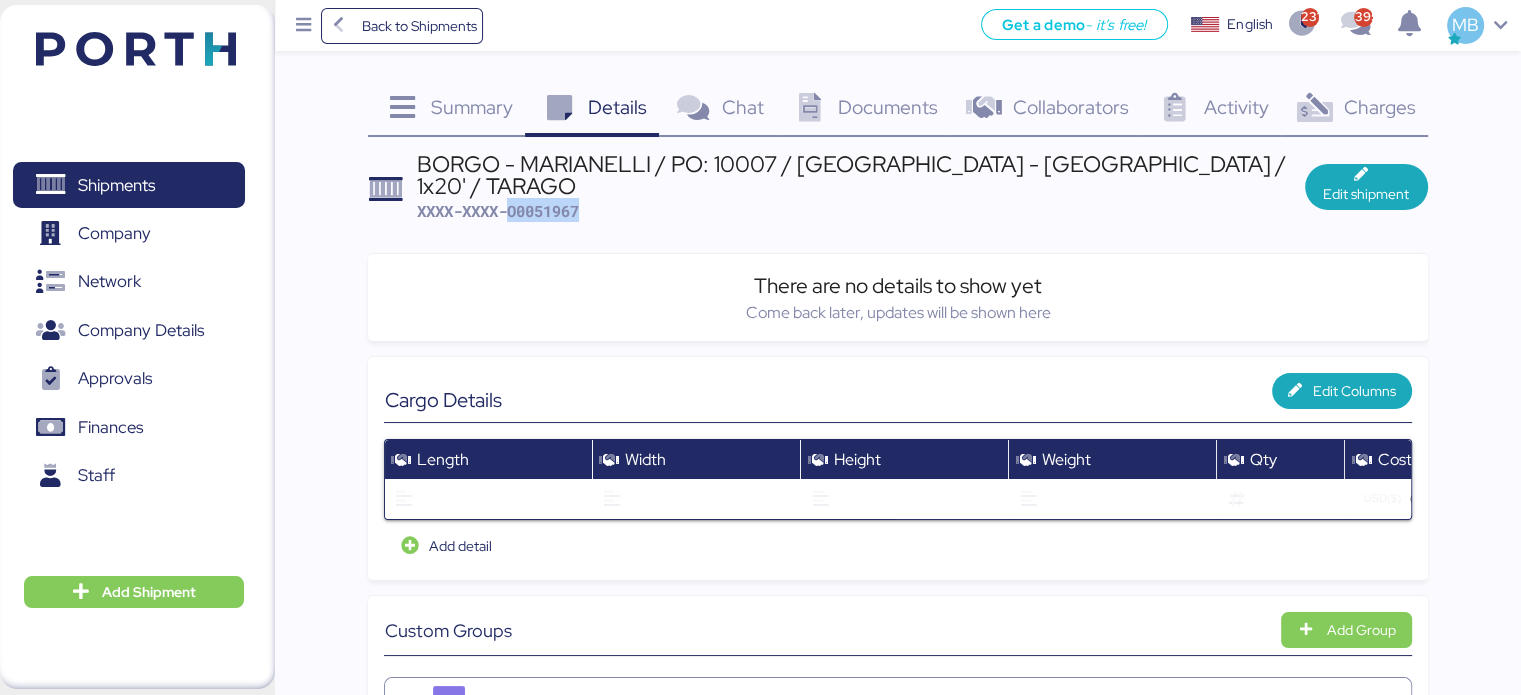 click on "XXXX-XXXX-O0051967" at bounding box center (498, 211) 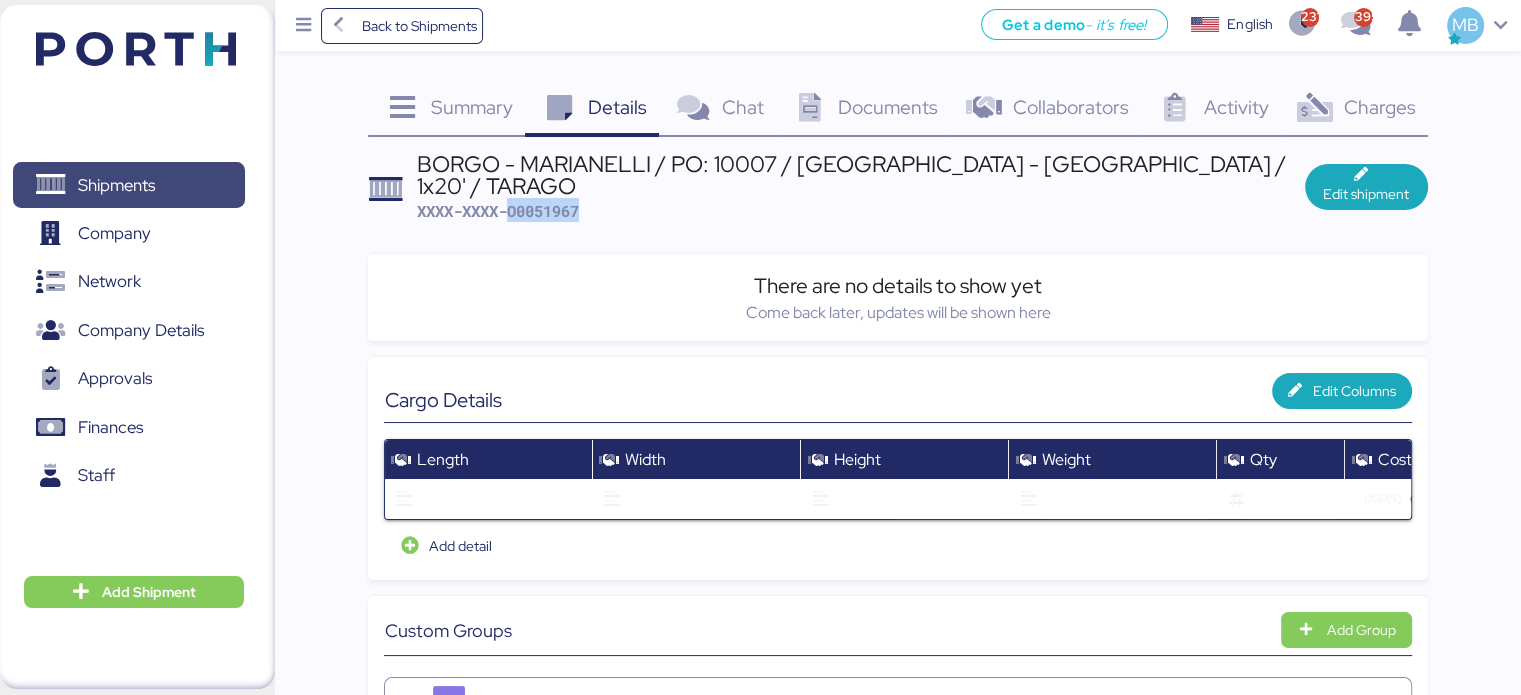 click on "Shipments" at bounding box center (116, 185) 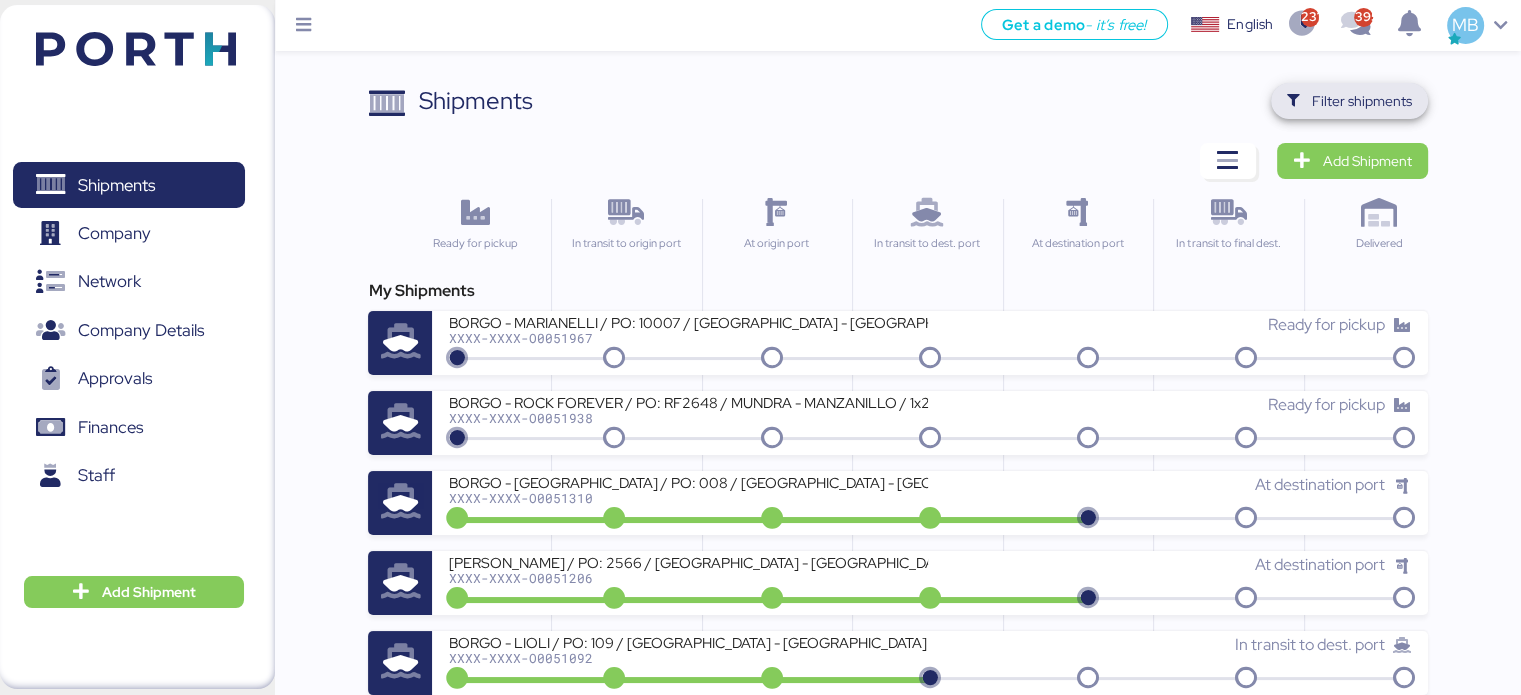 click on "Filter shipments" at bounding box center (1362, 101) 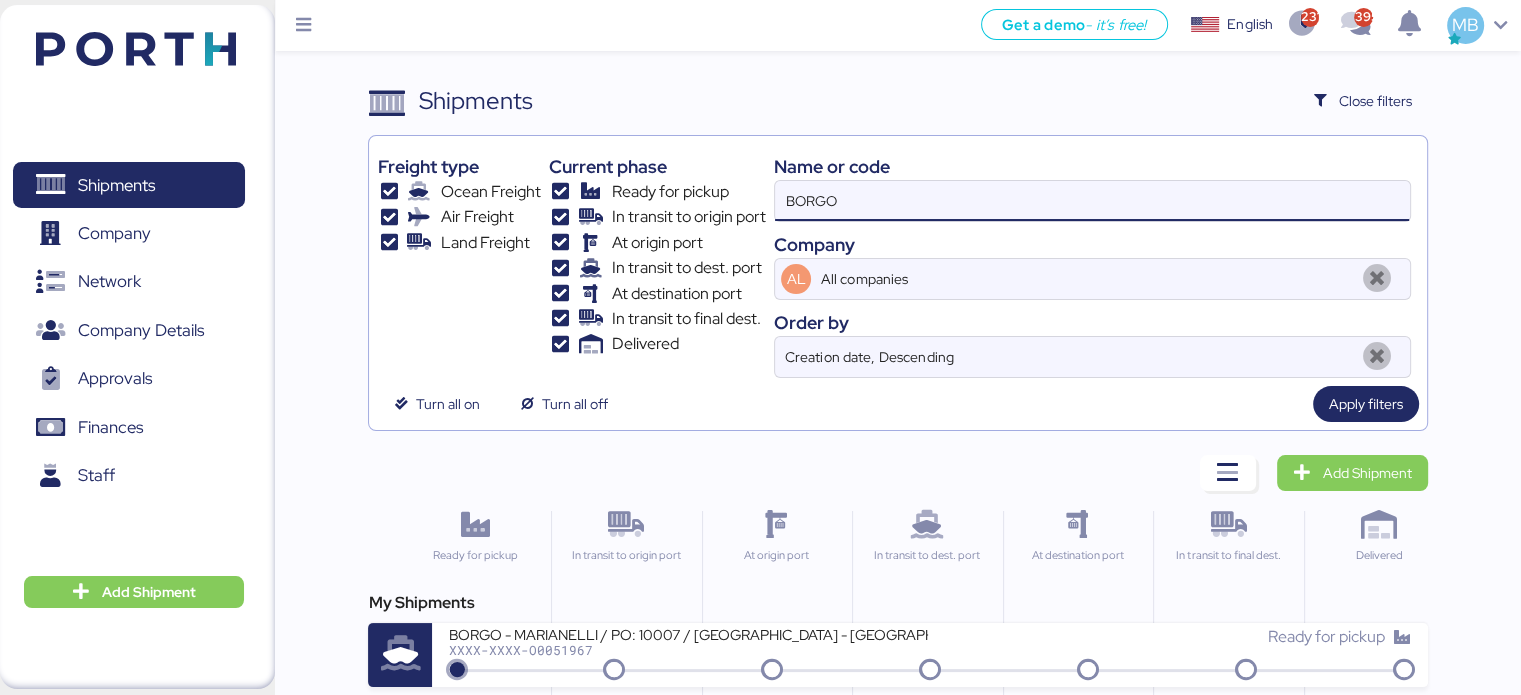 drag, startPoint x: 900, startPoint y: 195, endPoint x: 734, endPoint y: 191, distance: 166.04819 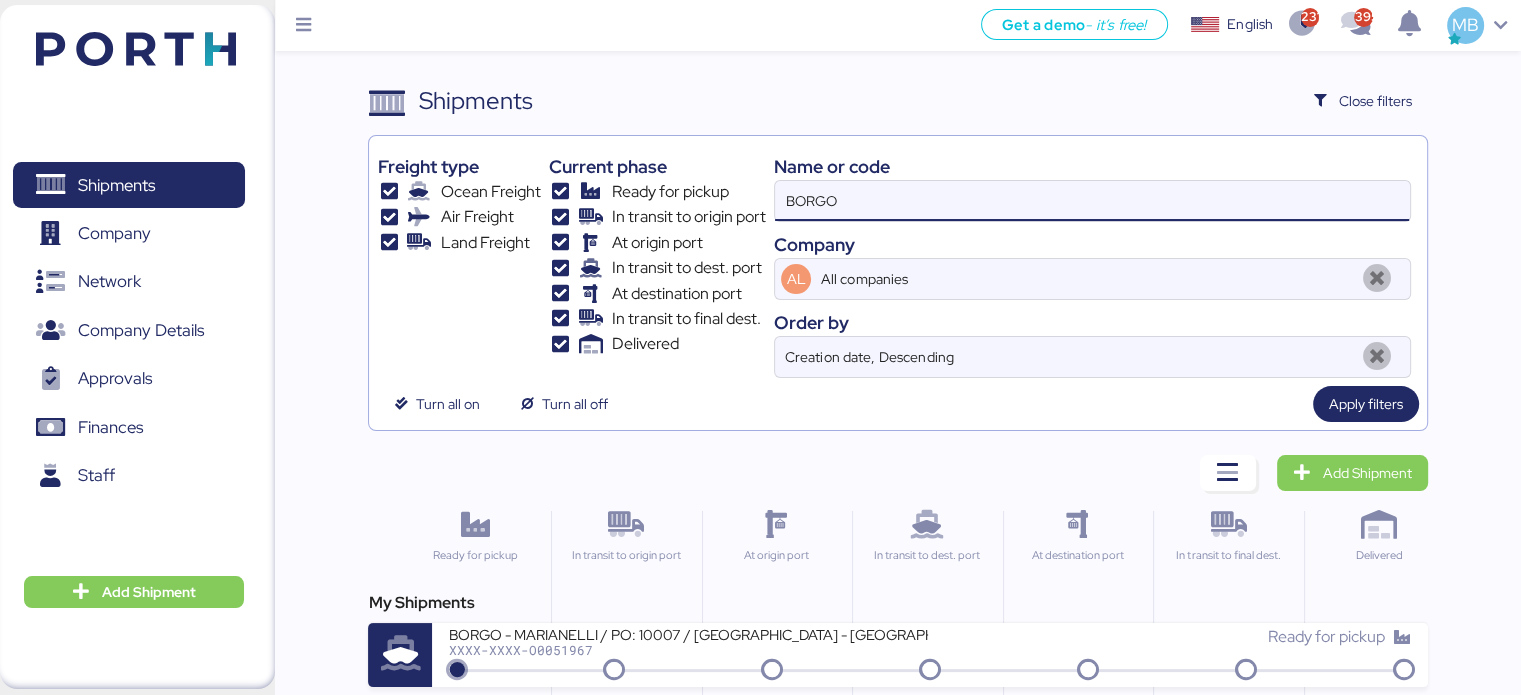 click on "Freight type   Ocean Freight   Air Freight   Land Freight Current phase   Ready for pickup   In transit to origin port   At origin port   In transit to dest. port   At destination port   In transit to final dest.   Delivered Name or code BORGO Company AL All companies   Order by Creation date, Descending" at bounding box center (897, 261) 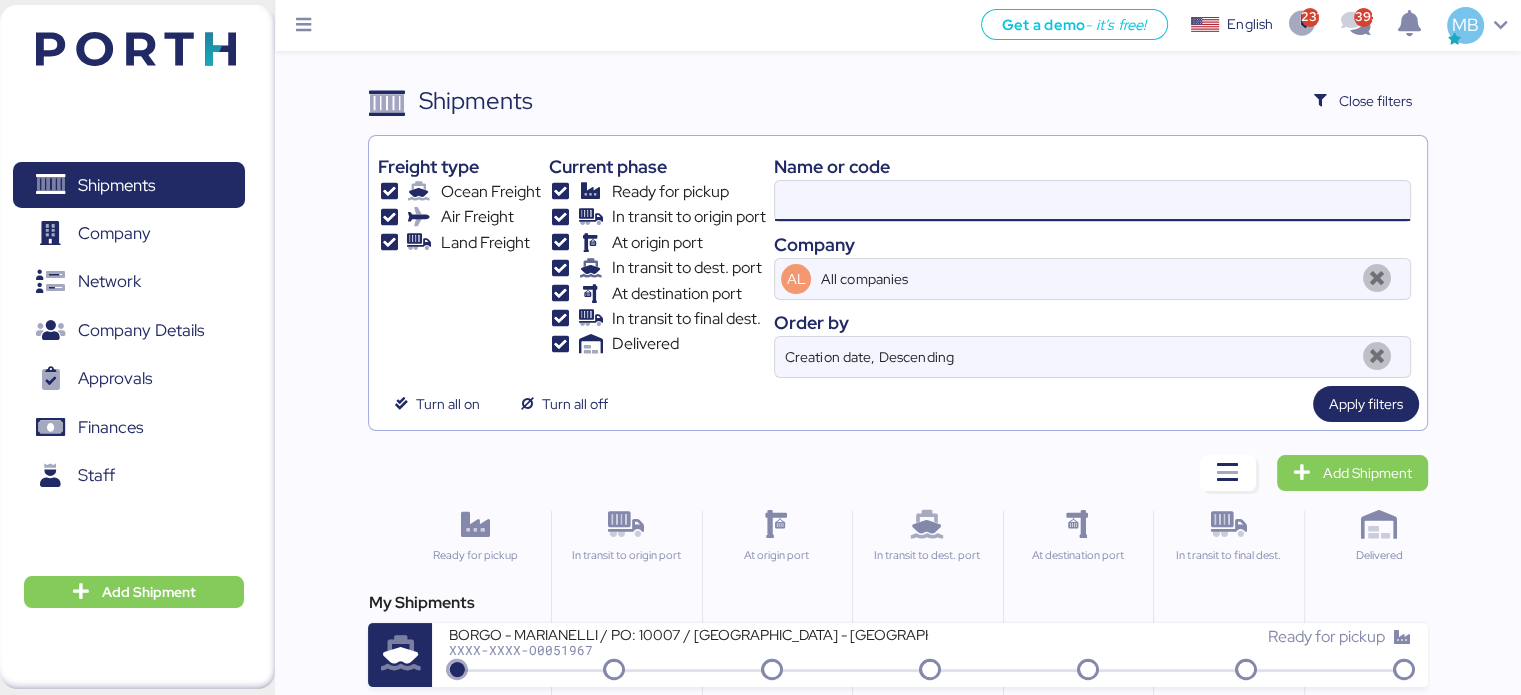 paste on "O0051823" 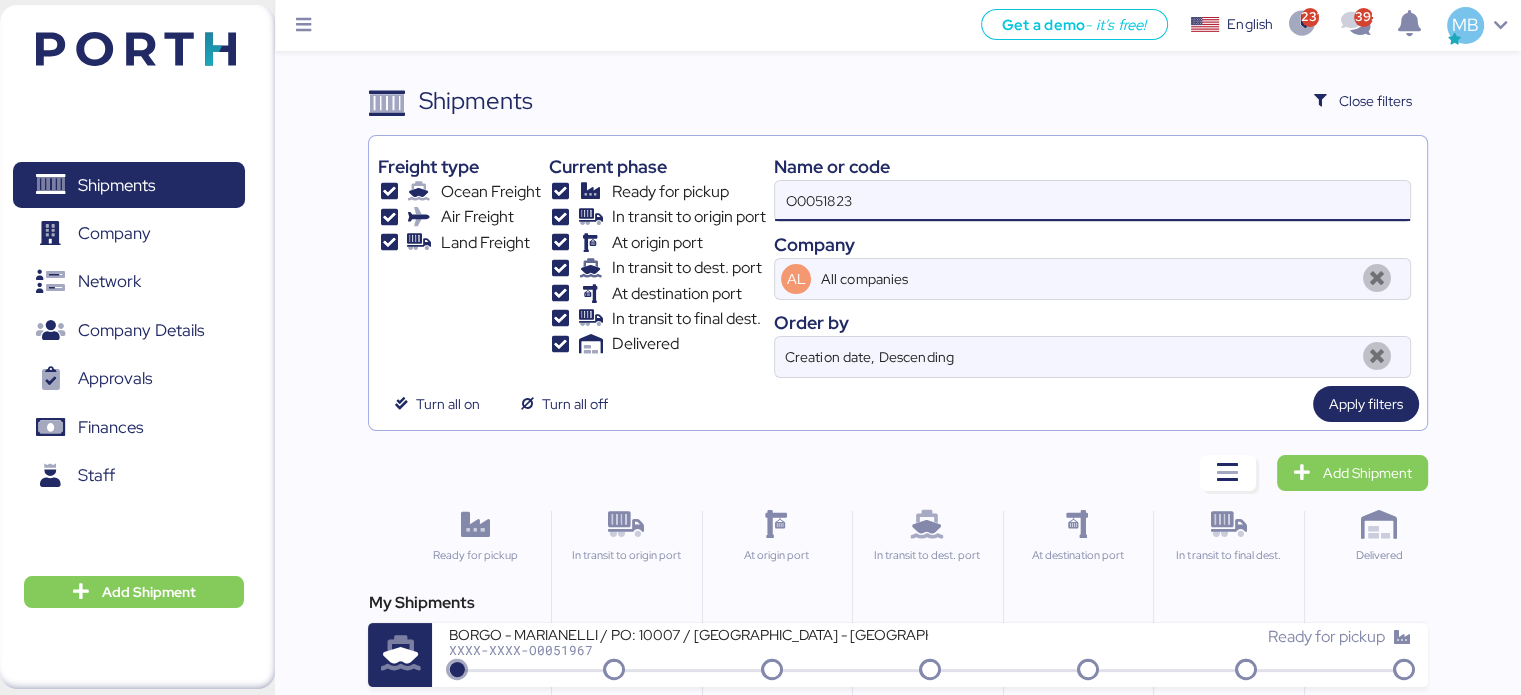 type on "O0051823" 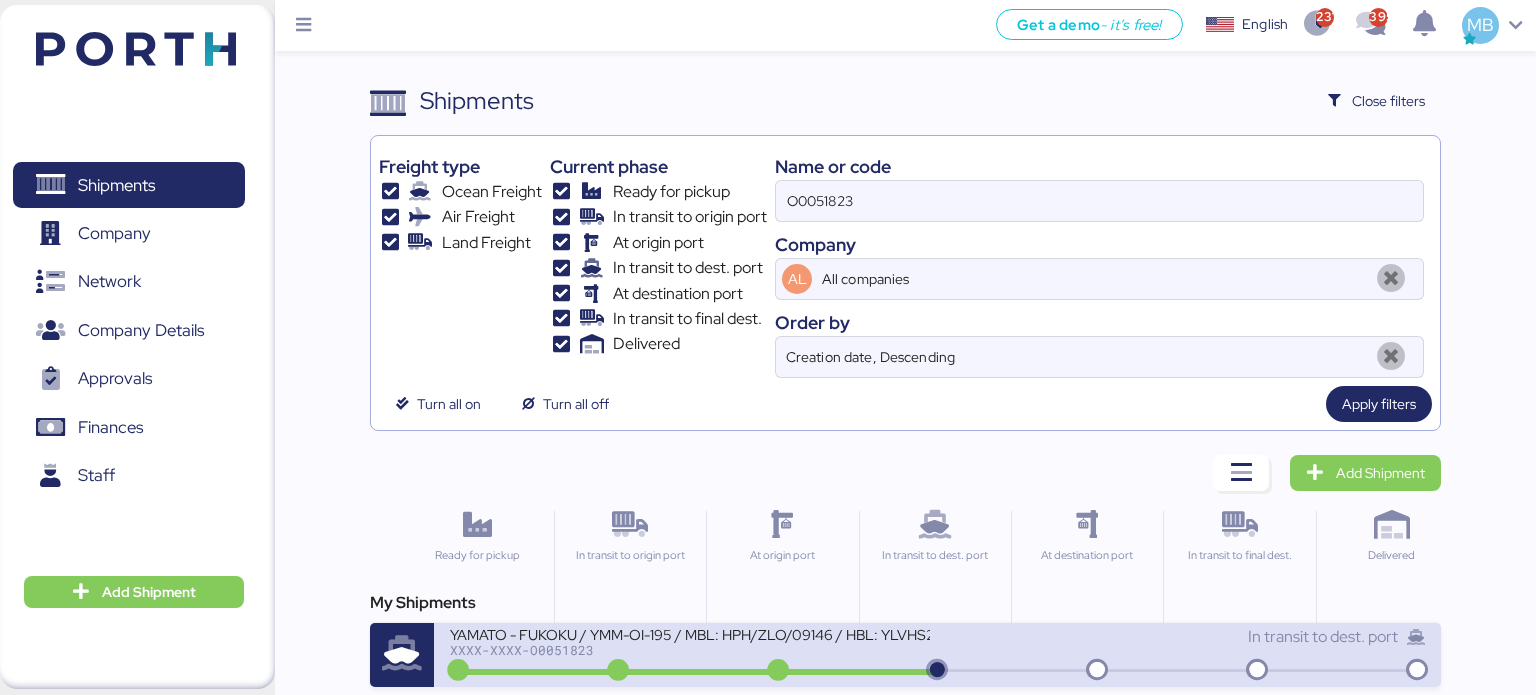click on "YAMATO - FUKOKU / YMM-OI-195 / MBL: HPH/ZLO/09146 / HBL: YLVHS2506503 / LCL" at bounding box center (690, 633) 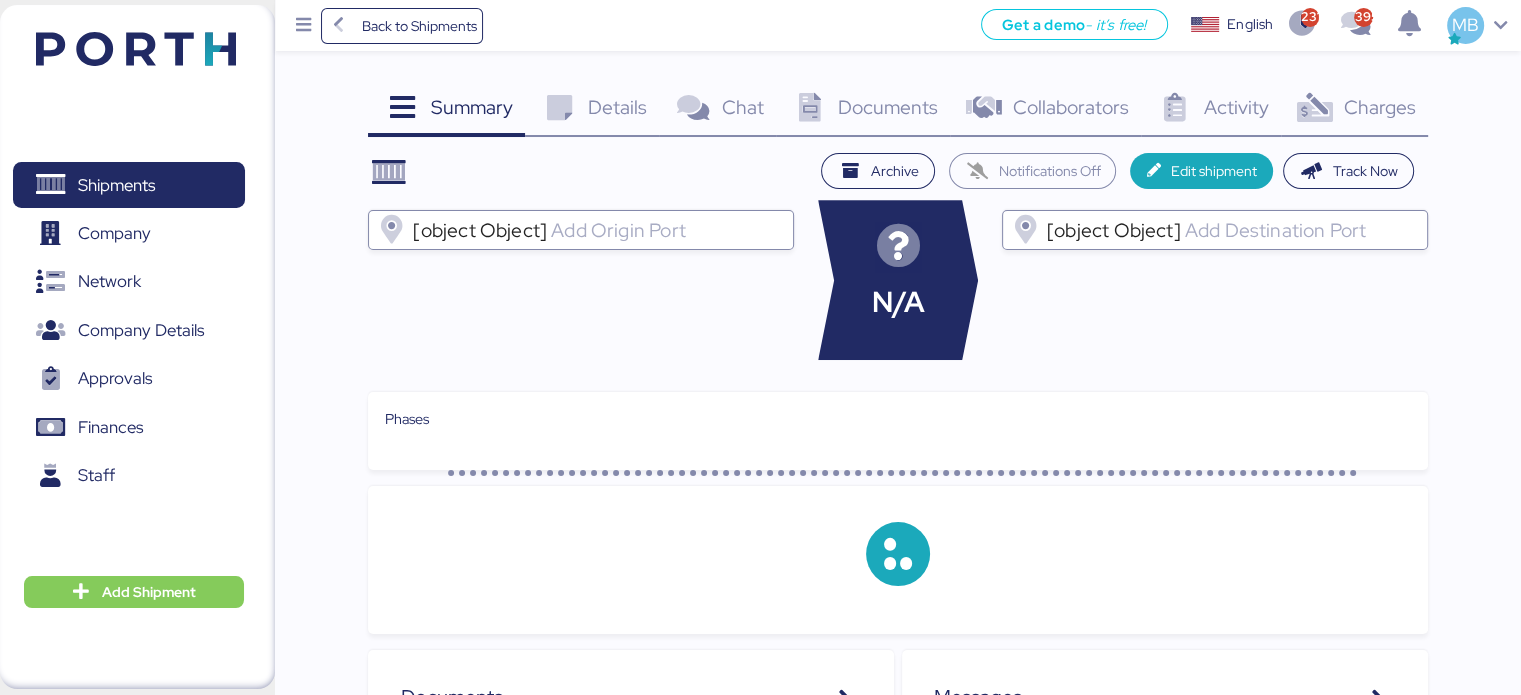 click on "Charges" at bounding box center (1379, 107) 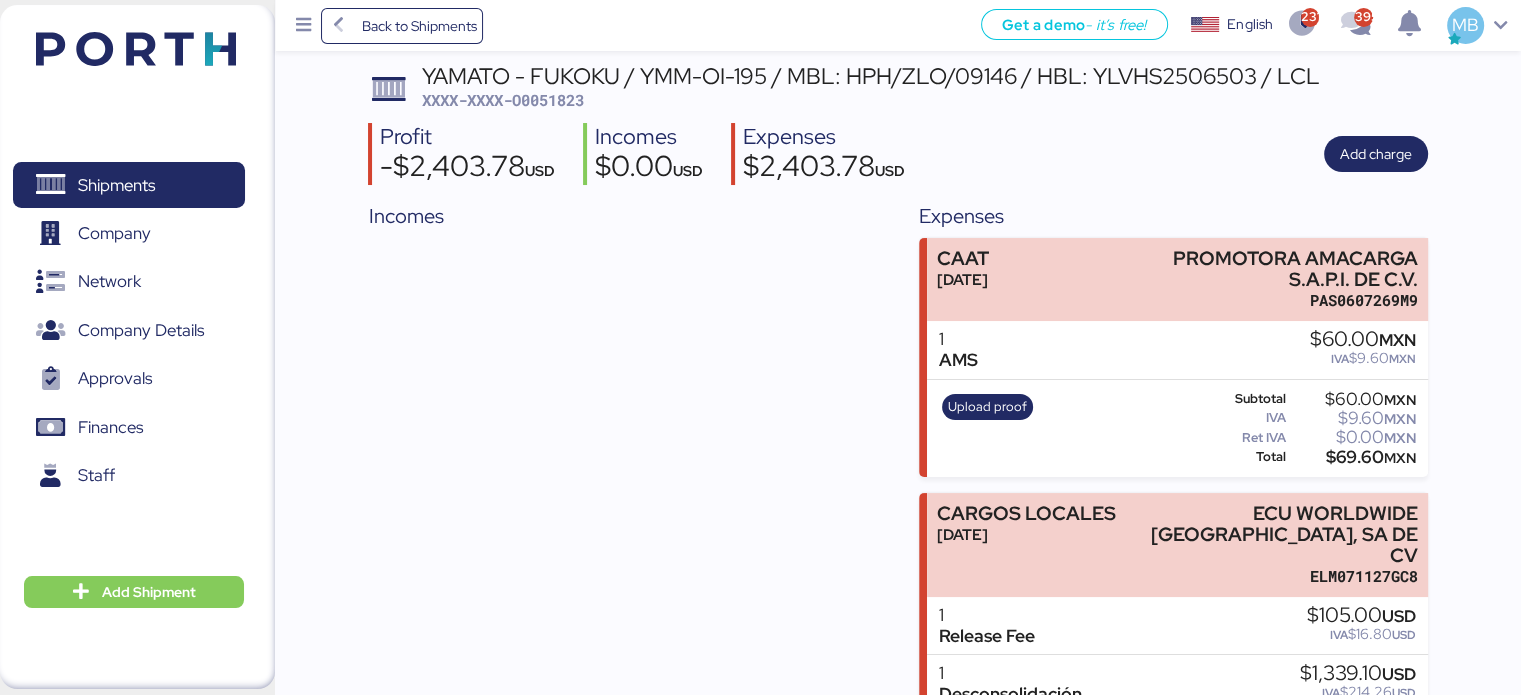 scroll, scrollTop: 55, scrollLeft: 0, axis: vertical 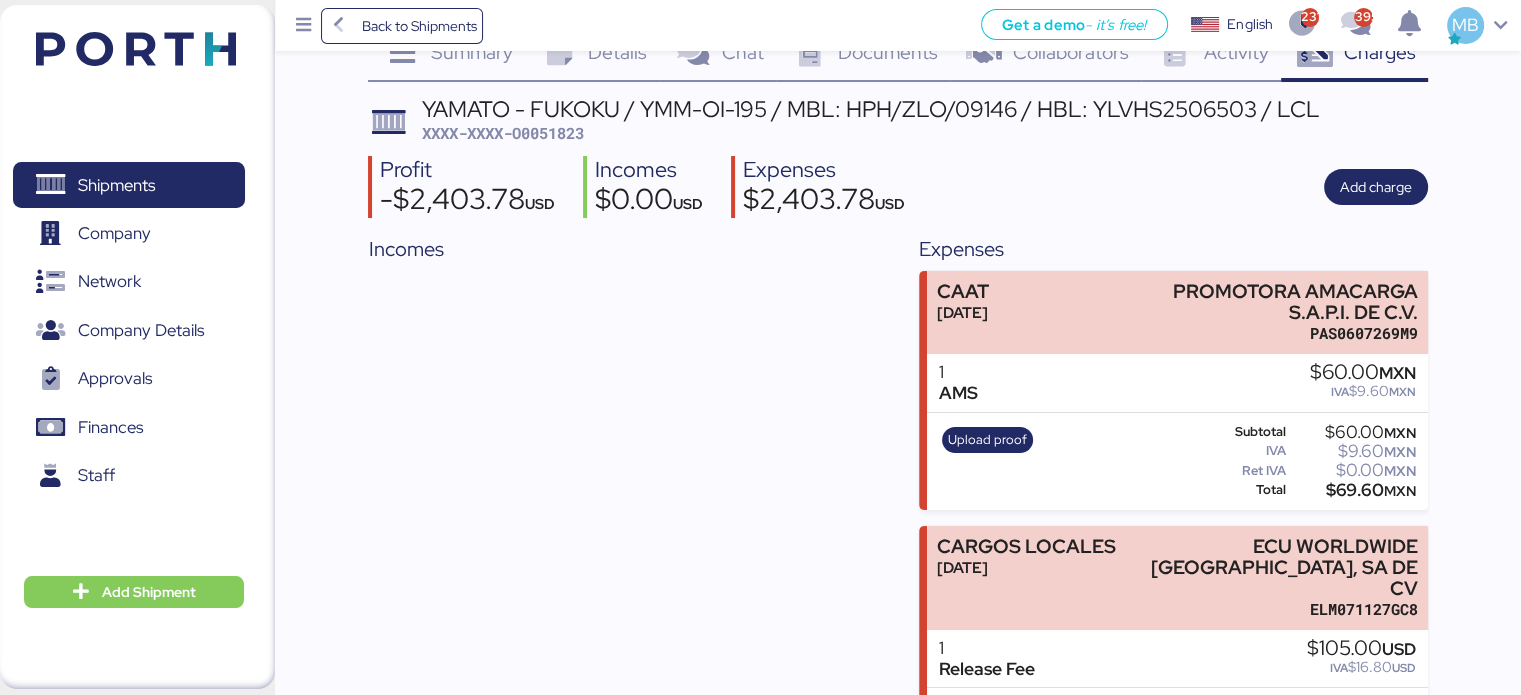 click on "YAMATO - FUKOKU / YMM-OI-195 / MBL: HPH/ZLO/09146 / HBL: YLVHS2506503 / LCL" at bounding box center (871, 109) 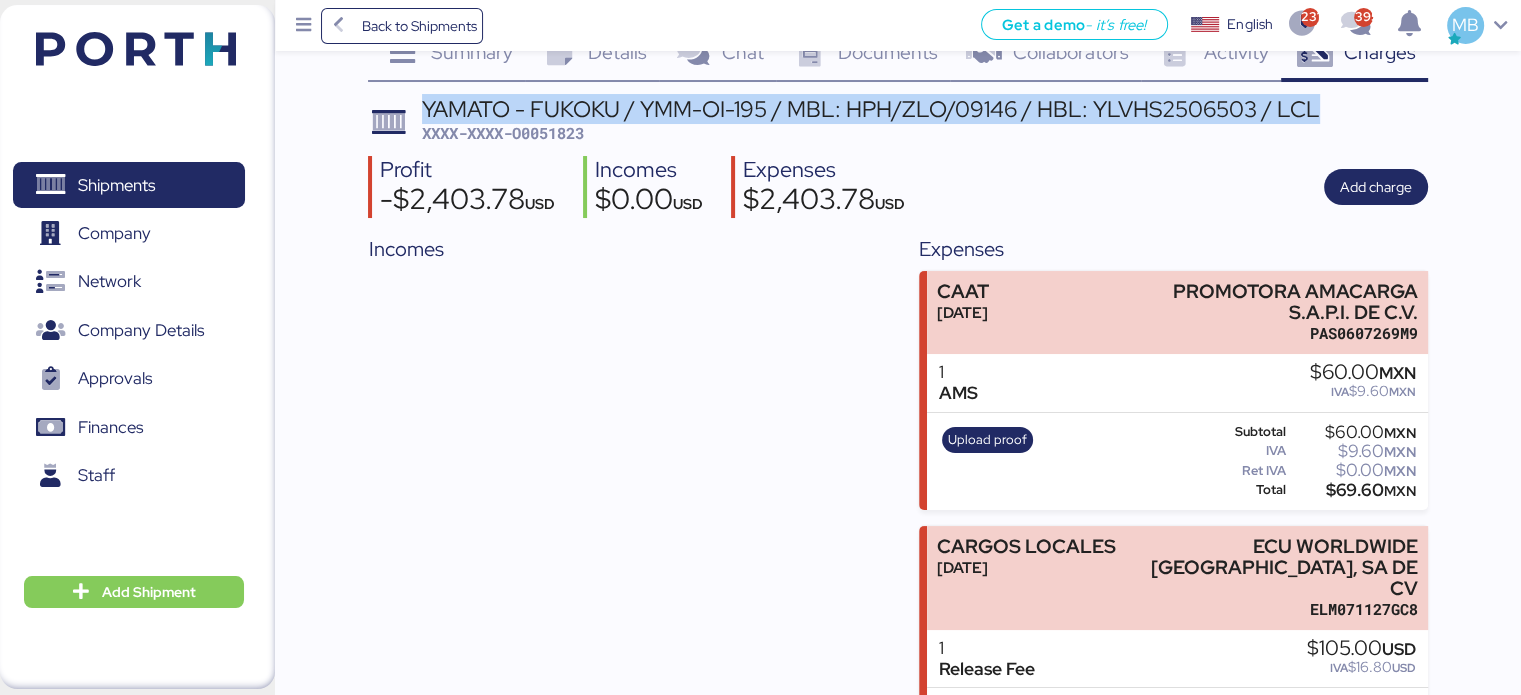 drag, startPoint x: 1322, startPoint y: 113, endPoint x: 424, endPoint y: 111, distance: 898.0022 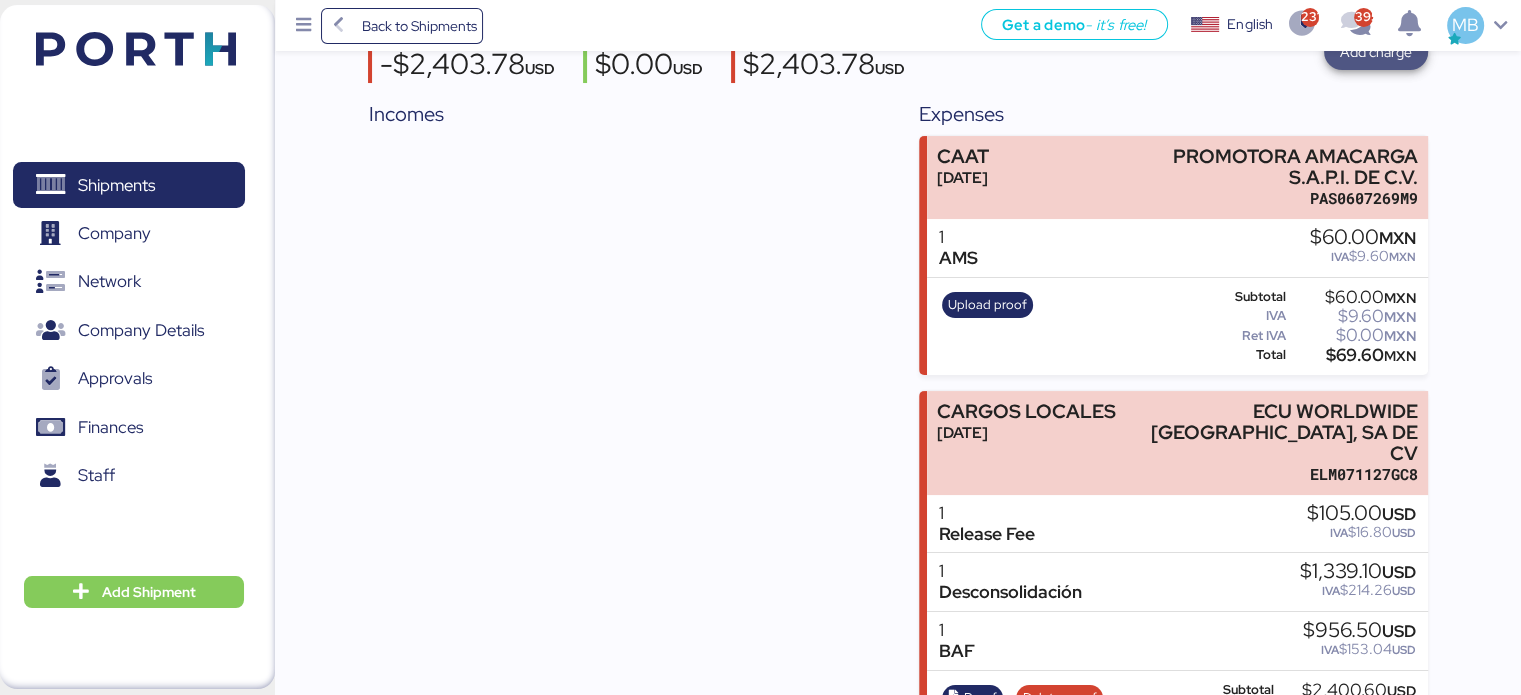 click on "Add charge" at bounding box center (1376, 52) 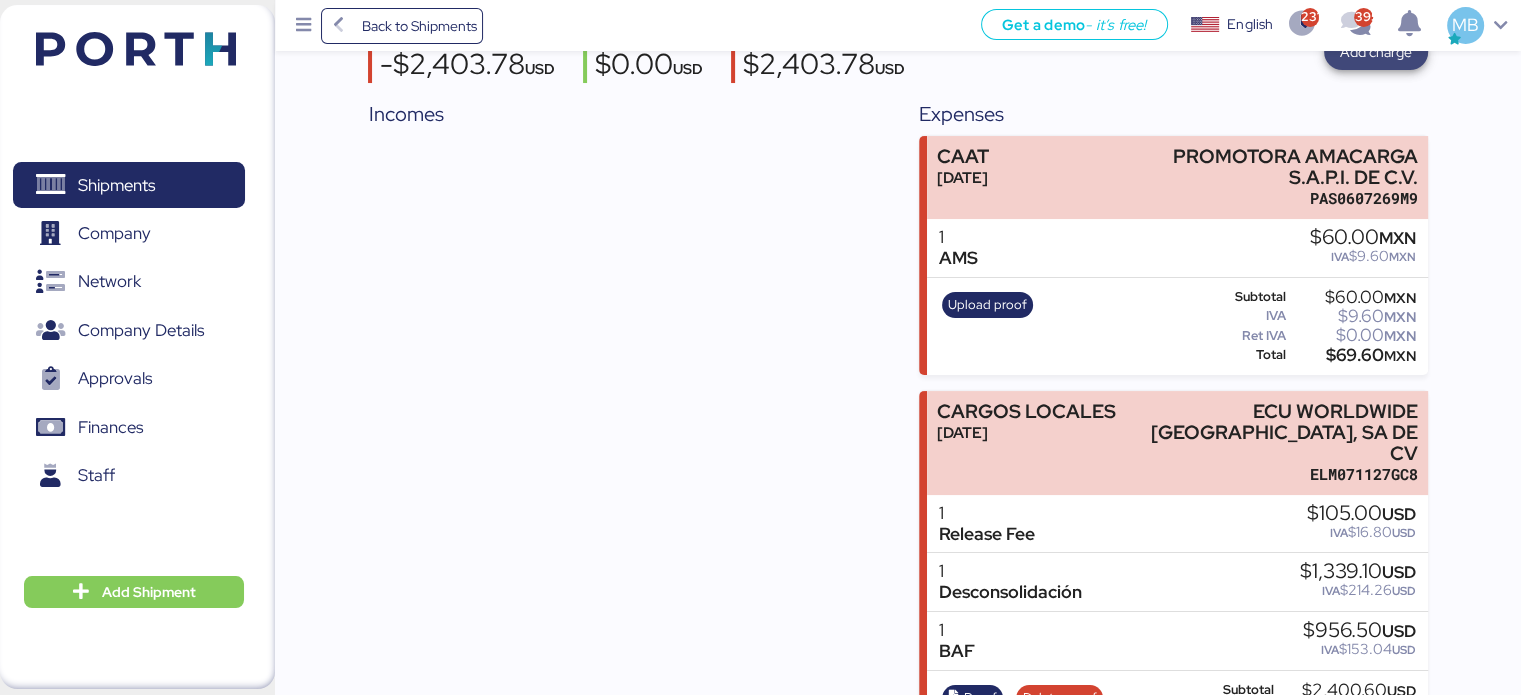 scroll, scrollTop: 0, scrollLeft: 0, axis: both 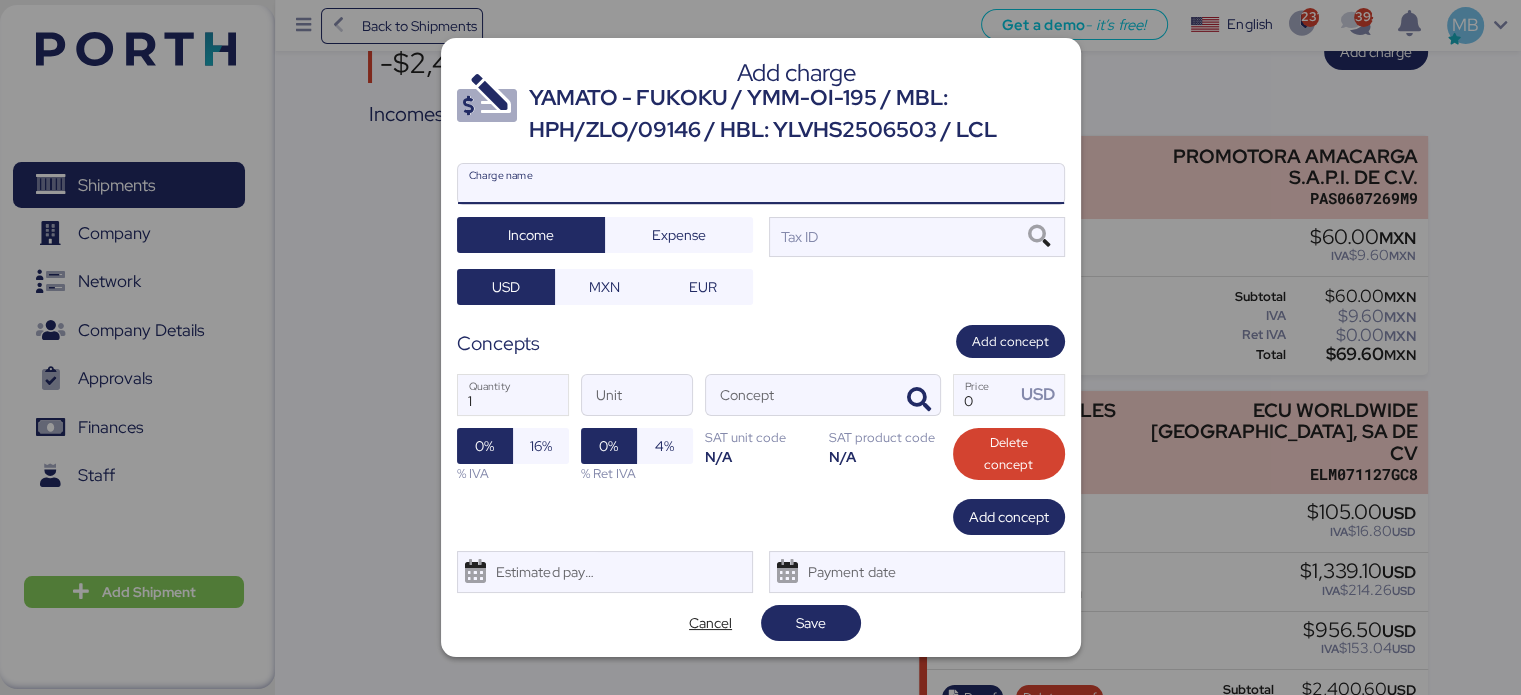 click on "Charge name" at bounding box center (761, 184) 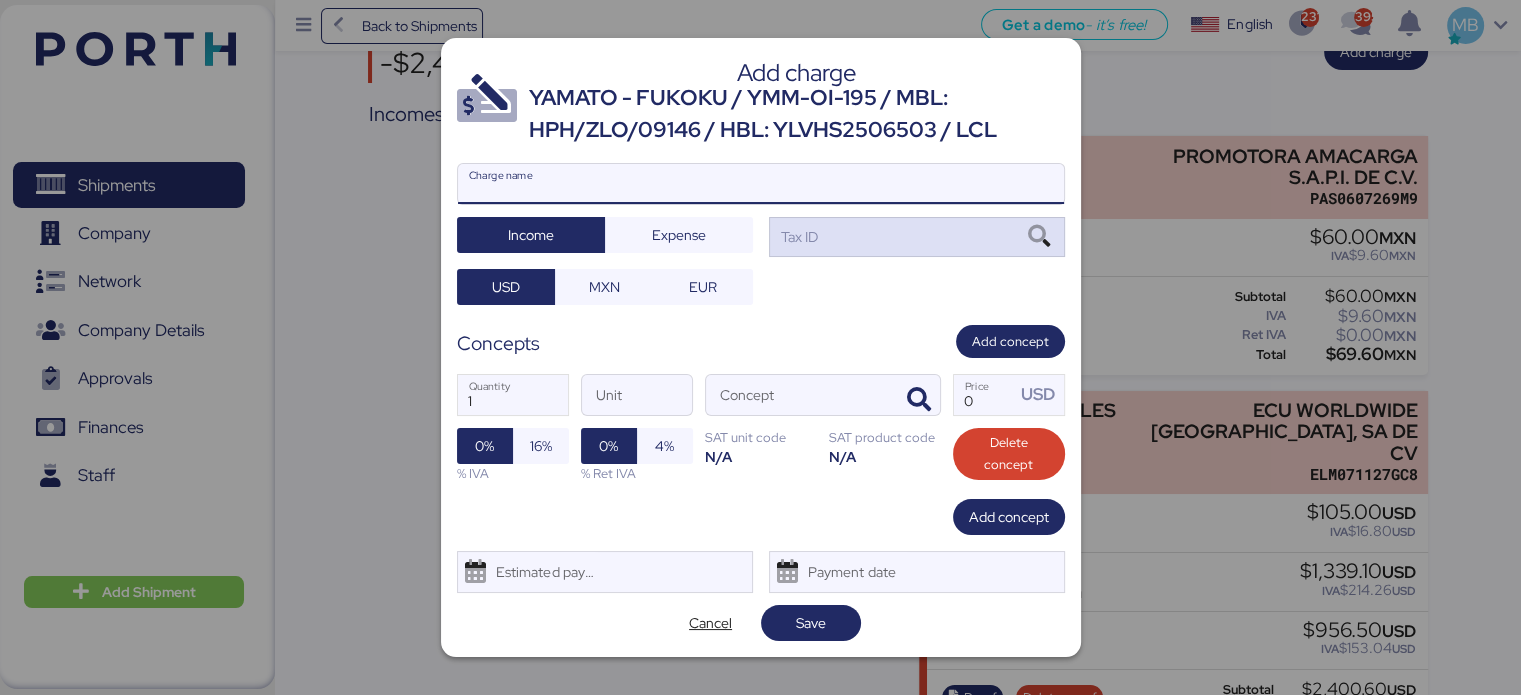paste on "YAMATO - FUKOKU / YMM-OI-195 / MBL: HPH/ZLO/09146 / HBL: YLVHS2506503 / LCL" 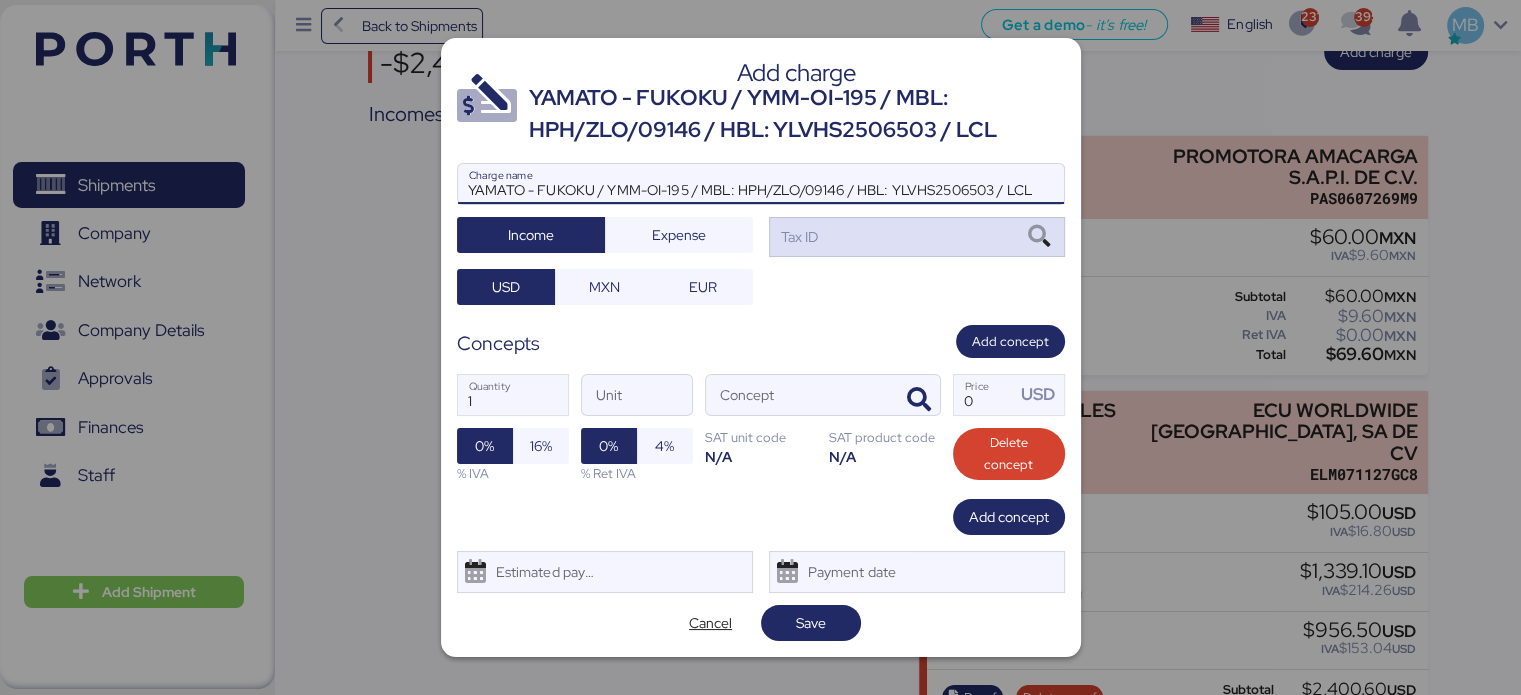 type on "YAMATO - FUKOKU / YMM-OI-195 / MBL: HPH/ZLO/09146 / HBL: YLVHS2506503 / LCL" 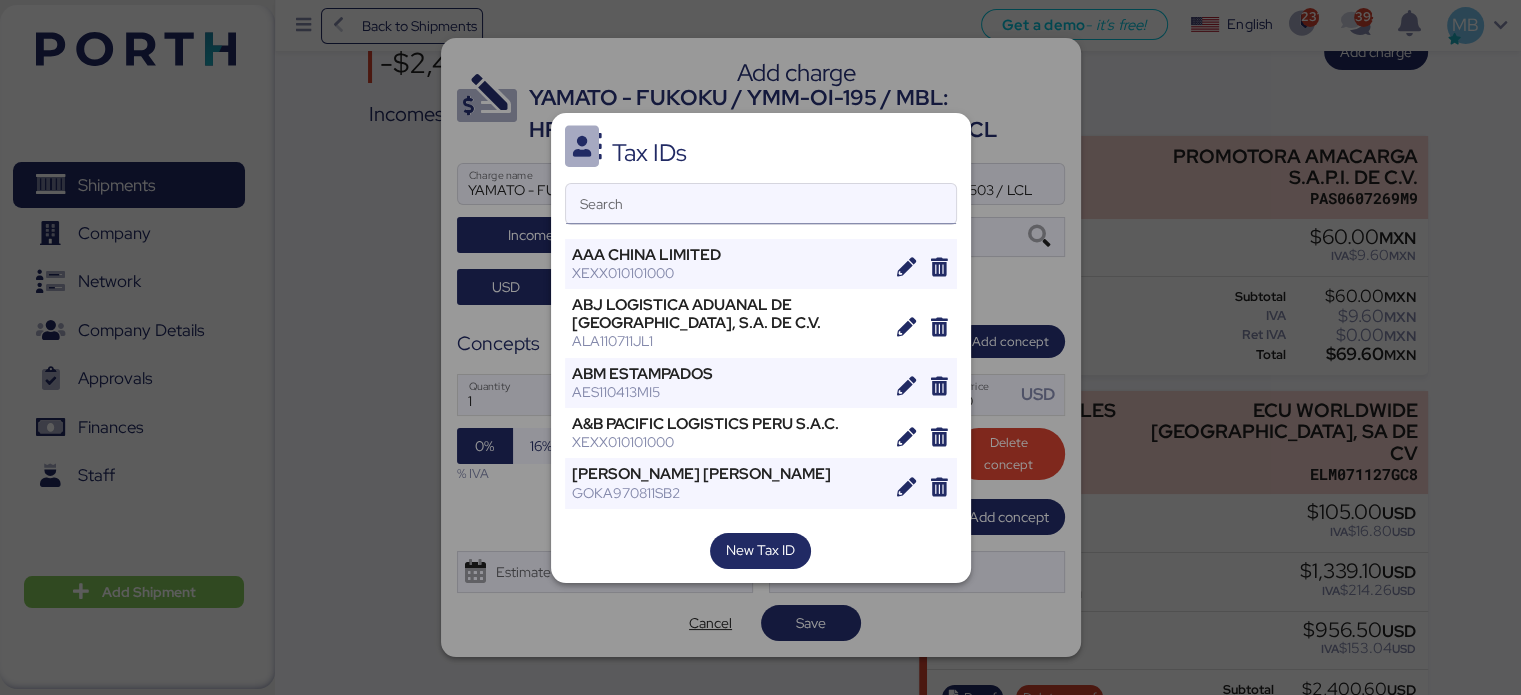 click on "Search" at bounding box center (761, 204) 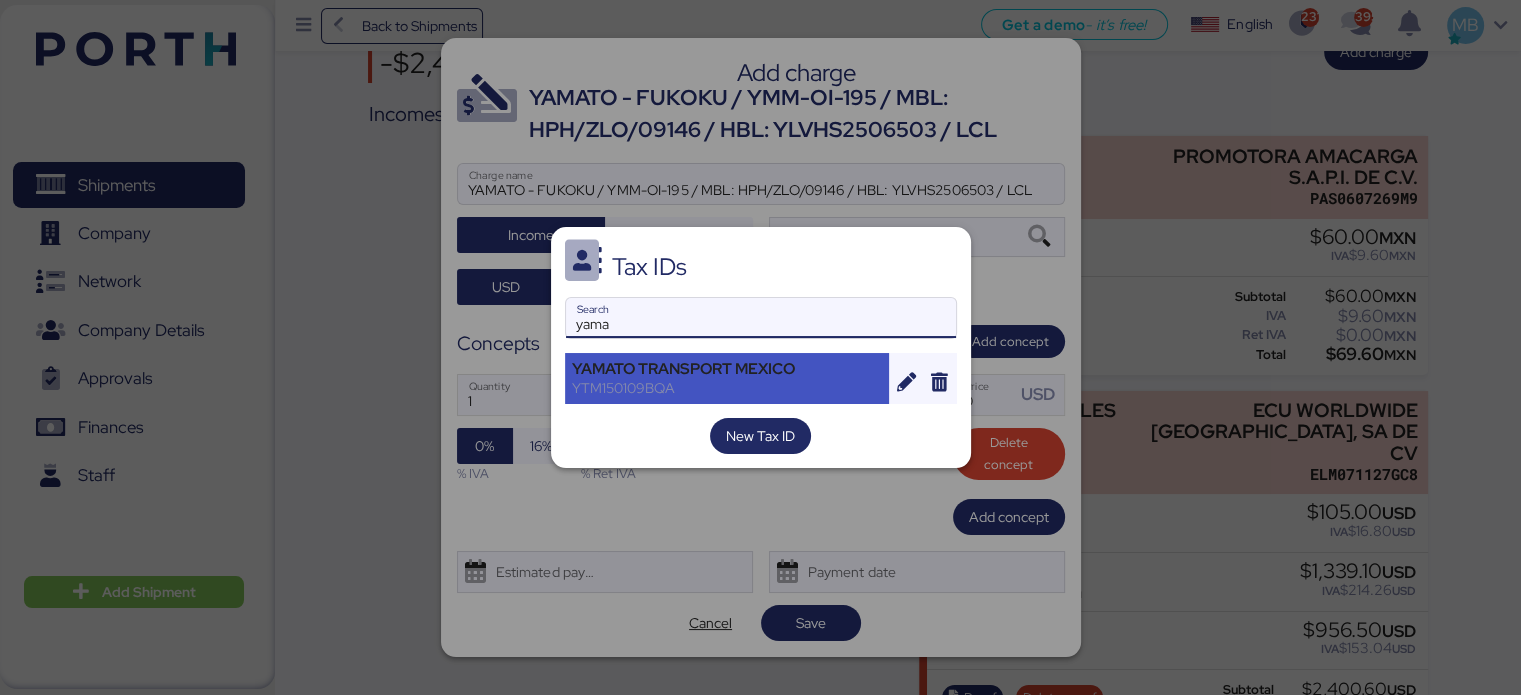 type on "yama" 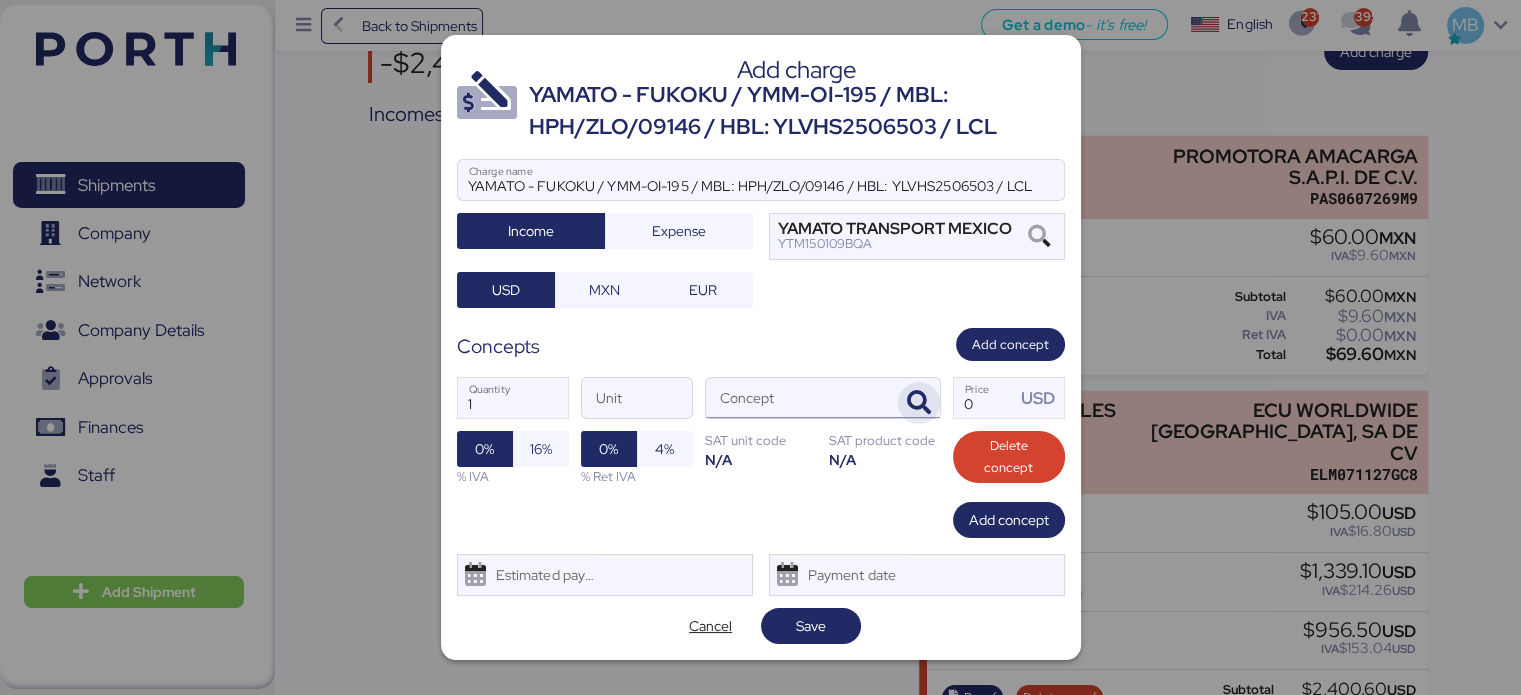 click at bounding box center (919, 403) 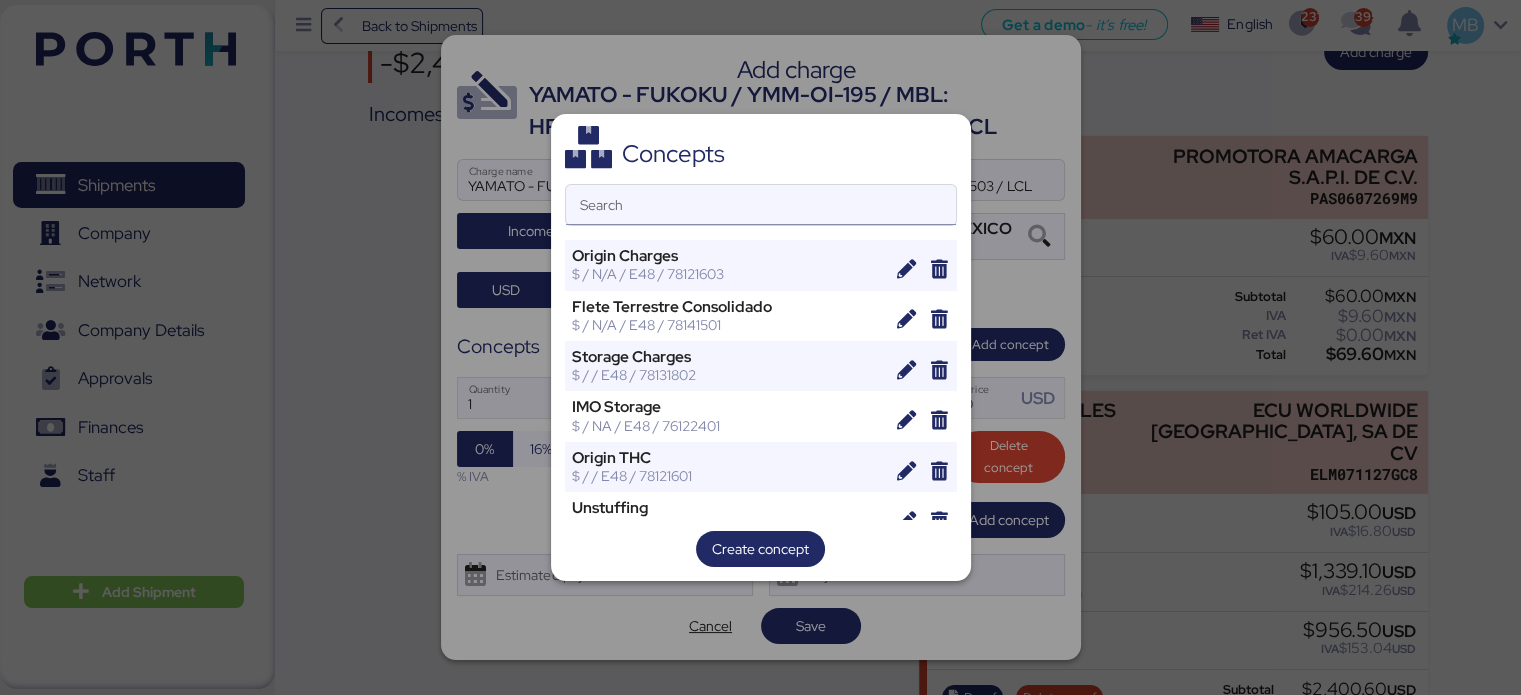 click on "Search" at bounding box center [761, 205] 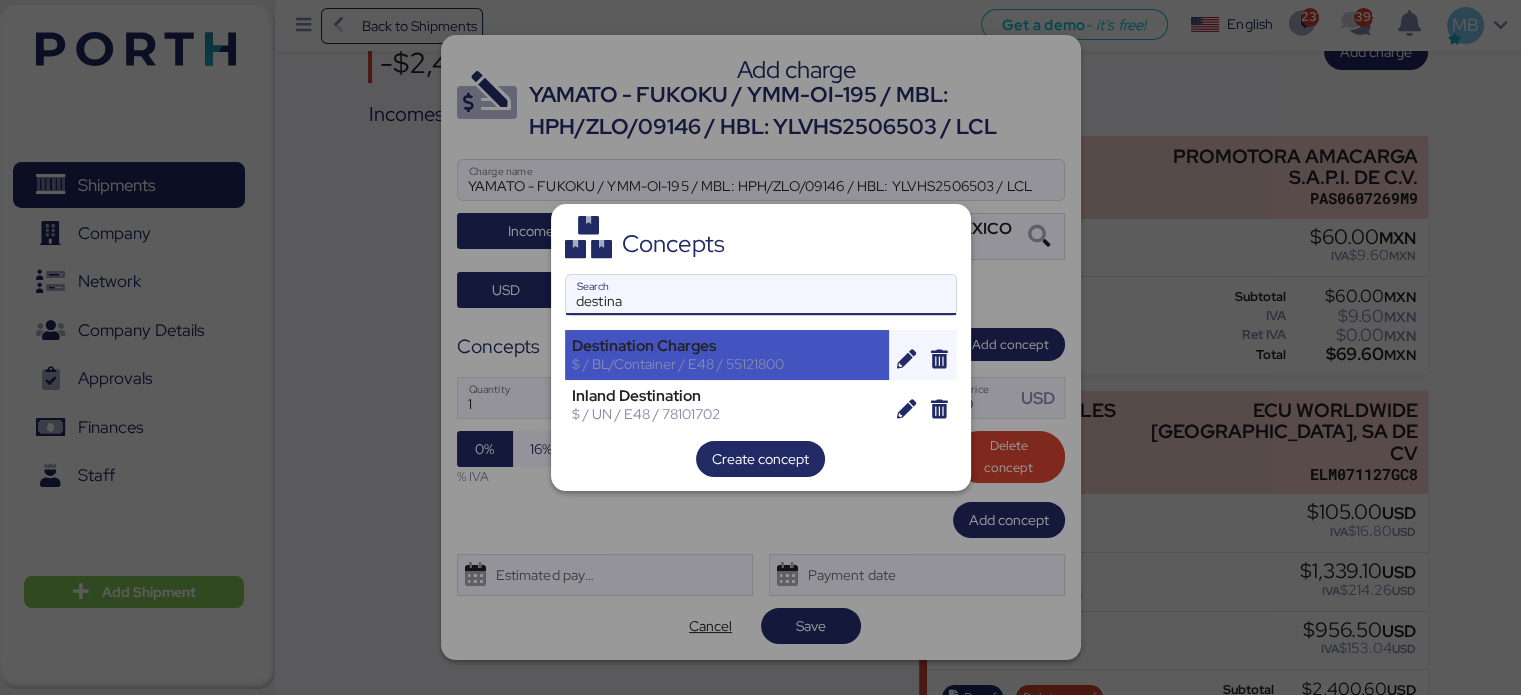 type on "destina" 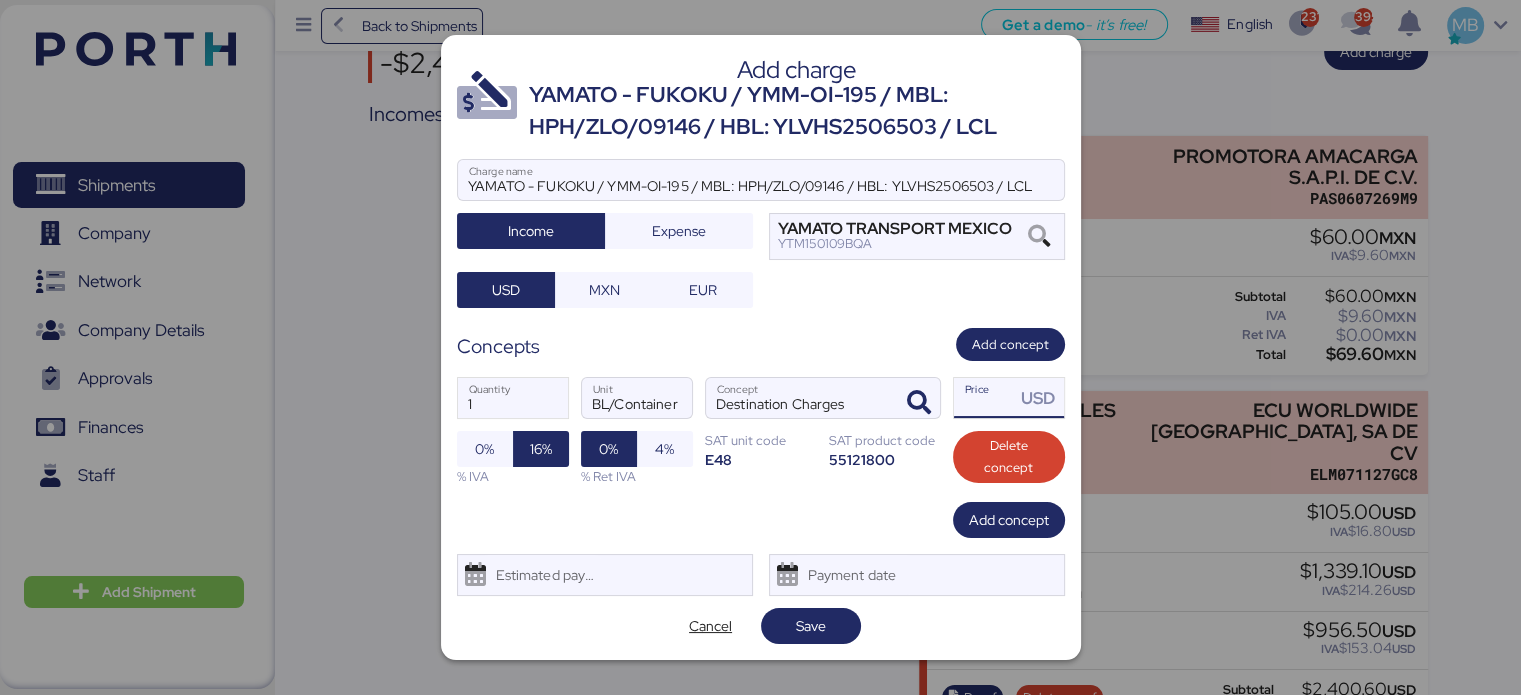 click on "Price USD" at bounding box center (985, 398) 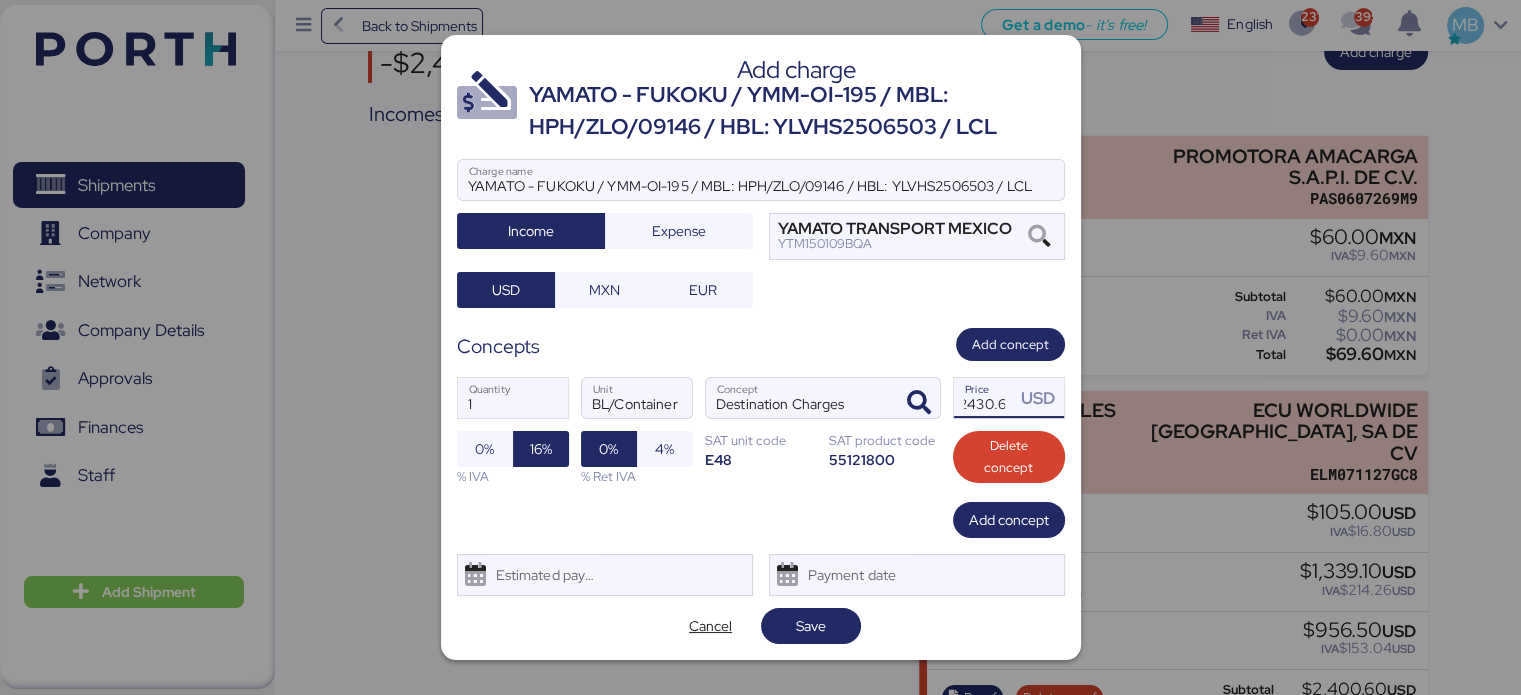 scroll, scrollTop: 0, scrollLeft: 14, axis: horizontal 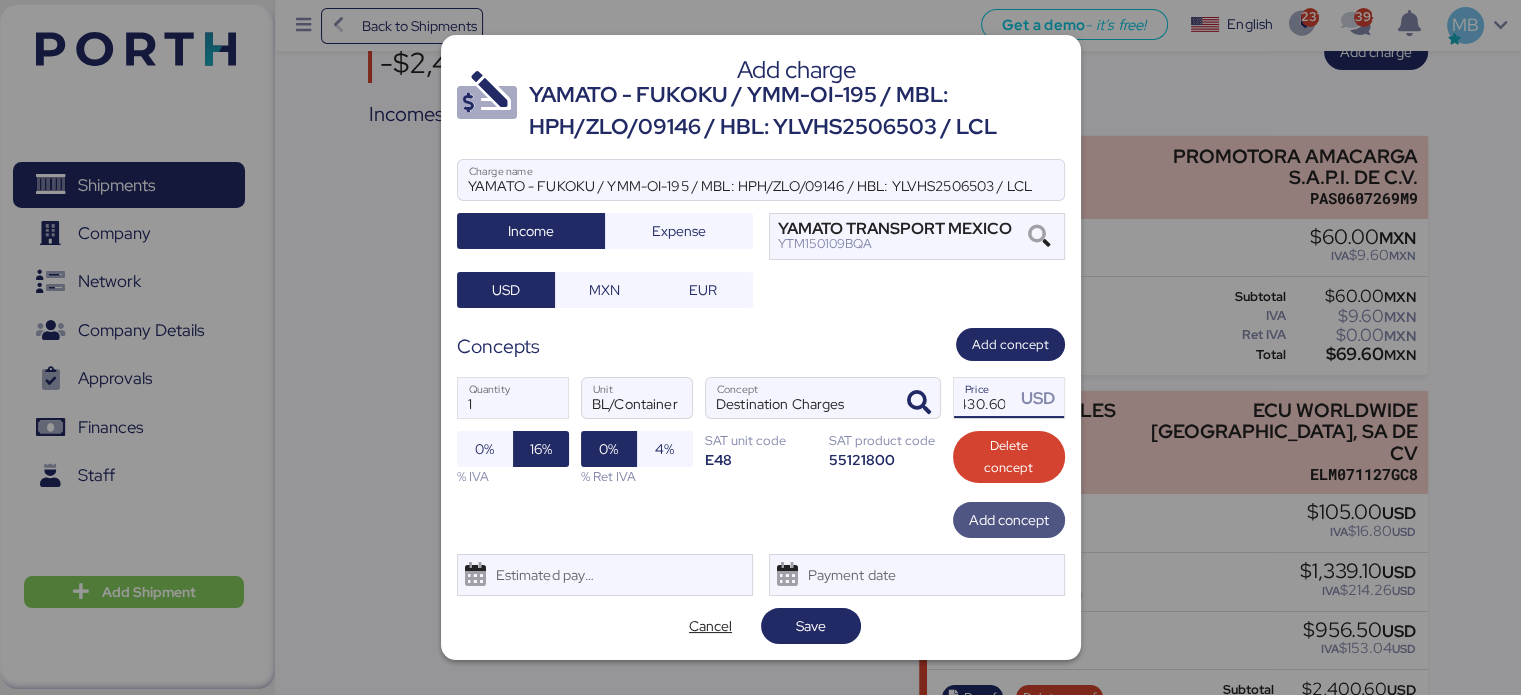 type on "2430.6" 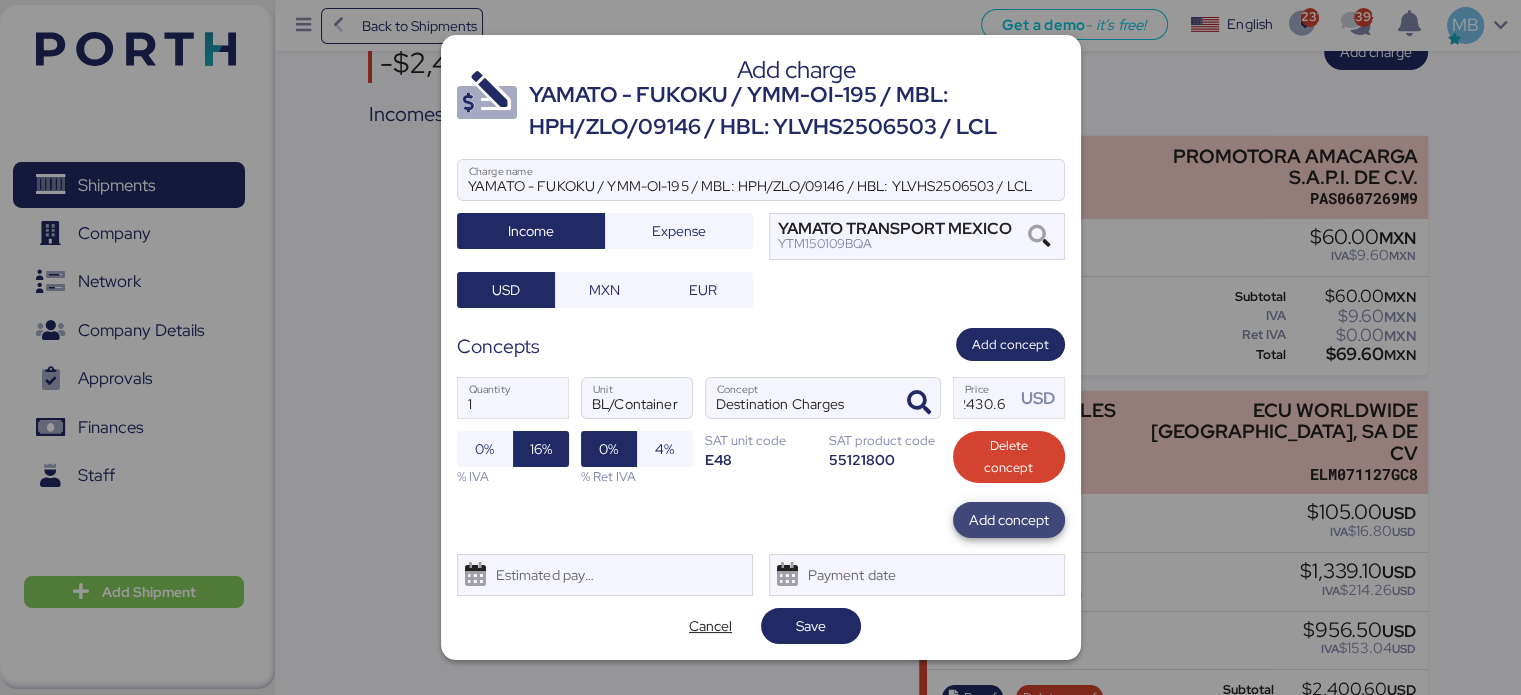click on "Add concept" at bounding box center [1009, 520] 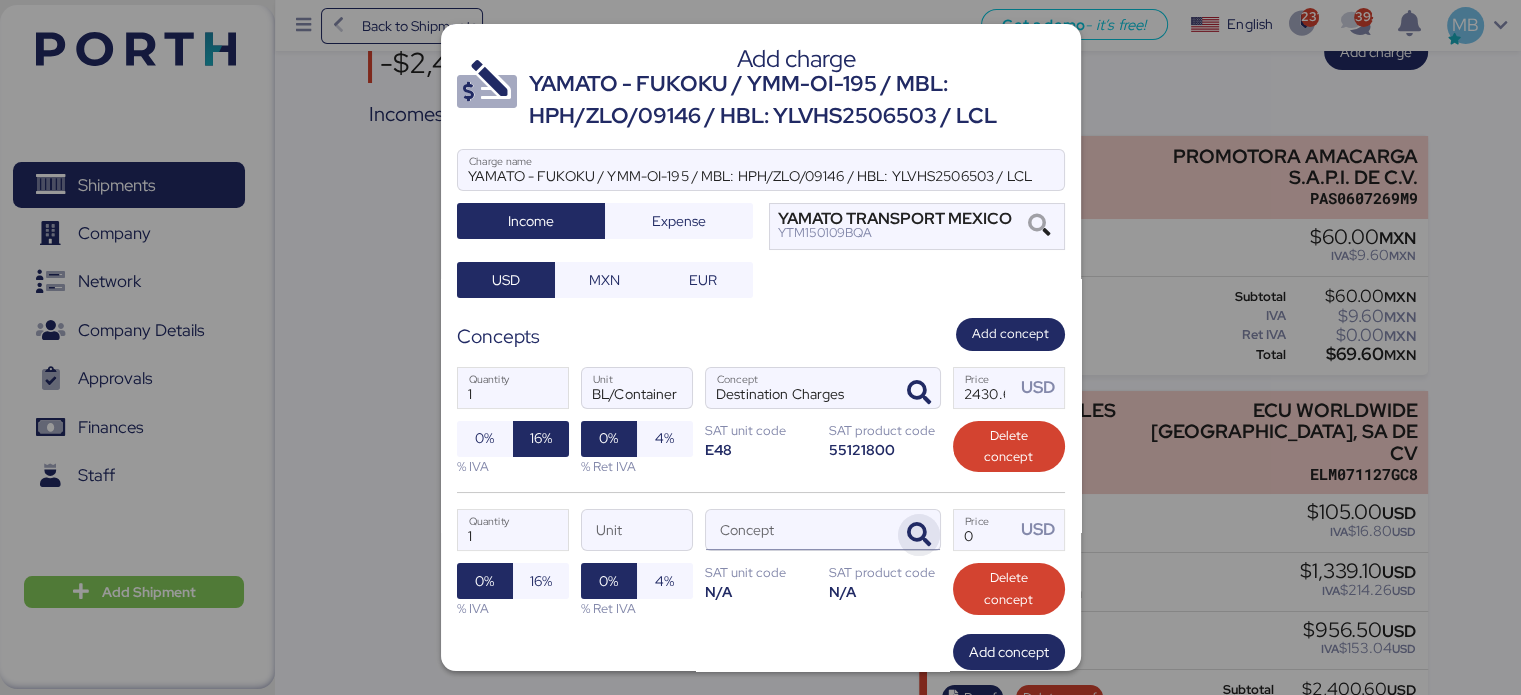click at bounding box center [919, 535] 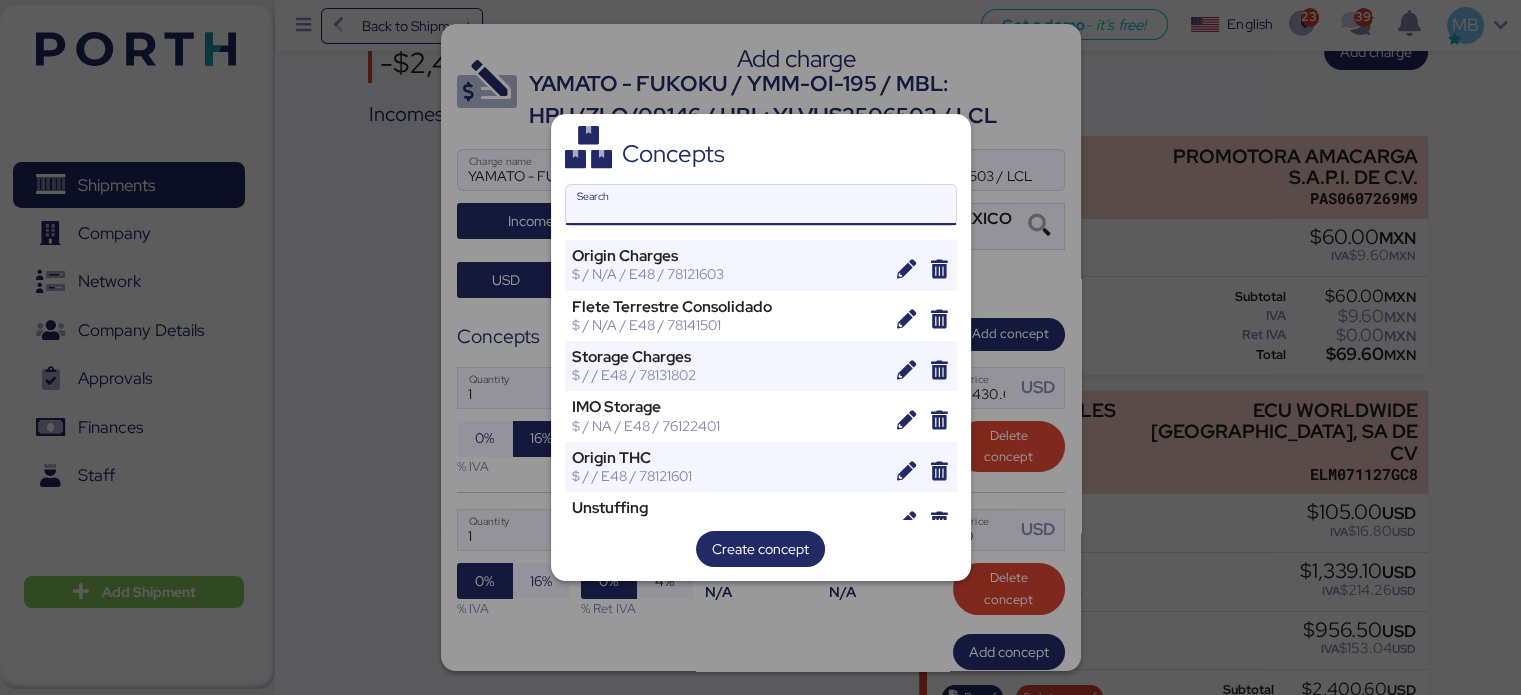click on "Search" at bounding box center [761, 205] 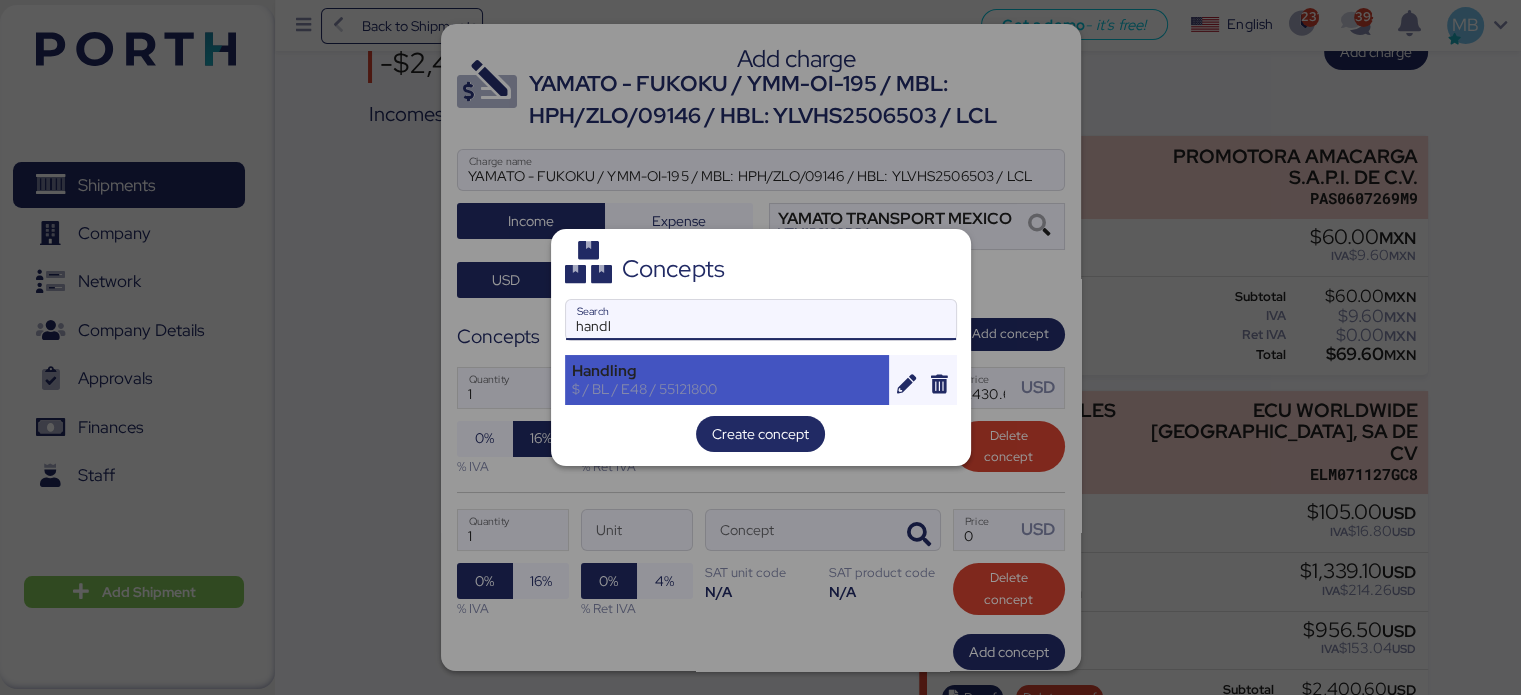 type on "handl" 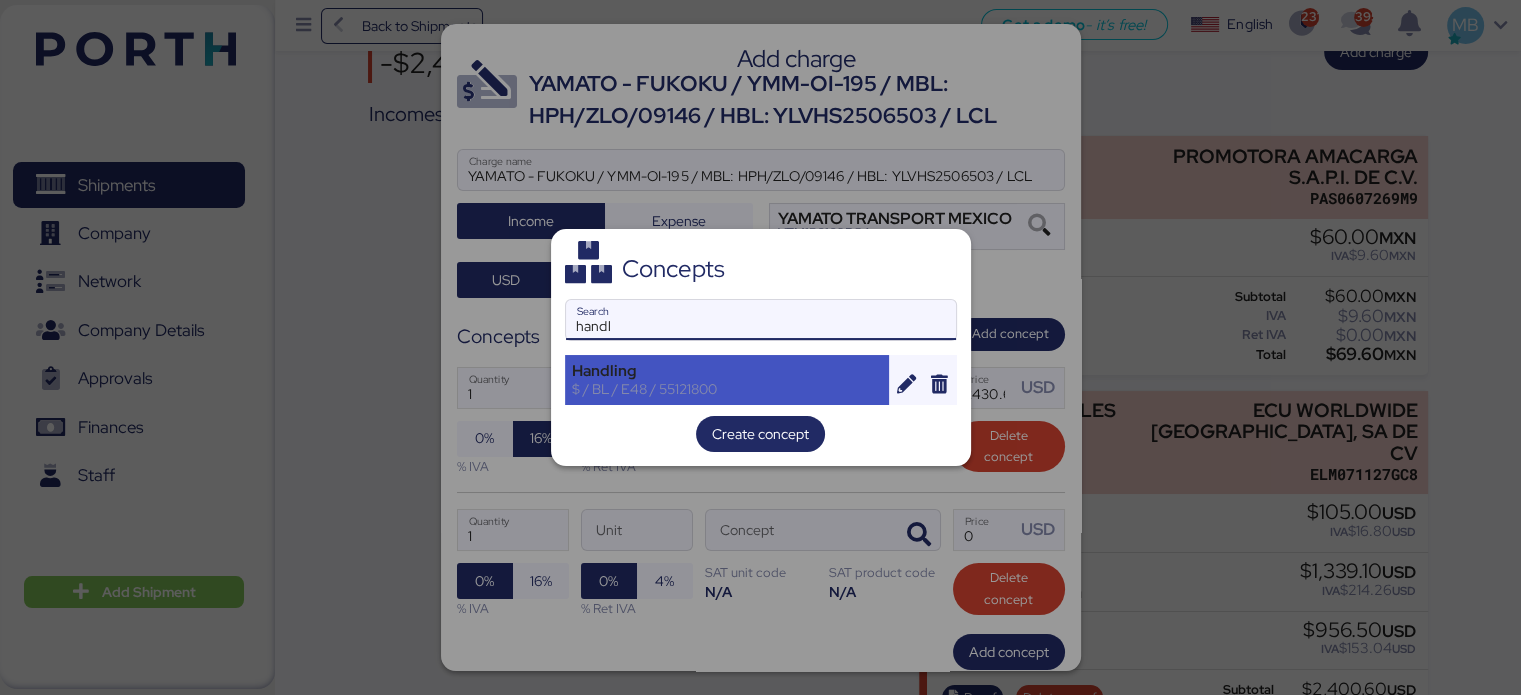 click on "$ / BL /
E48 / 55121800" at bounding box center (727, 389) 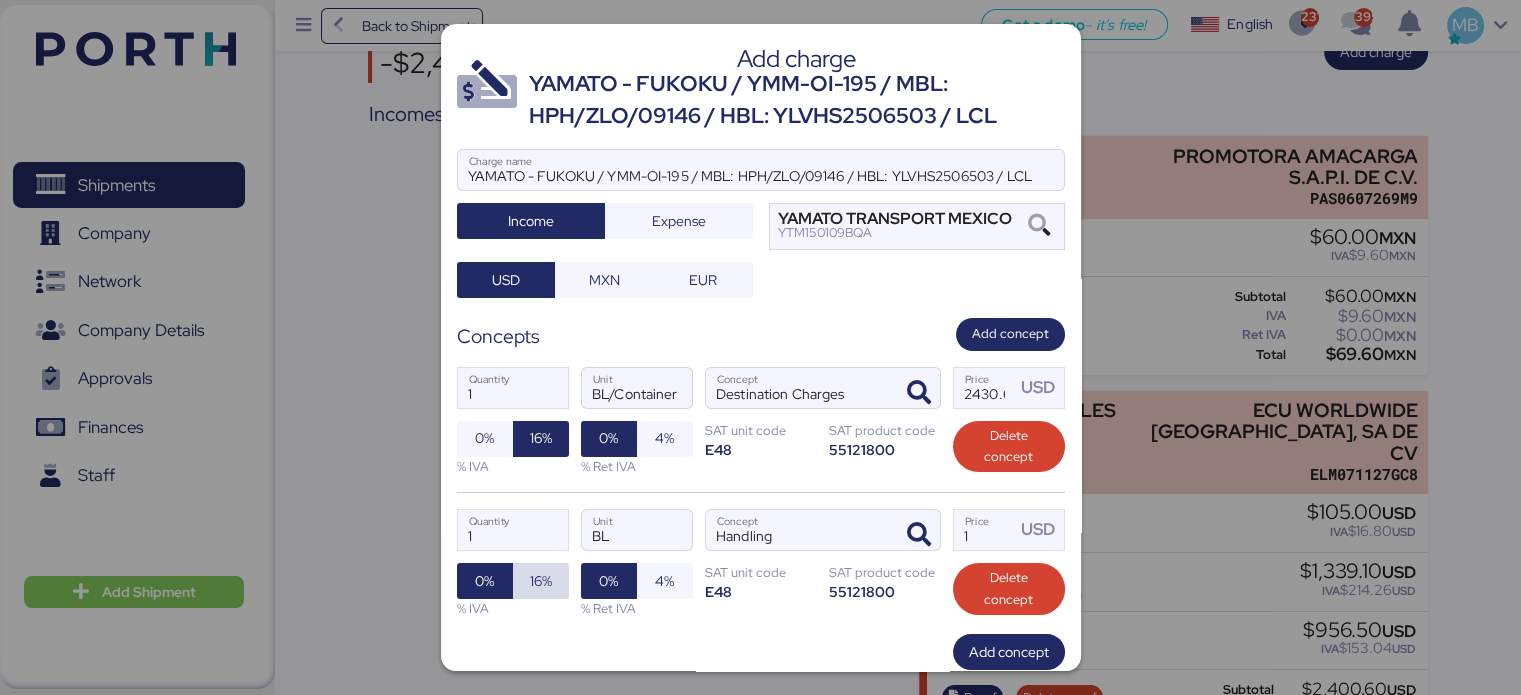 click on "16%" at bounding box center (541, 581) 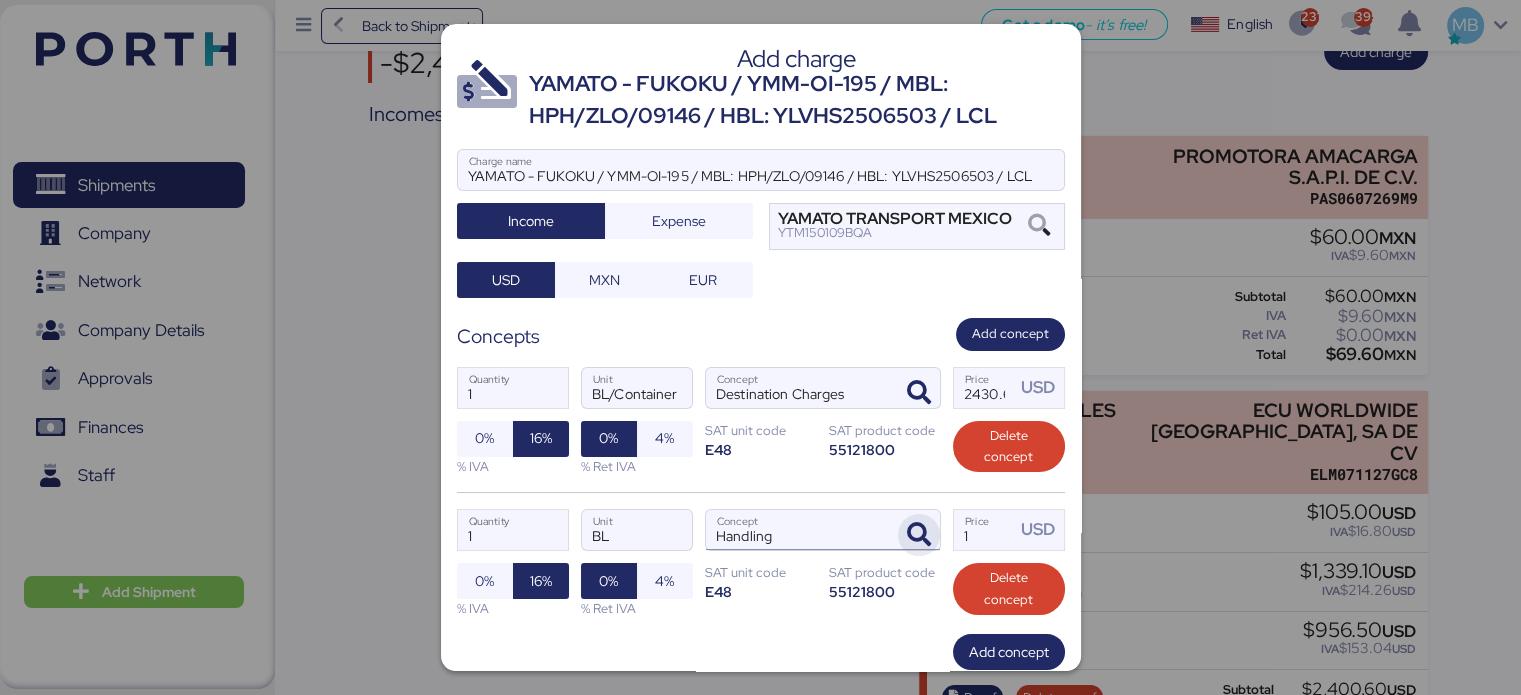 drag, startPoint x: 941, startPoint y: 523, endPoint x: 918, endPoint y: 514, distance: 24.698177 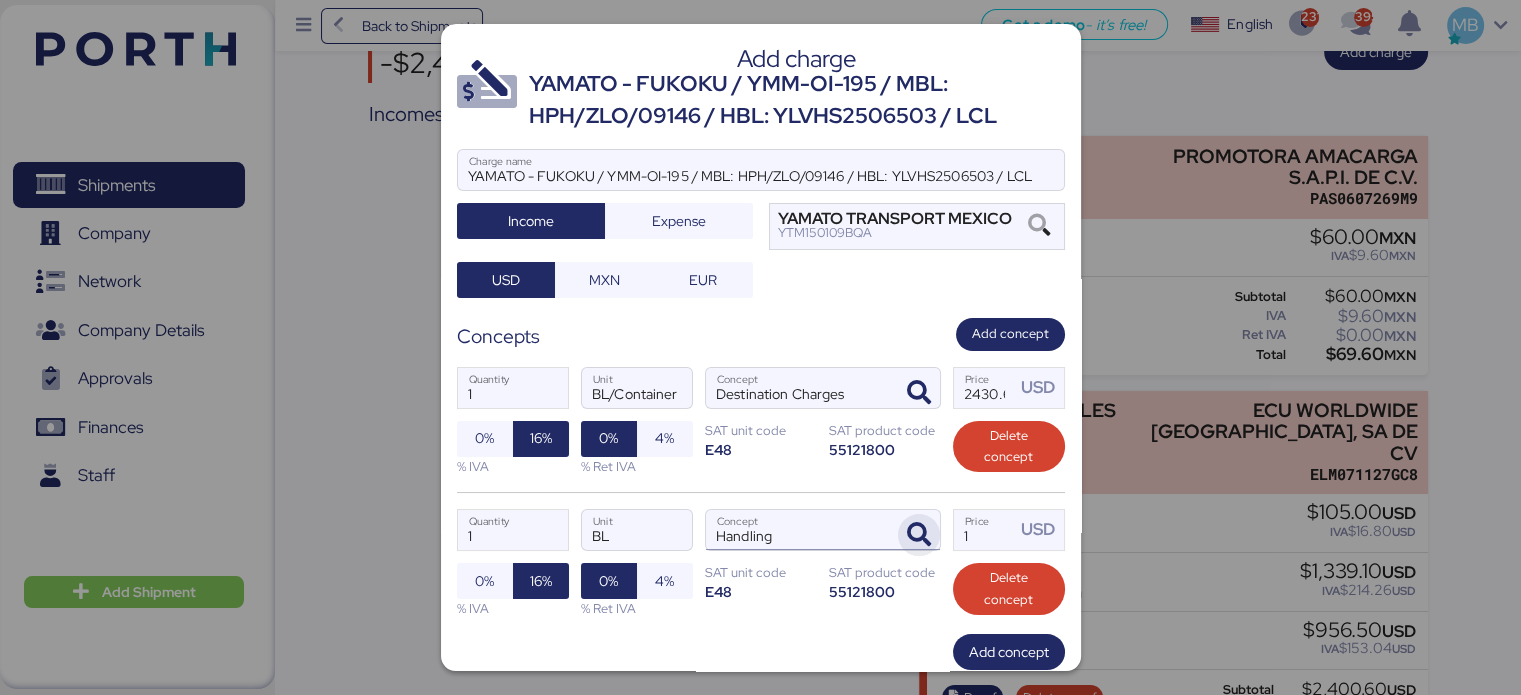 click on "1 Quantity BL Unit Handling Concept   1 Price USD 0% 16% % IVA 0% 4% % Ret IVA SAT unit code E48 SAT product code 55121800 Delete concept" at bounding box center (761, 563) 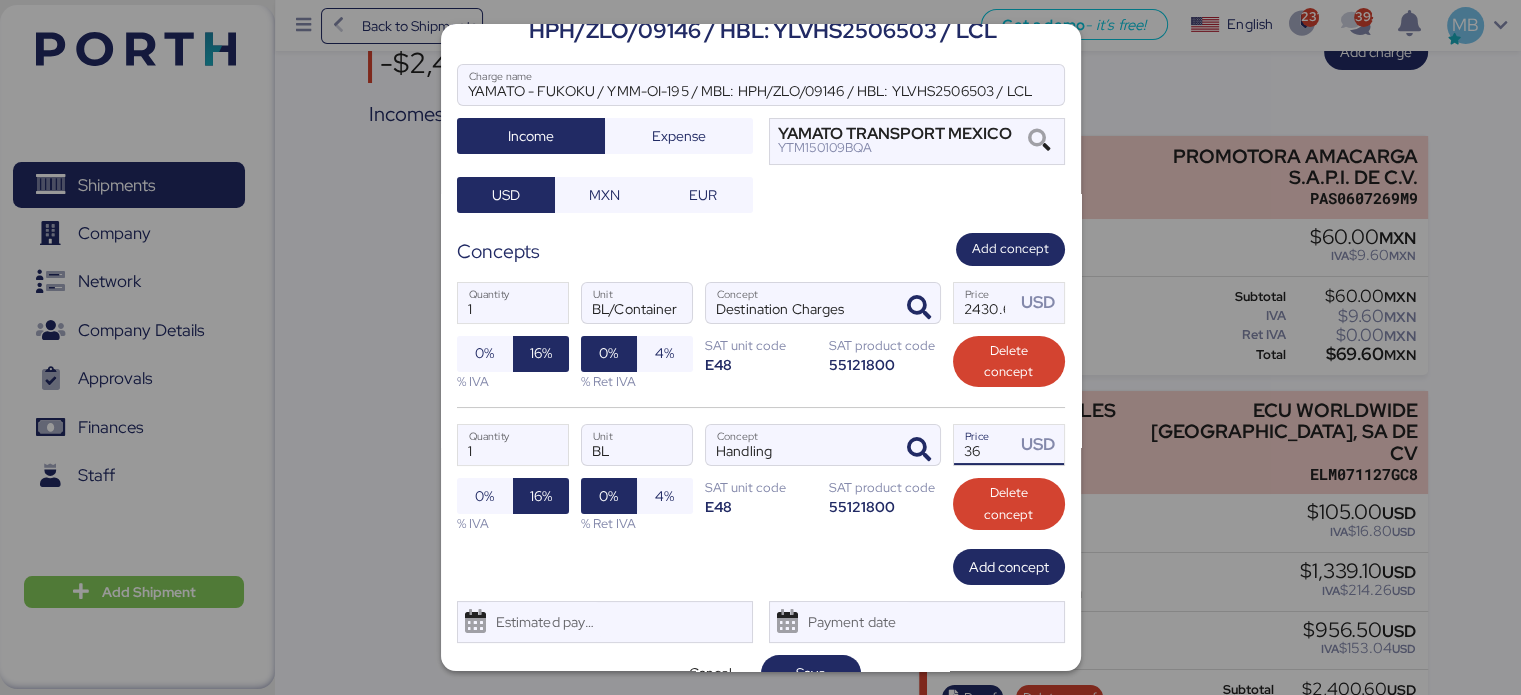 scroll, scrollTop: 118, scrollLeft: 0, axis: vertical 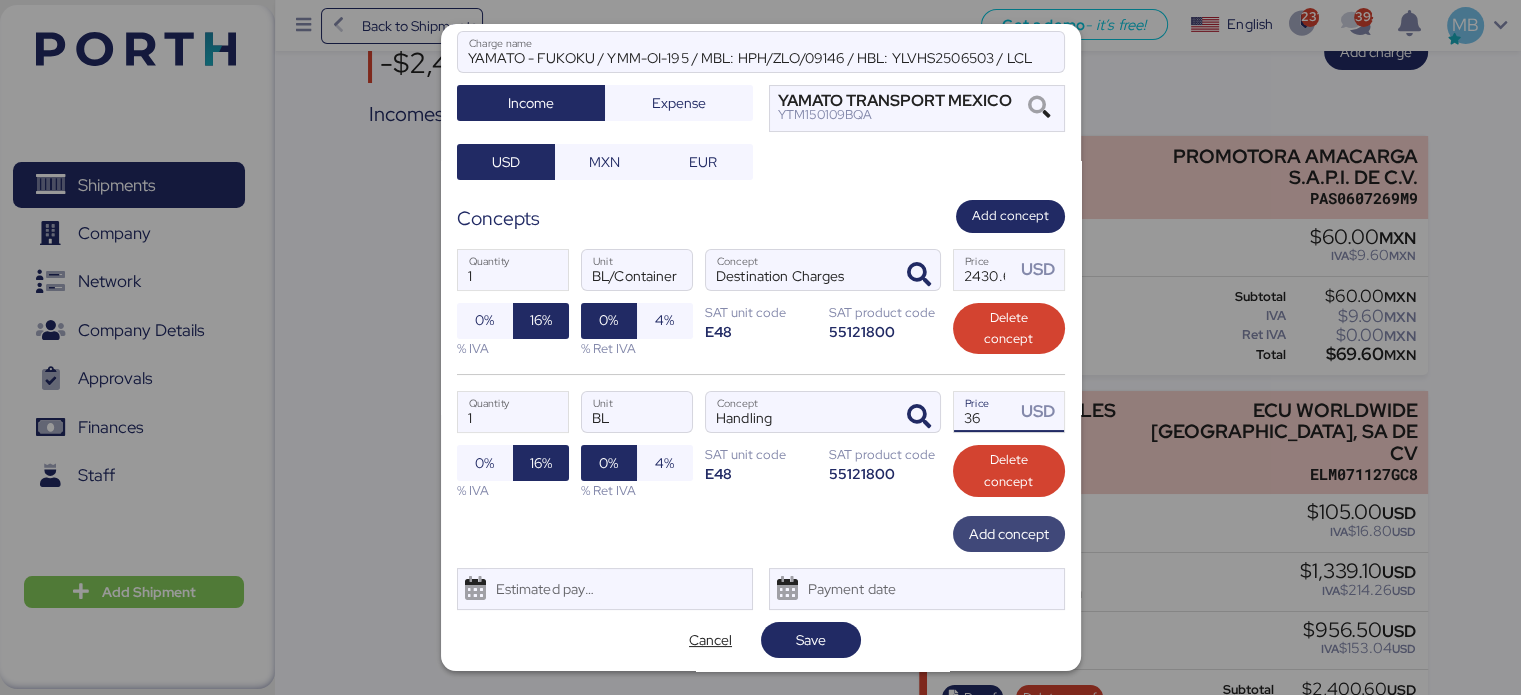 type on "36" 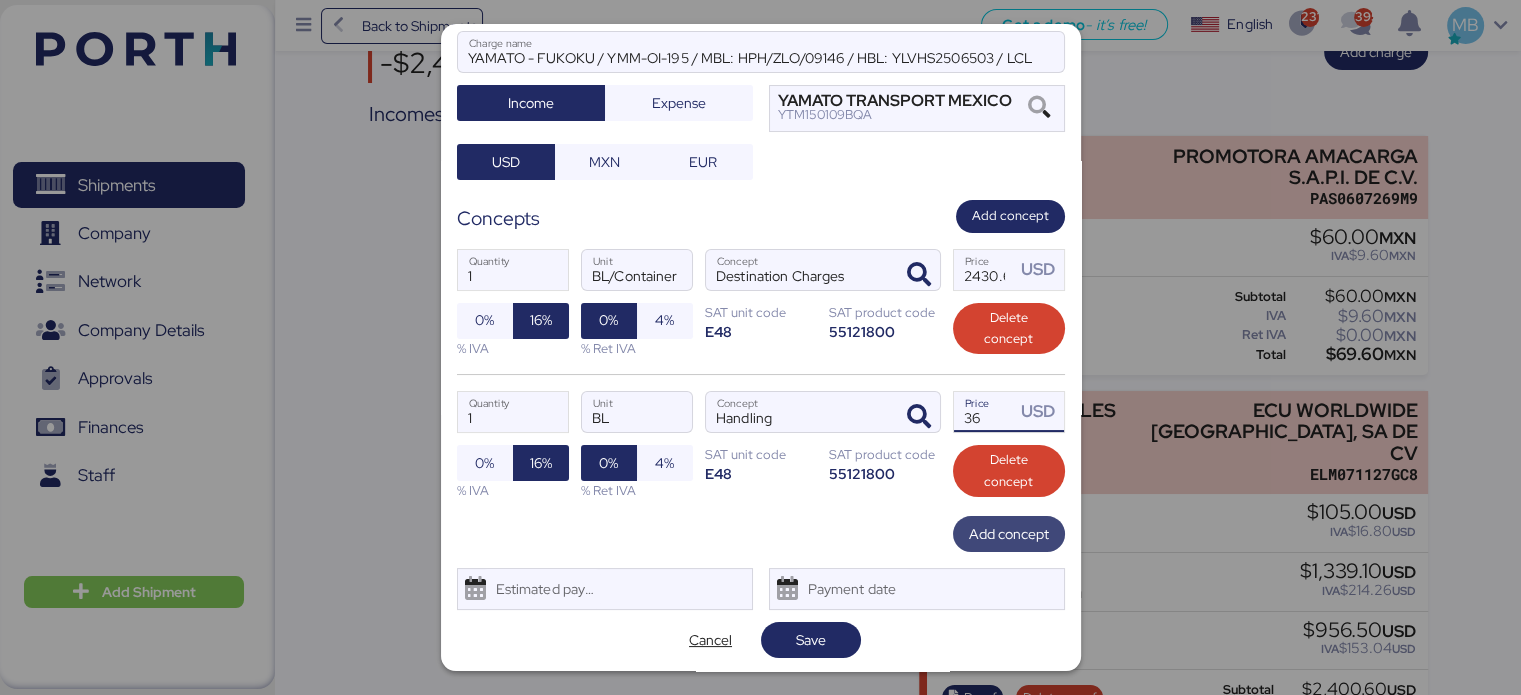 click on "Add concept" at bounding box center (1009, 534) 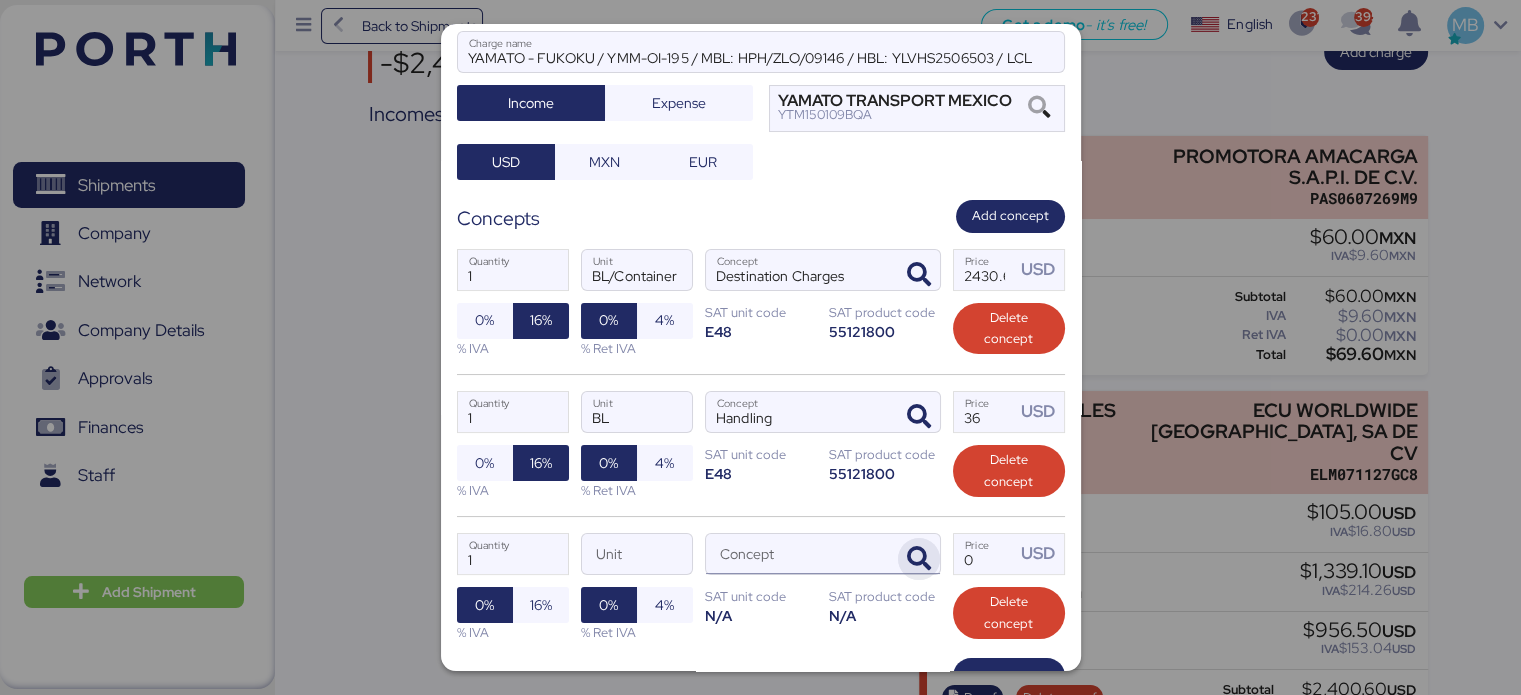 click at bounding box center [919, 559] 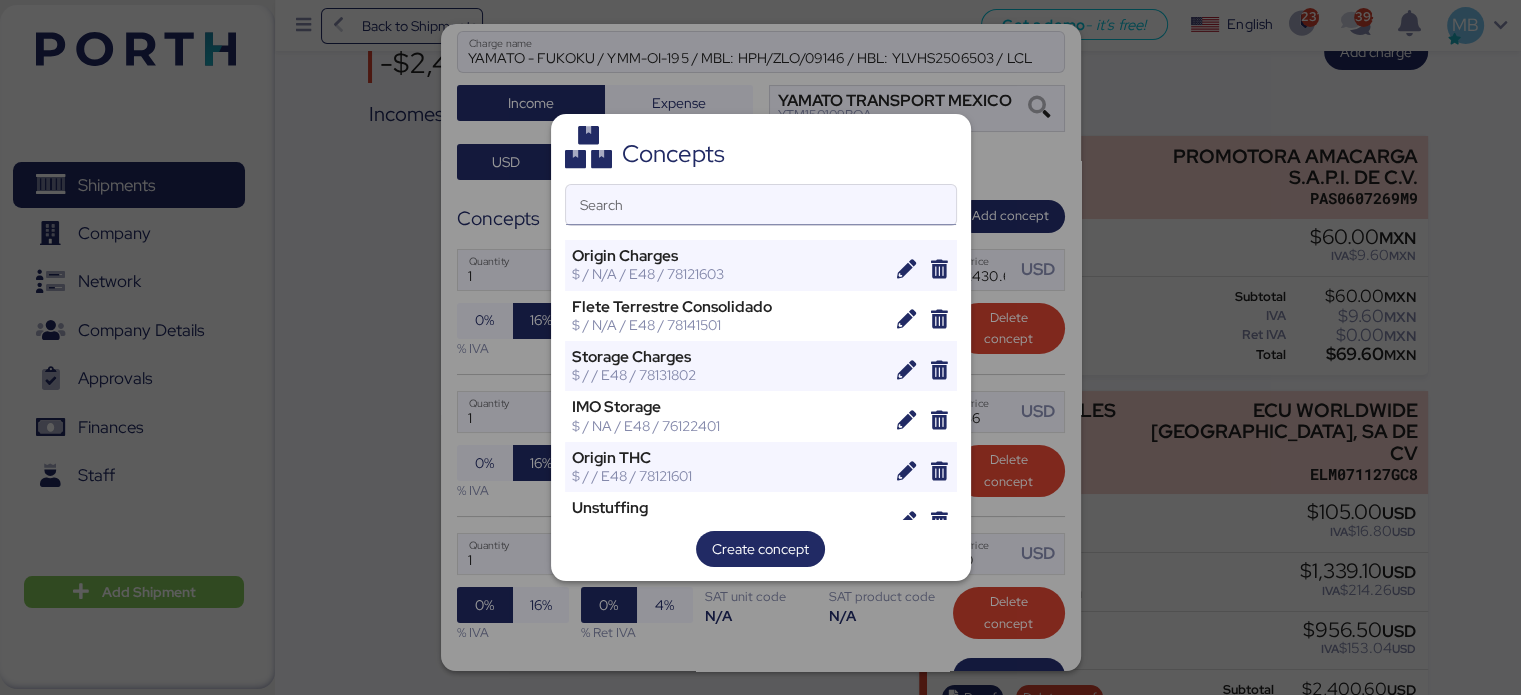 click on "Search" at bounding box center [761, 205] 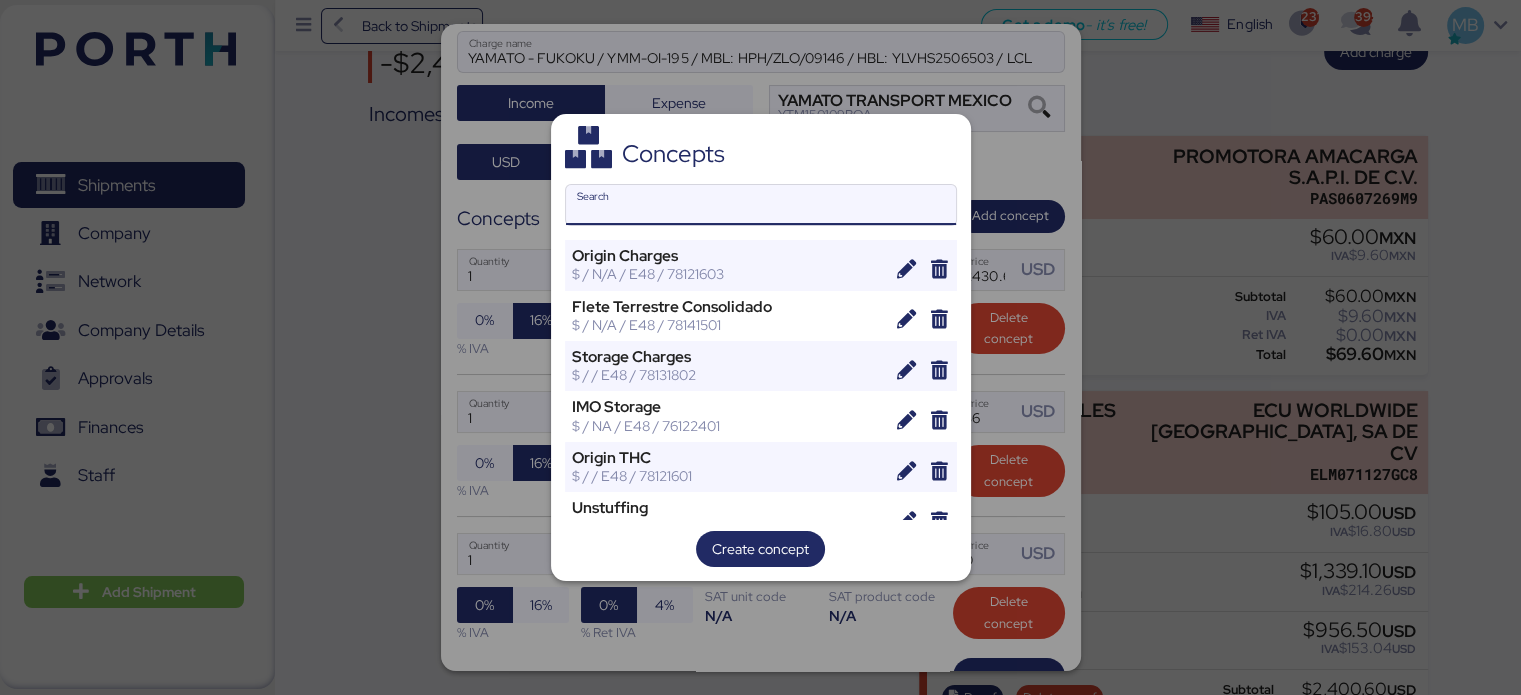 click on "Search" at bounding box center [761, 205] 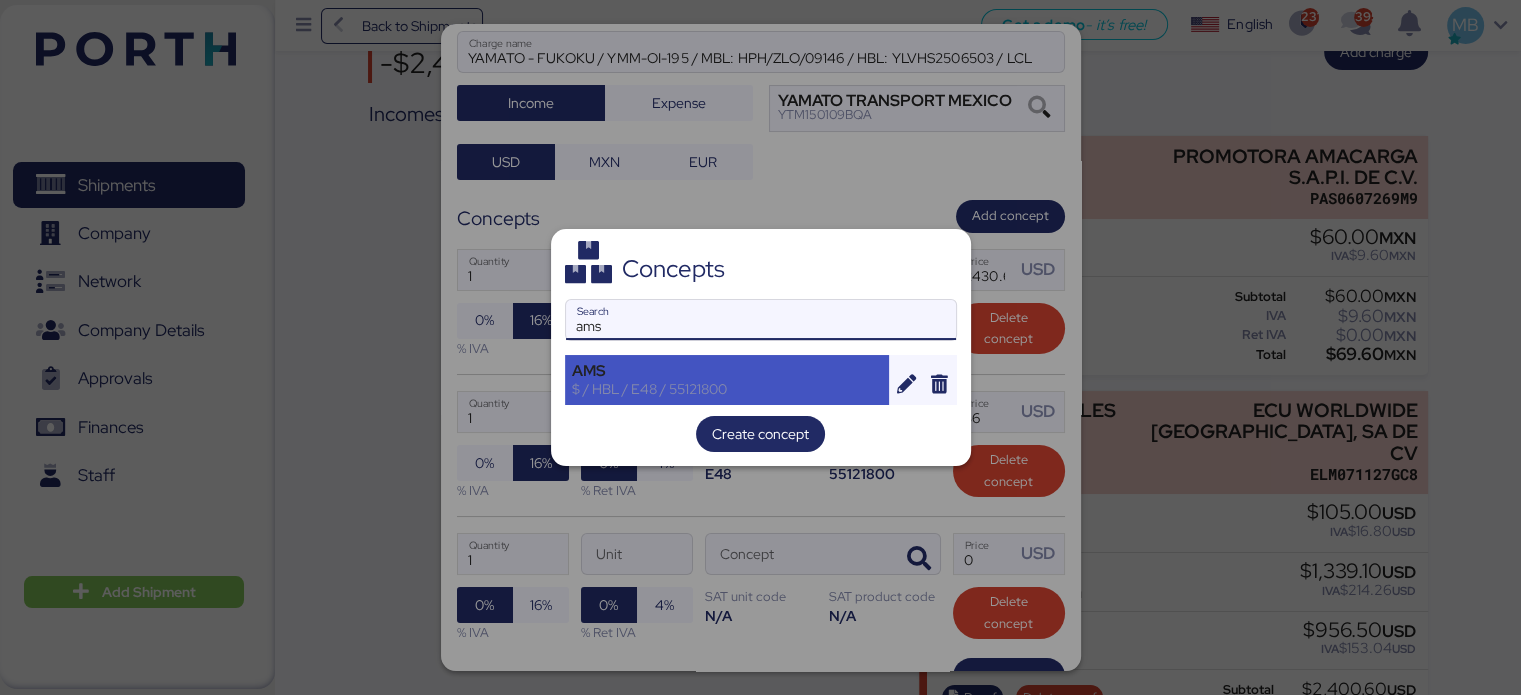type on "ams" 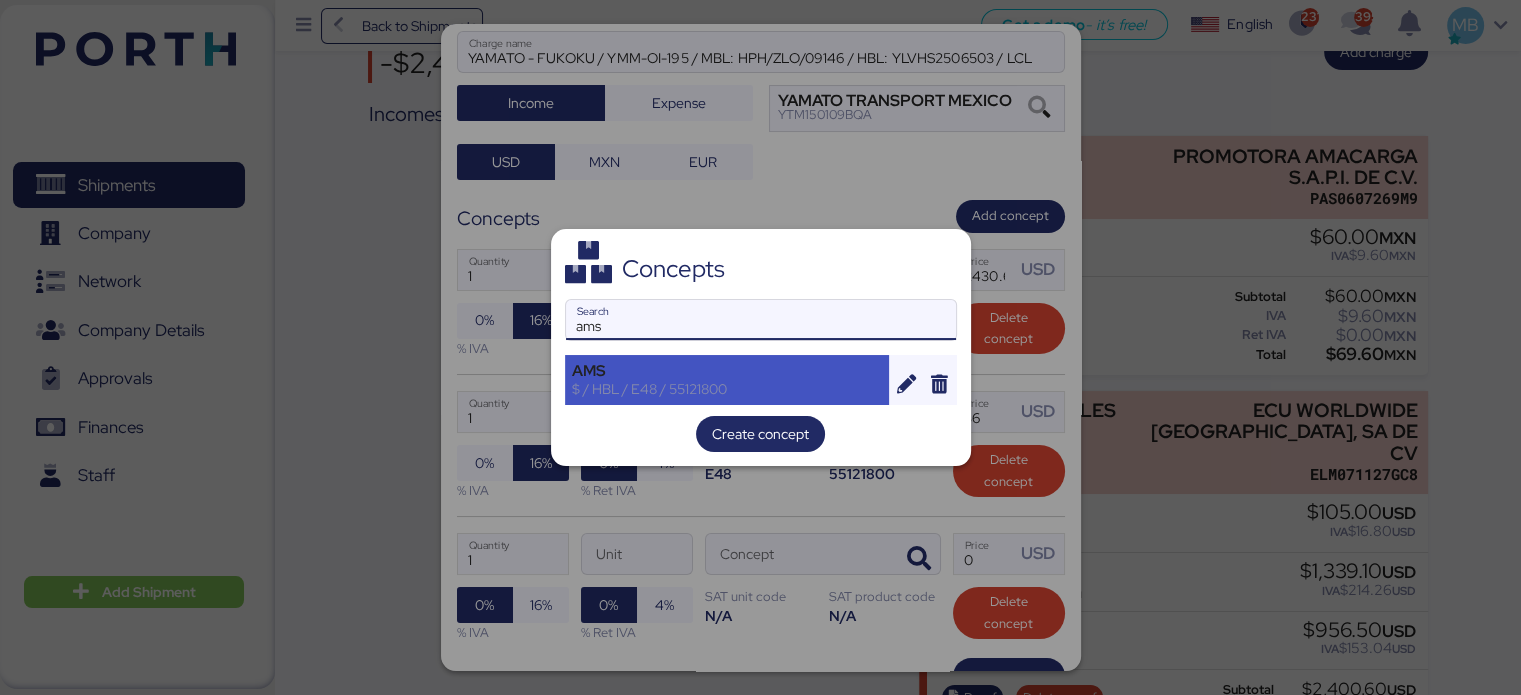 click on "AMS" at bounding box center (727, 371) 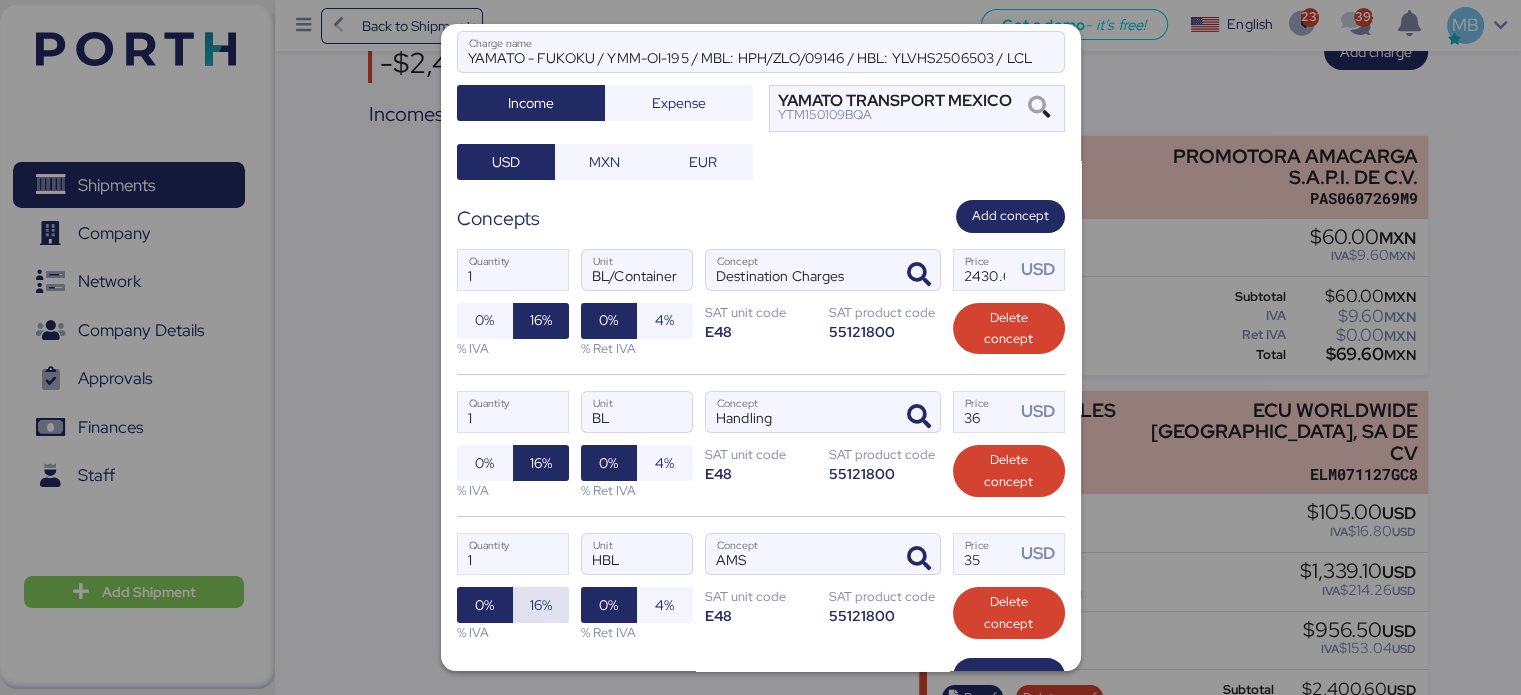 click on "16%" at bounding box center [541, 605] 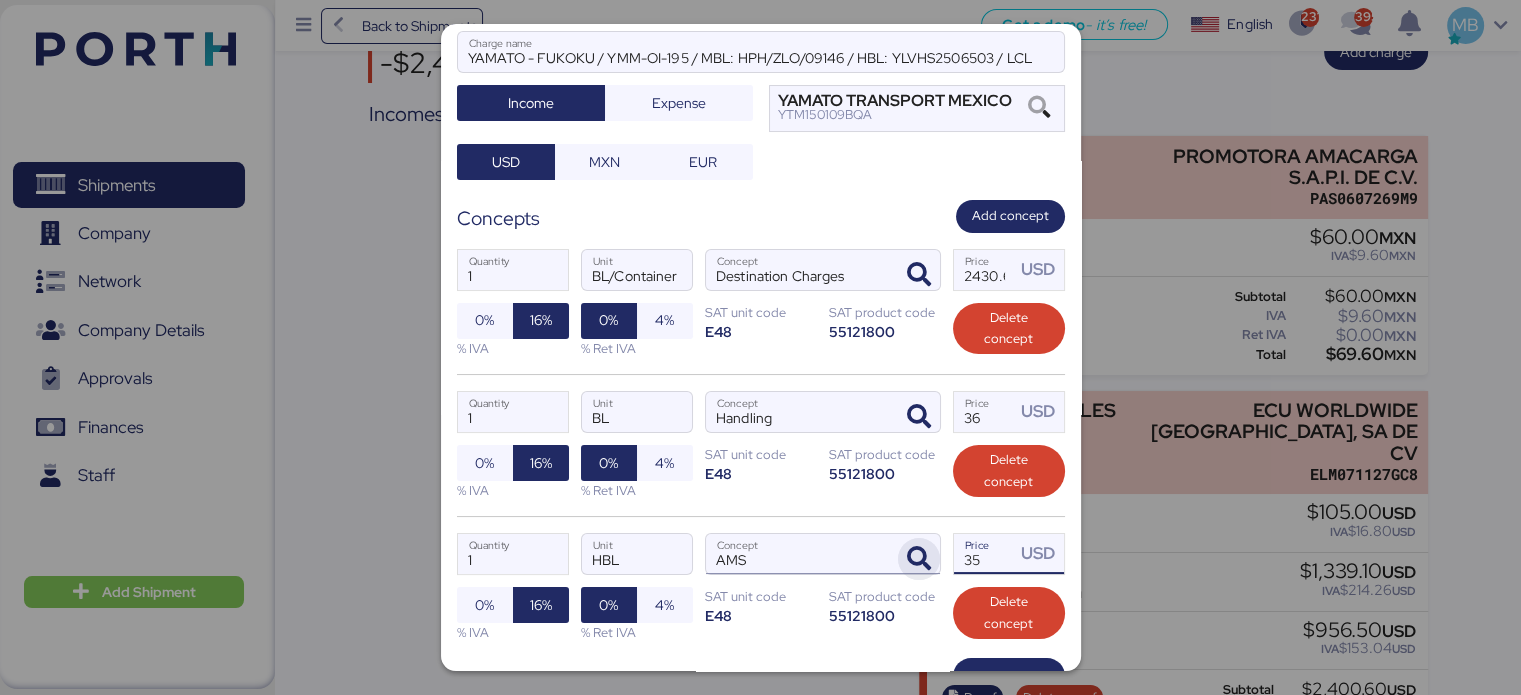 drag, startPoint x: 976, startPoint y: 562, endPoint x: 900, endPoint y: 551, distance: 76.79192 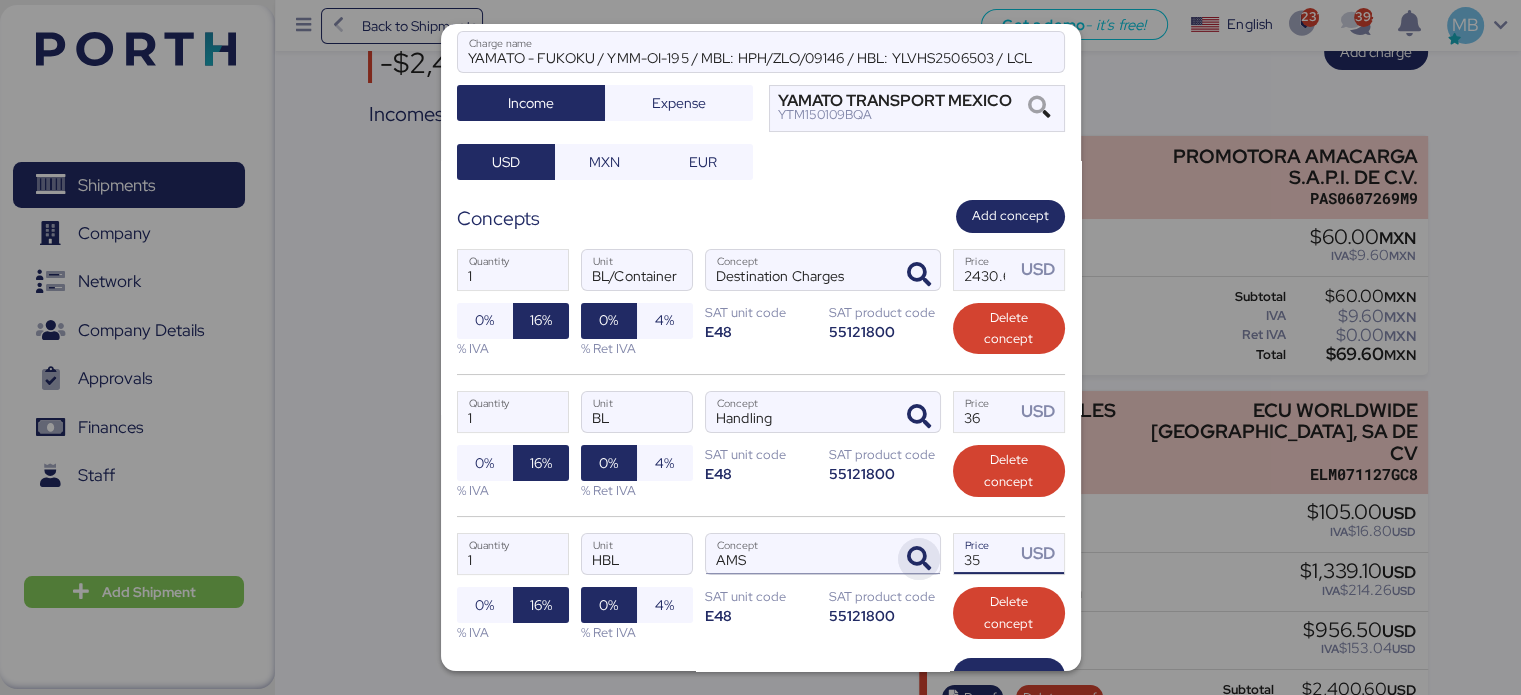 click on "1 Quantity HBL Unit AMS Concept   35 Price USD 0% 16% % IVA 0% 4% % Ret IVA SAT unit code E48 SAT product code 55121800 Delete concept" at bounding box center [761, 587] 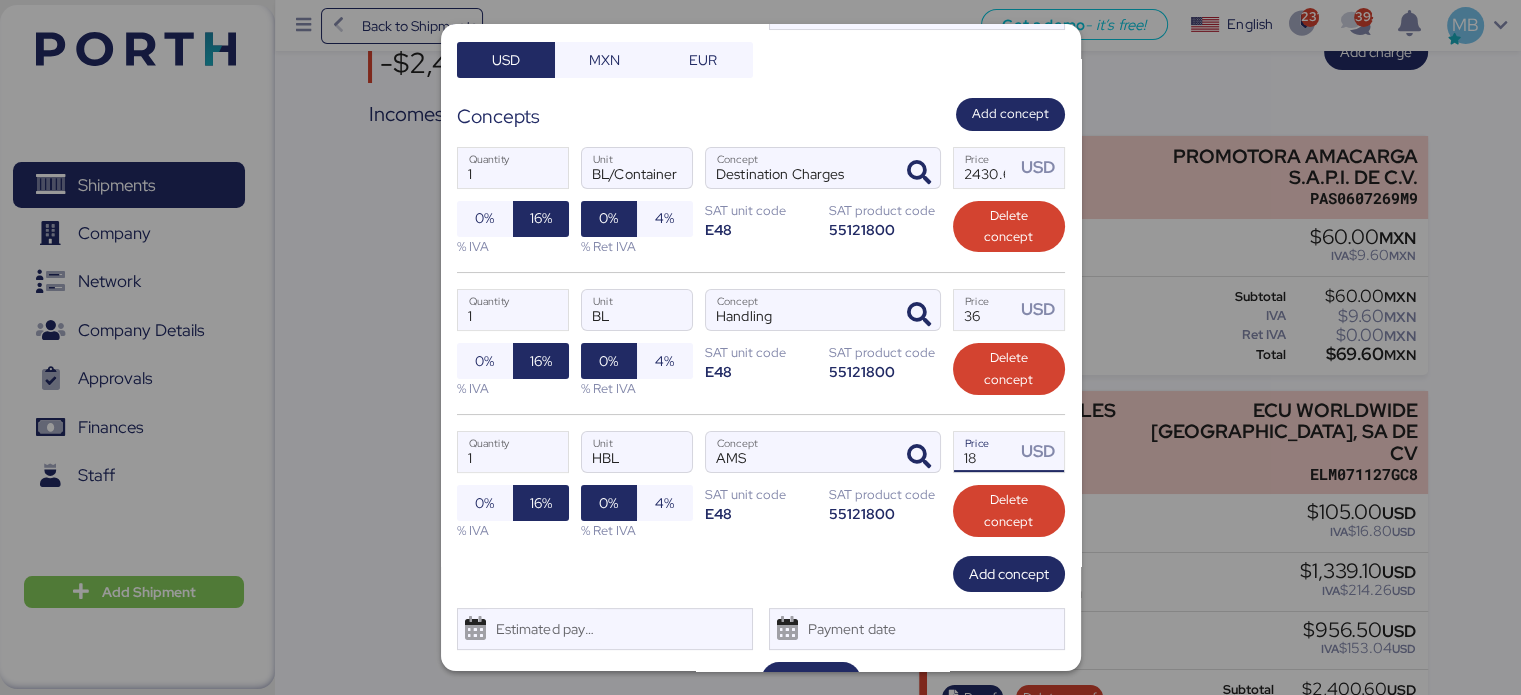 scroll, scrollTop: 260, scrollLeft: 0, axis: vertical 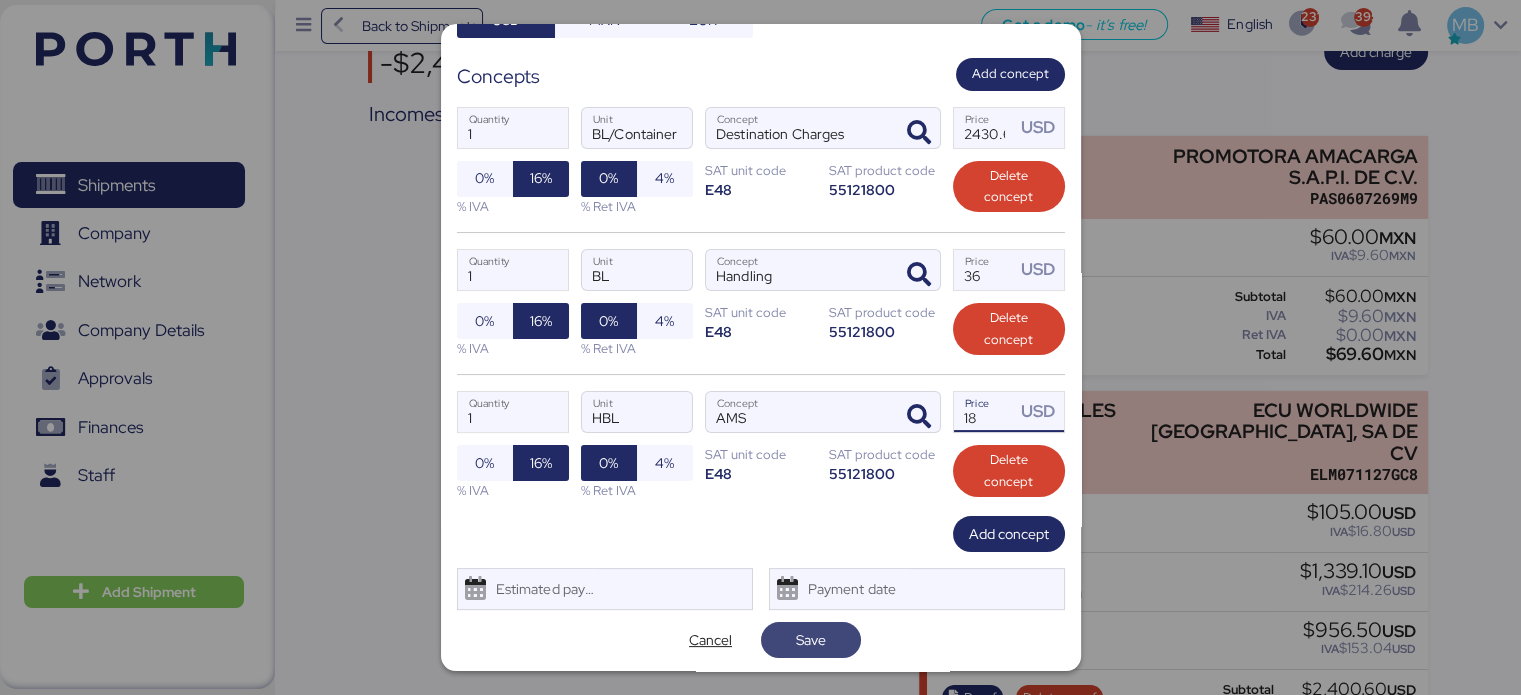 type on "18" 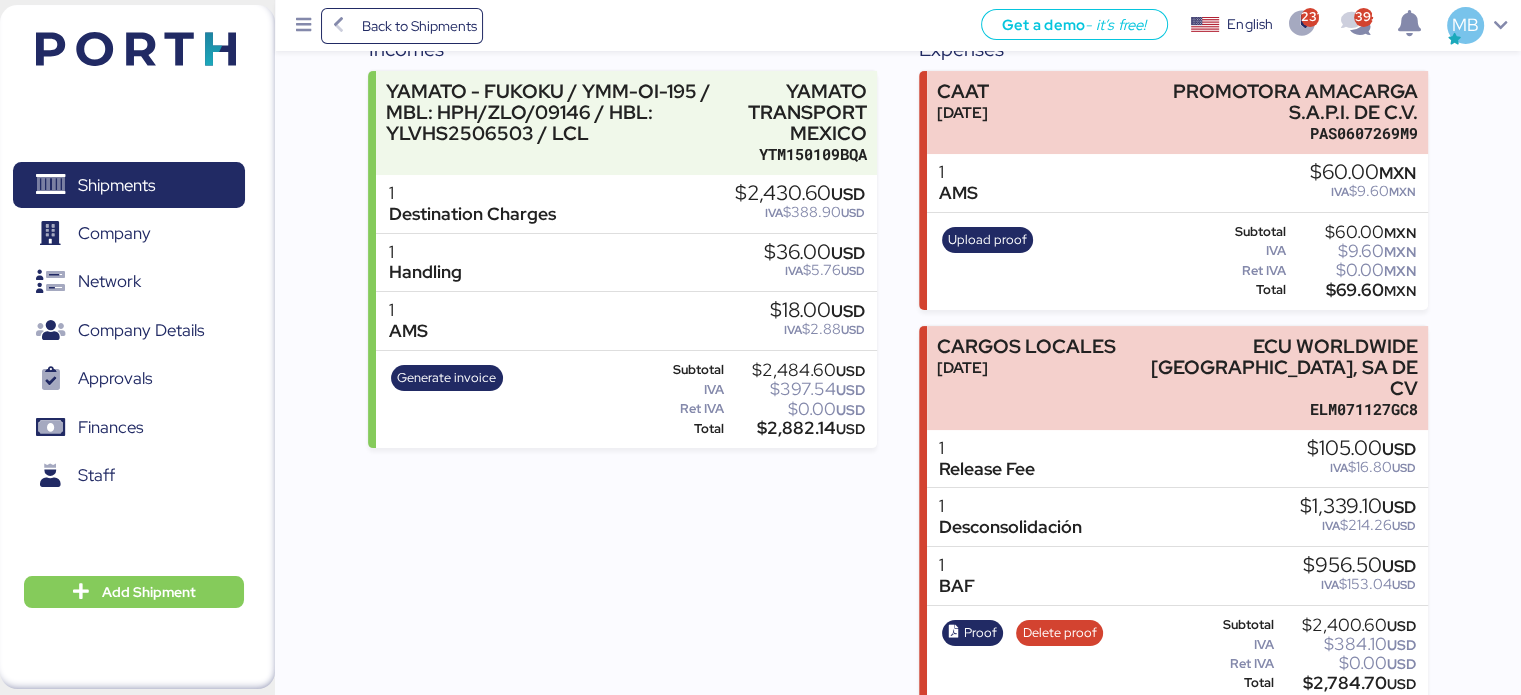 scroll, scrollTop: 0, scrollLeft: 0, axis: both 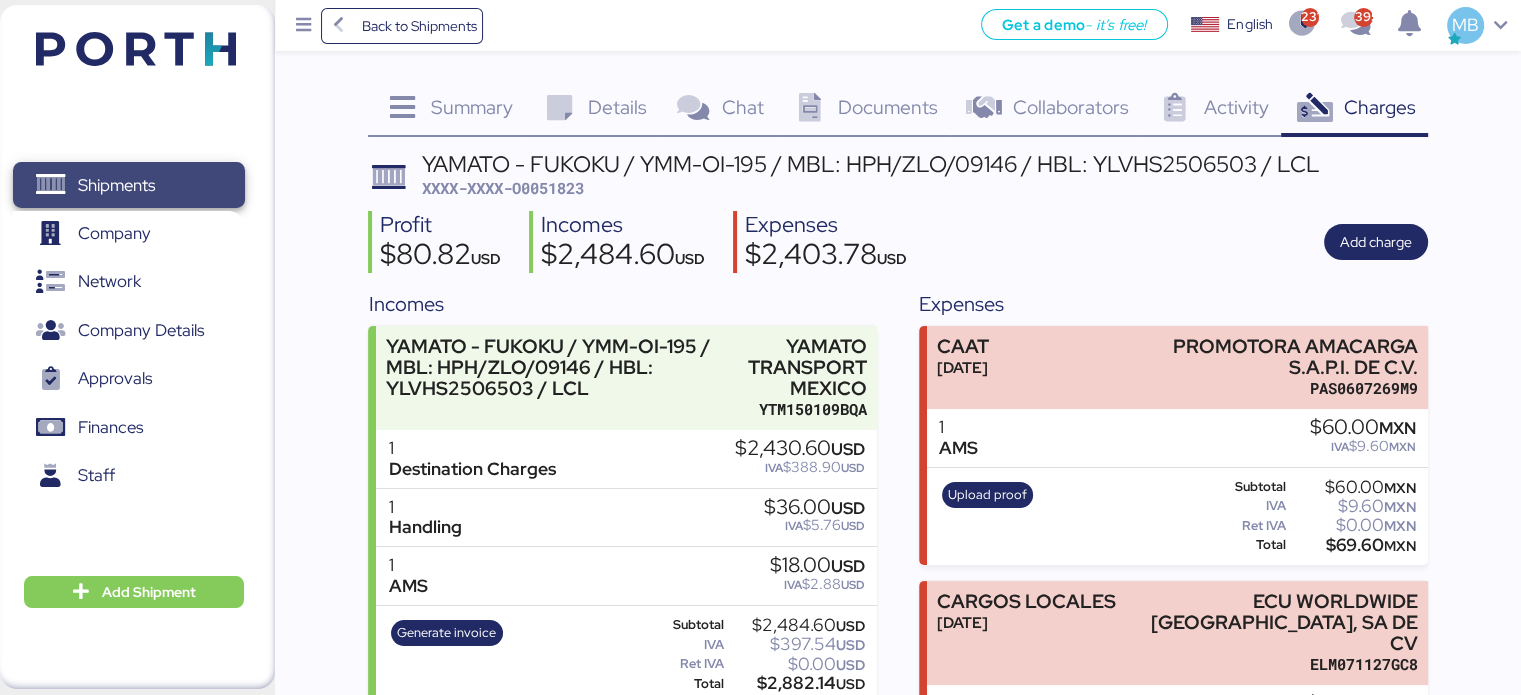 click on "Shipments" at bounding box center (128, 185) 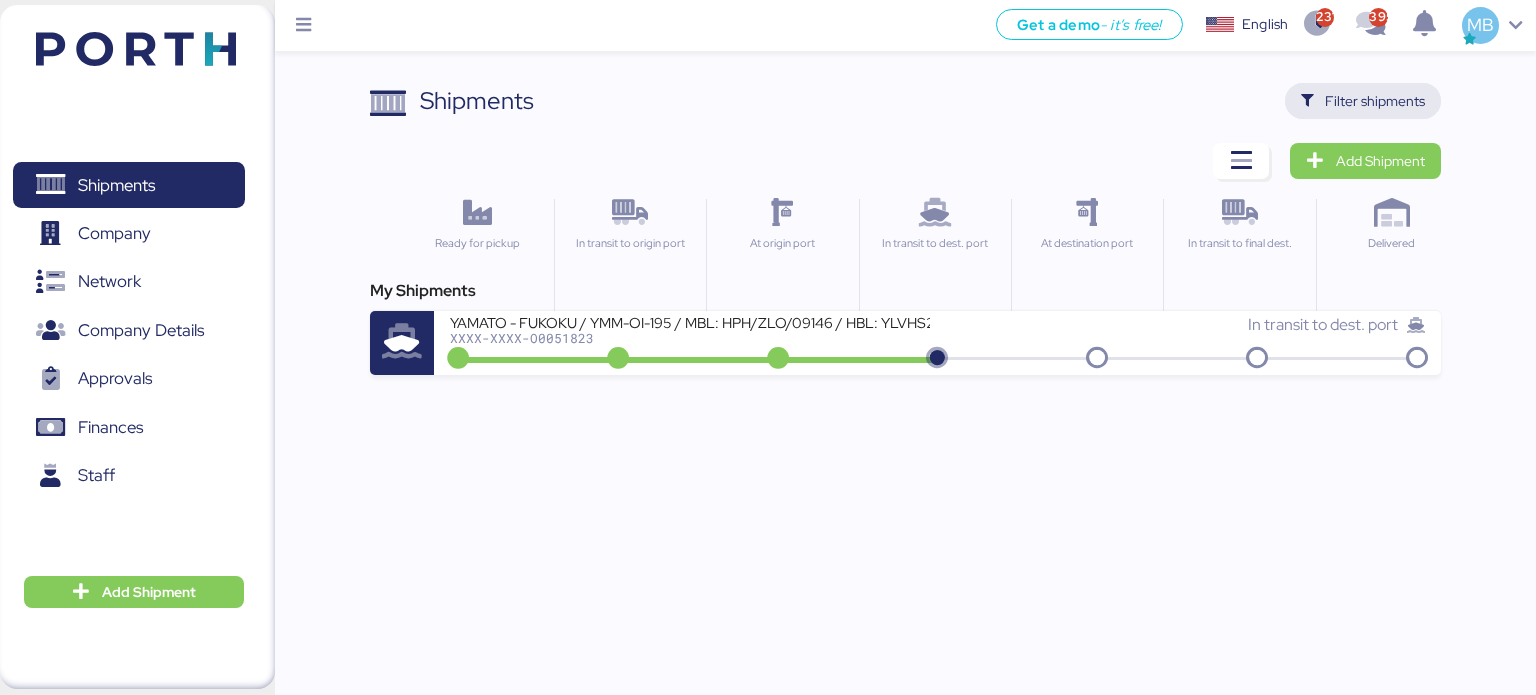click on "Filter shipments" at bounding box center (1363, 101) 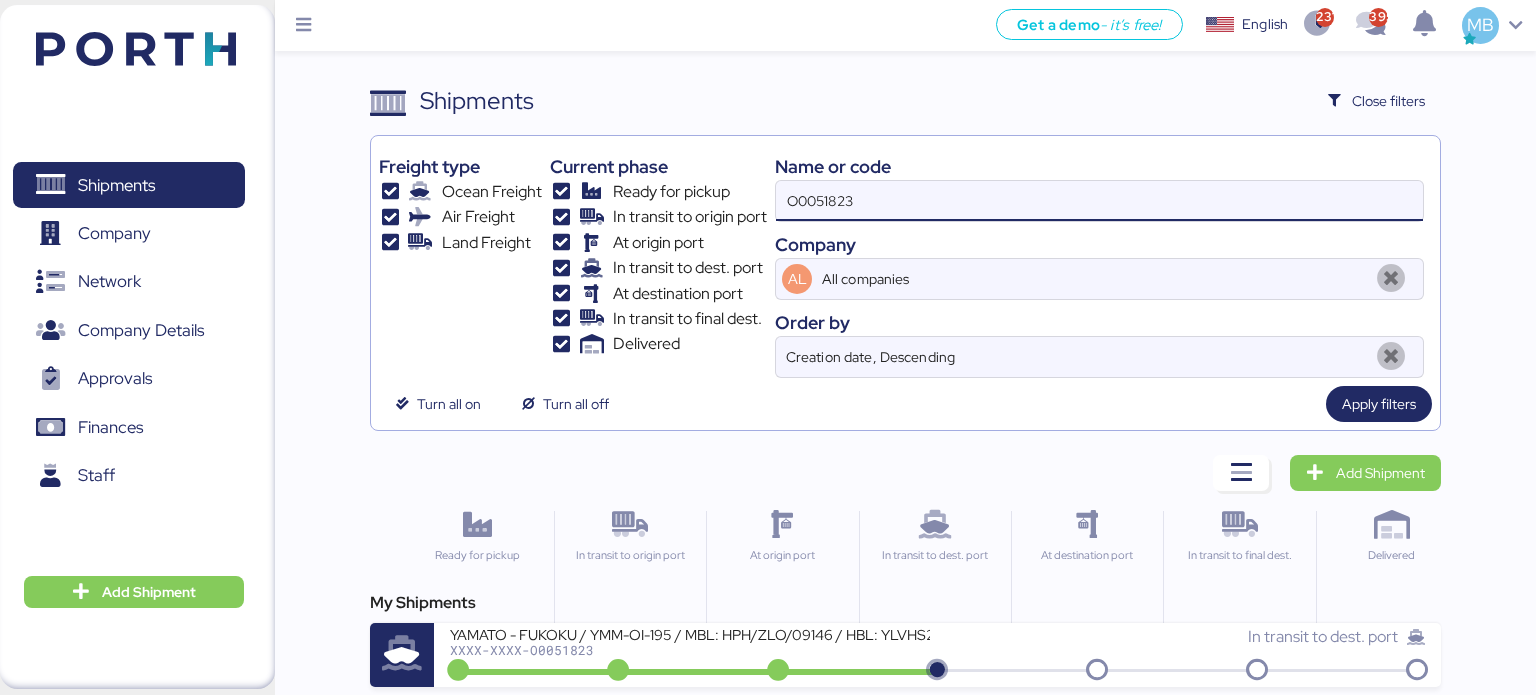 drag, startPoint x: 907, startPoint y: 200, endPoint x: 715, endPoint y: 198, distance: 192.01042 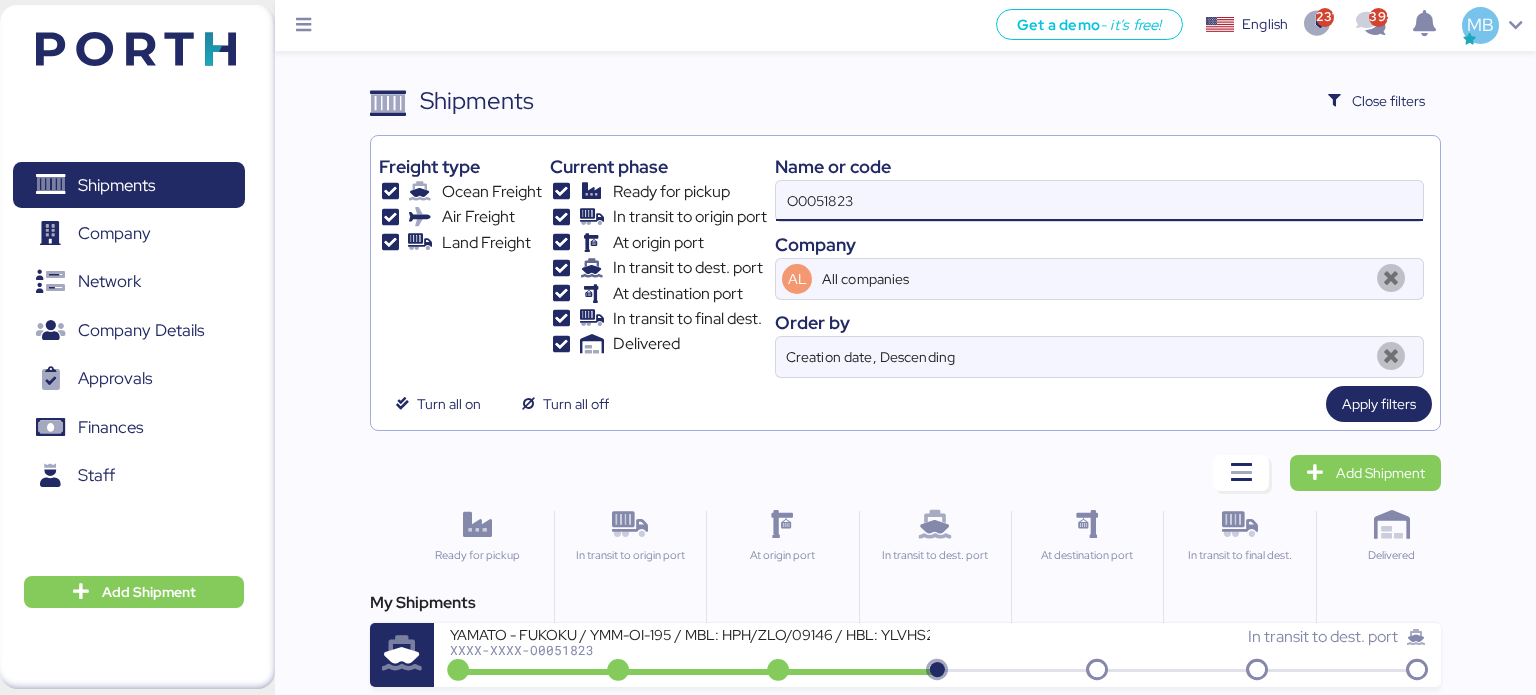 click on "Freight type   Ocean Freight   Air Freight   Land Freight Current phase   Ready for pickup   In transit to origin port   At origin port   In transit to dest. port   At destination port   In transit to final dest.   Delivered Name or code O0051823 Company AL All companies   Order by Creation date, Descending" at bounding box center (906, 261) 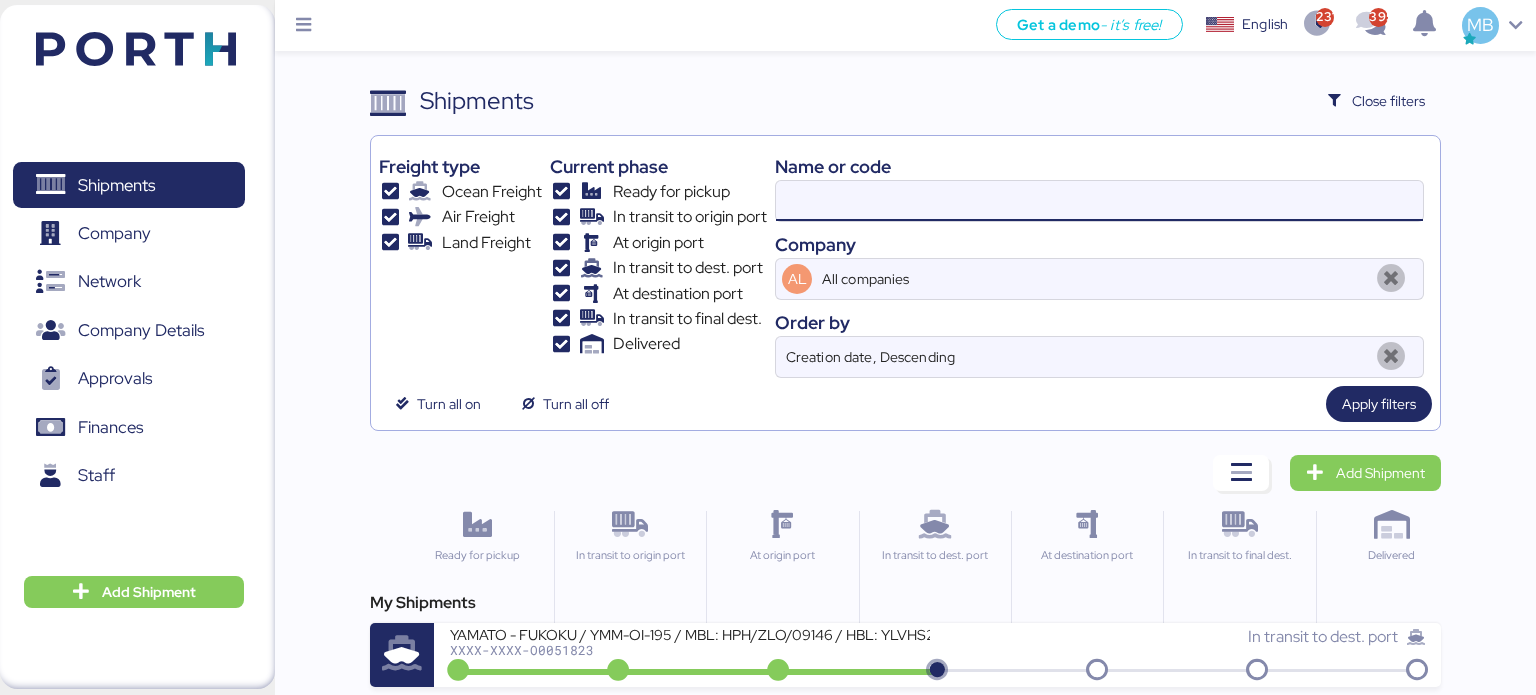 paste on "O0051824" 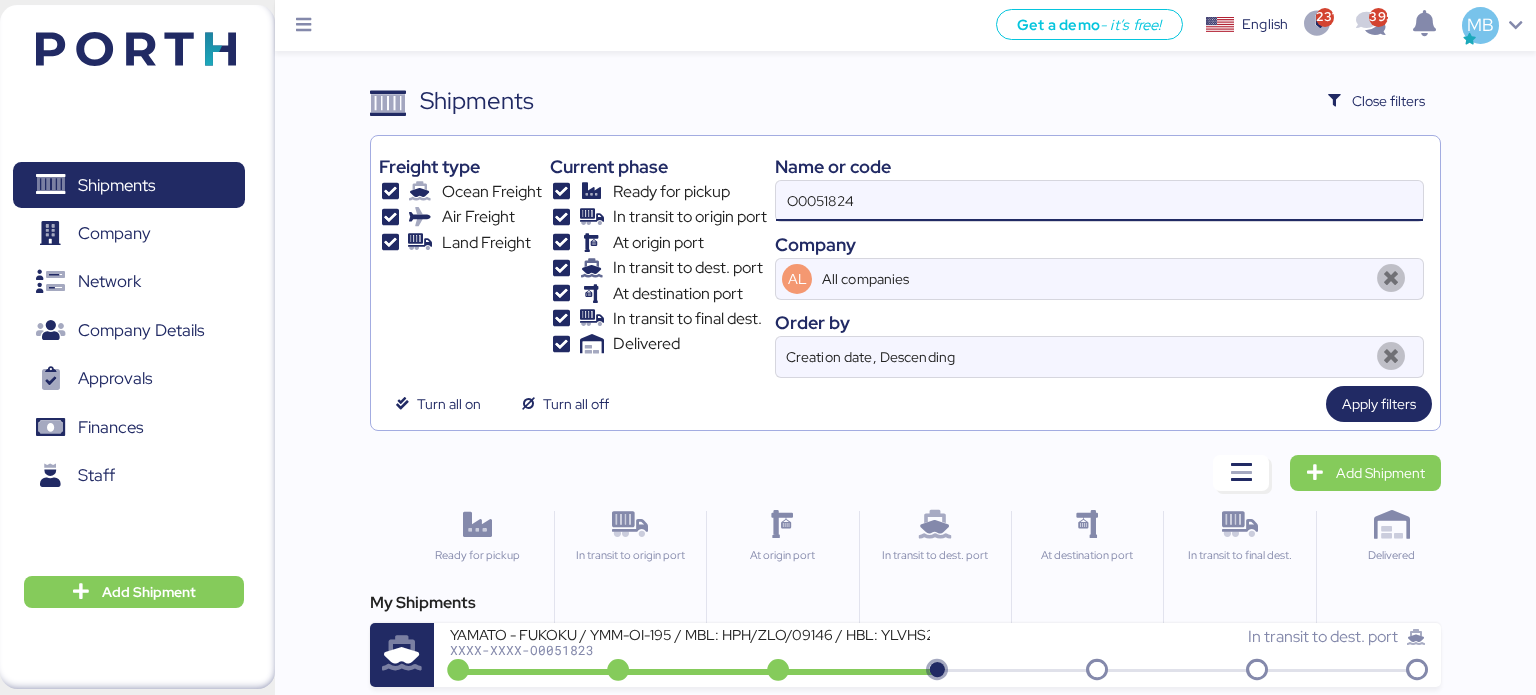 type on "O0051824" 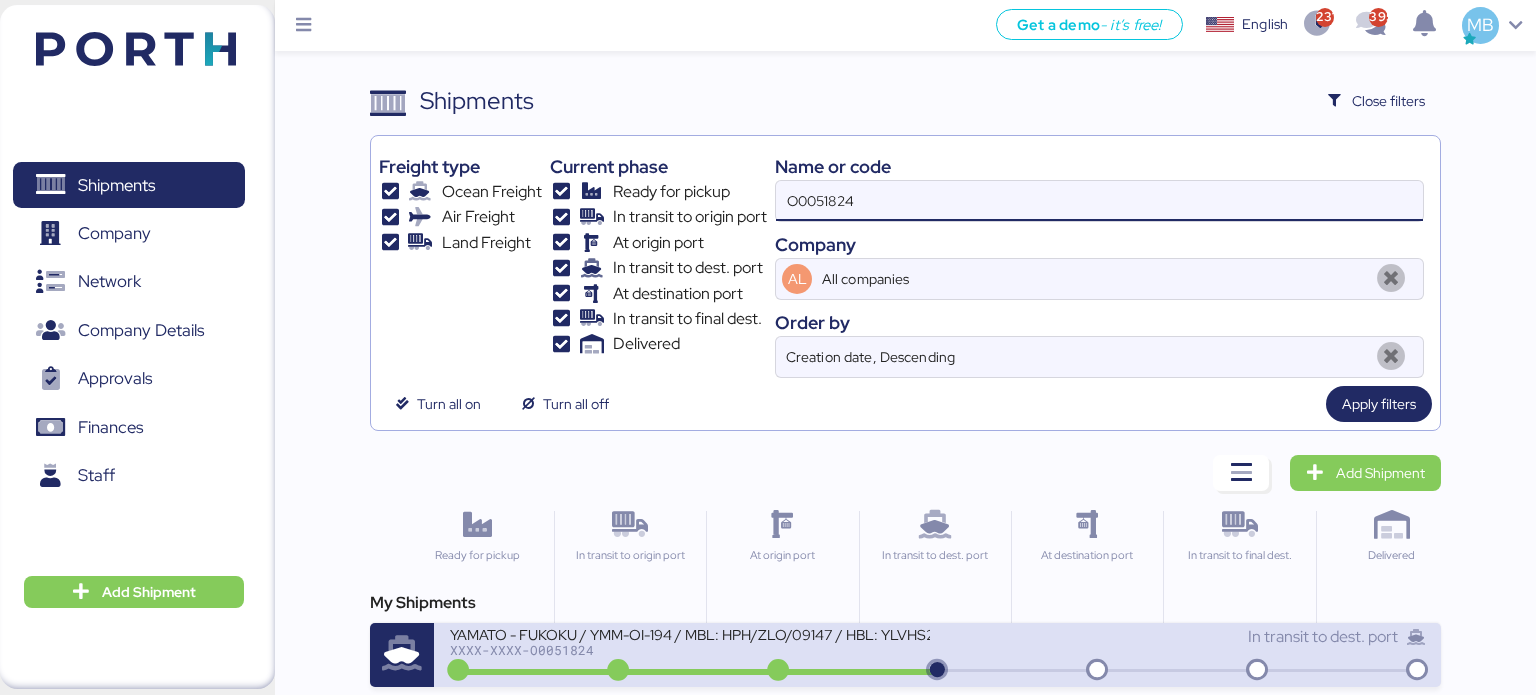 click on "YAMATO - FUKOKU / YMM-OI-194 / MBL: HPH/ZLO/09147 / HBL: YLVHS2506751 / LCL" at bounding box center [690, 633] 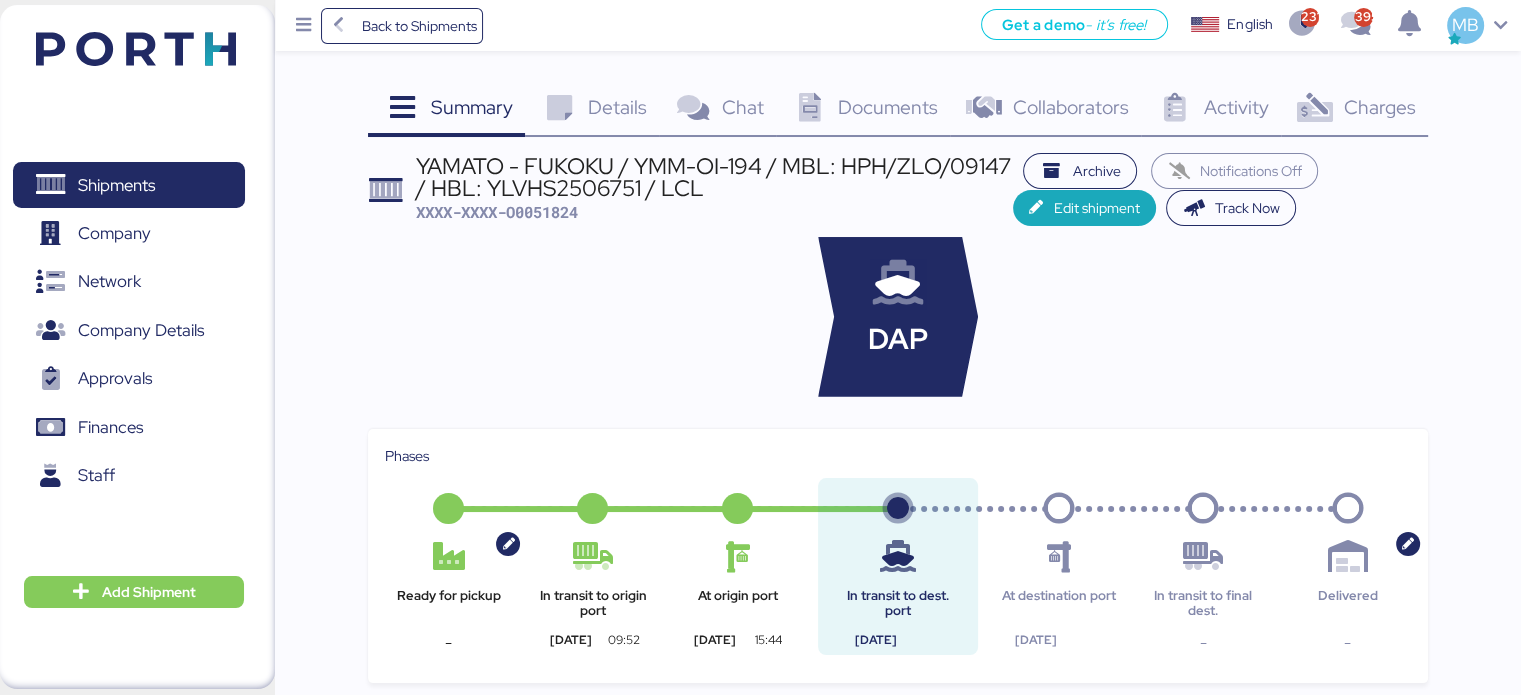click on "Charges" at bounding box center [1379, 107] 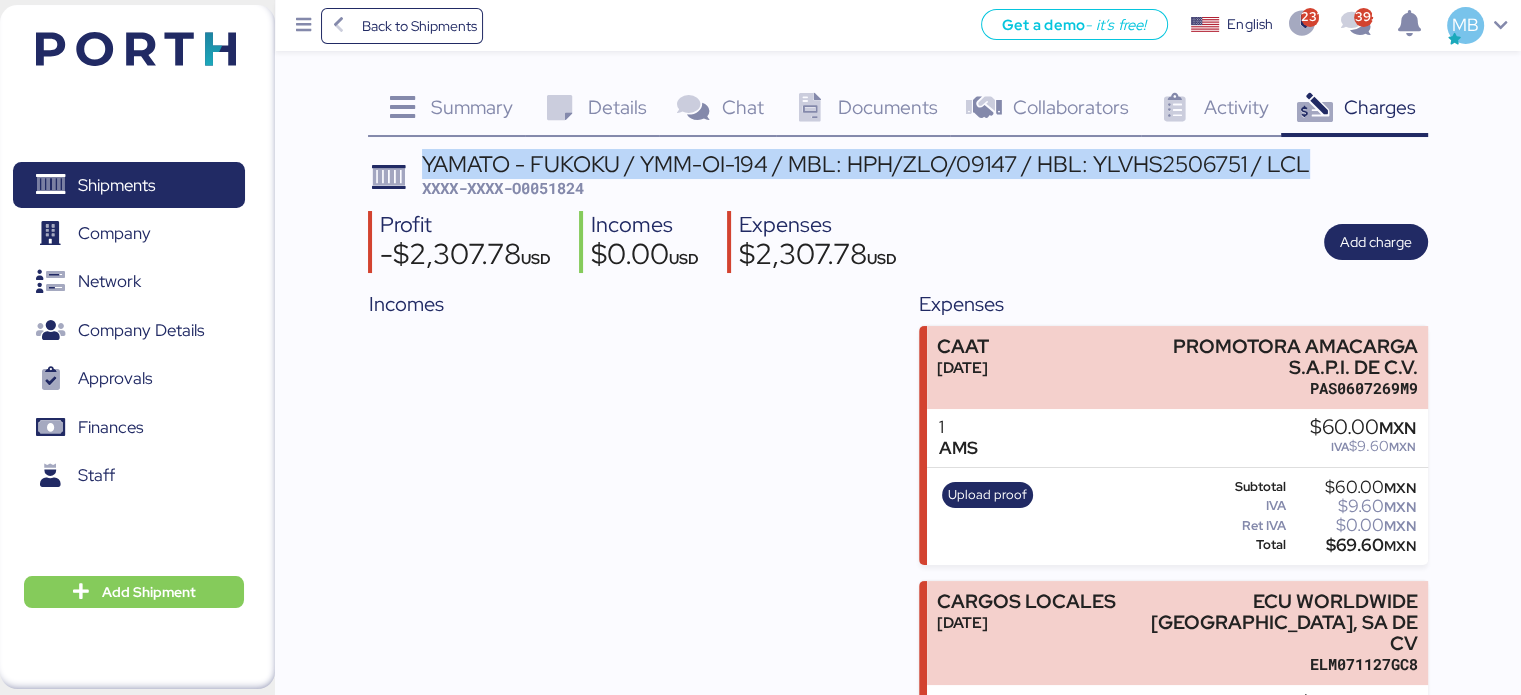 drag, startPoint x: 1309, startPoint y: 167, endPoint x: 421, endPoint y: 154, distance: 888.09515 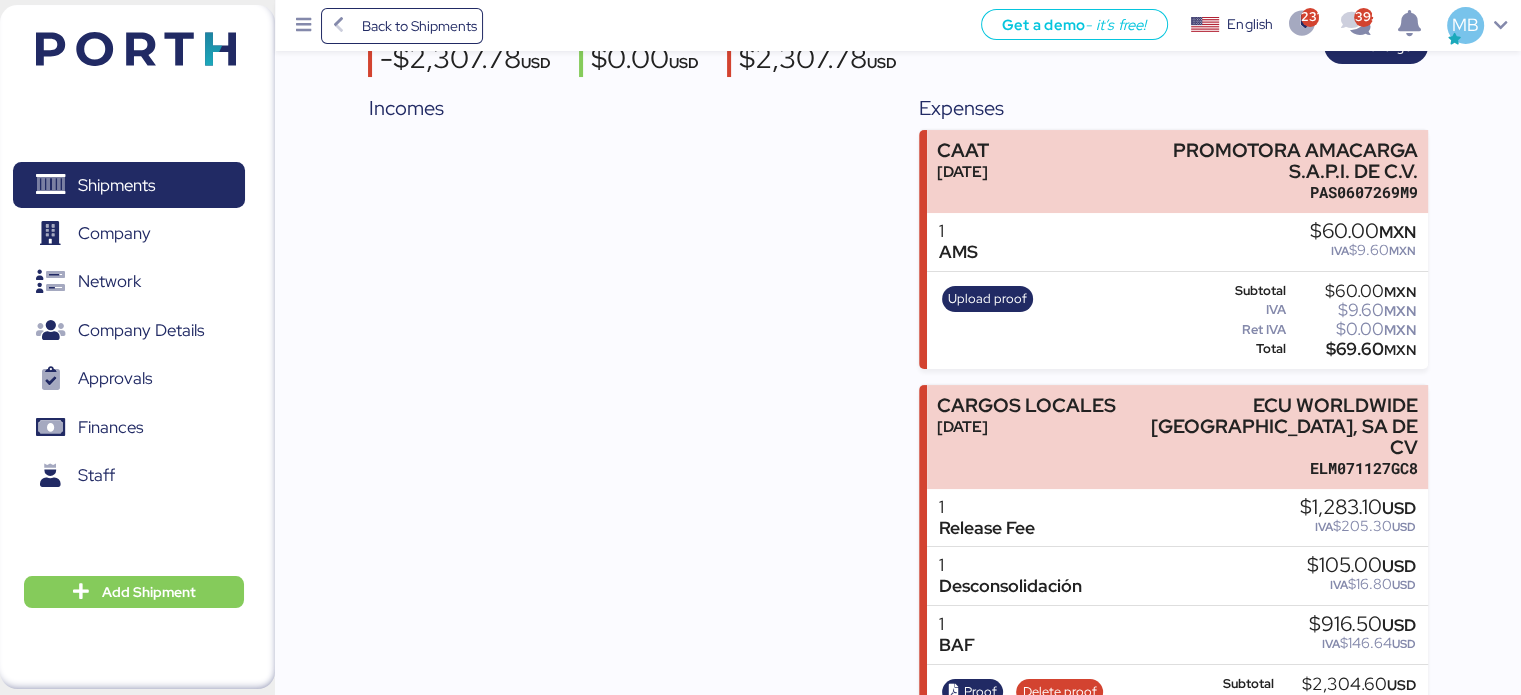 scroll, scrollTop: 168, scrollLeft: 0, axis: vertical 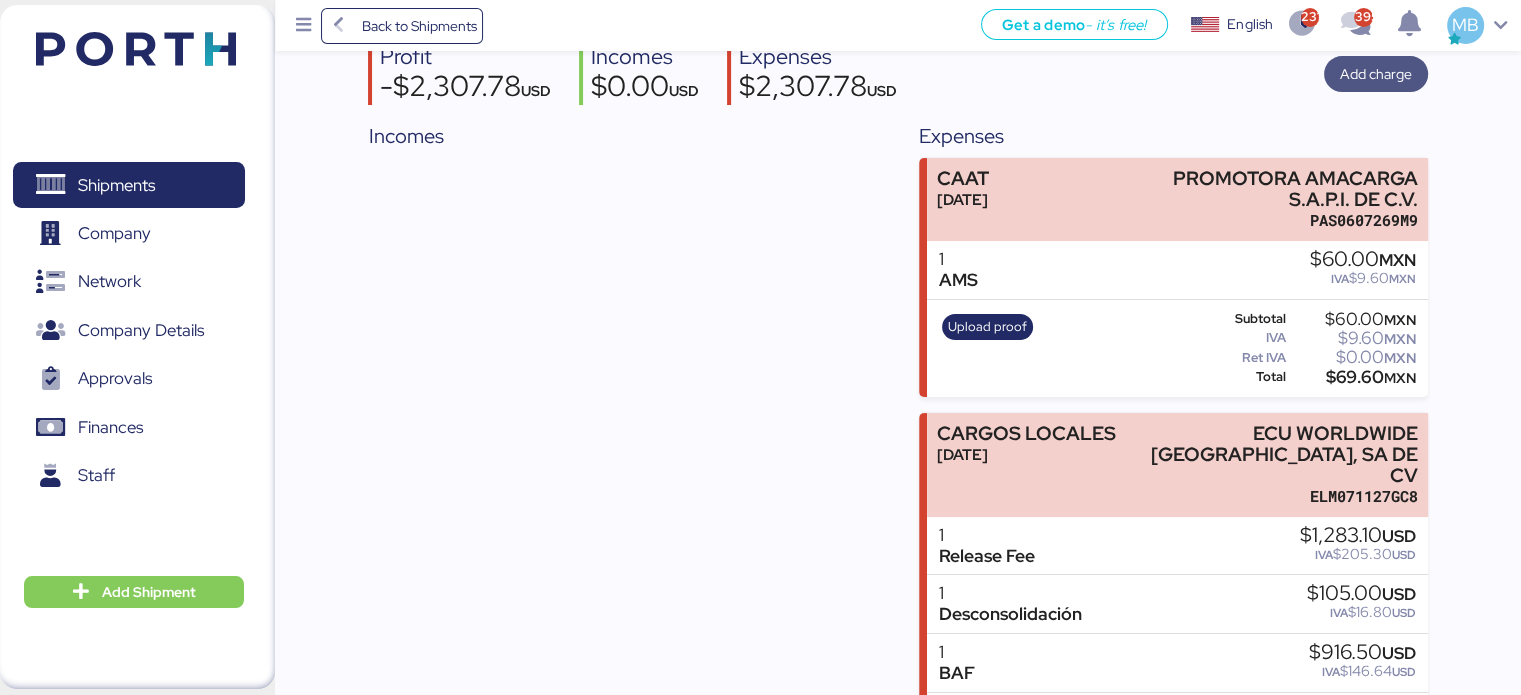 click on "Add charge" at bounding box center (1376, 74) 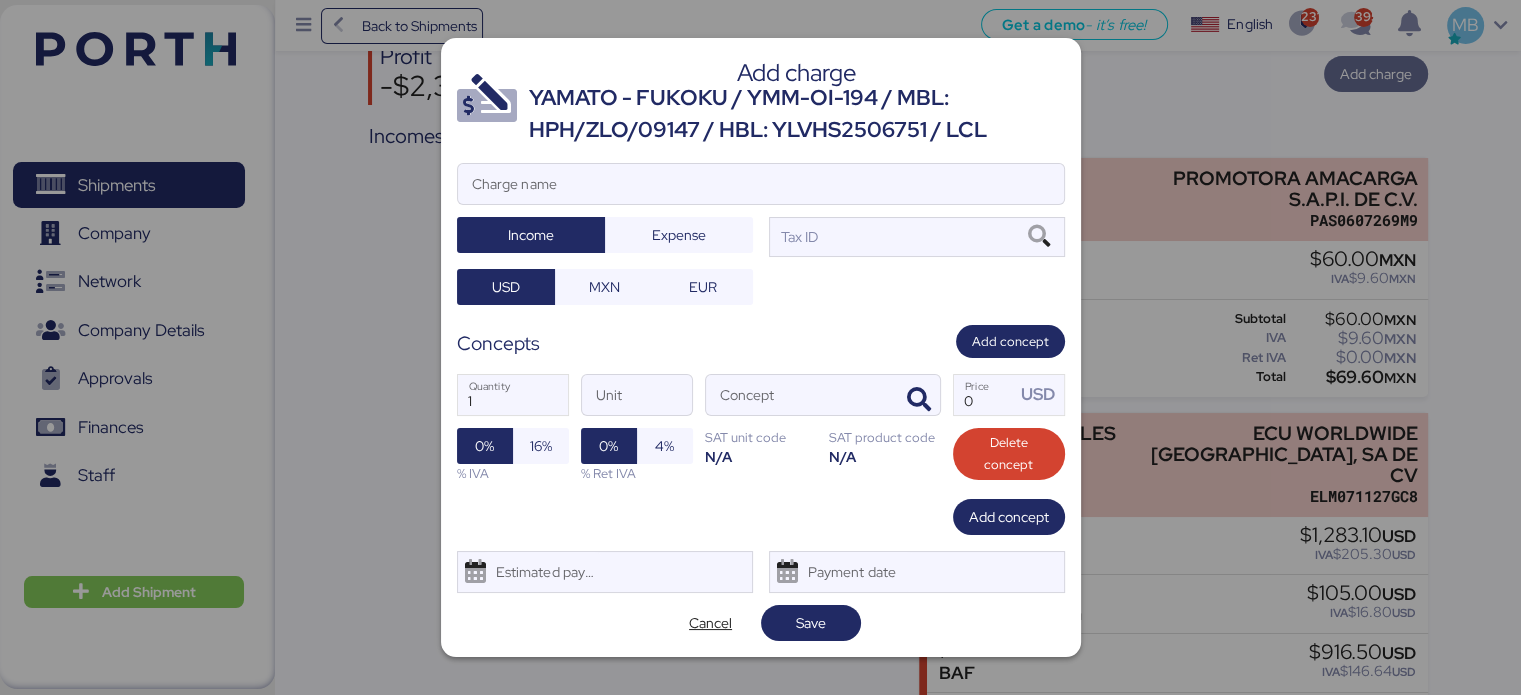 scroll, scrollTop: 0, scrollLeft: 0, axis: both 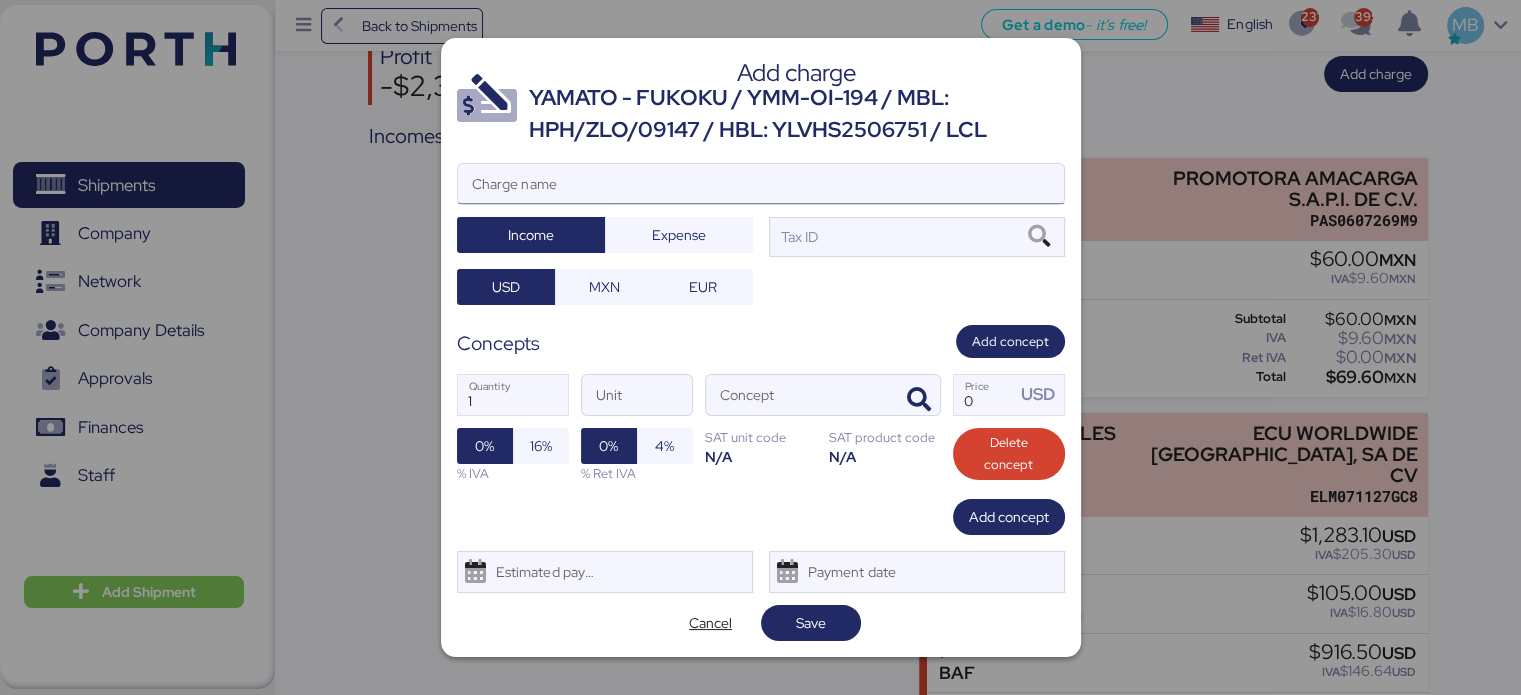 click on "Charge name" at bounding box center (761, 184) 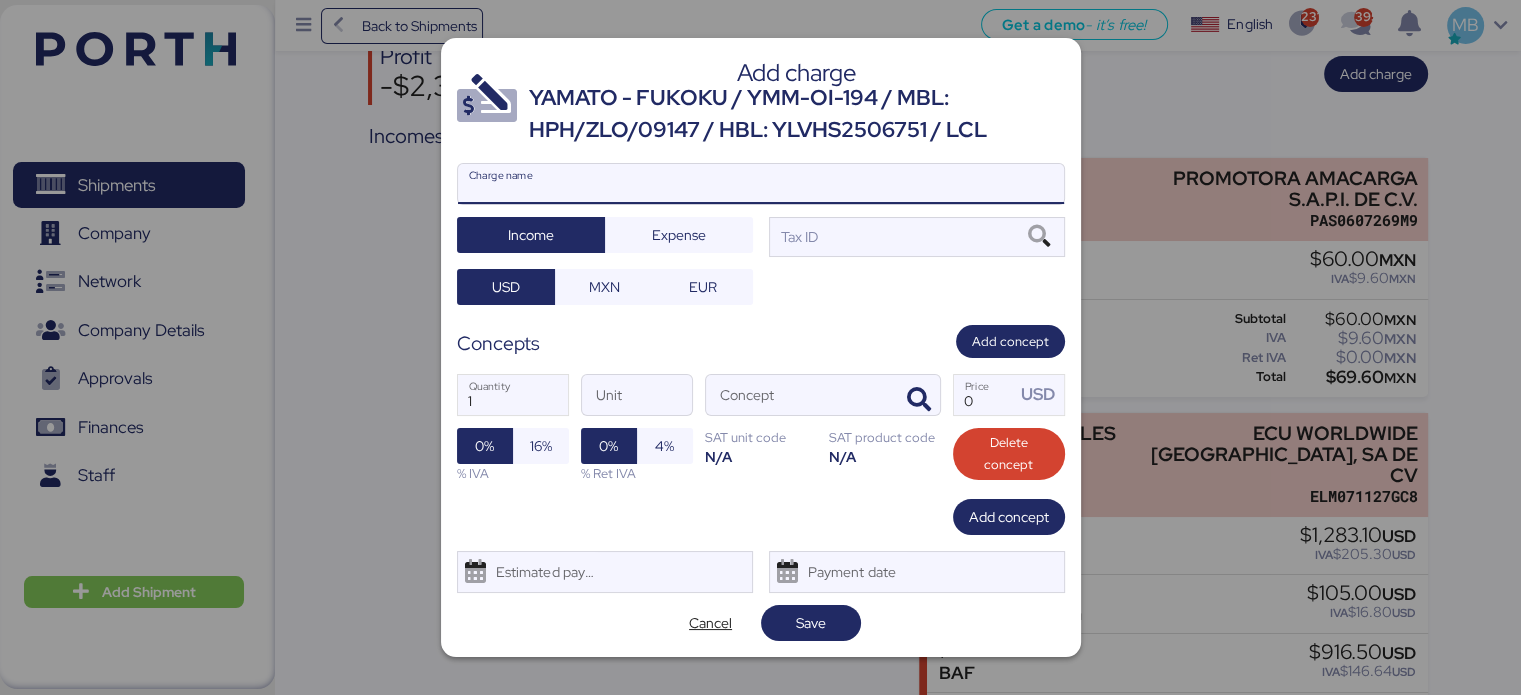 paste on "YAMATO - FUKOKU / YMM-OI-194 / MBL: HPH/ZLO/09147 / HBL: YLVHS2506751 / LCL" 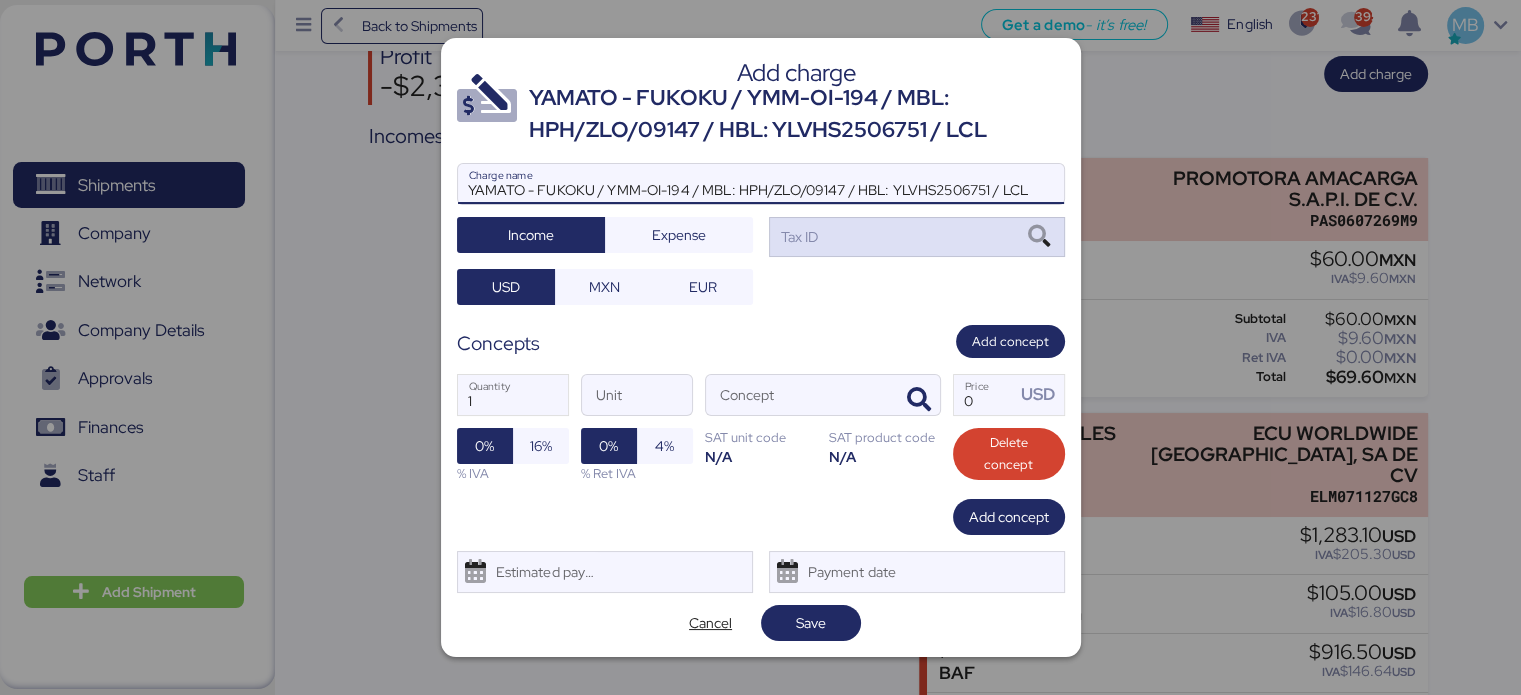 type on "YAMATO - FUKOKU / YMM-OI-194 / MBL: HPH/ZLO/09147 / HBL: YLVHS2506751 / LCL" 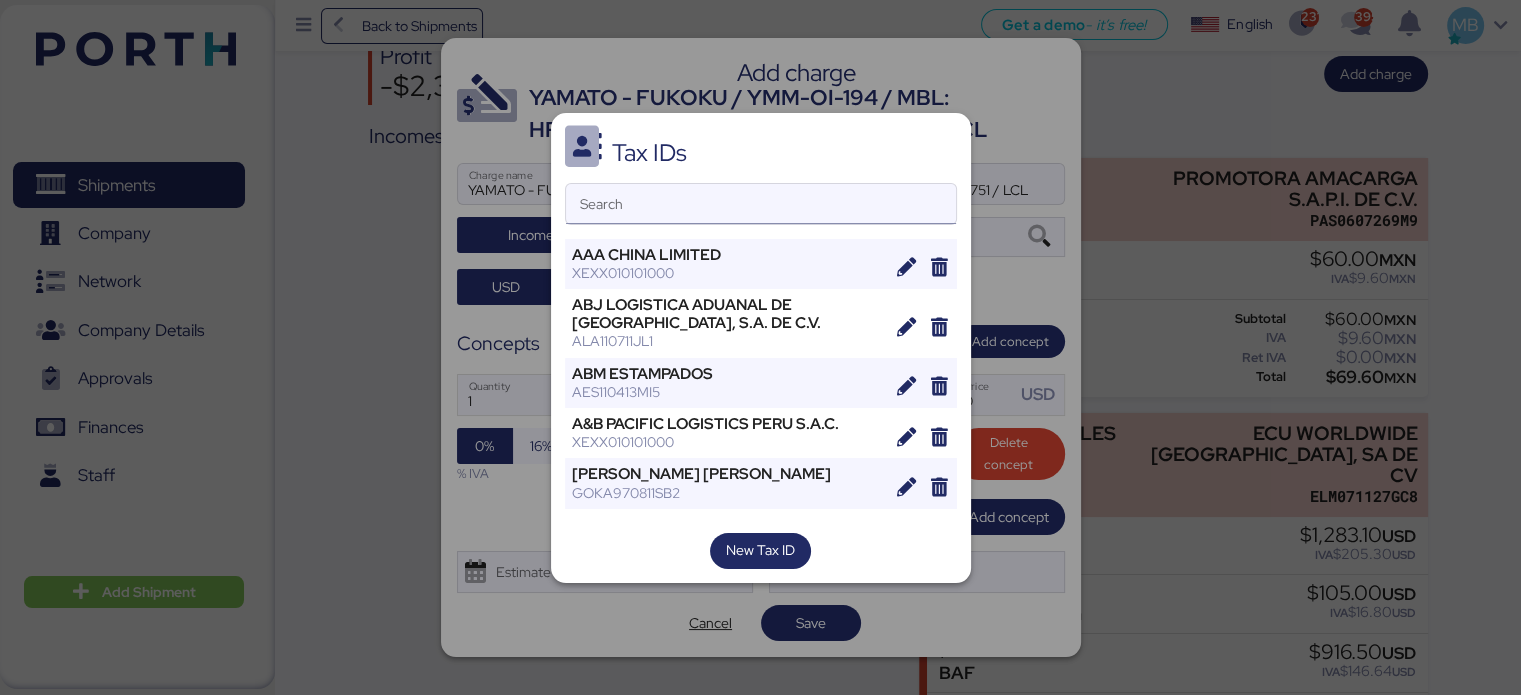 click on "Search" at bounding box center [761, 204] 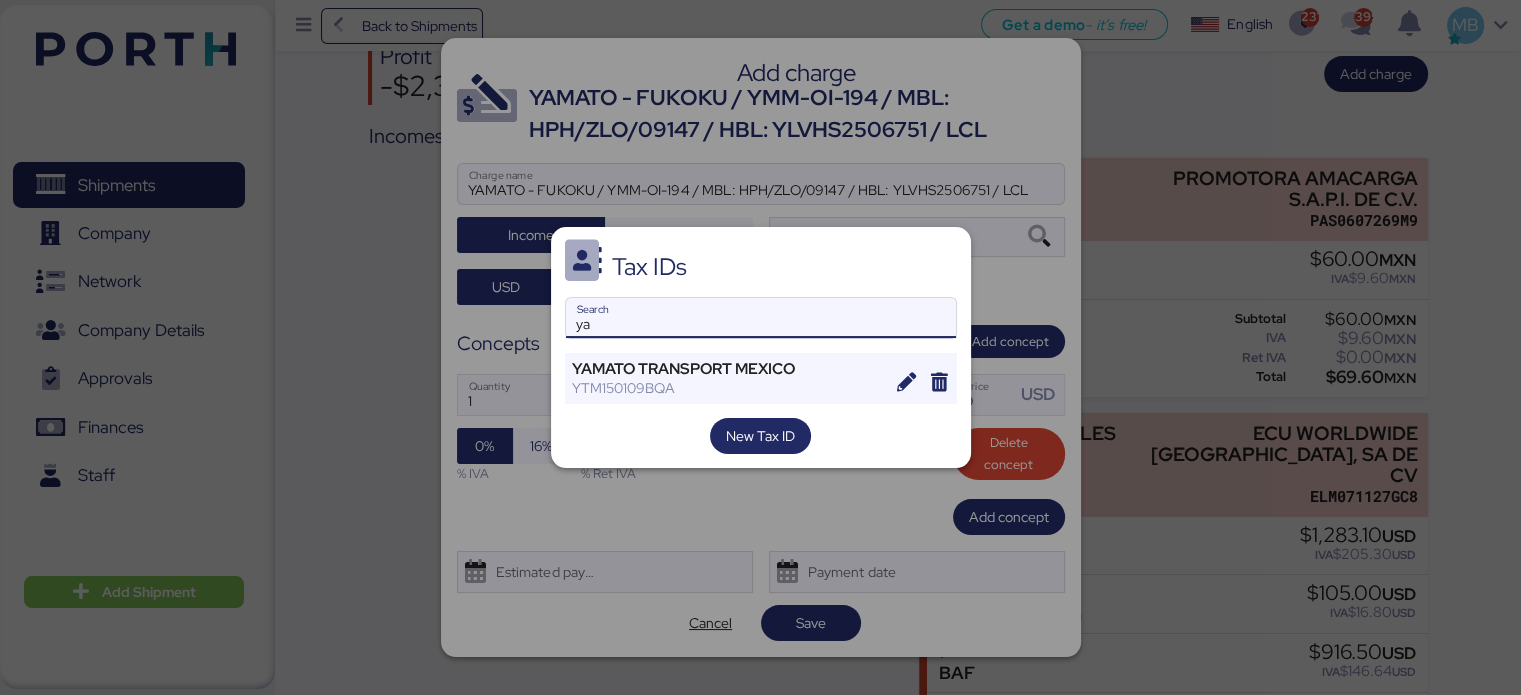 type on "y" 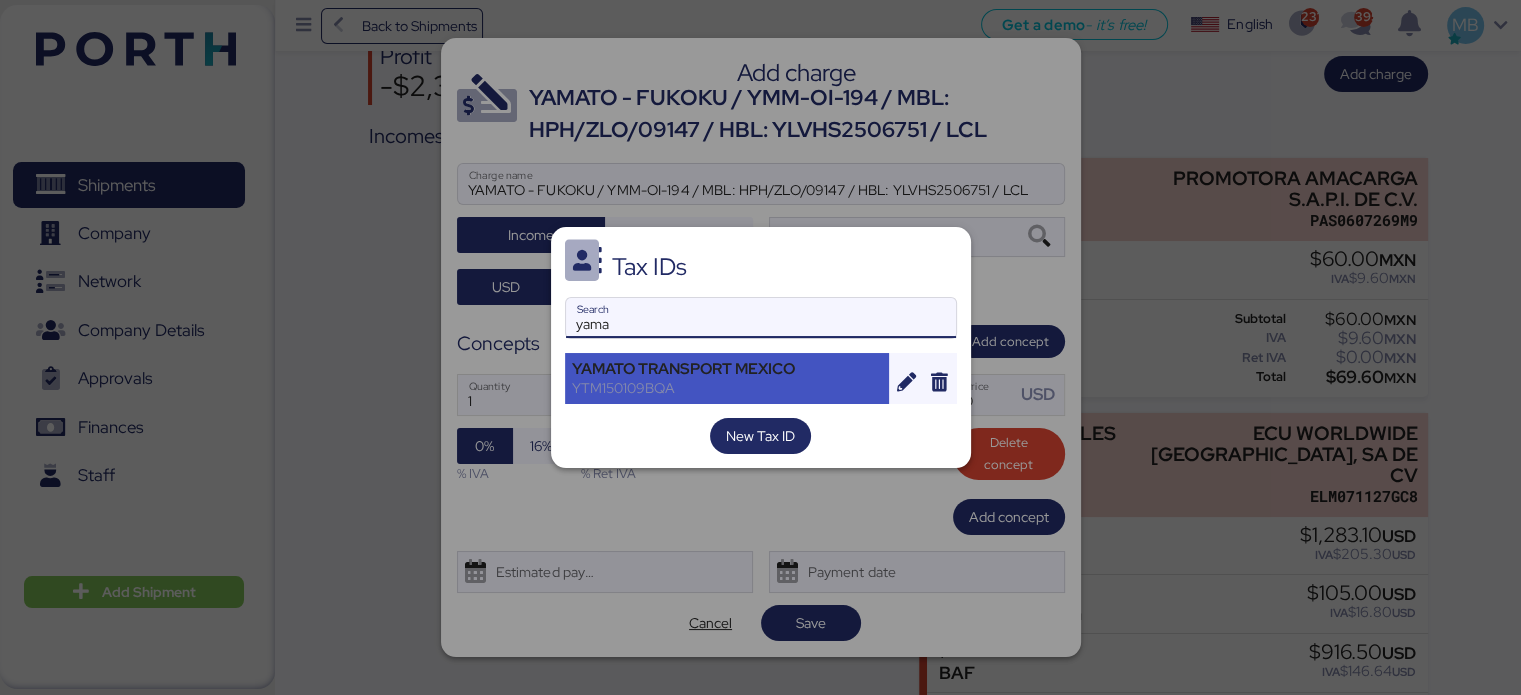 type on "yama" 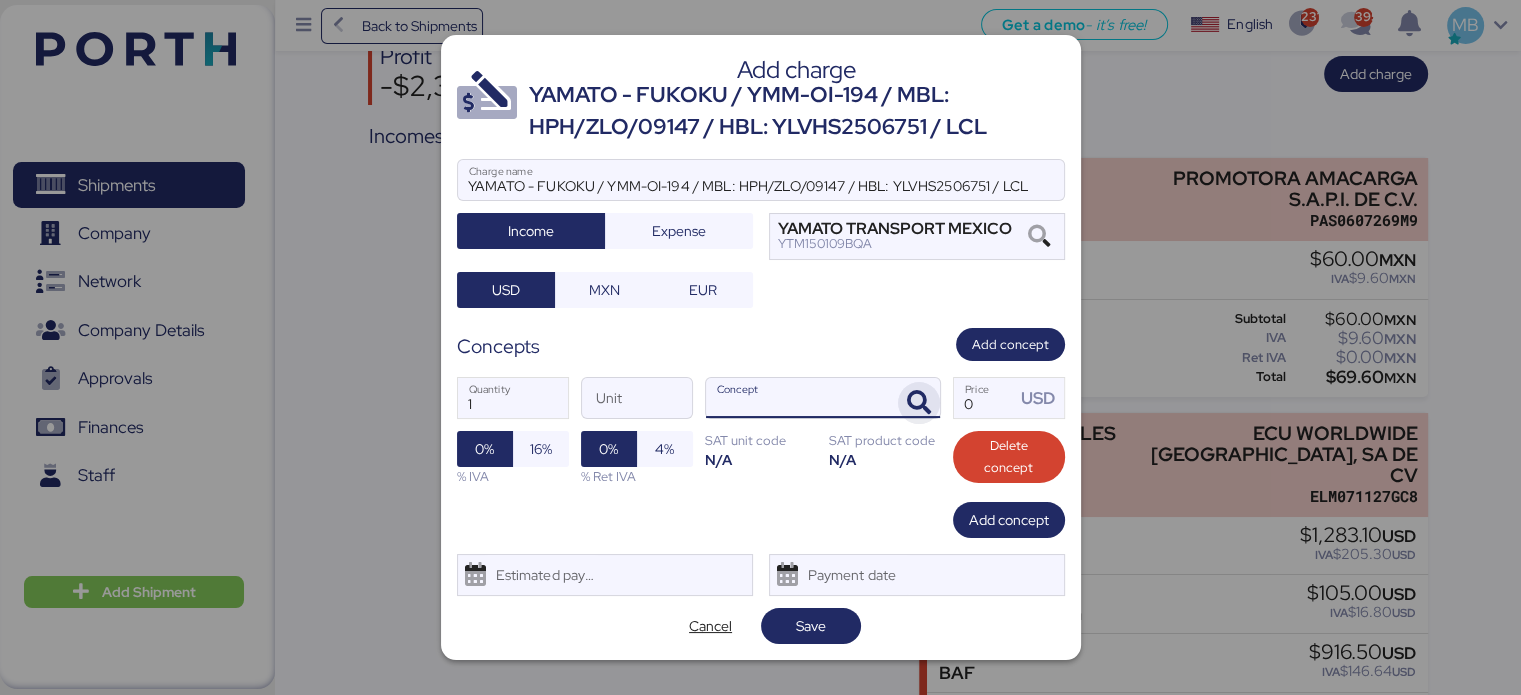 click at bounding box center (919, 403) 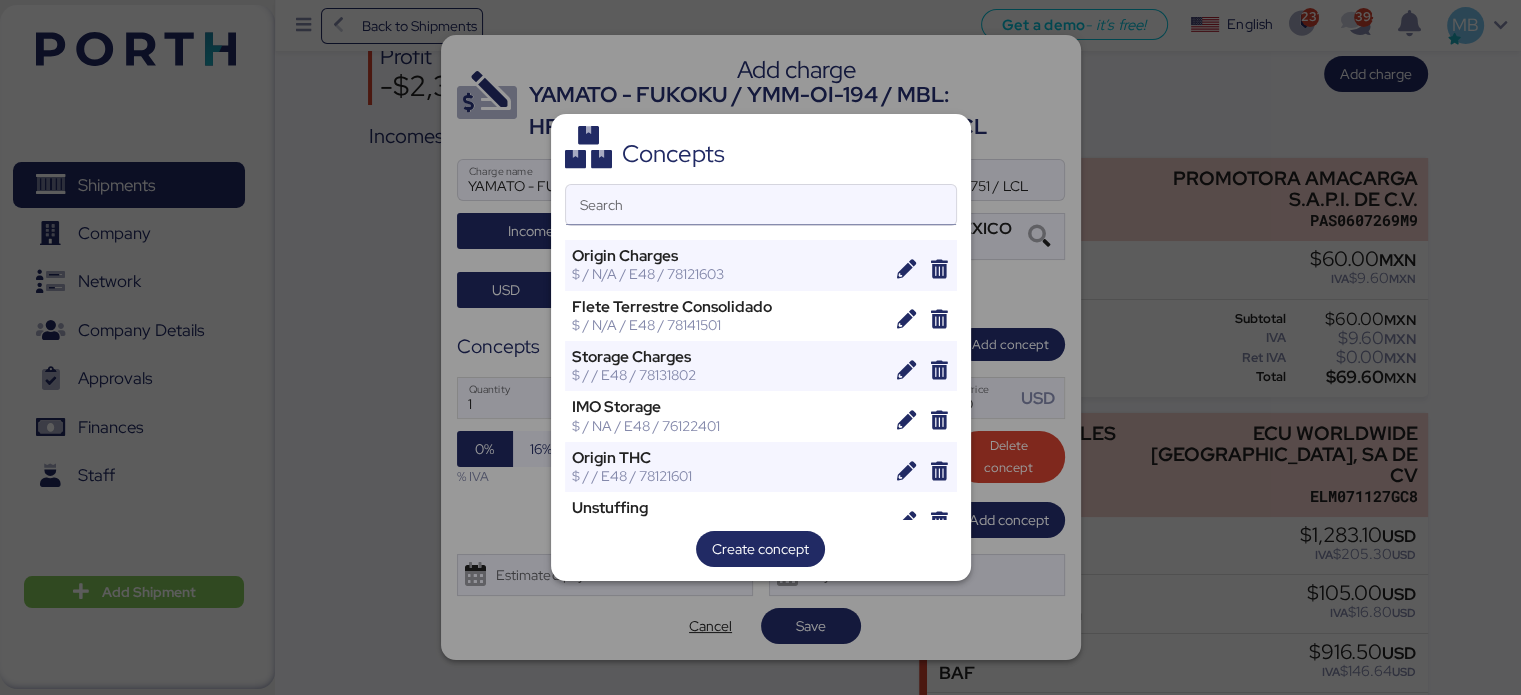 click on "Search" at bounding box center [761, 205] 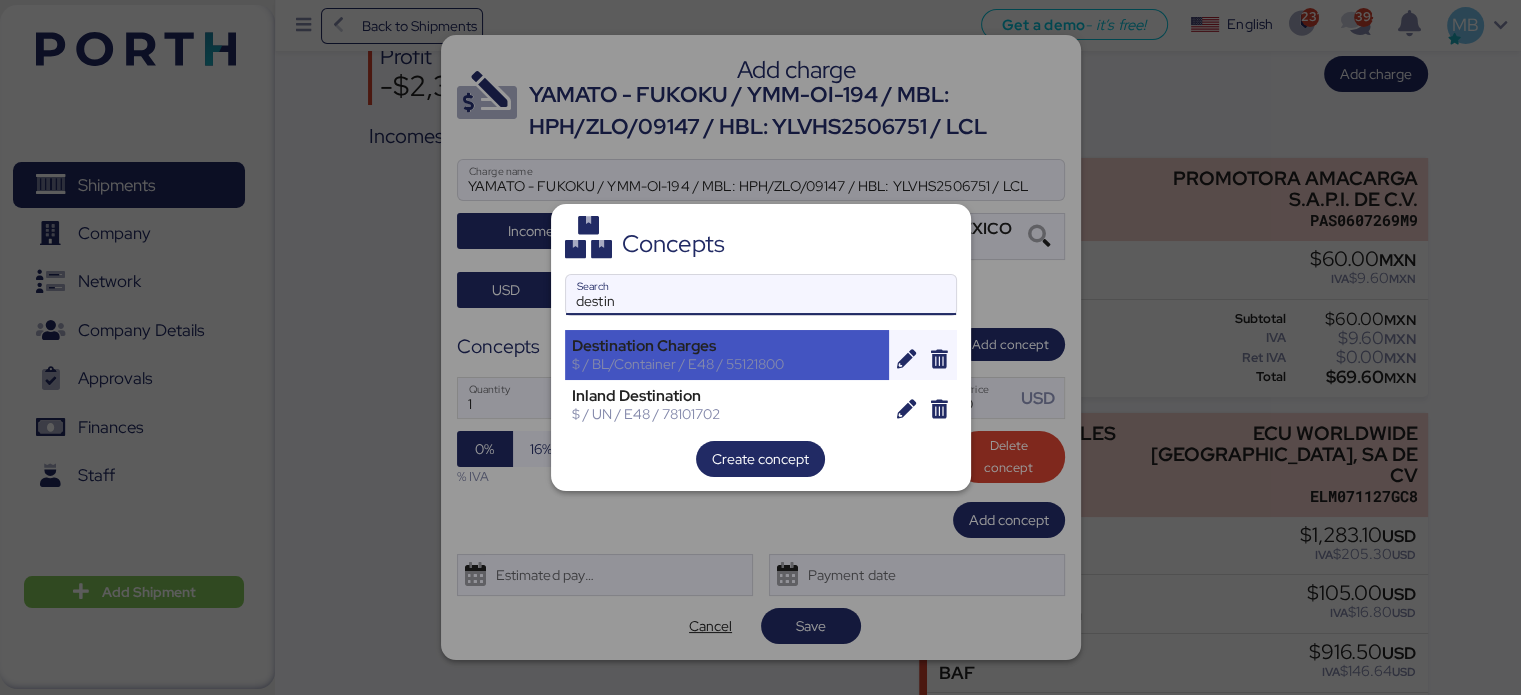 type on "destin" 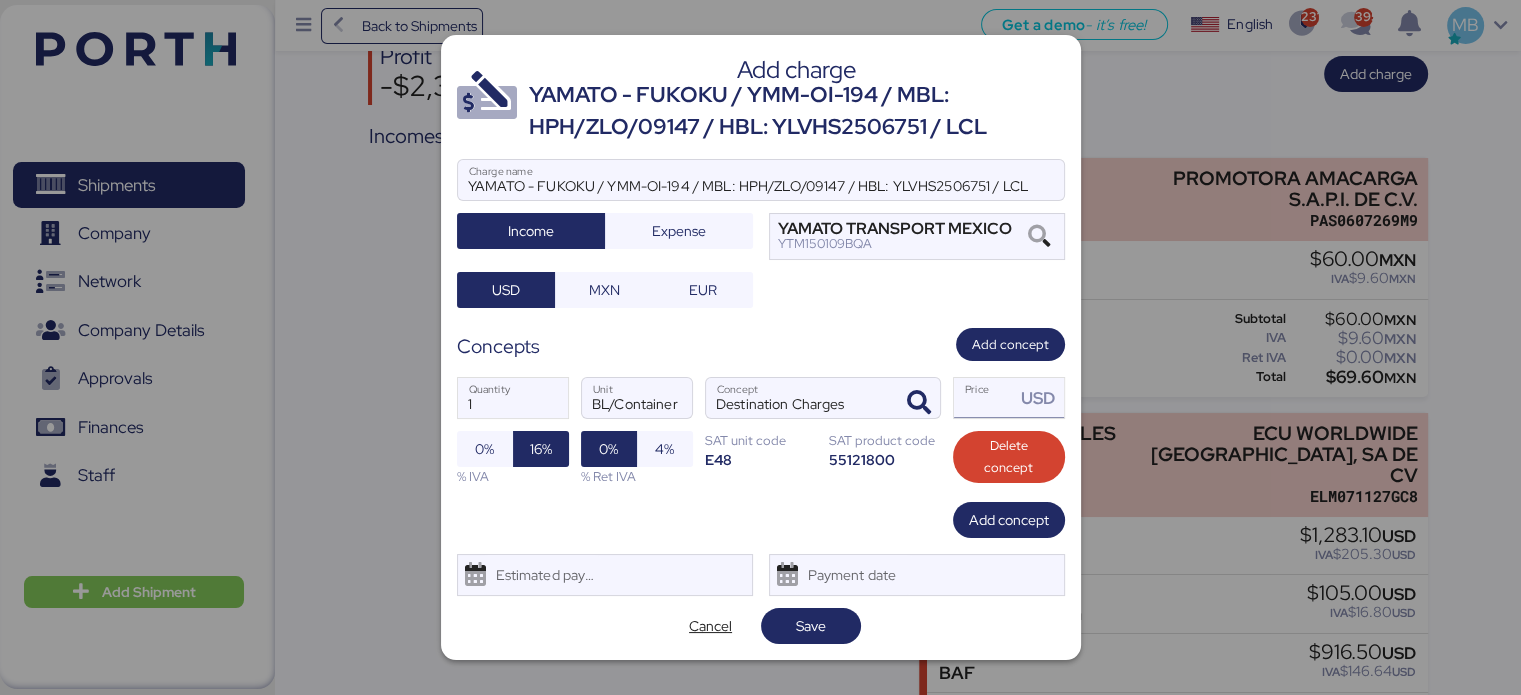 click on "Price USD" at bounding box center (985, 398) 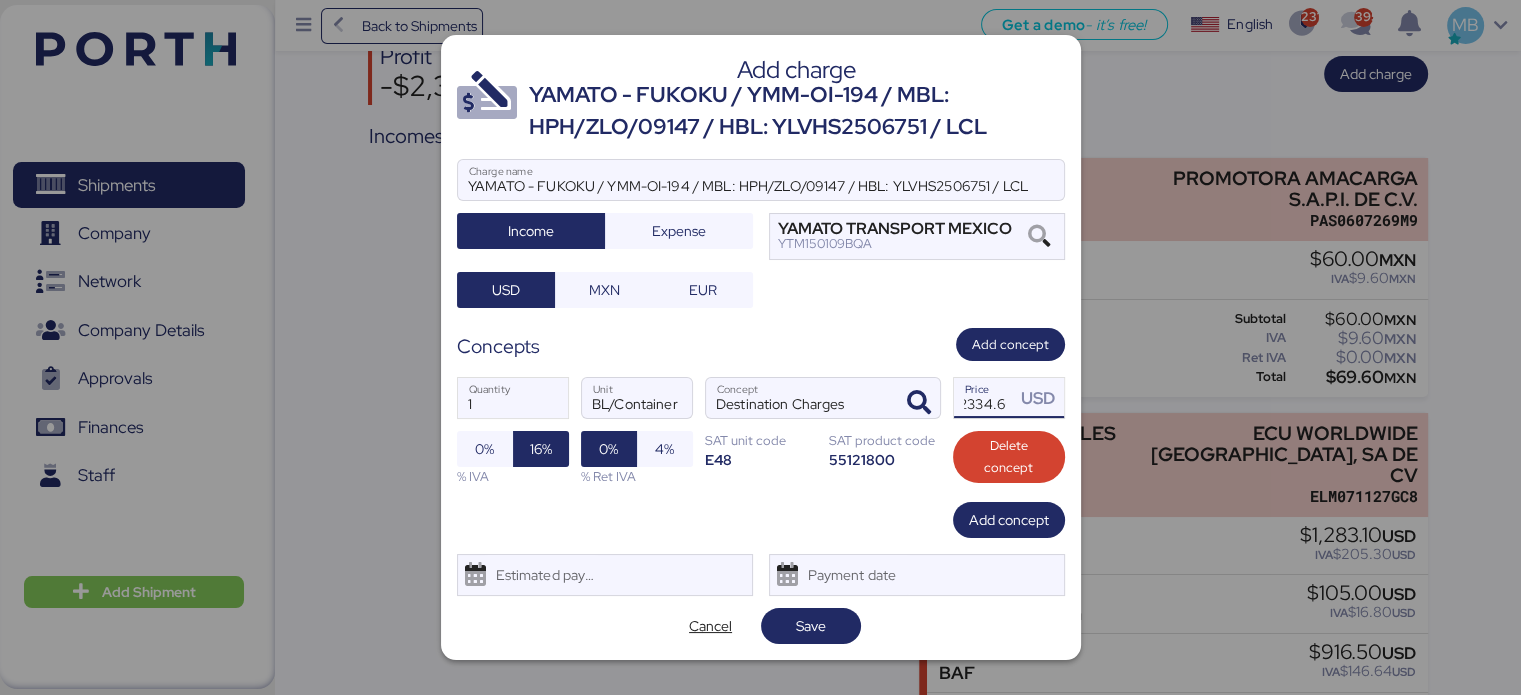 scroll, scrollTop: 0, scrollLeft: 14, axis: horizontal 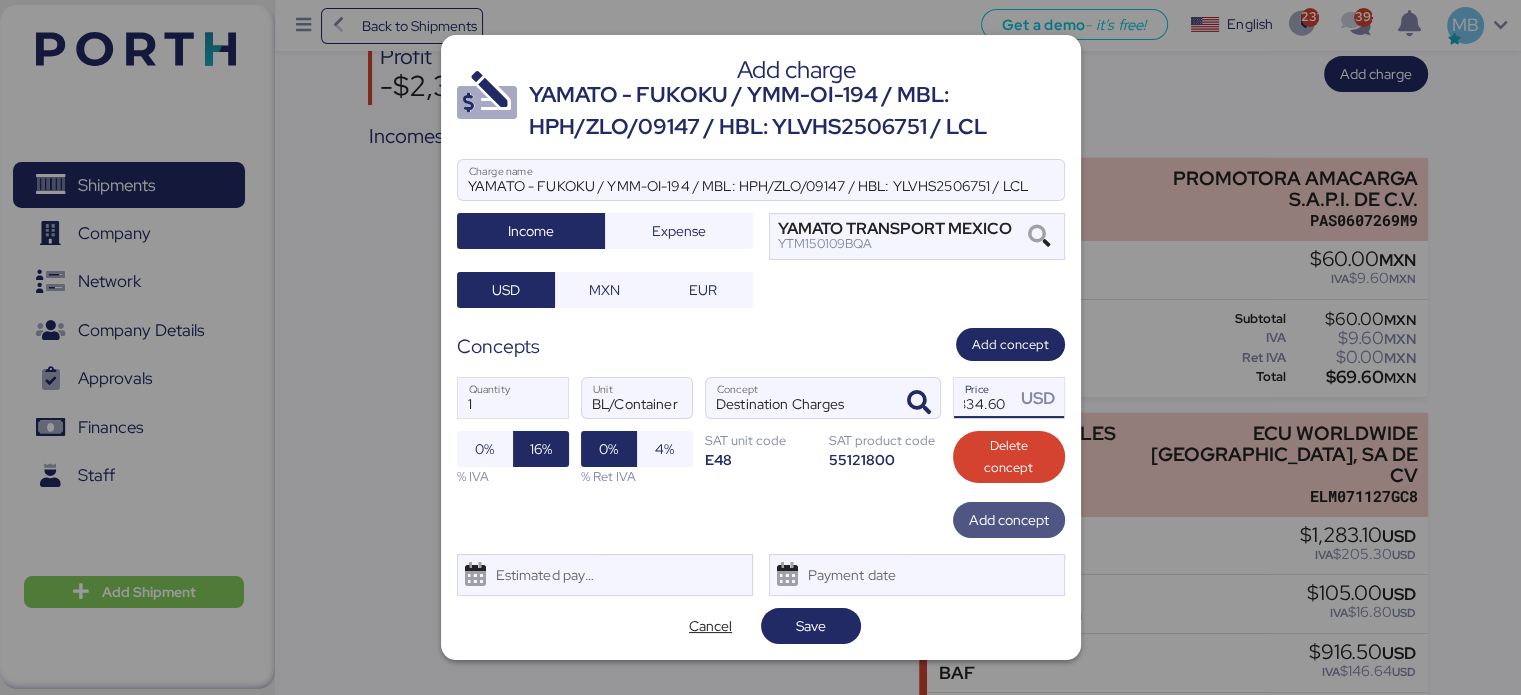 type on "2334.6" 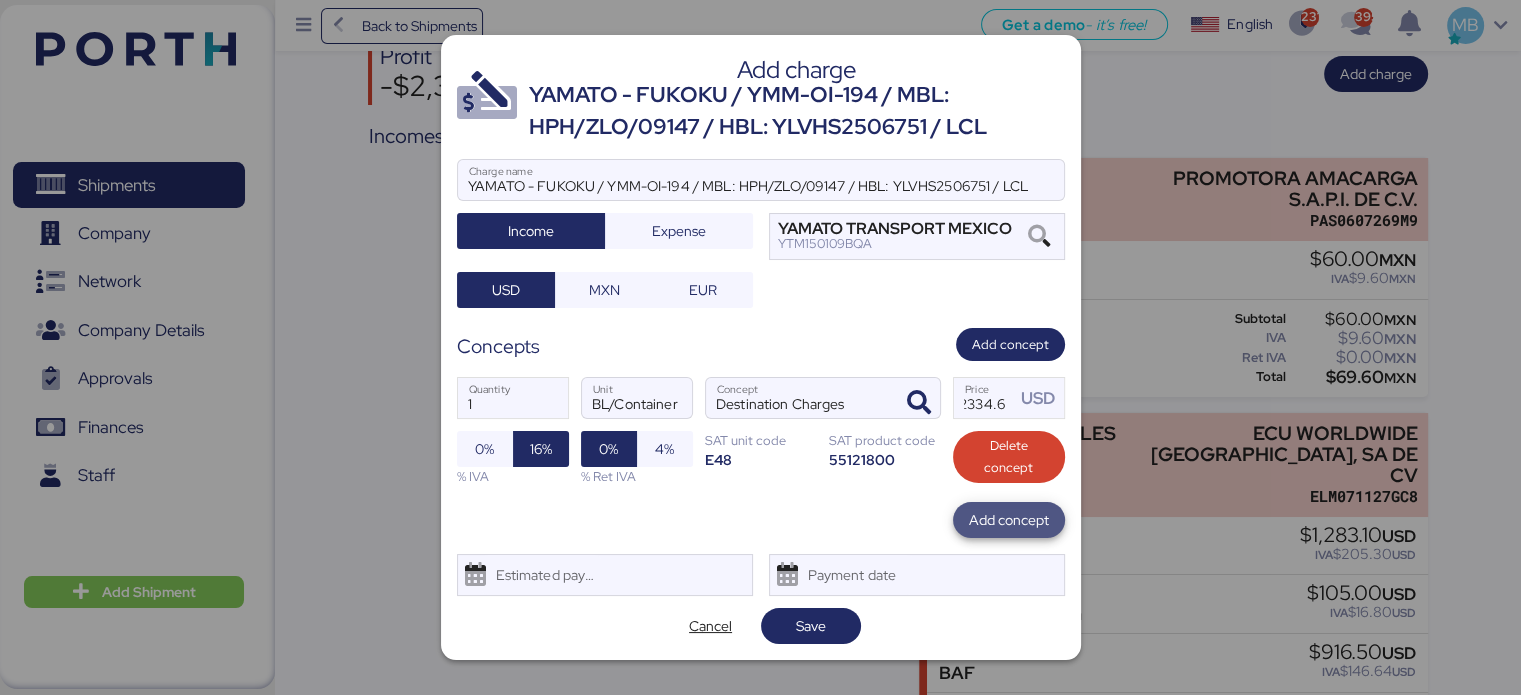 click on "Add concept" at bounding box center (1009, 520) 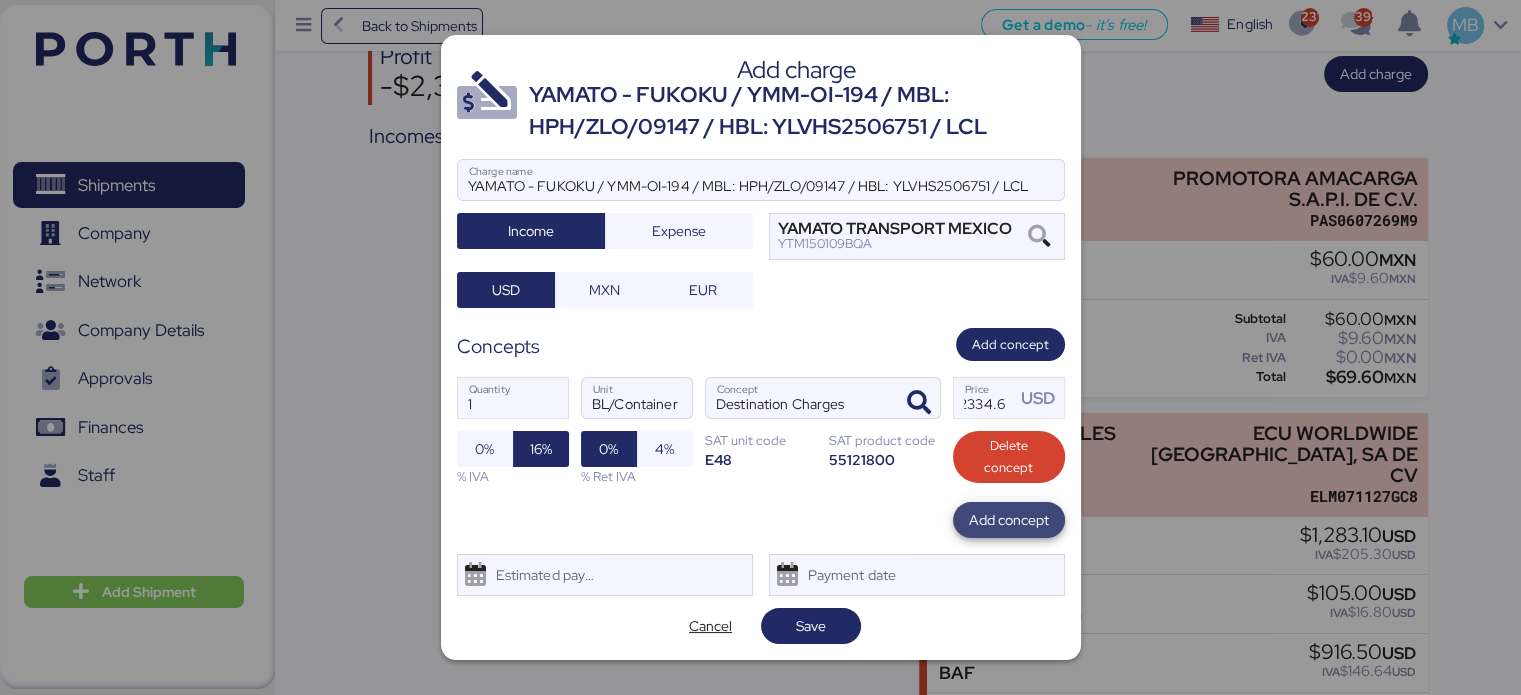 scroll, scrollTop: 0, scrollLeft: 0, axis: both 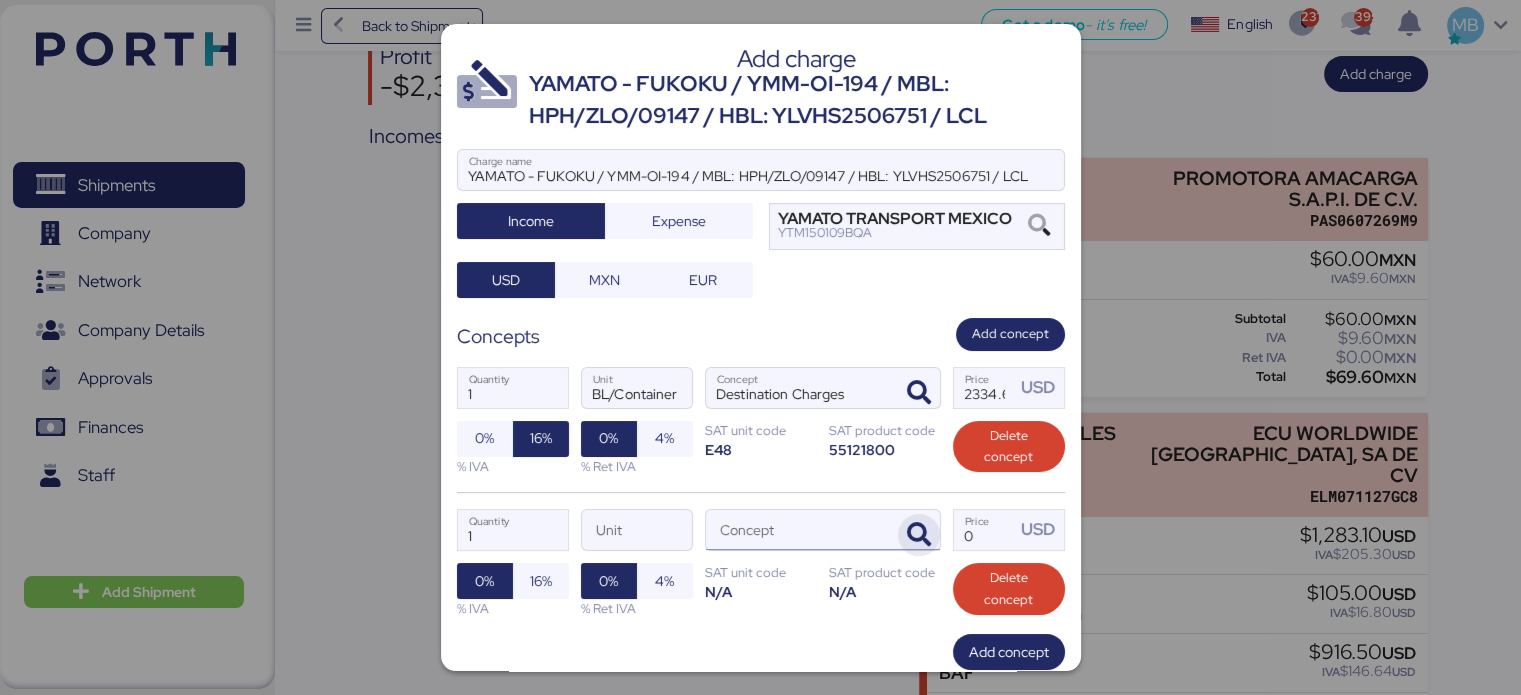 click at bounding box center (919, 535) 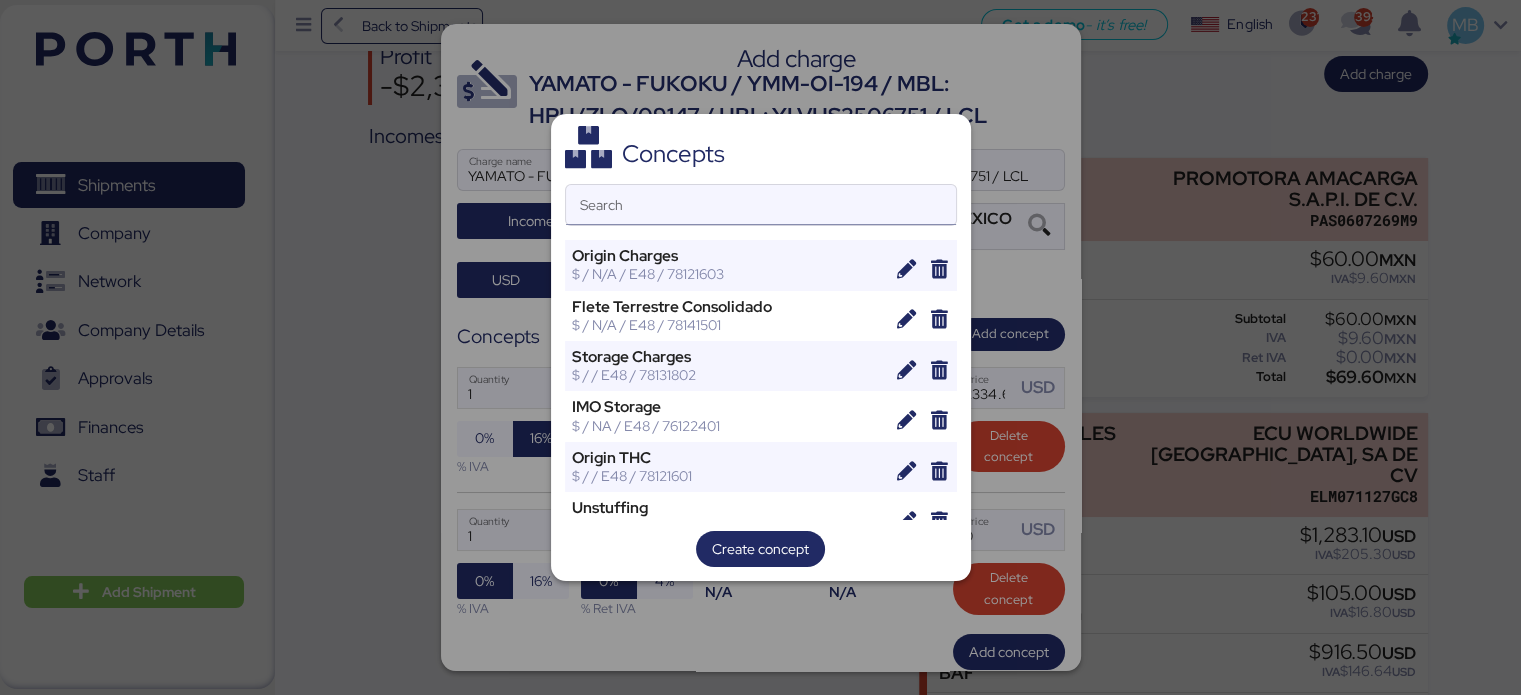 click on "Search" at bounding box center [761, 205] 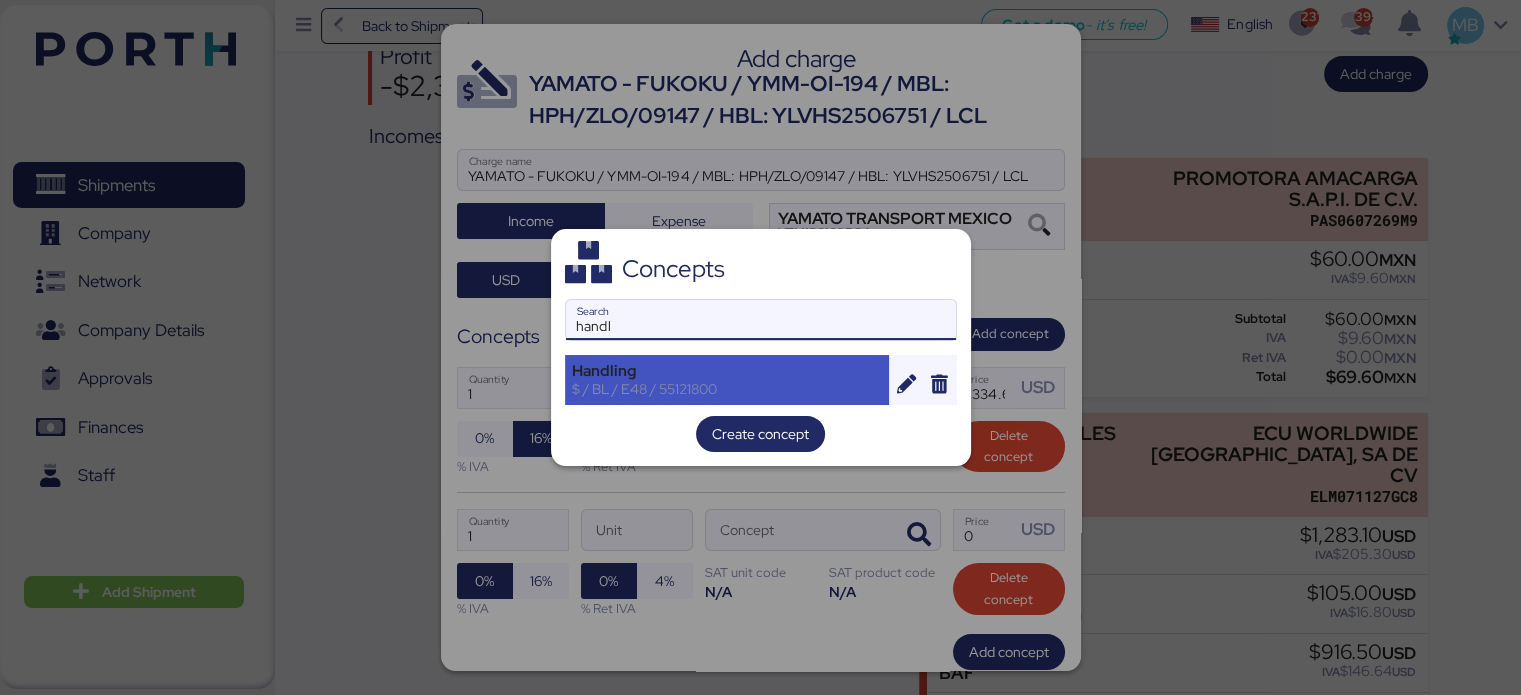 type on "handl" 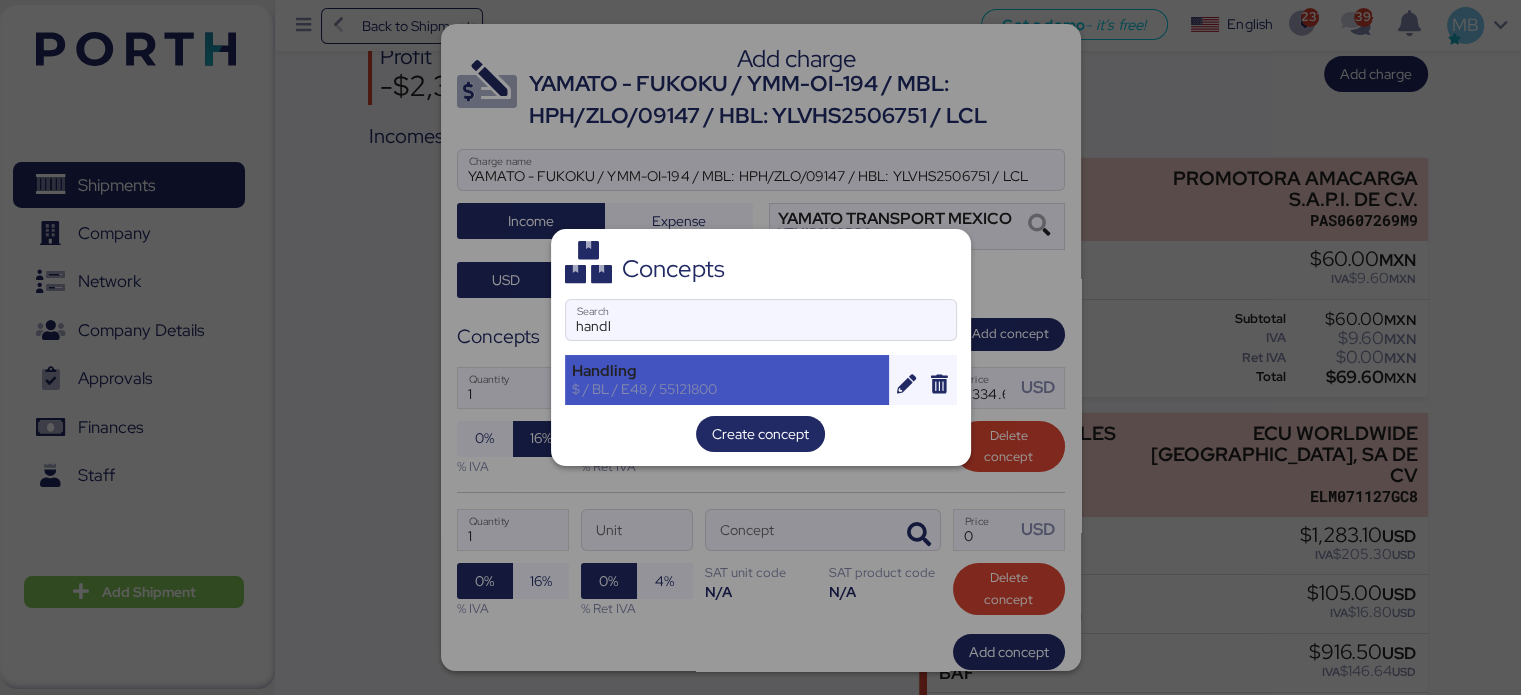 click on "Handling" at bounding box center (727, 371) 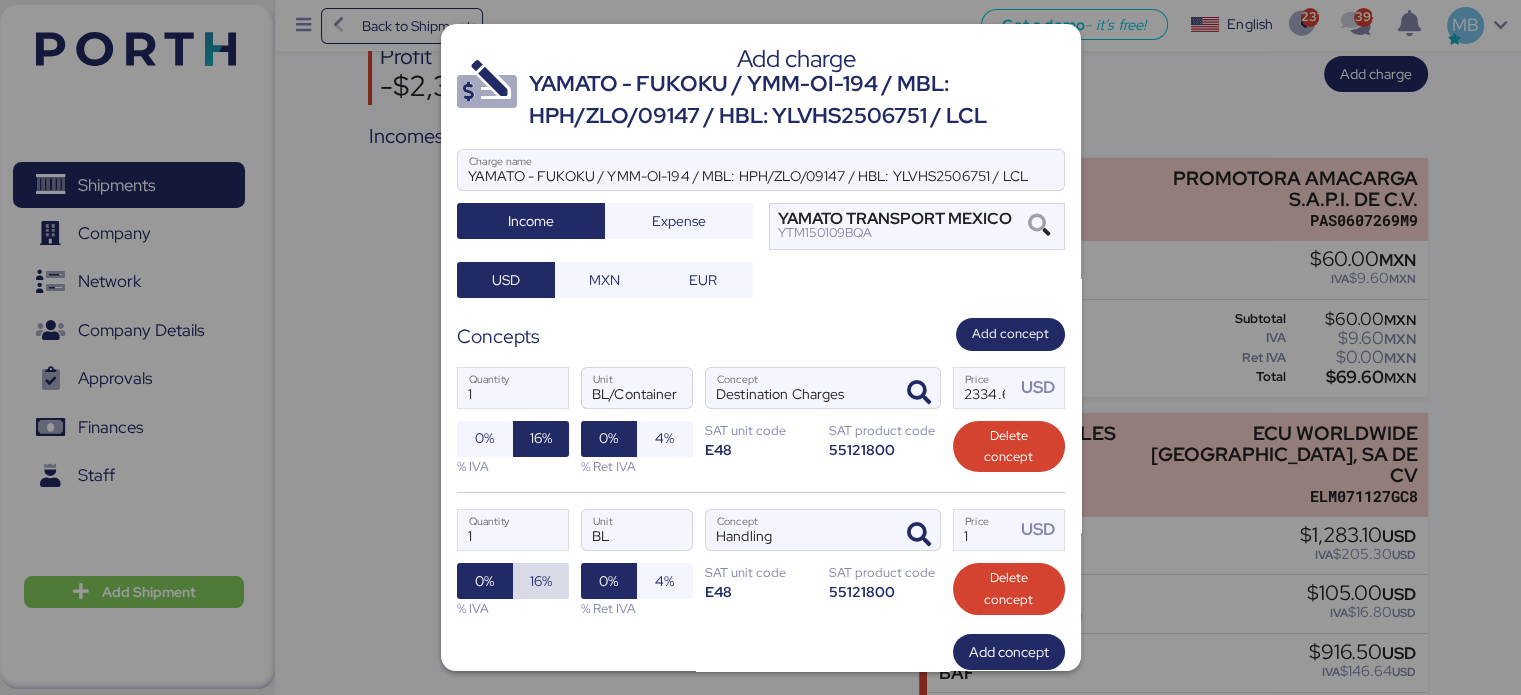 click on "16%" at bounding box center (541, 581) 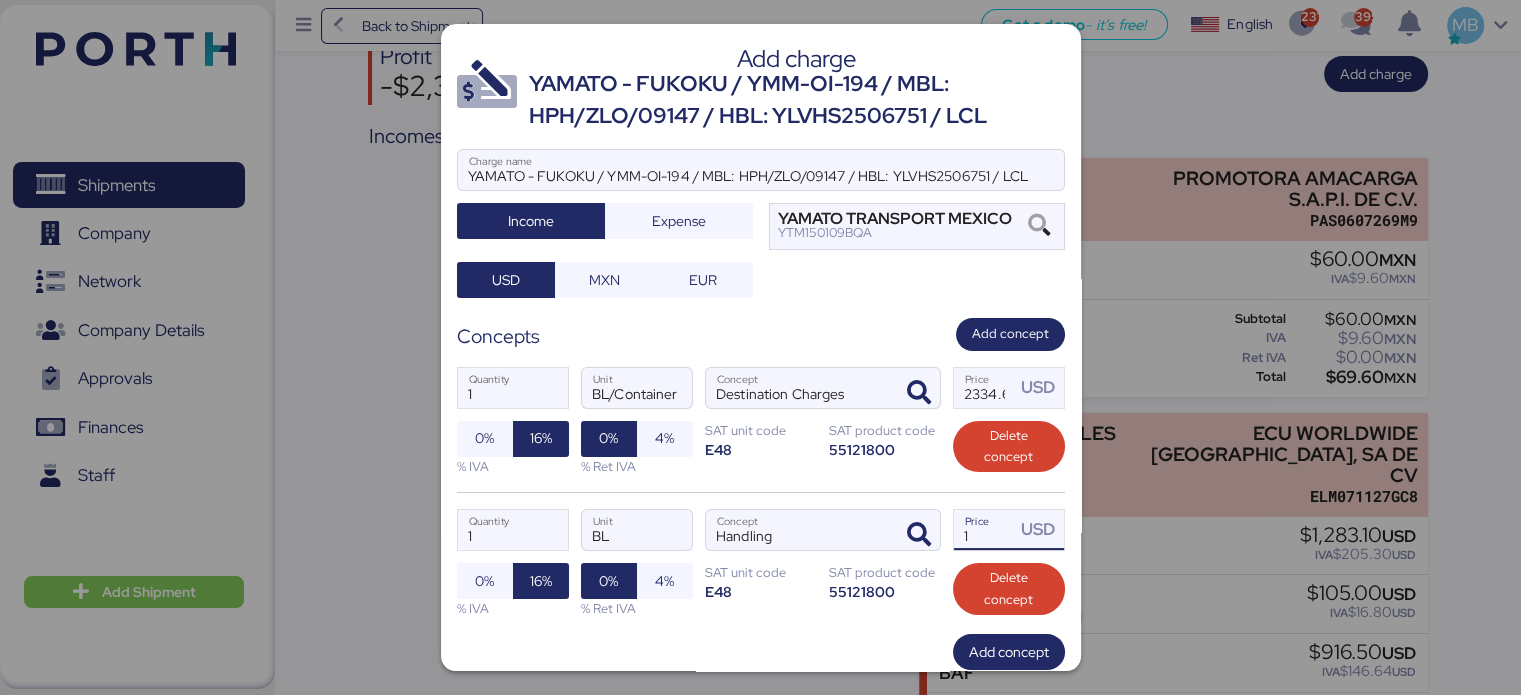 drag, startPoint x: 967, startPoint y: 527, endPoint x: 858, endPoint y: 506, distance: 111.0045 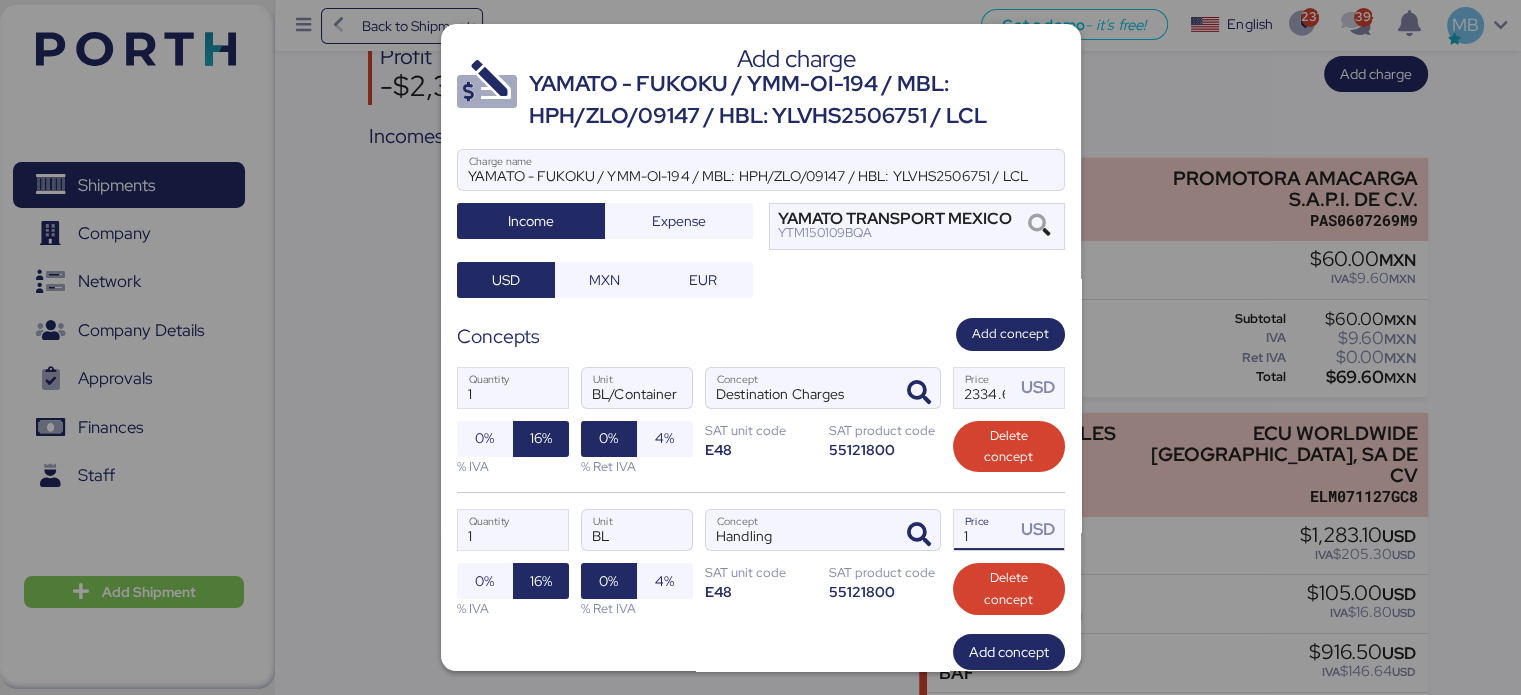 click on "1 Quantity BL Unit Handling Concept   1 Price USD 0% 16% % IVA 0% 4% % Ret IVA SAT unit code E48 SAT product code 55121800 Delete concept" at bounding box center (761, 563) 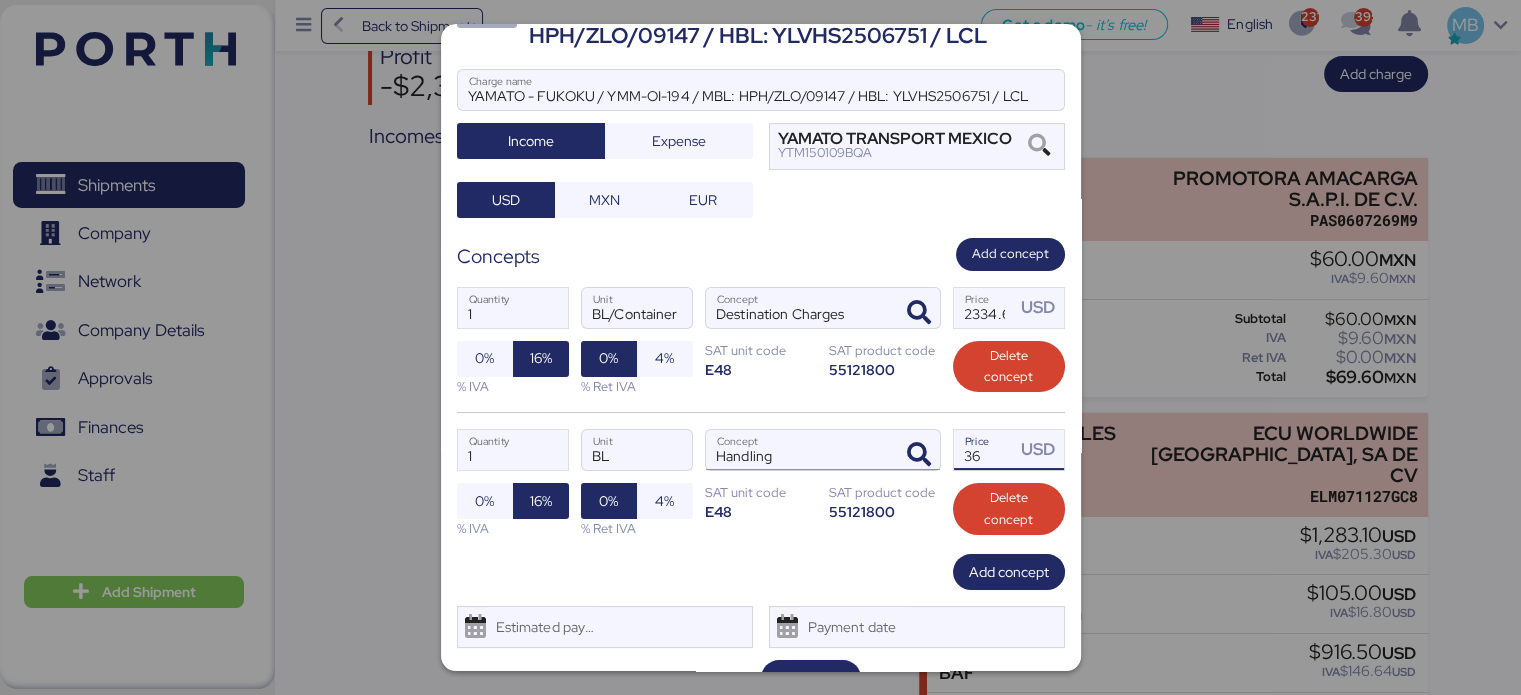 scroll, scrollTop: 118, scrollLeft: 0, axis: vertical 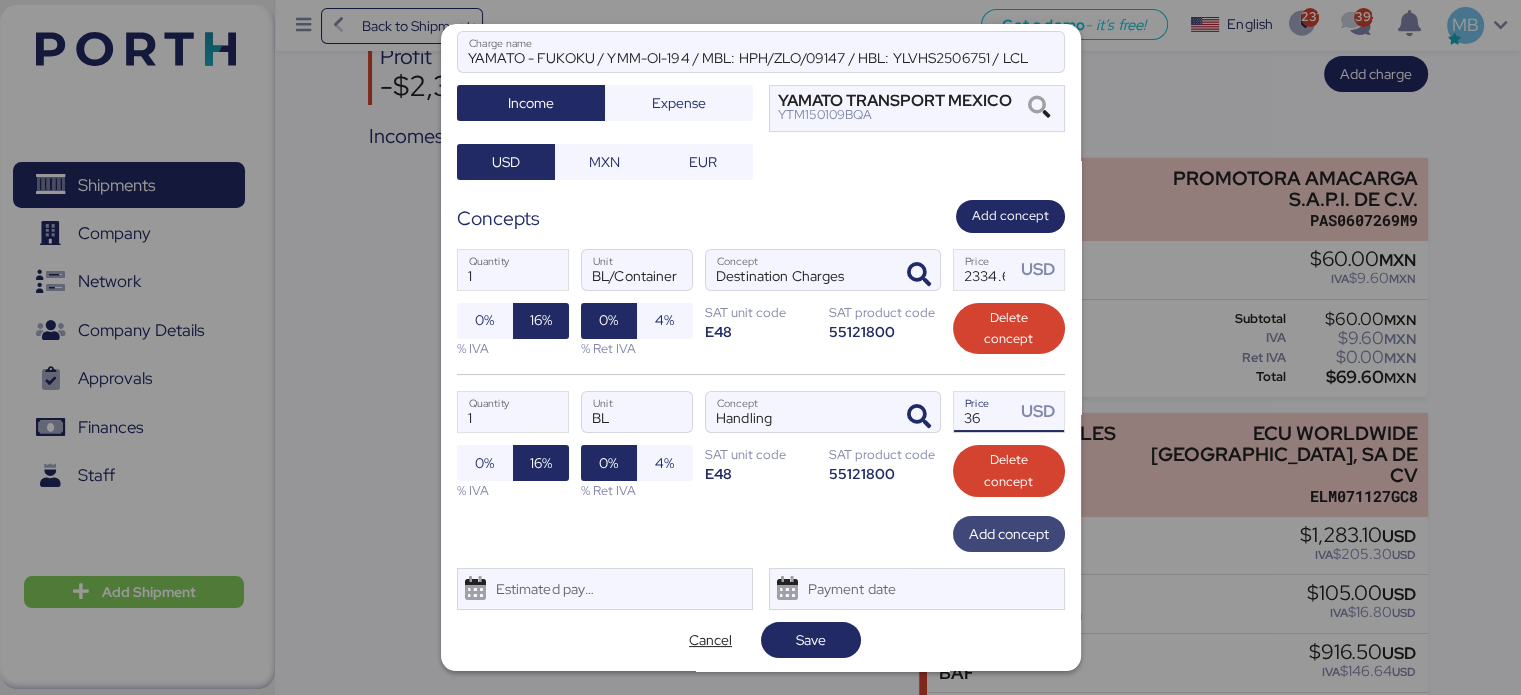 type on "36" 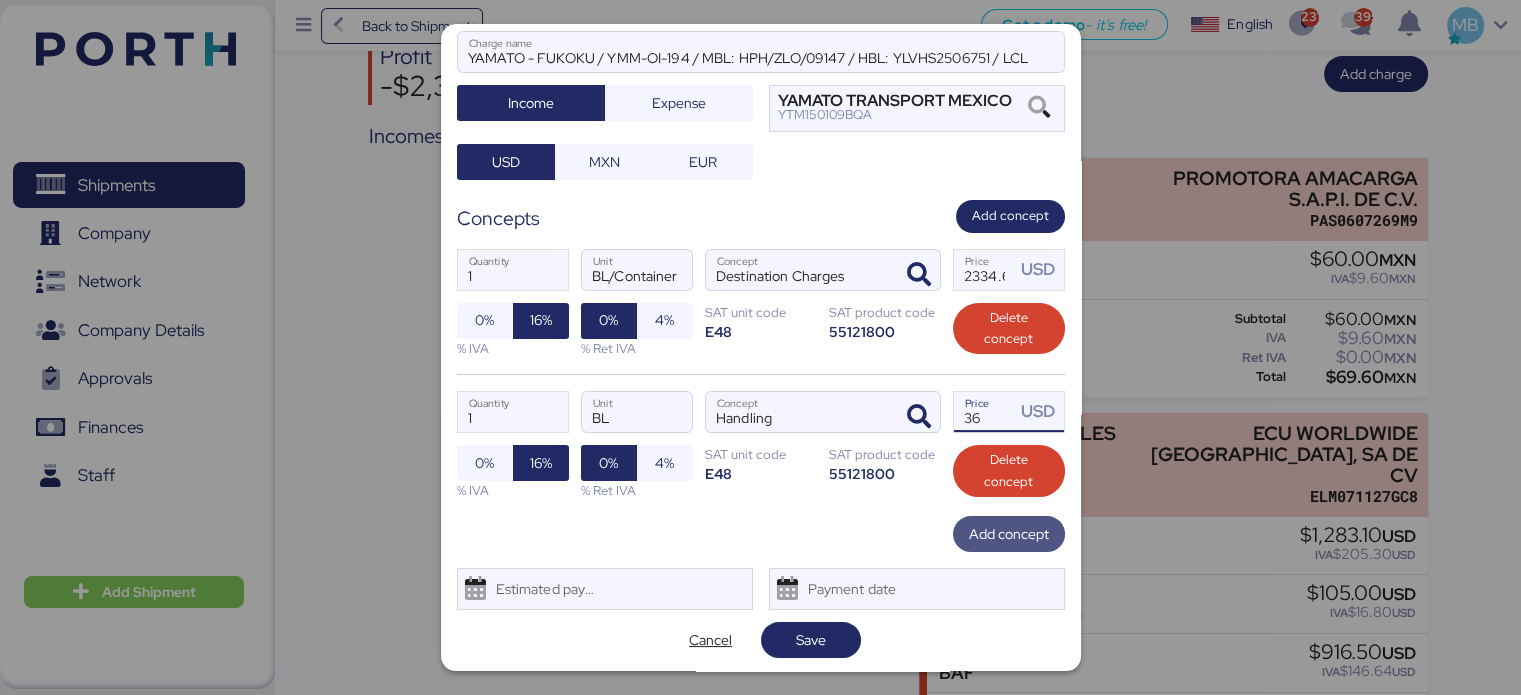click on "Add concept" at bounding box center (1009, 534) 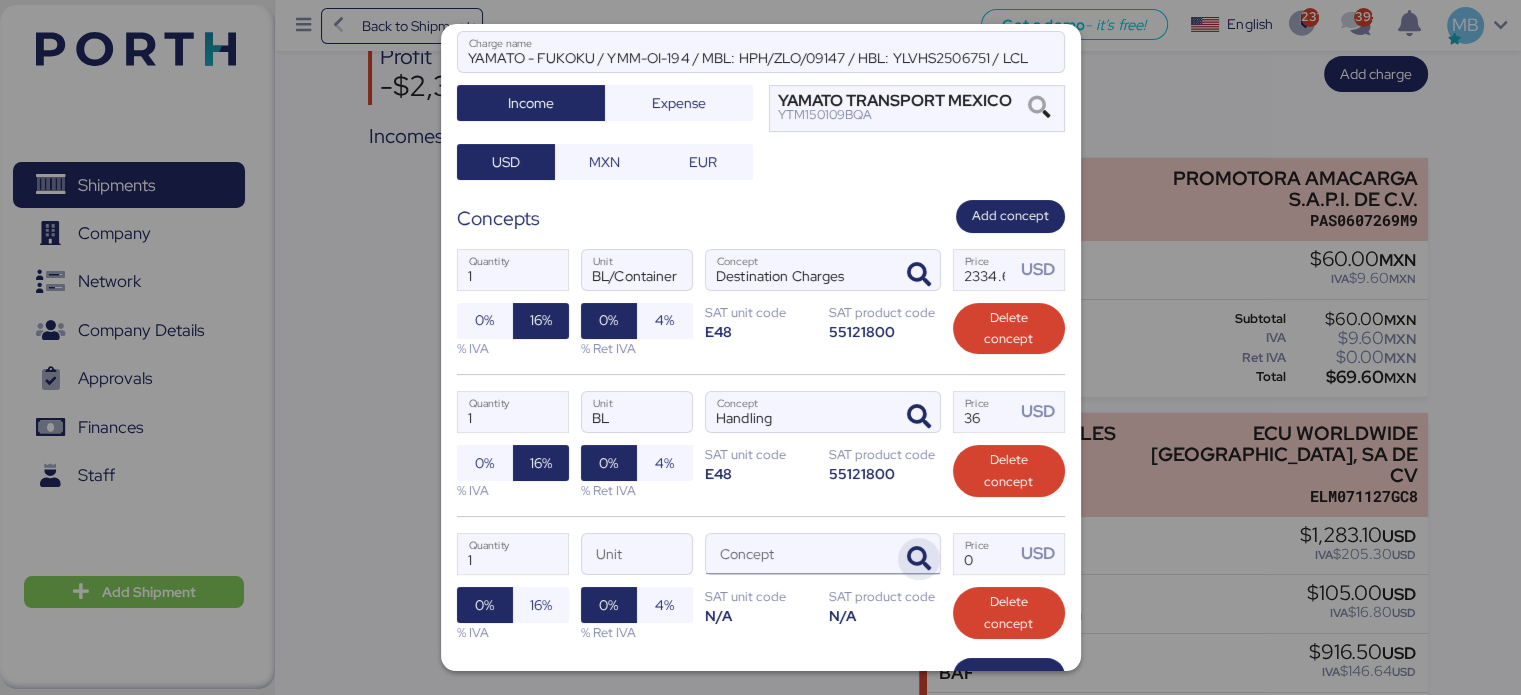 click at bounding box center (919, 559) 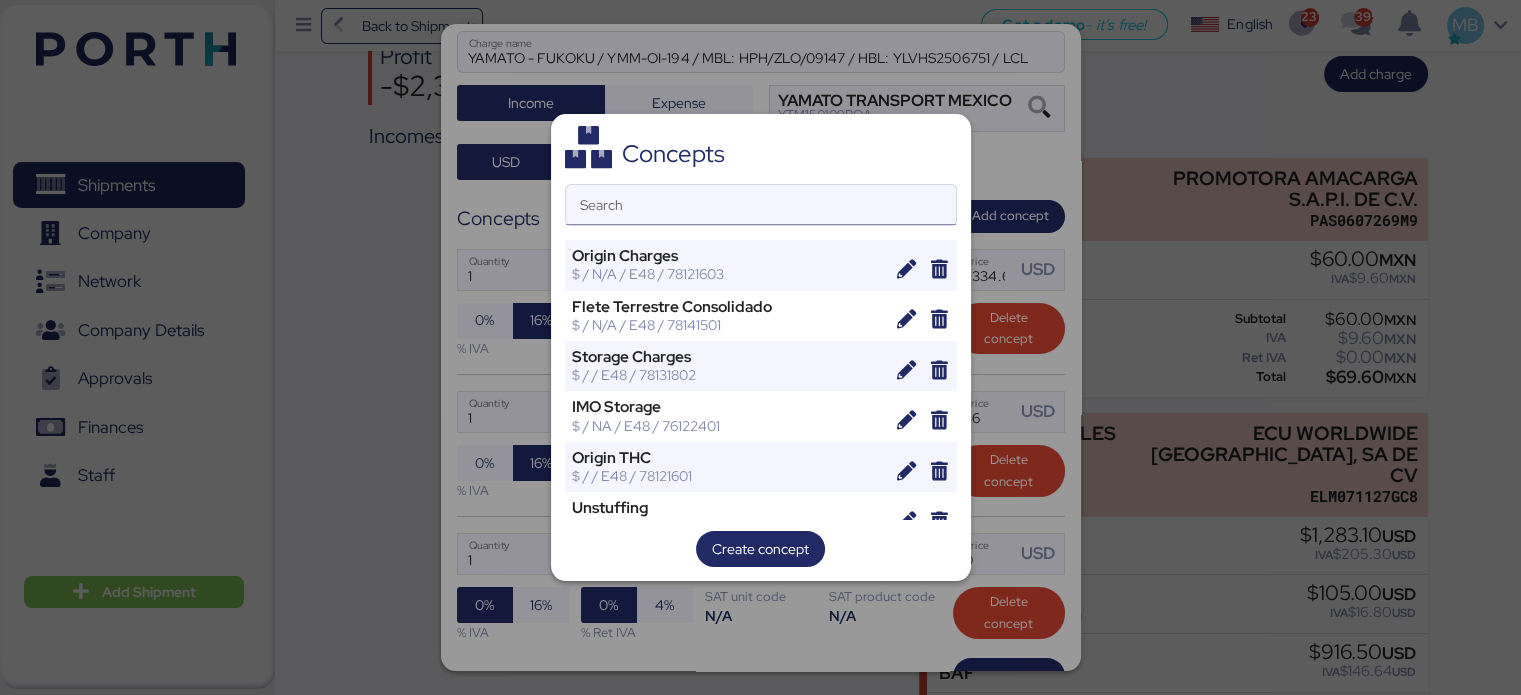 click on "Search" at bounding box center (761, 205) 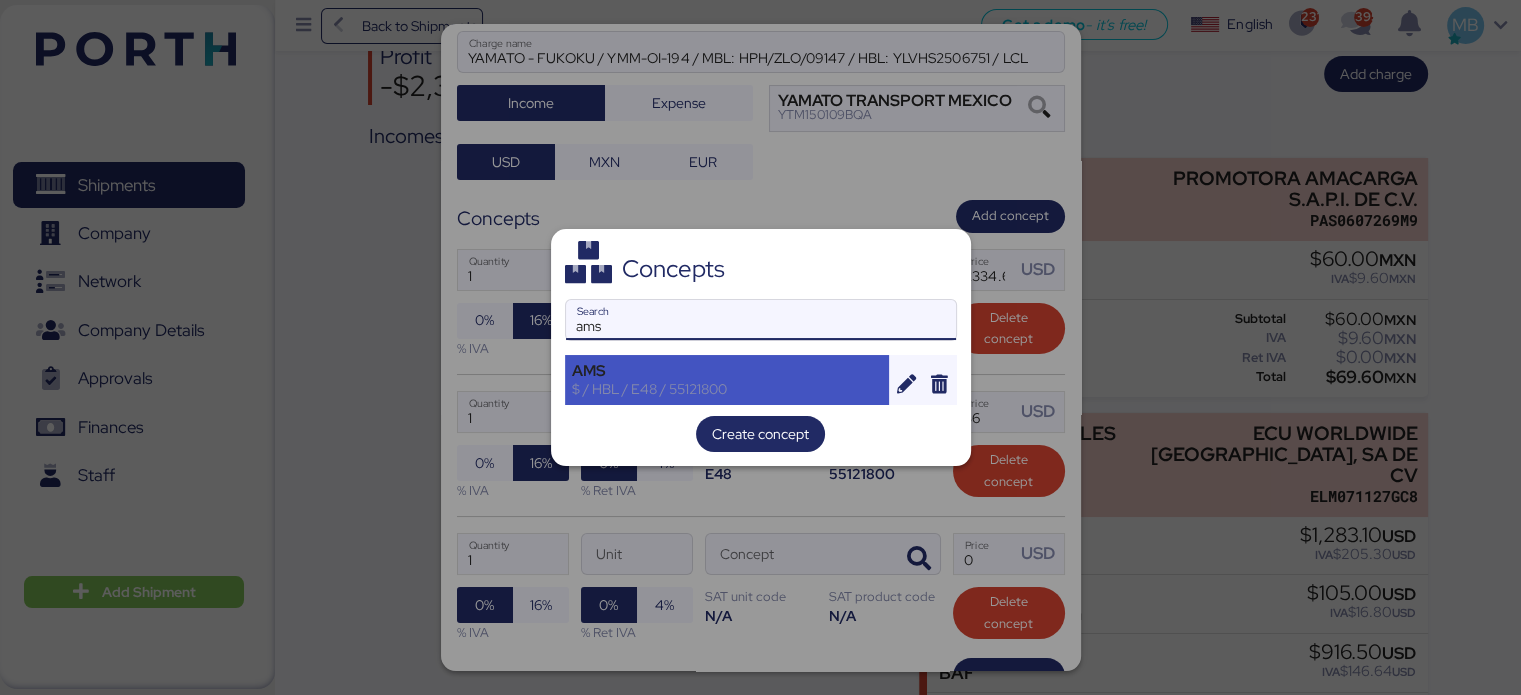 type on "ams" 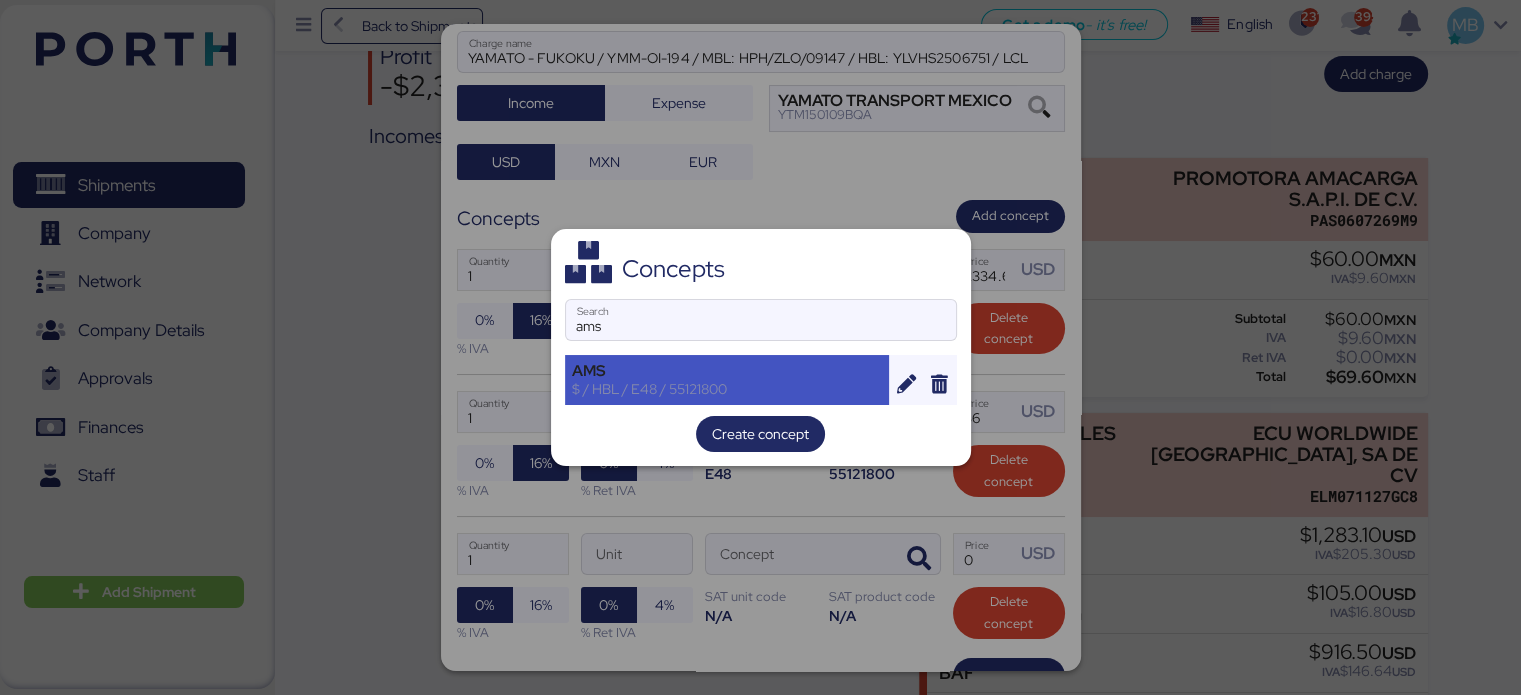 click on "AMS" at bounding box center (727, 371) 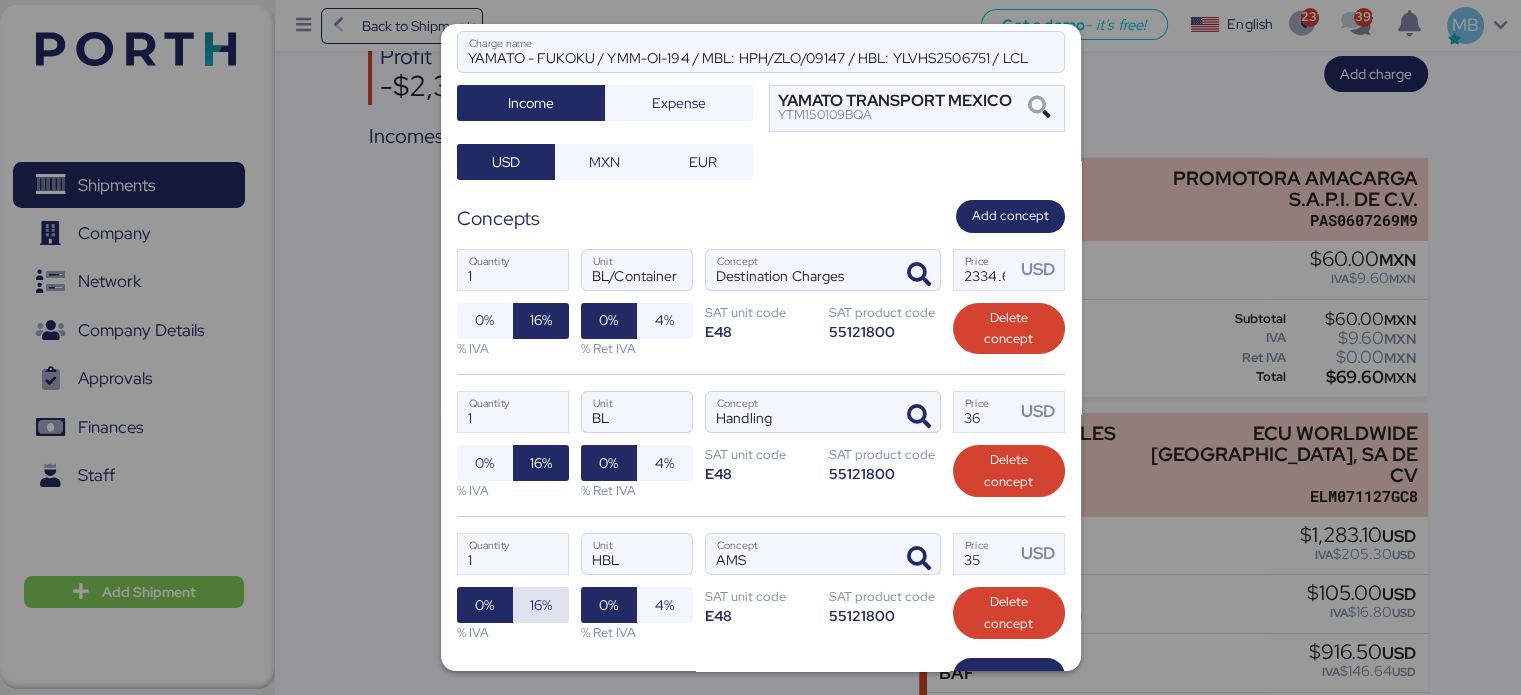 click on "16%" at bounding box center [541, 605] 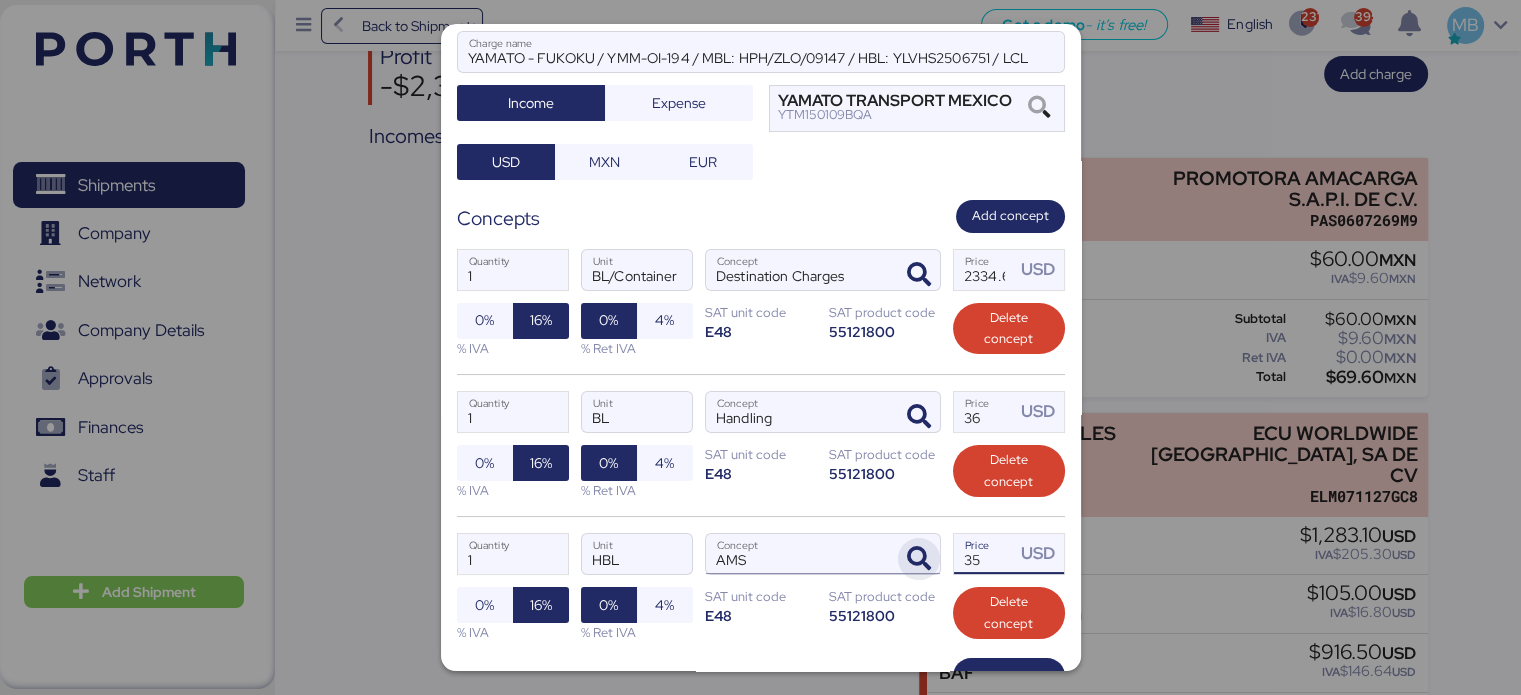 drag, startPoint x: 973, startPoint y: 561, endPoint x: 889, endPoint y: 556, distance: 84.14868 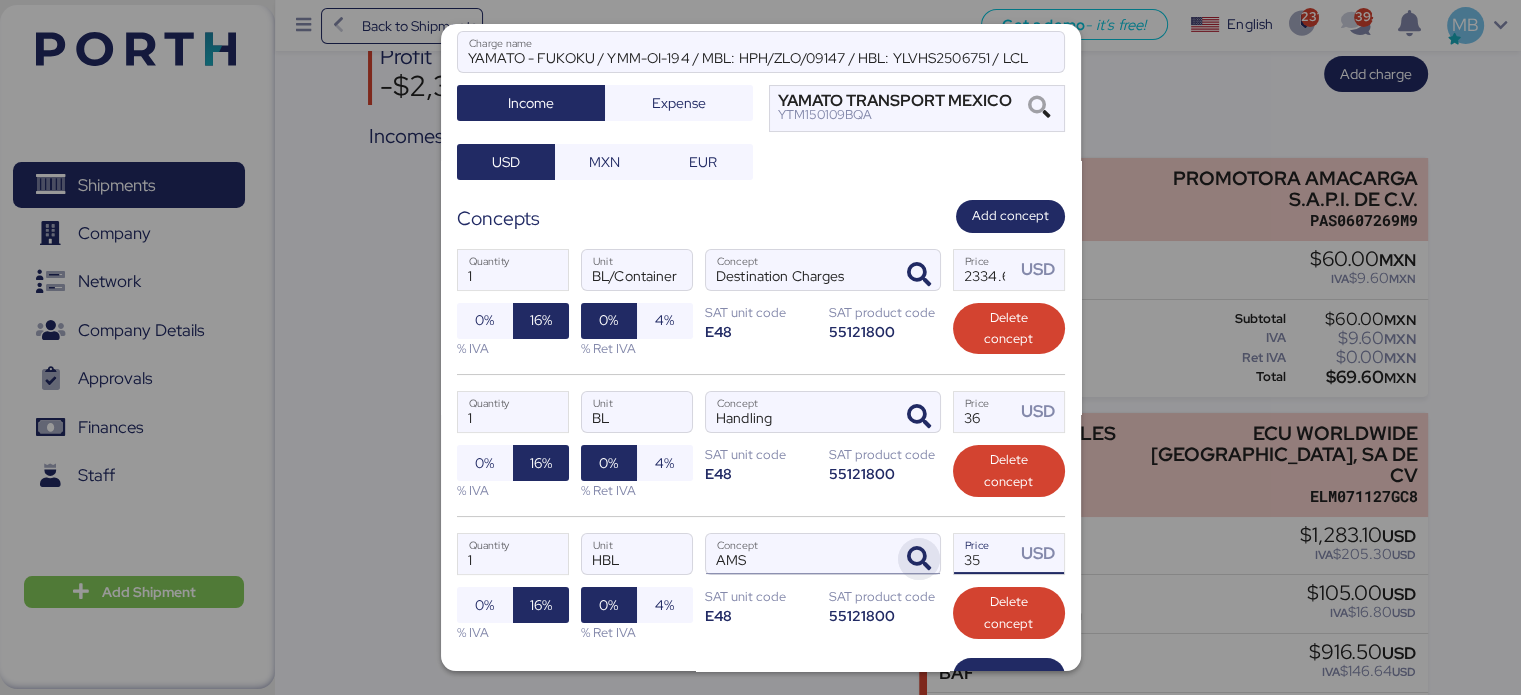 click on "1 Quantity HBL Unit AMS Concept   35 Price USD 0% 16% % IVA 0% 4% % Ret IVA SAT unit code E48 SAT product code 55121800 Delete concept" at bounding box center [761, 587] 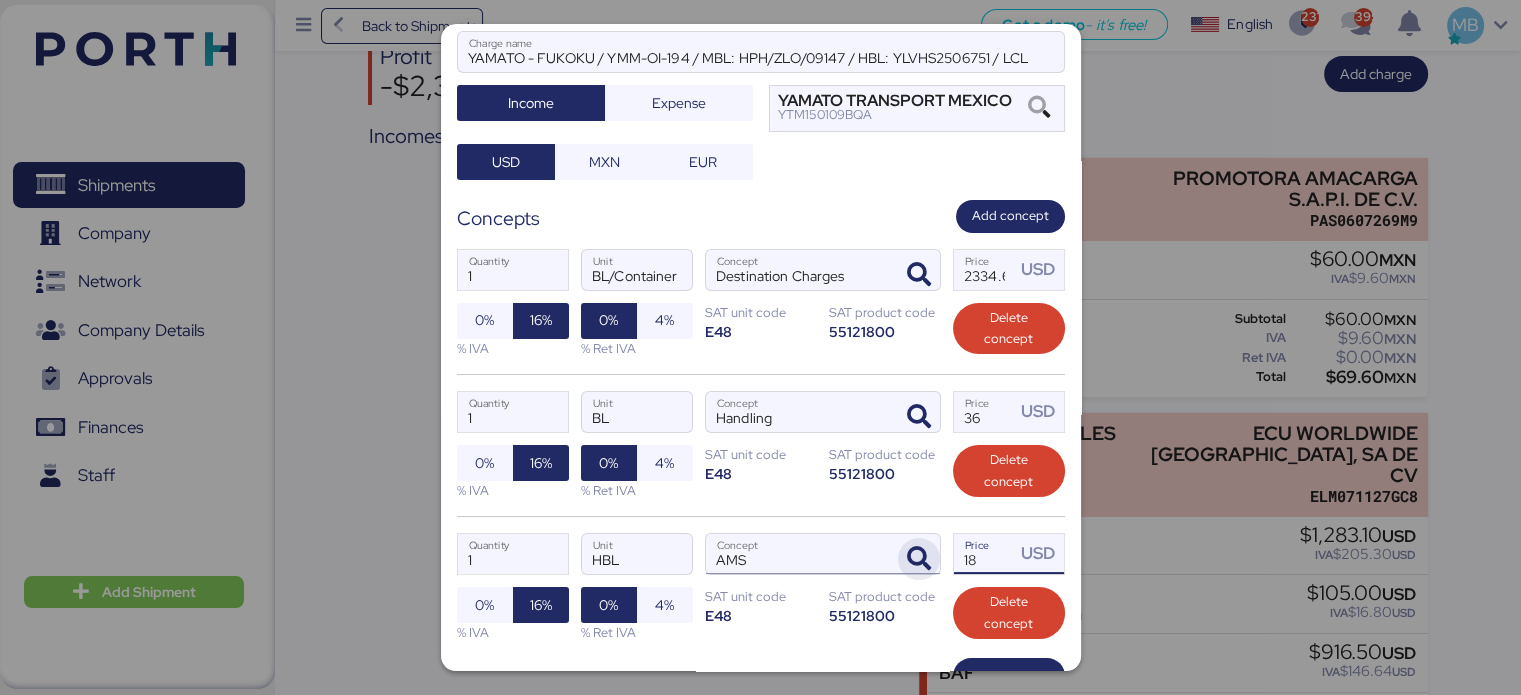type on "18" 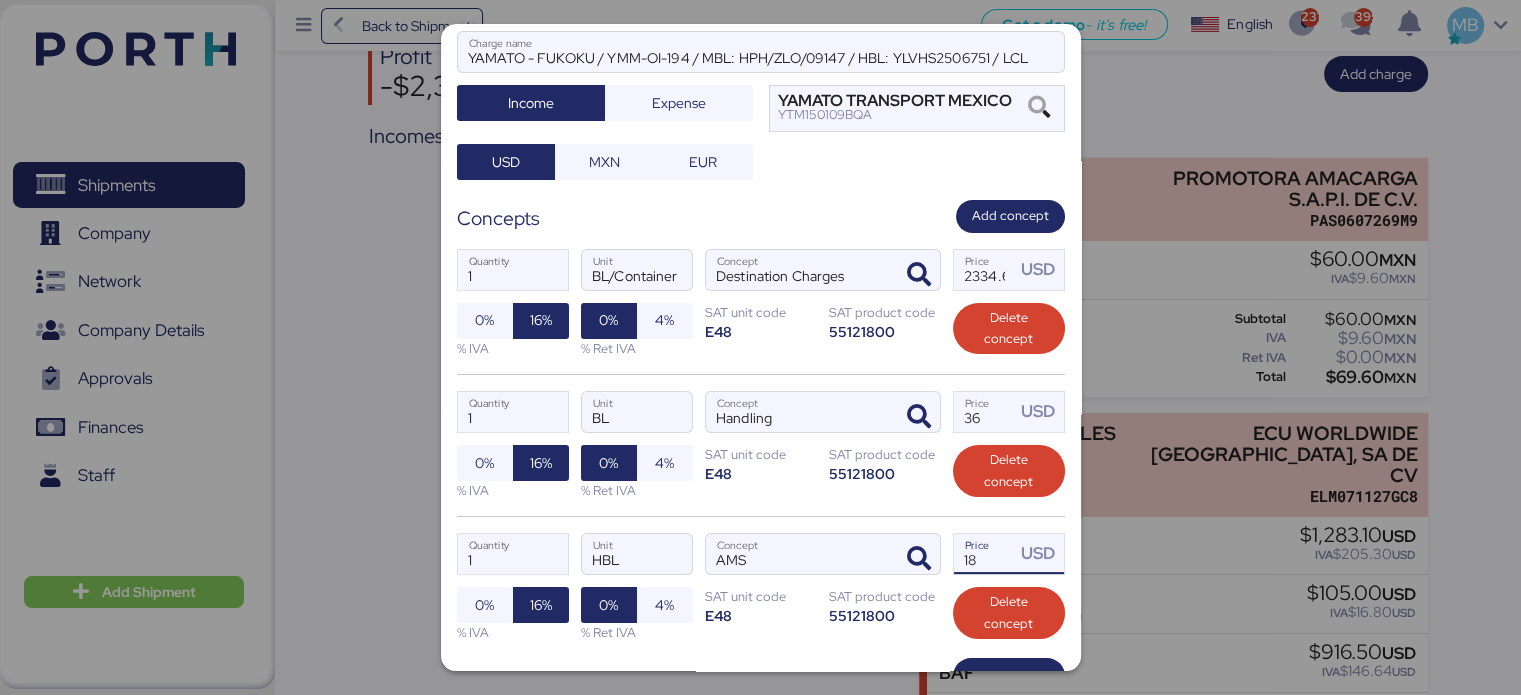 scroll, scrollTop: 260, scrollLeft: 0, axis: vertical 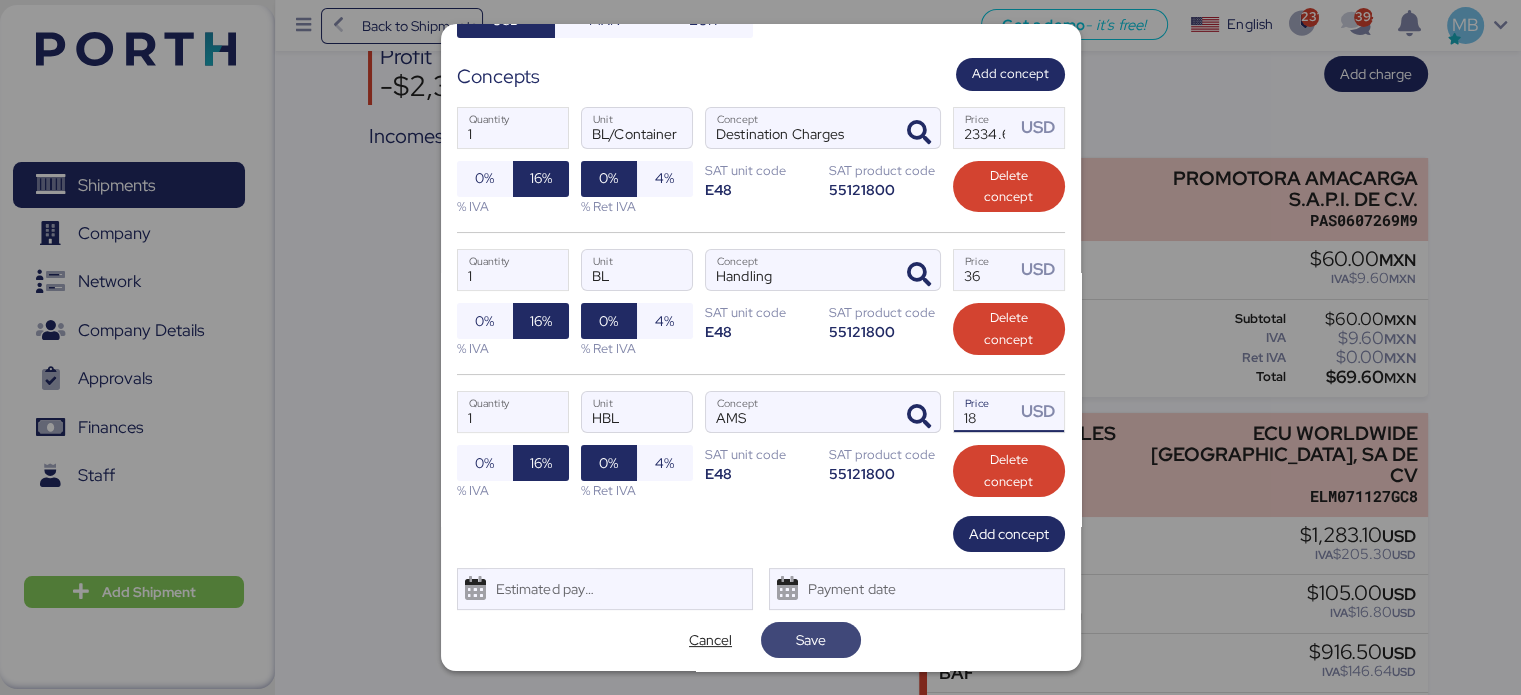 click on "Save" at bounding box center [811, 640] 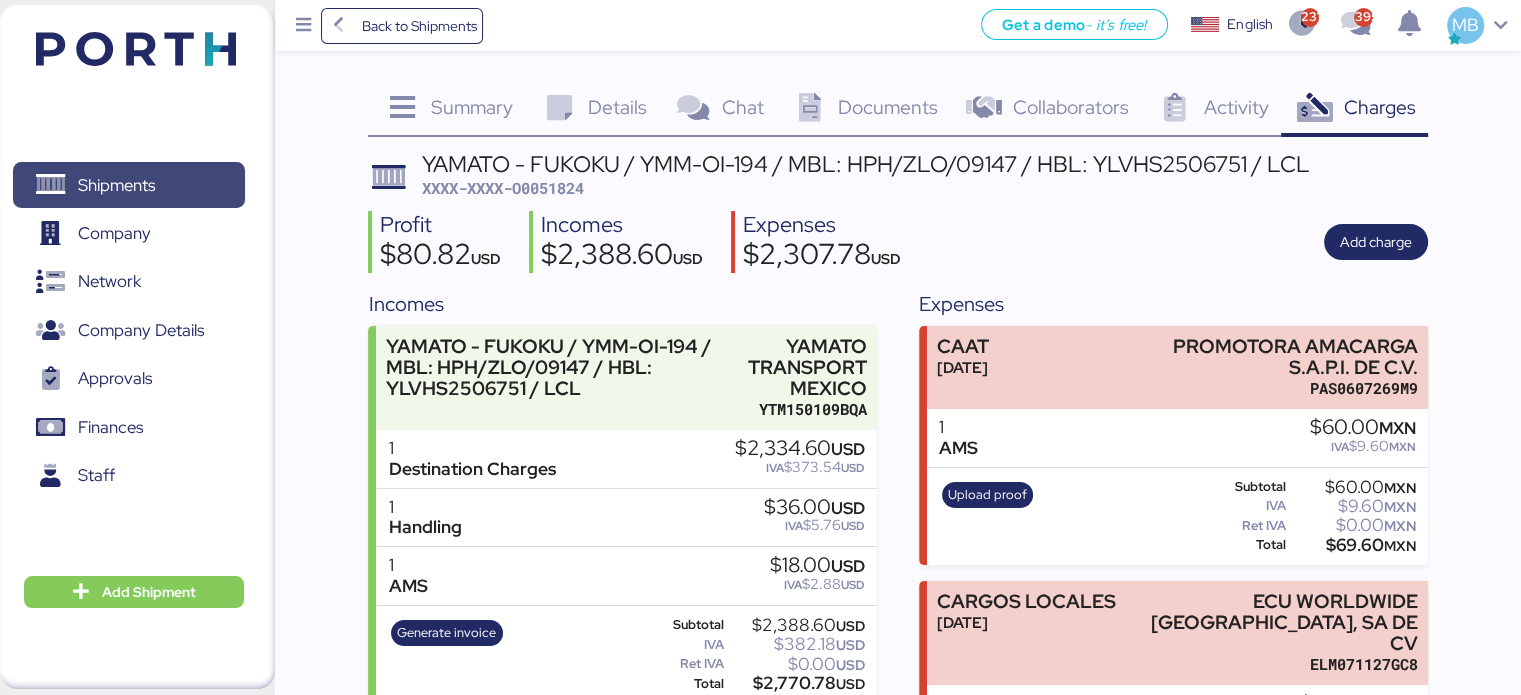 click on "Shipments" at bounding box center (128, 185) 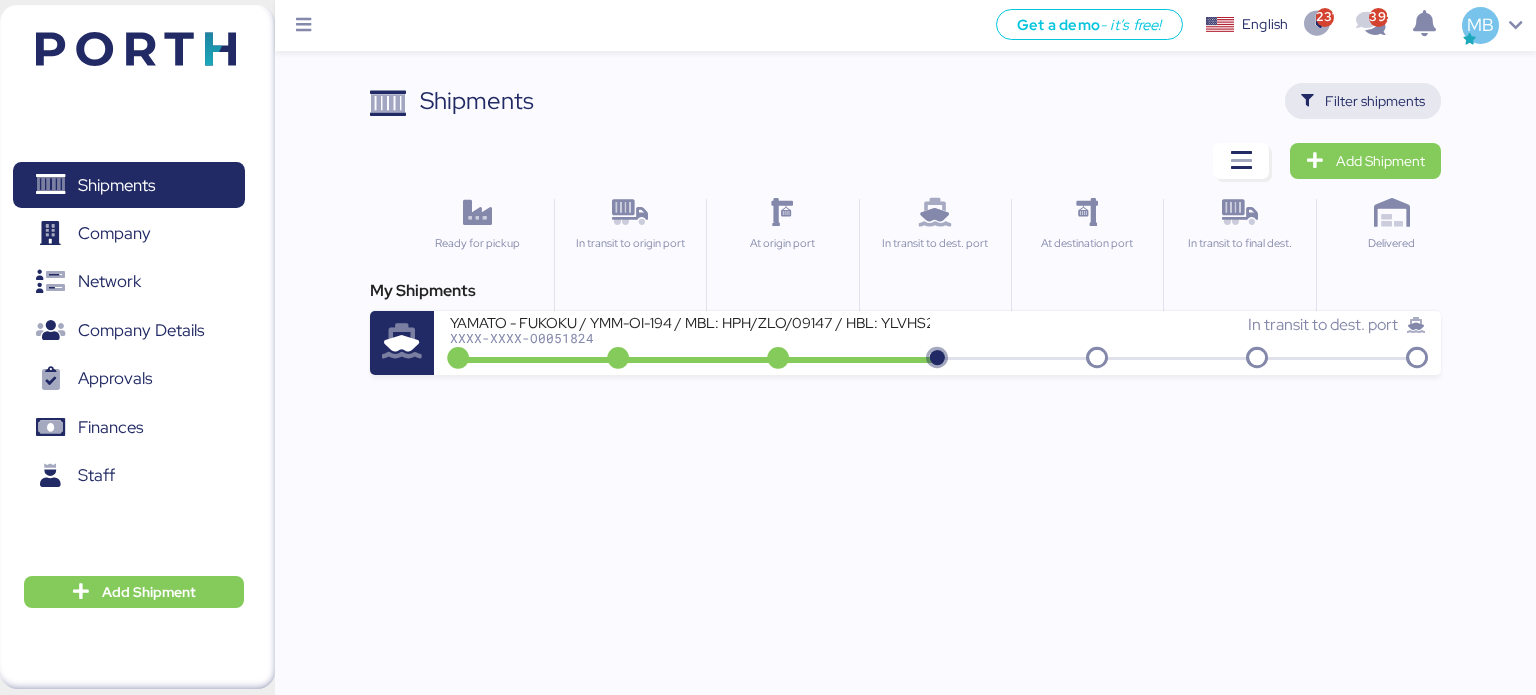 click on "Filter shipments" at bounding box center [1375, 101] 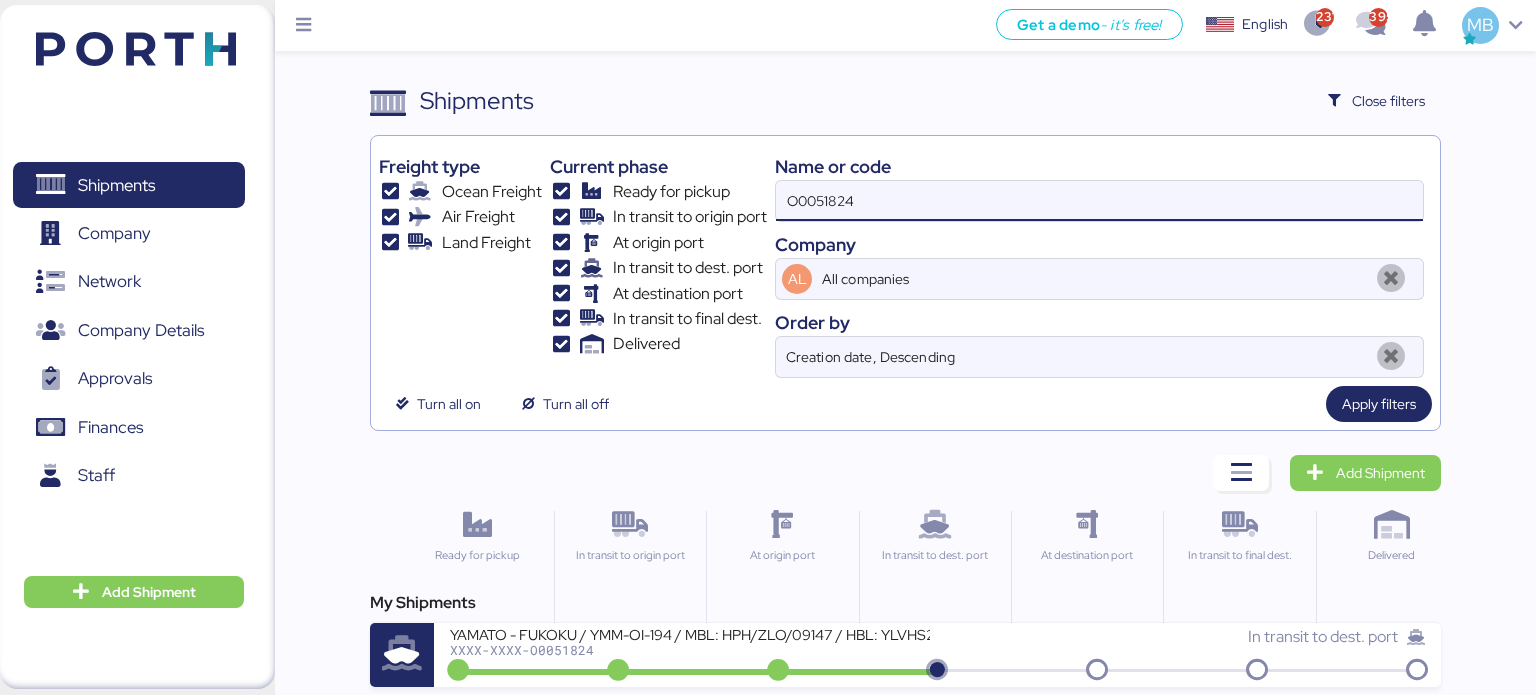 drag, startPoint x: 874, startPoint y: 194, endPoint x: 708, endPoint y: 186, distance: 166.19266 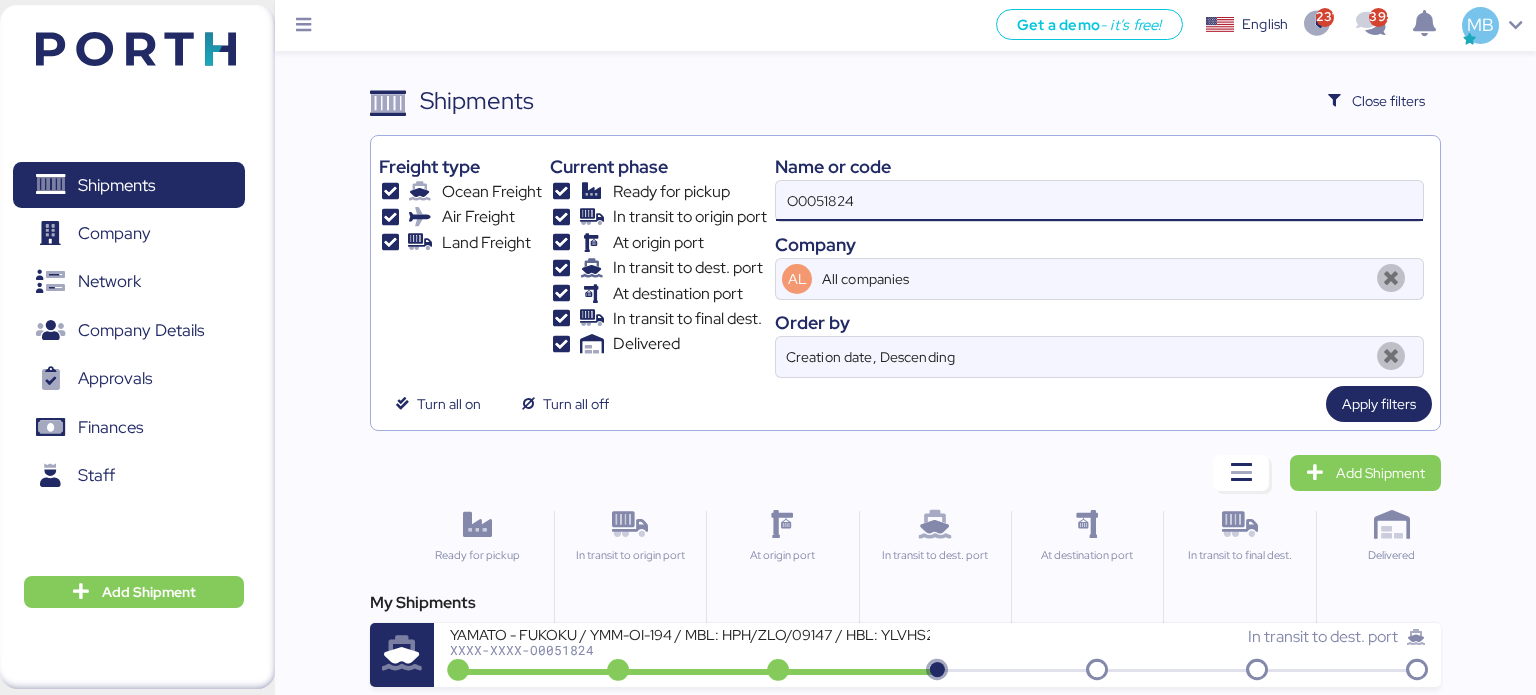 click on "Freight type   Ocean Freight   Air Freight   Land Freight Current phase   Ready for pickup   In transit to origin port   At origin port   In transit to dest. port   At destination port   In transit to final dest.   Delivered Name or code O0051824 Company AL All companies   Order by Creation date, Descending" at bounding box center (906, 261) 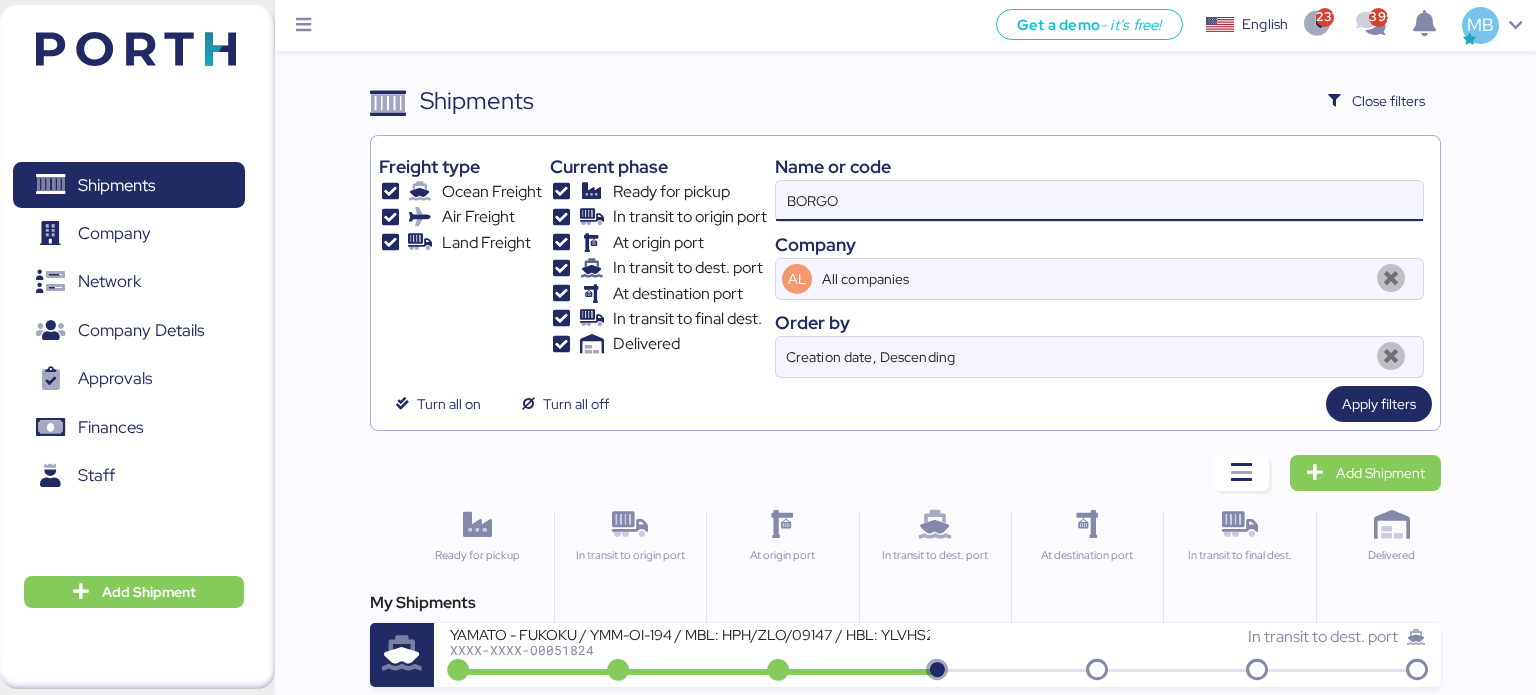type on "BORGO" 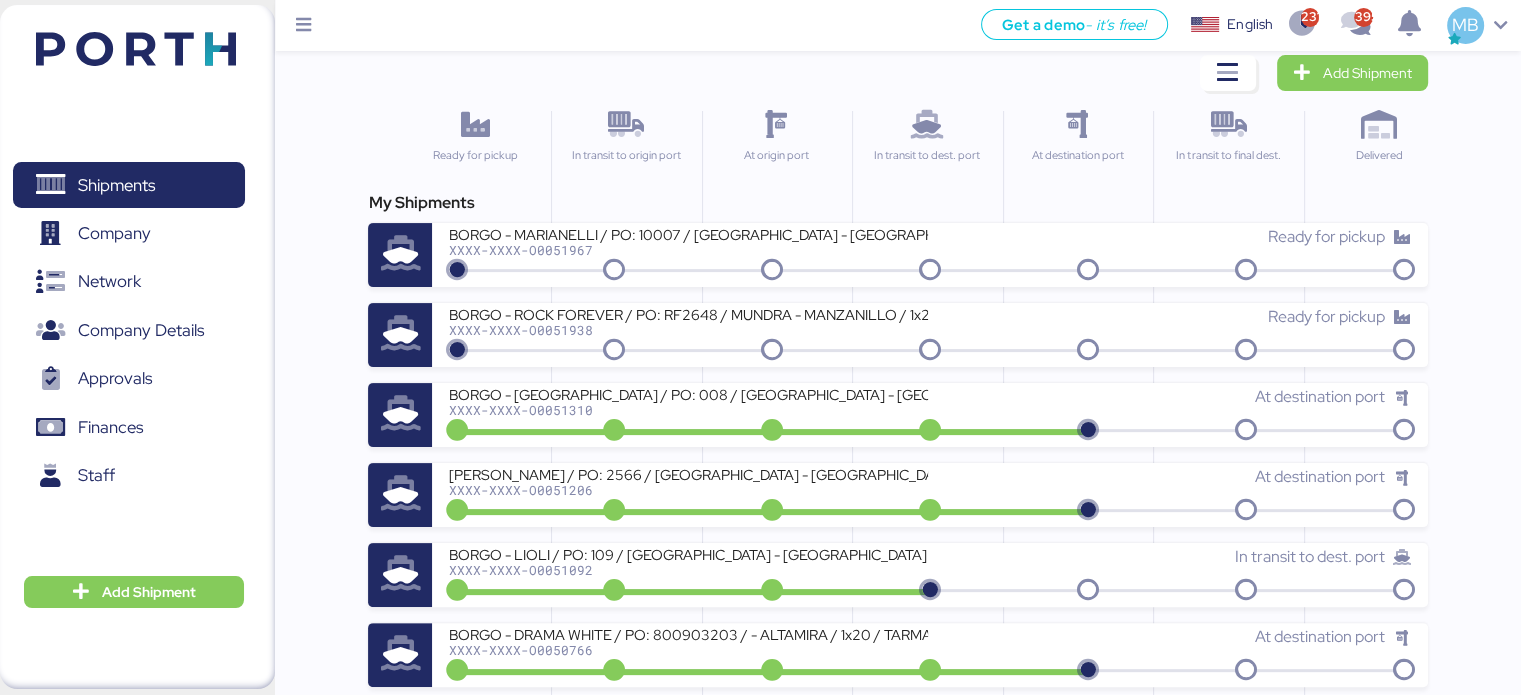 scroll, scrollTop: 200, scrollLeft: 0, axis: vertical 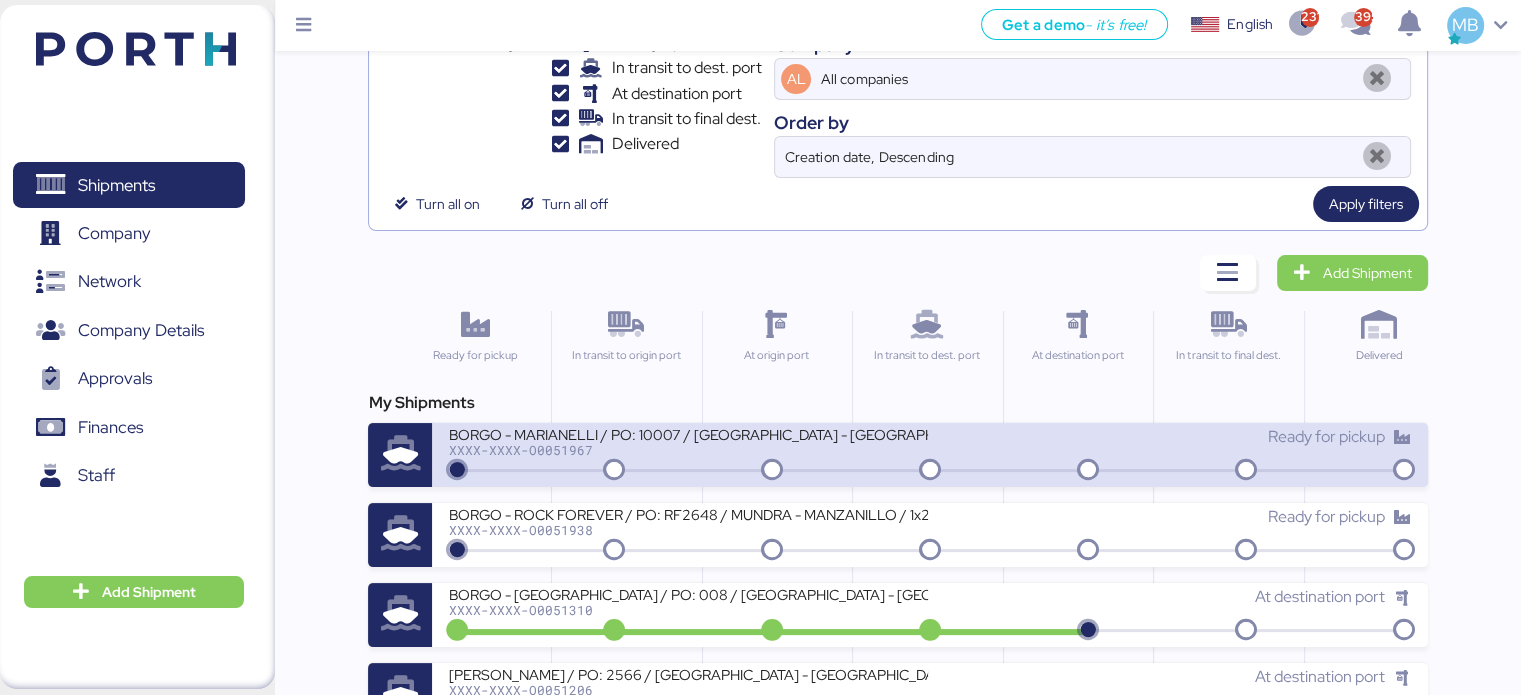 click on "BORGO - MARIANELLI / PO: 10007 / [GEOGRAPHIC_DATA] - [GEOGRAPHIC_DATA] / 1x20' / TARAGO" at bounding box center (688, 433) 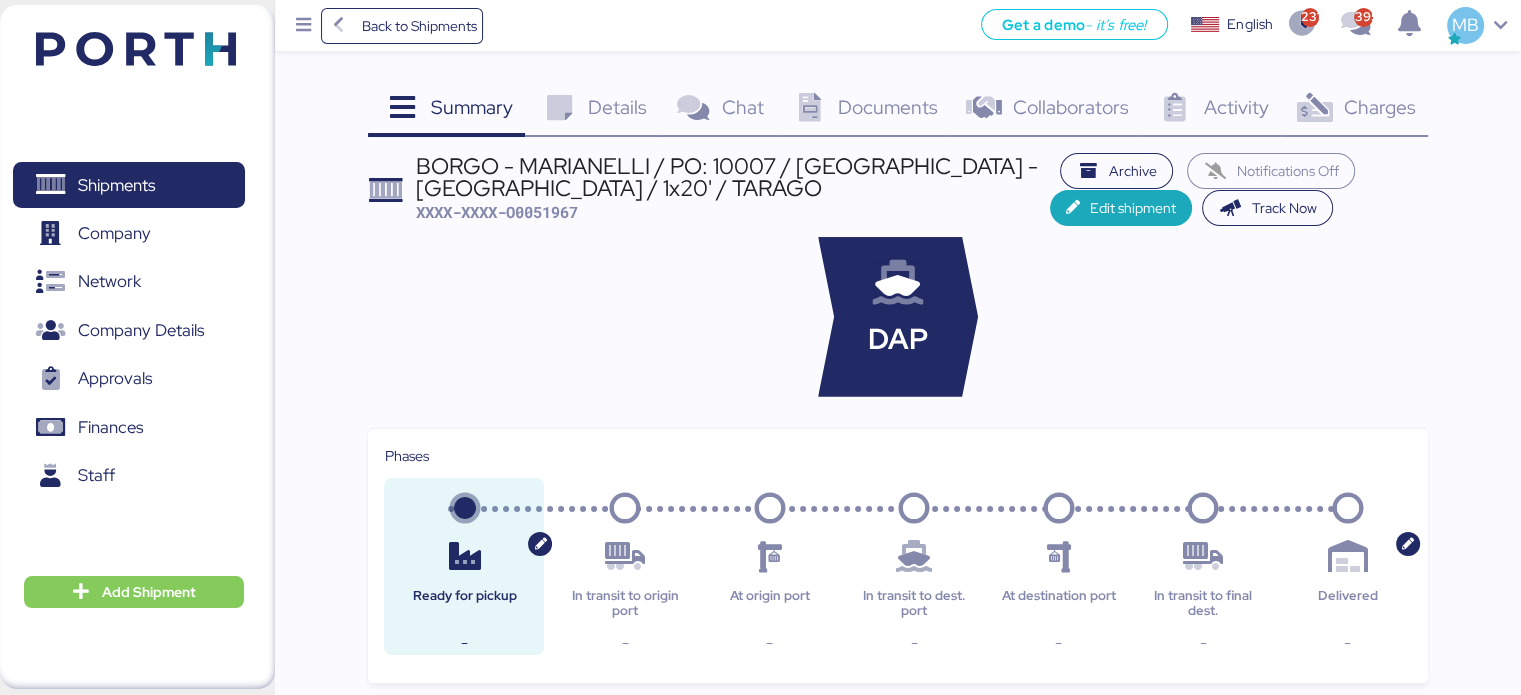 click on "Details" at bounding box center (617, 107) 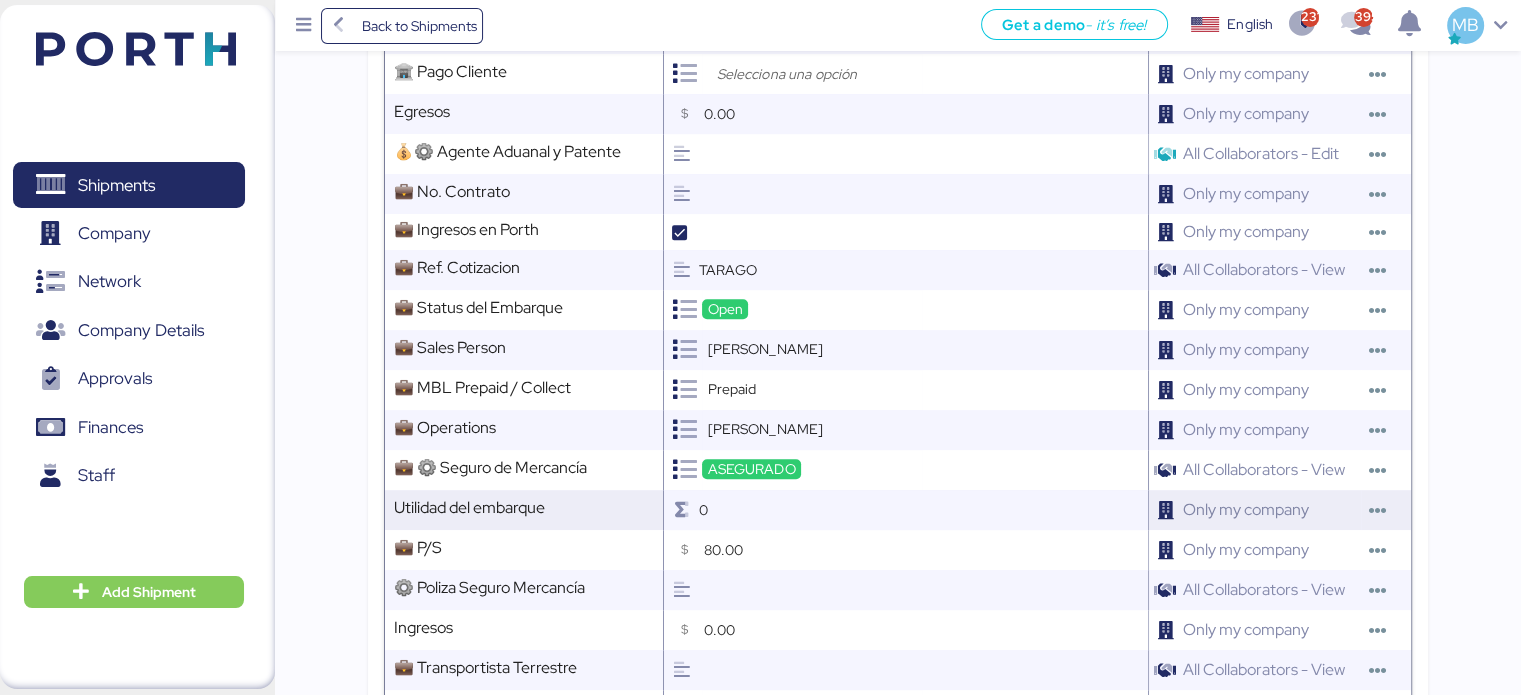 scroll, scrollTop: 1200, scrollLeft: 0, axis: vertical 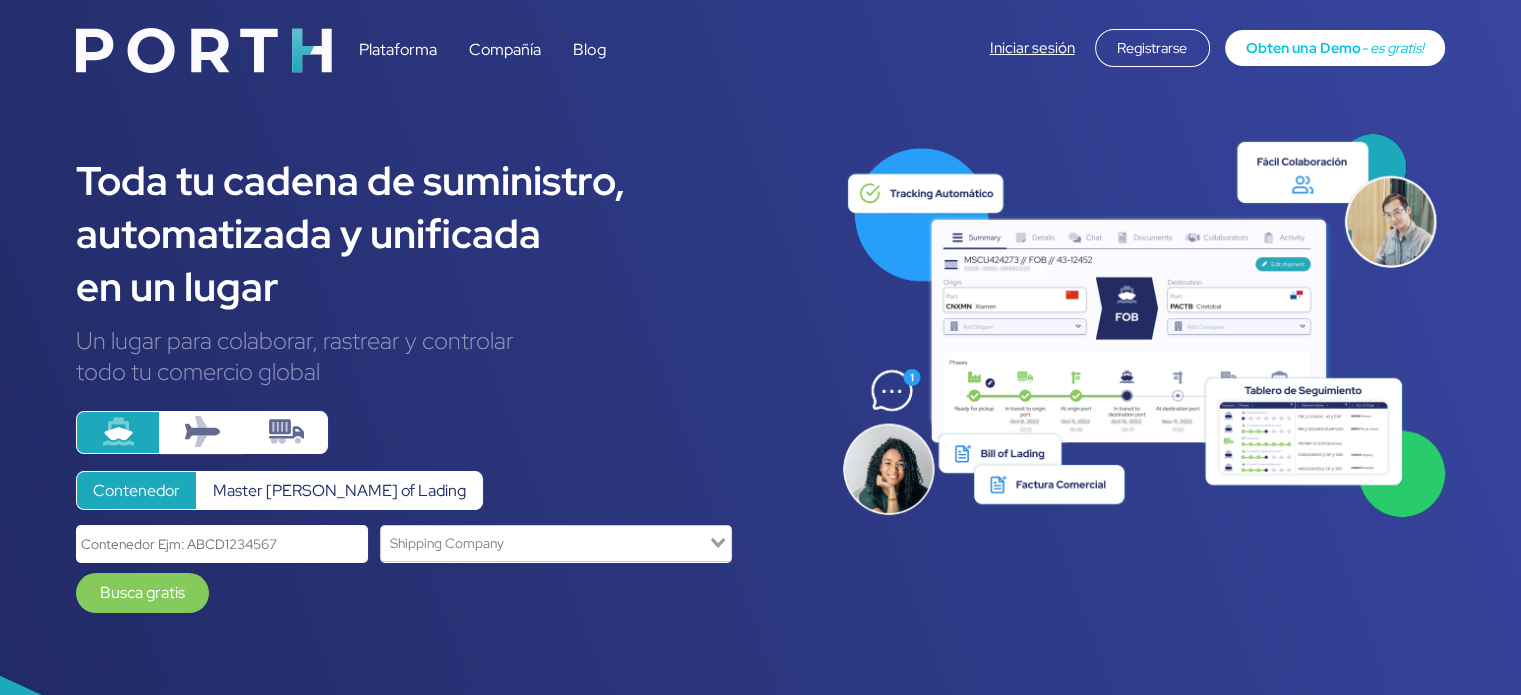 click on "Plataforma Compañía Blog Iniciar sesión Registrarse Obten una Demo  - es gratis!" at bounding box center [760, 45] 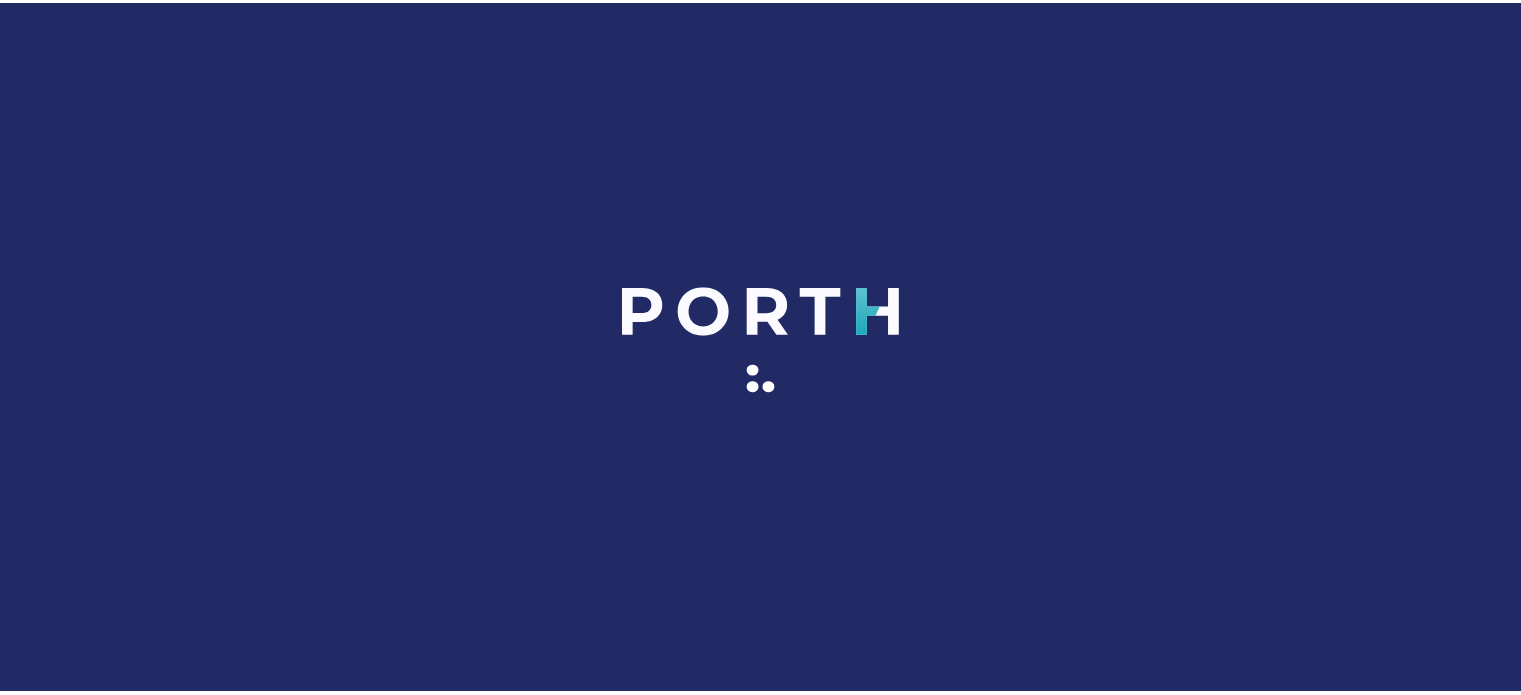 scroll, scrollTop: 0, scrollLeft: 0, axis: both 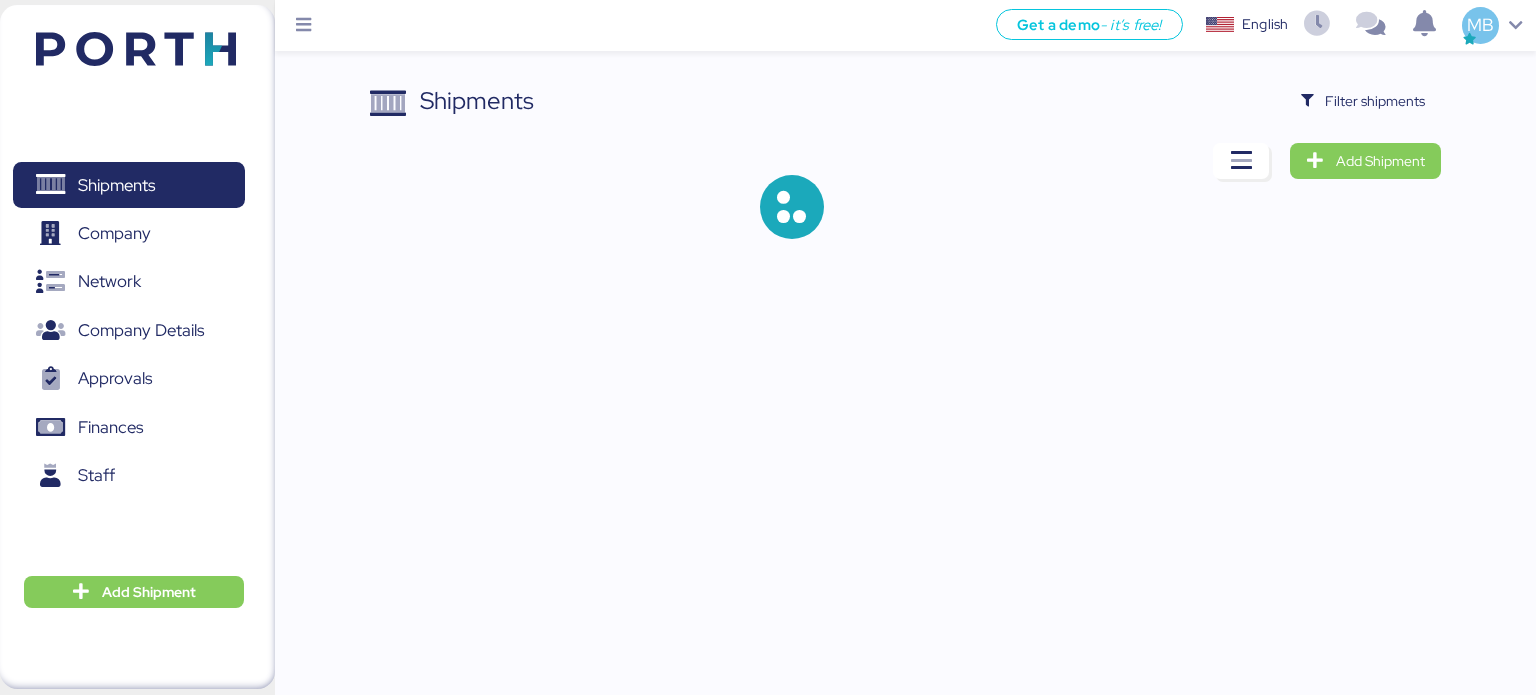 click on "Get a demo  - it’s free! Get a demo  English Inglés English         MB       Shipments 0   Company 0   Network 0   Company Details 0   Approvals 0   Finances 0   Staff 0   Add Shipment   Shipments   Filter shipments     Add Shipment" at bounding box center [768, 347] 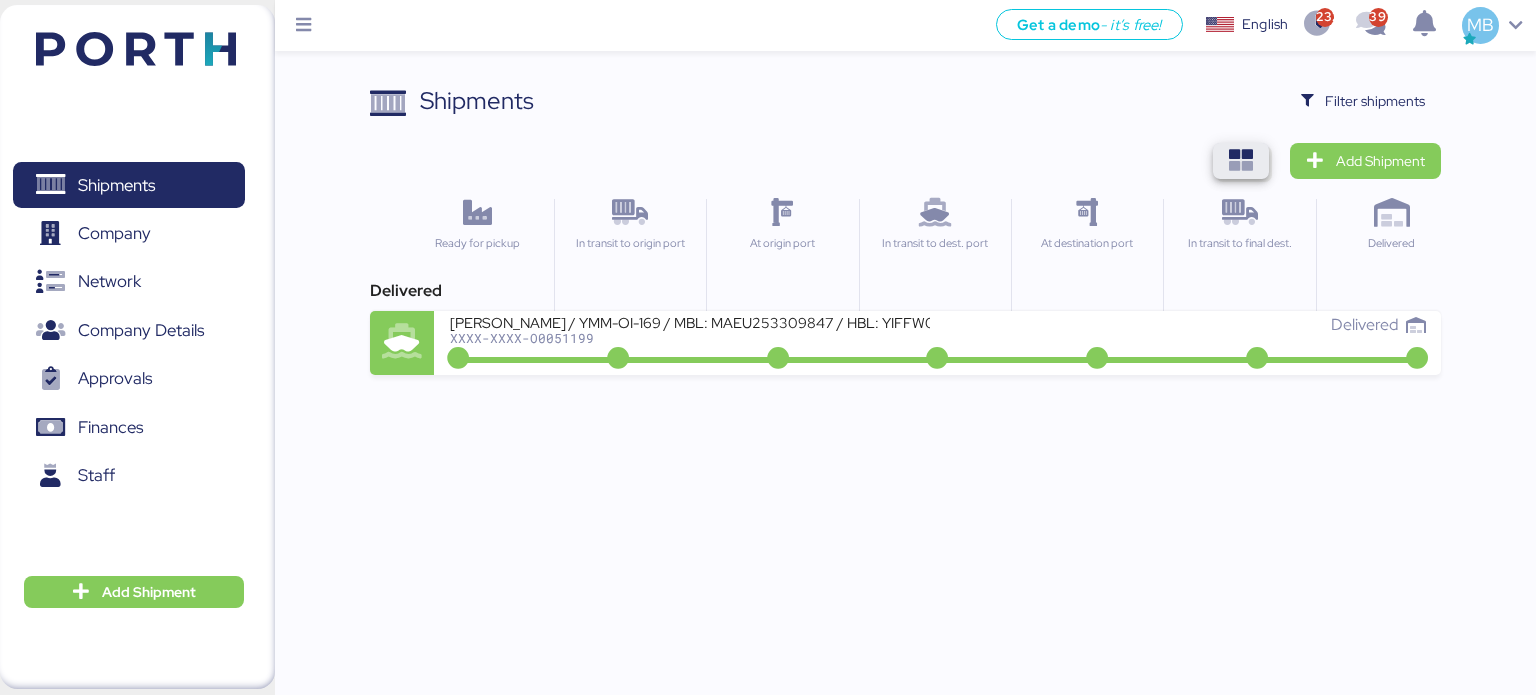 click at bounding box center [1241, 161] 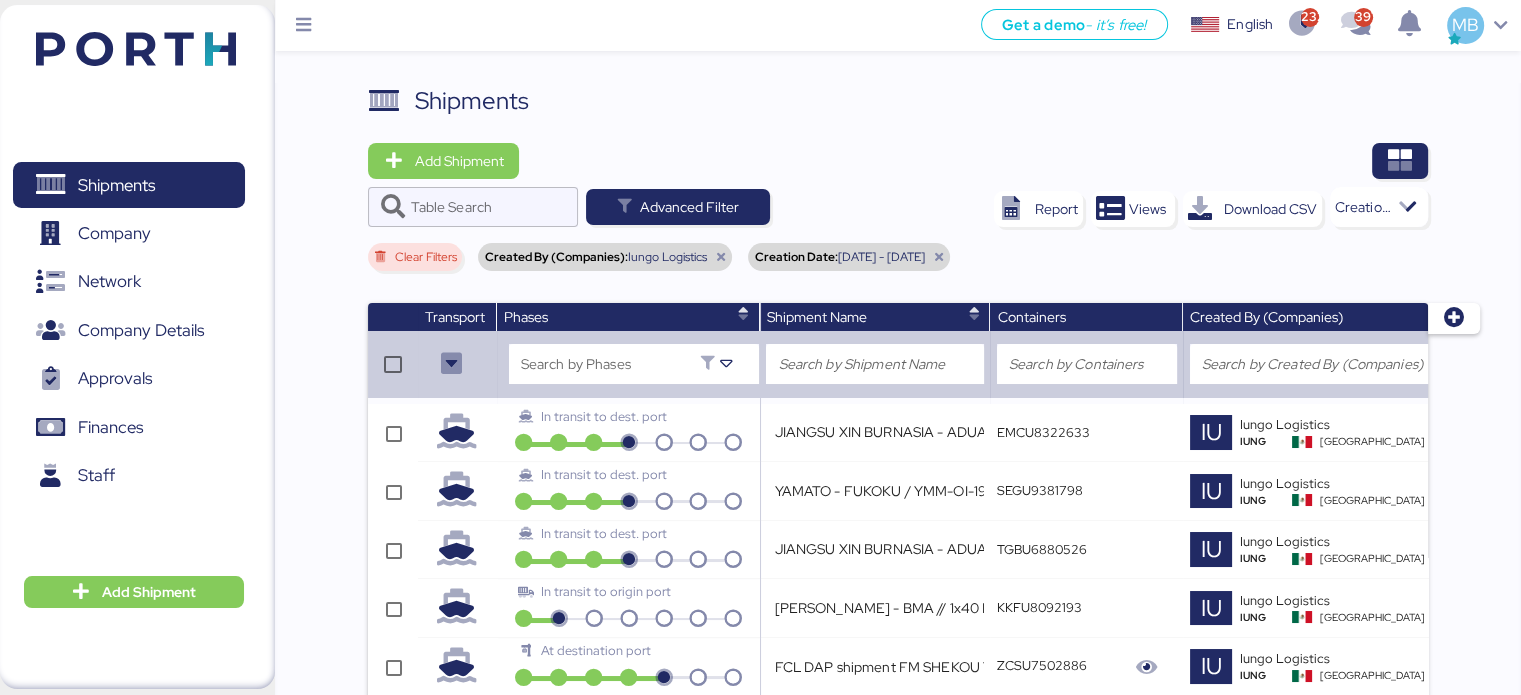 scroll, scrollTop: 421, scrollLeft: 0, axis: vertical 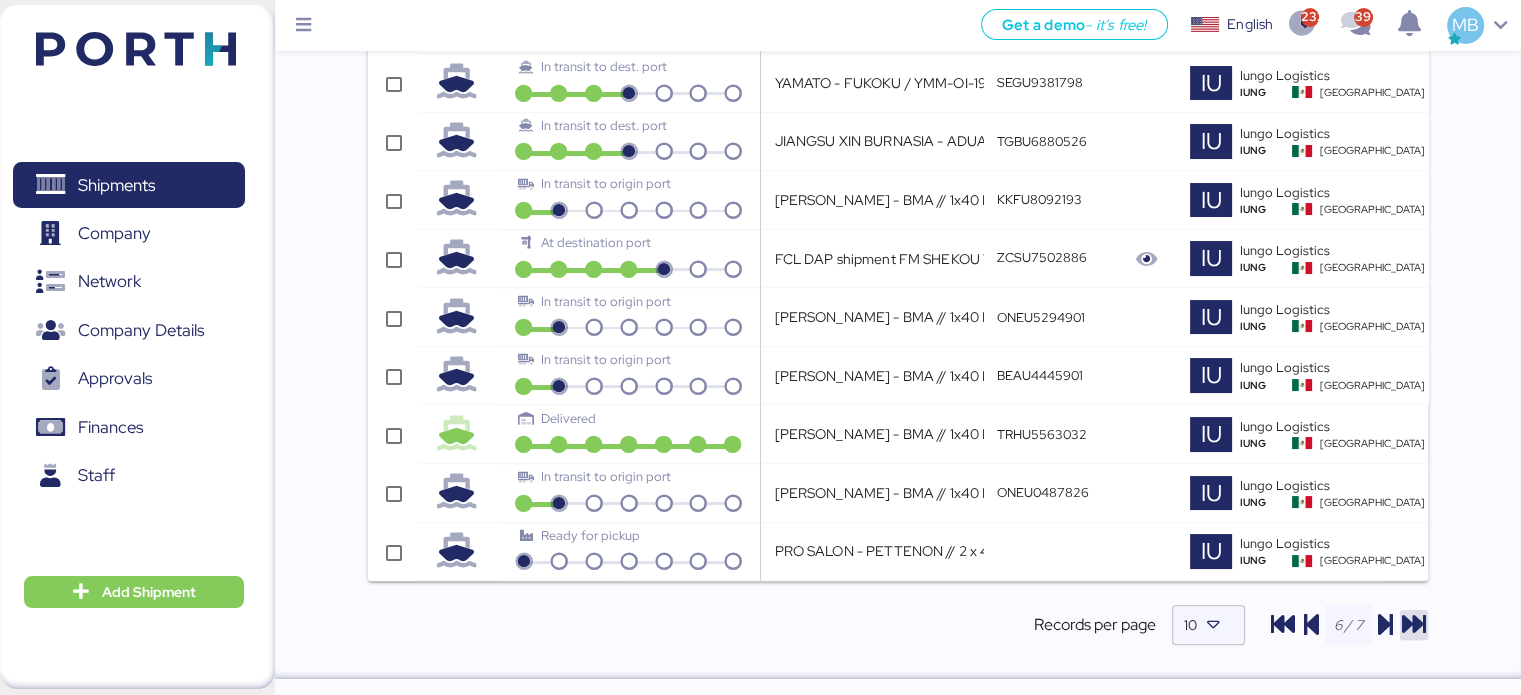 click at bounding box center [1414, 625] 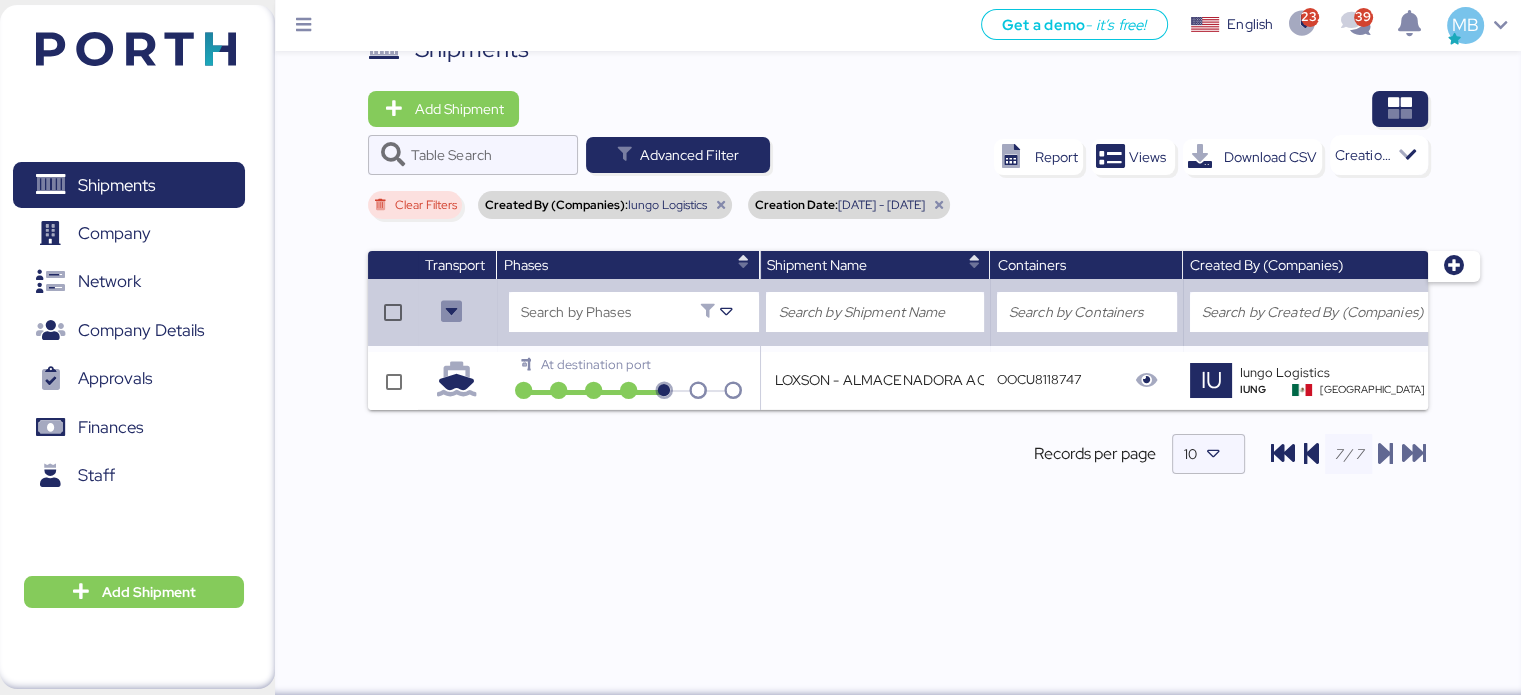 scroll, scrollTop: 0, scrollLeft: 0, axis: both 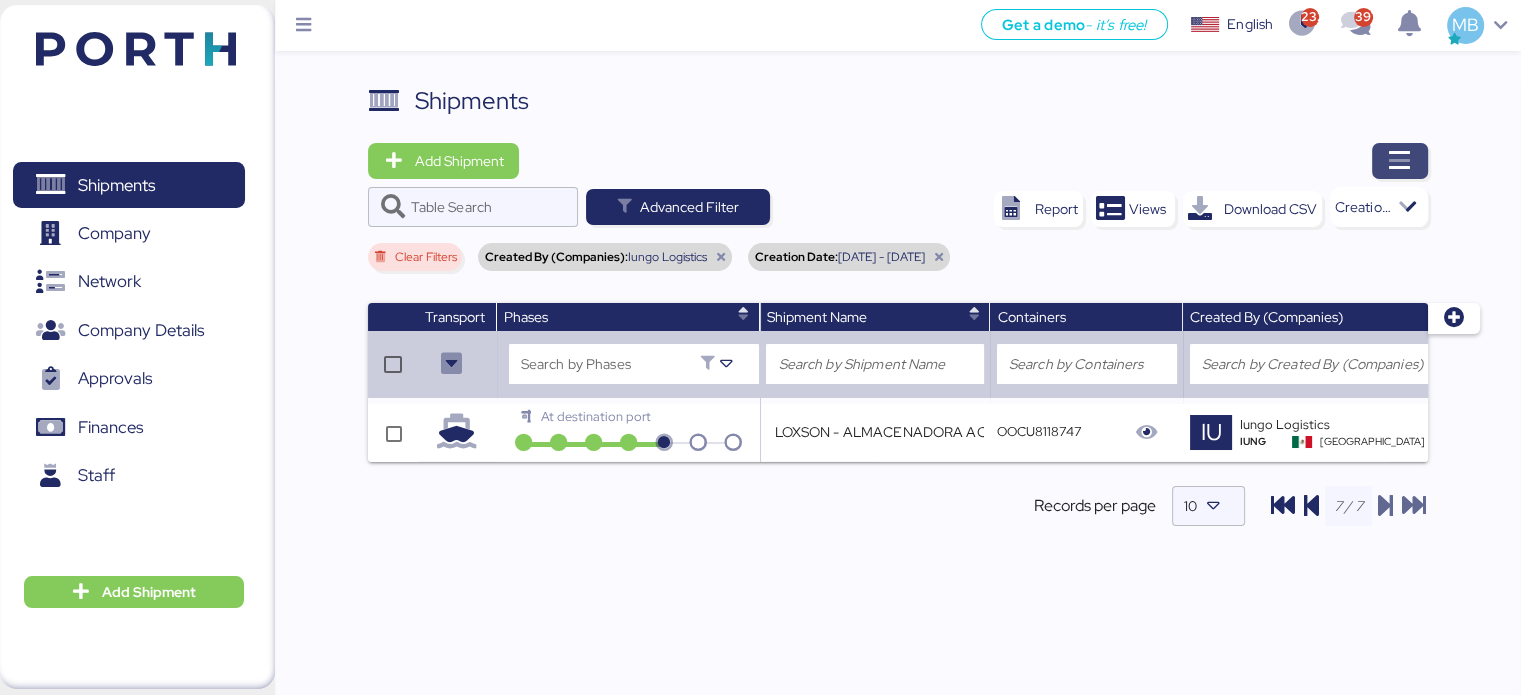 click at bounding box center [1400, 161] 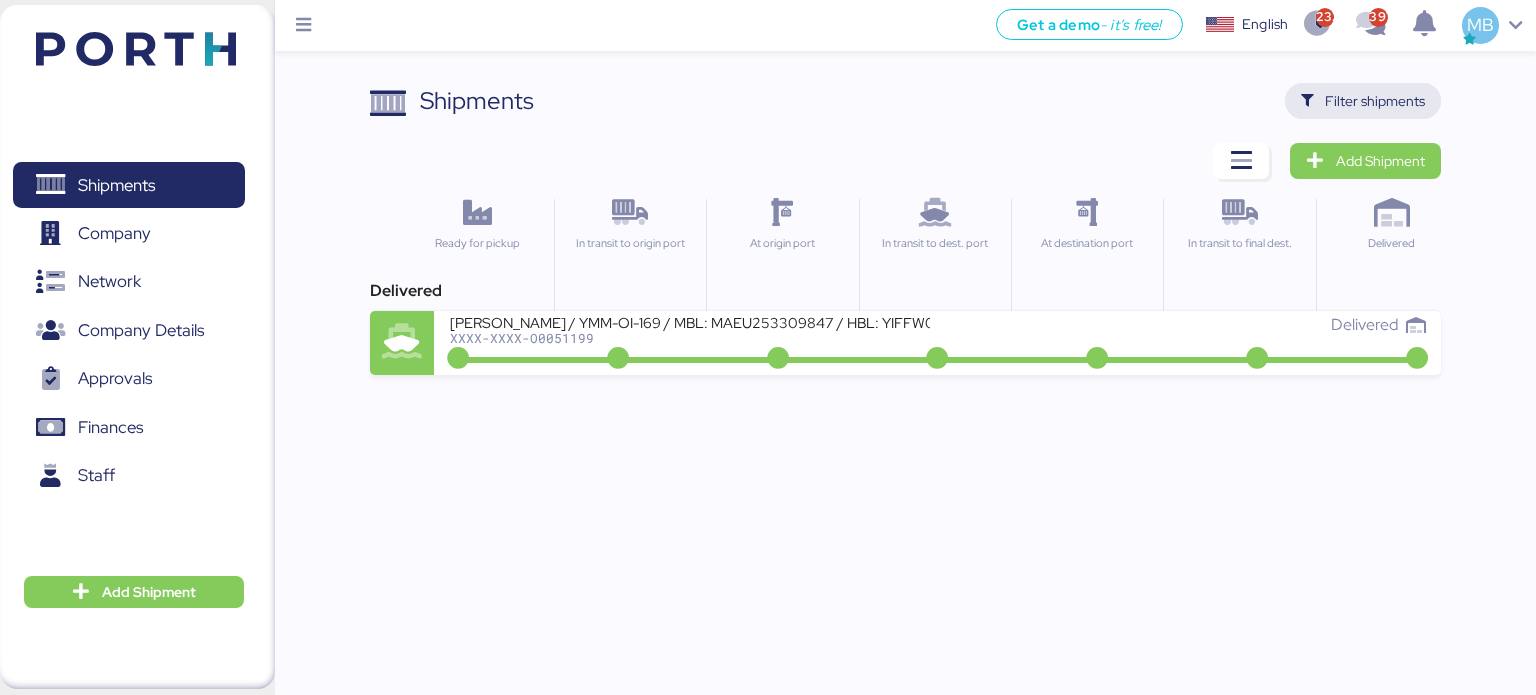 click on "Filter shipments" at bounding box center [1363, 101] 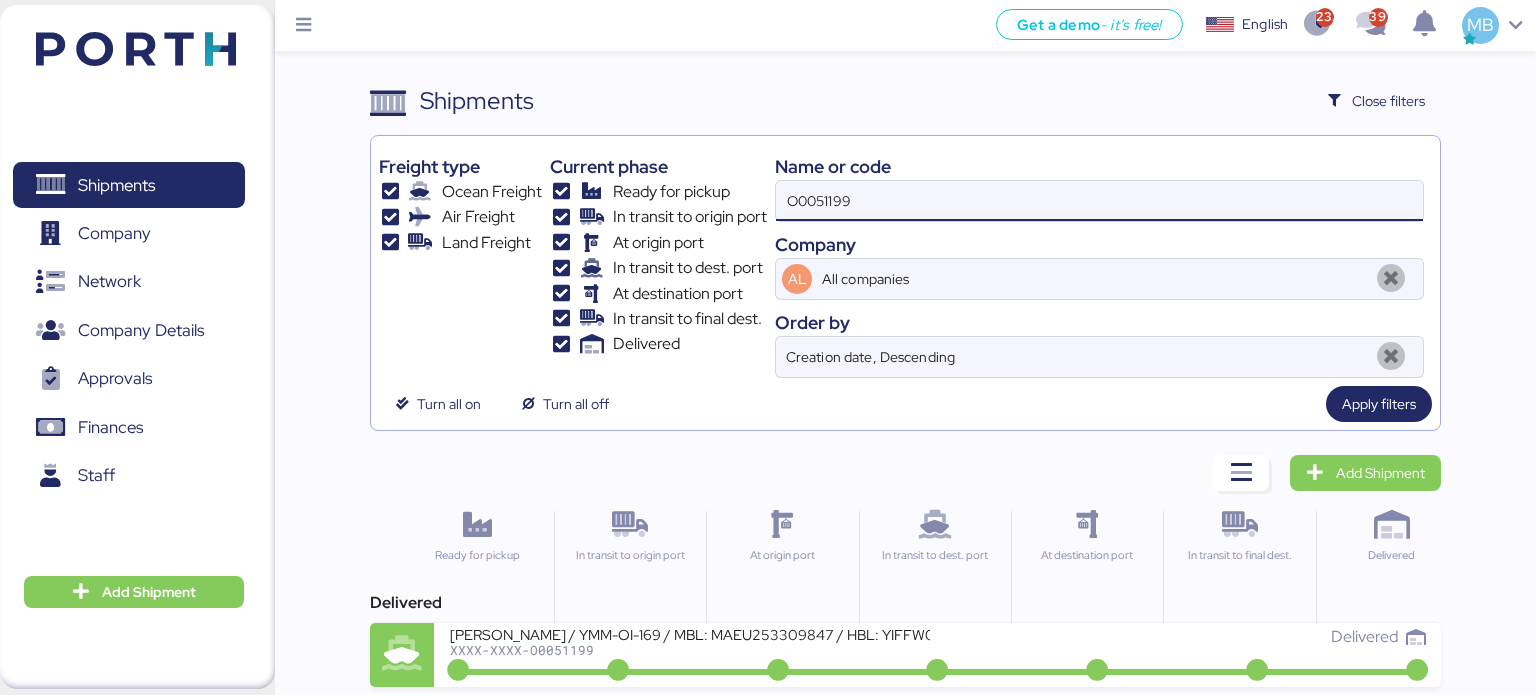 drag, startPoint x: 833, startPoint y: 207, endPoint x: 646, endPoint y: 196, distance: 187.32326 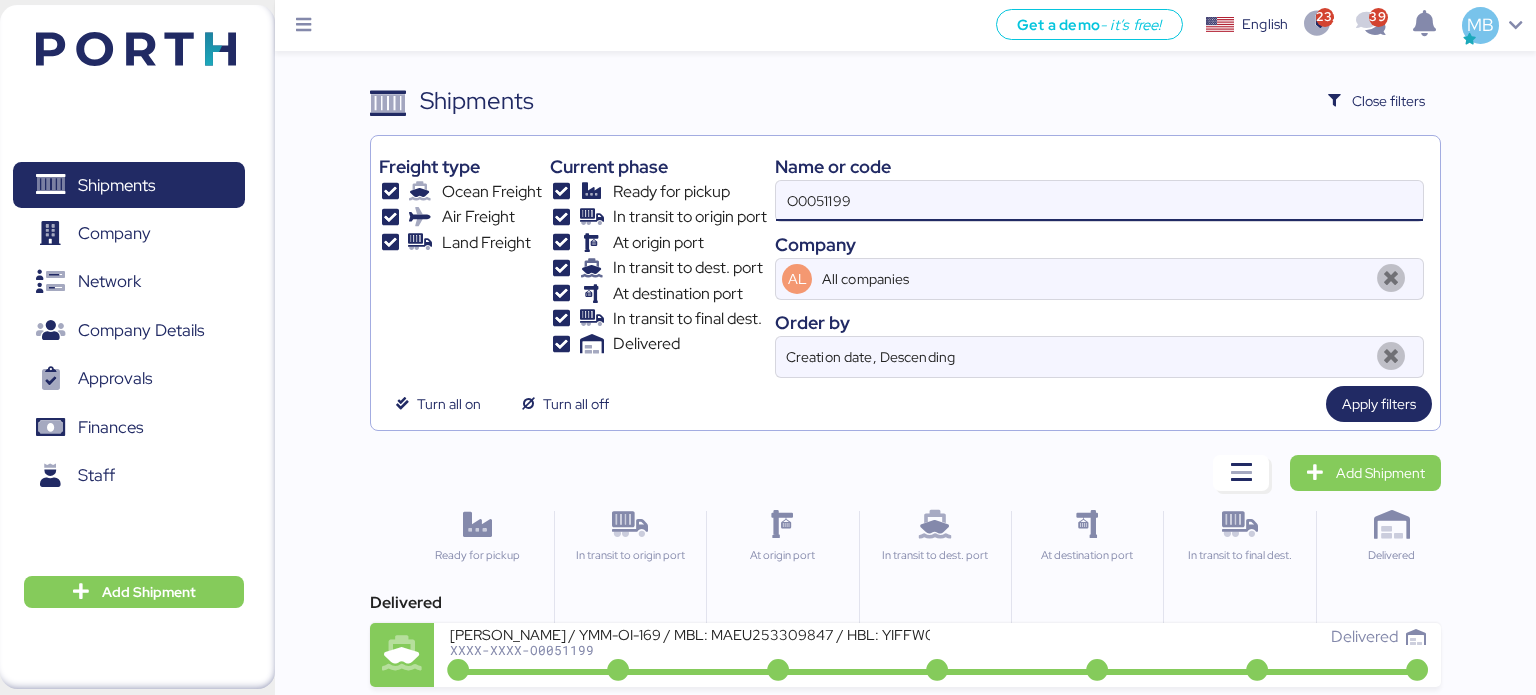 click on "Freight type   Ocean Freight   Air Freight   Land Freight Current phase   Ready for pickup   In transit to origin port   At origin port   In transit to dest. port   At destination port   In transit to final dest.   Delivered Name or code O0051199 Company AL All companies   Order by Creation date, Descending" at bounding box center [906, 261] 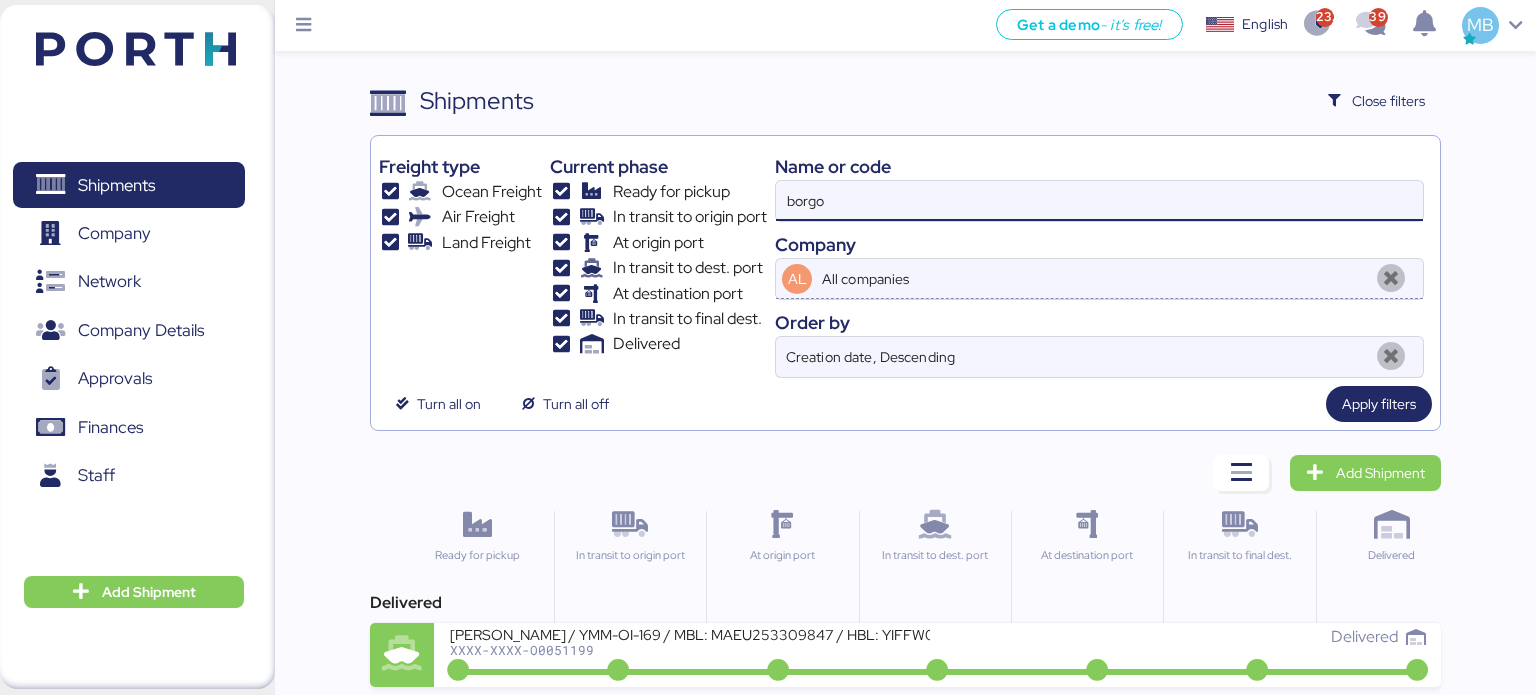 type on "borgo" 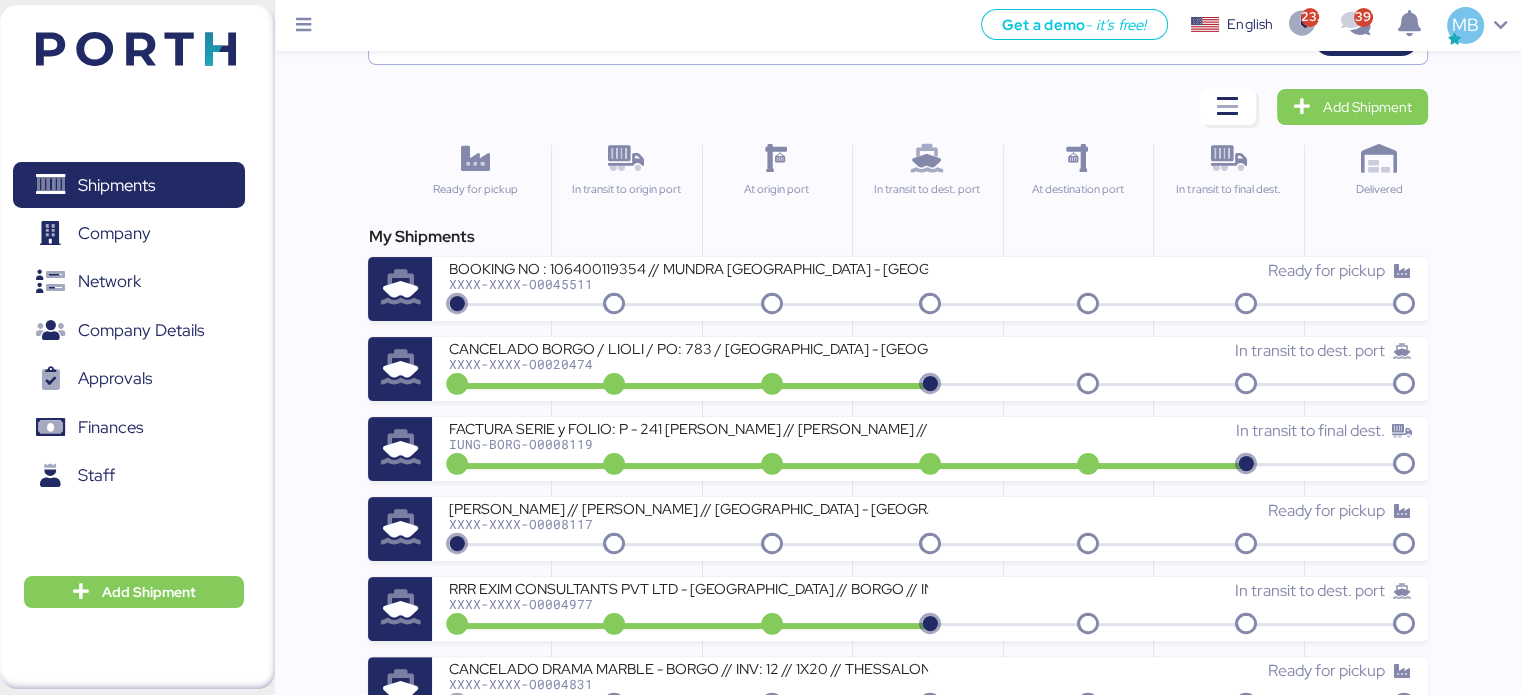scroll, scrollTop: 400, scrollLeft: 0, axis: vertical 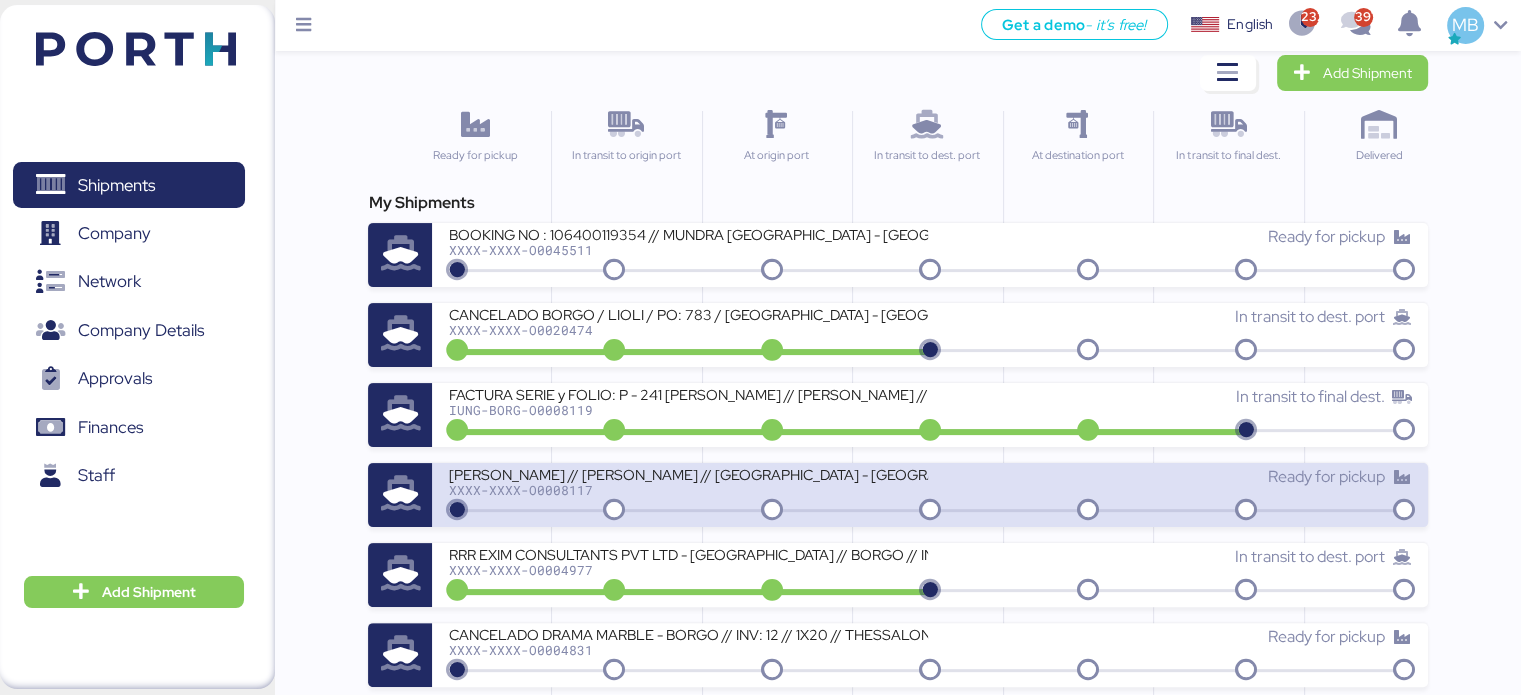 click on "MARCO A BORGO // ZUCCHI // RIO DE JANEIRO - ALTAMIRA // PROF 52959 // 1x20' XXXX-XXXX-O0008117" at bounding box center [689, 486] 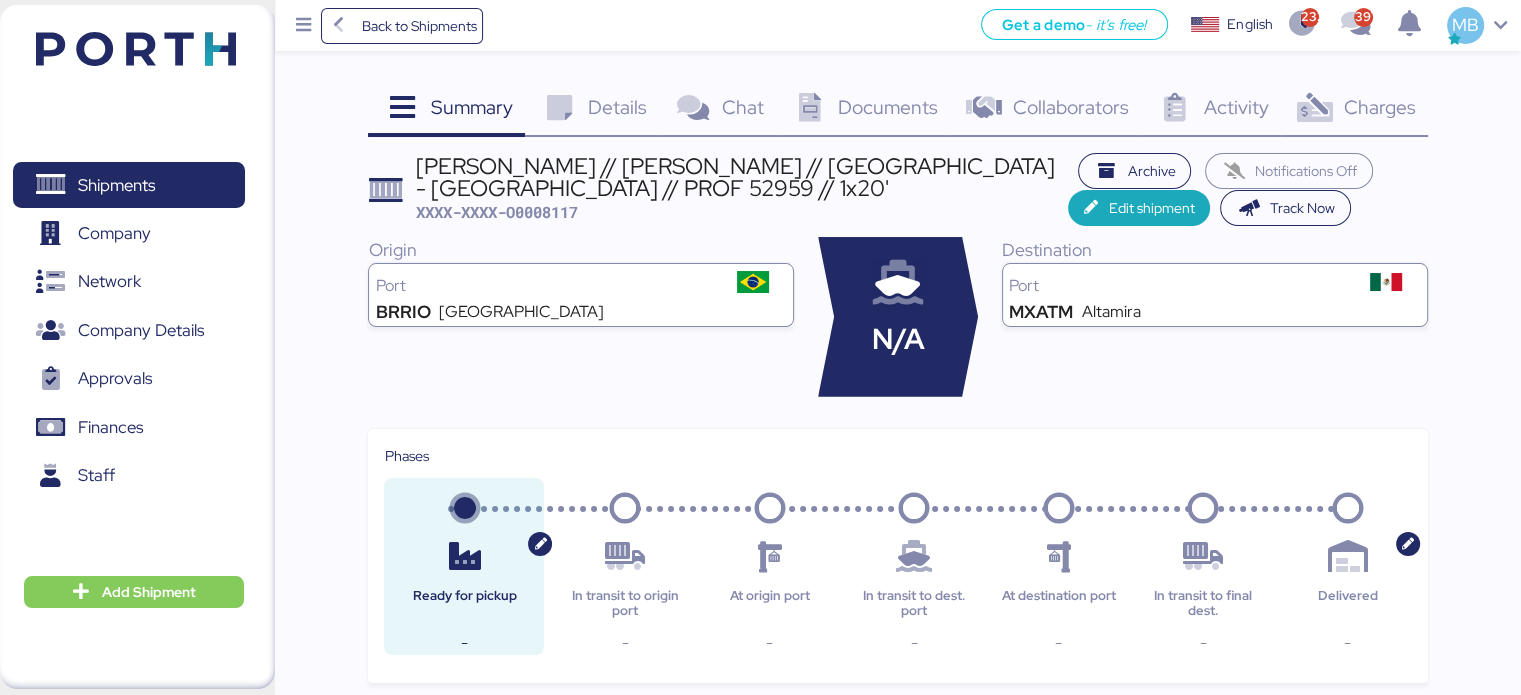 click on "Charges" at bounding box center (1379, 107) 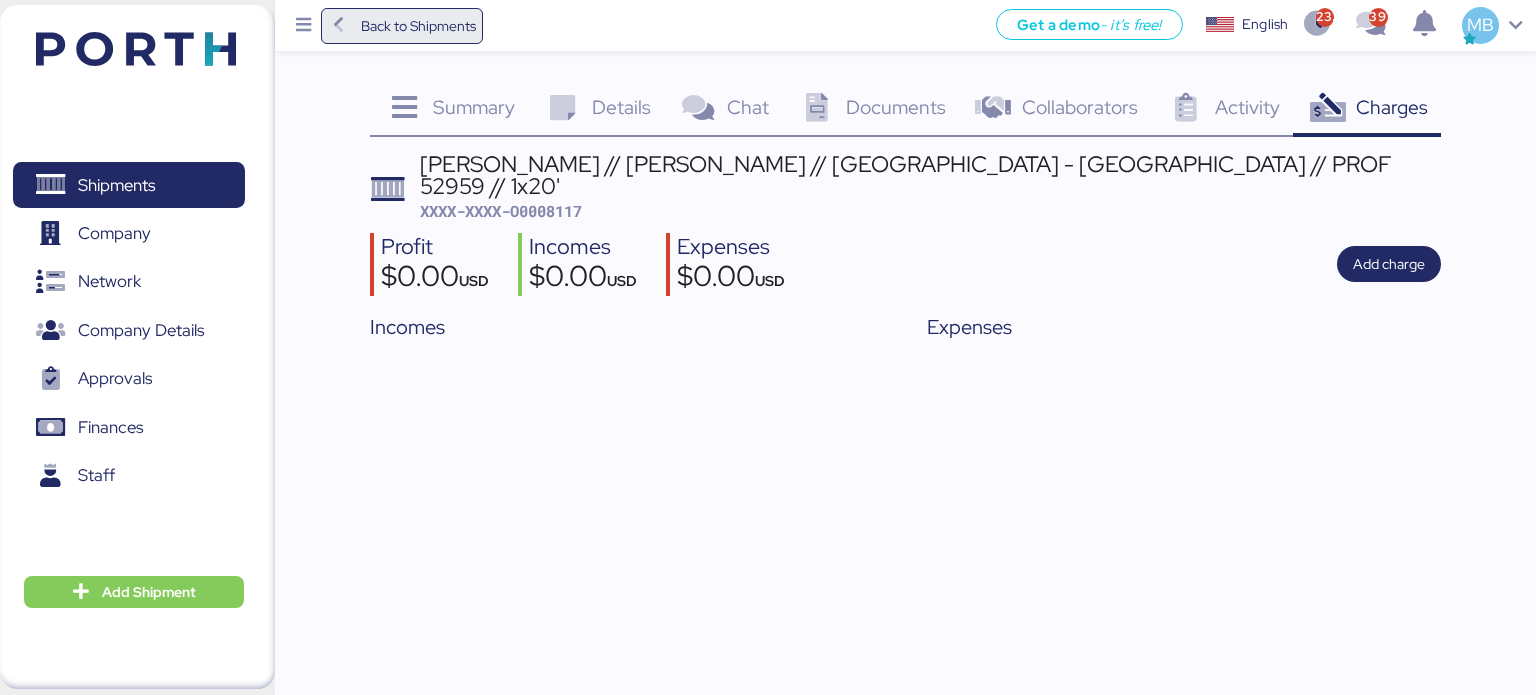 click on "Back to Shipments" at bounding box center (418, 26) 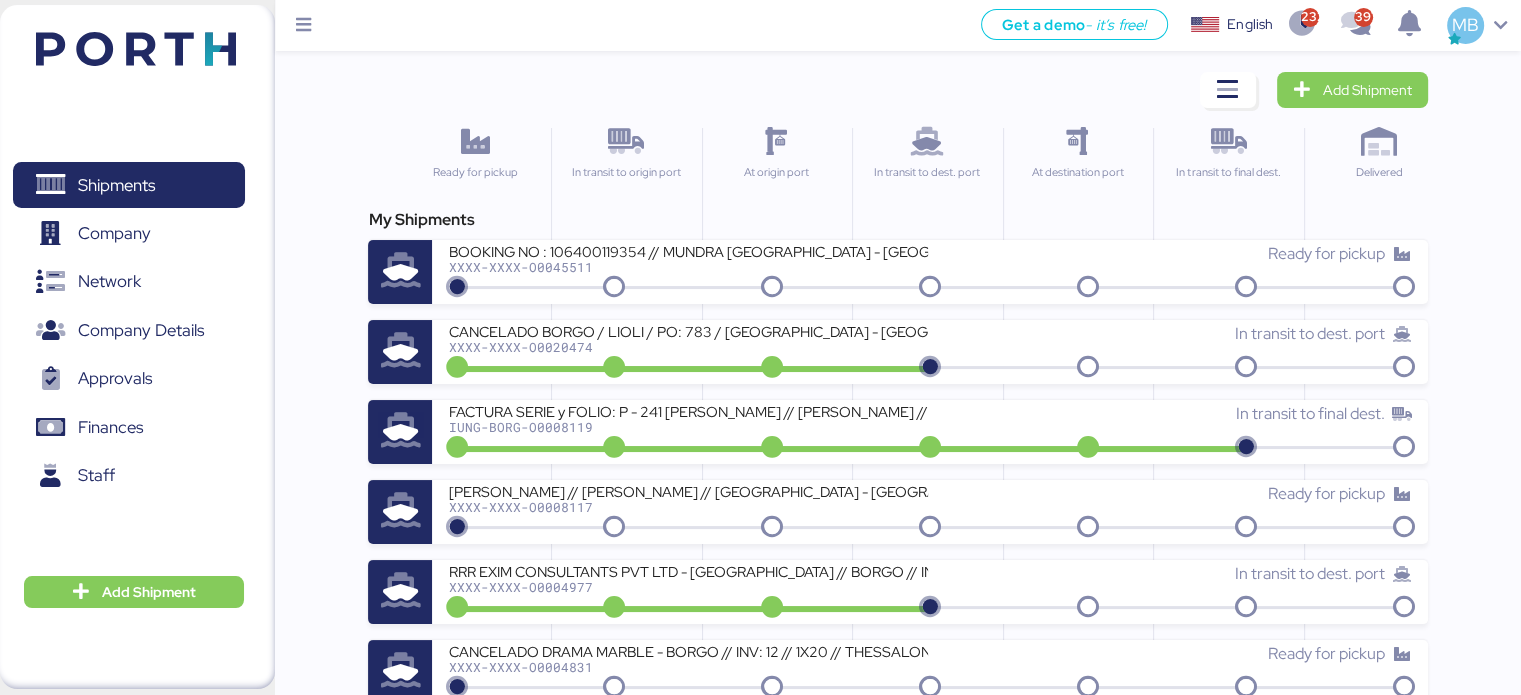 scroll, scrollTop: 0, scrollLeft: 0, axis: both 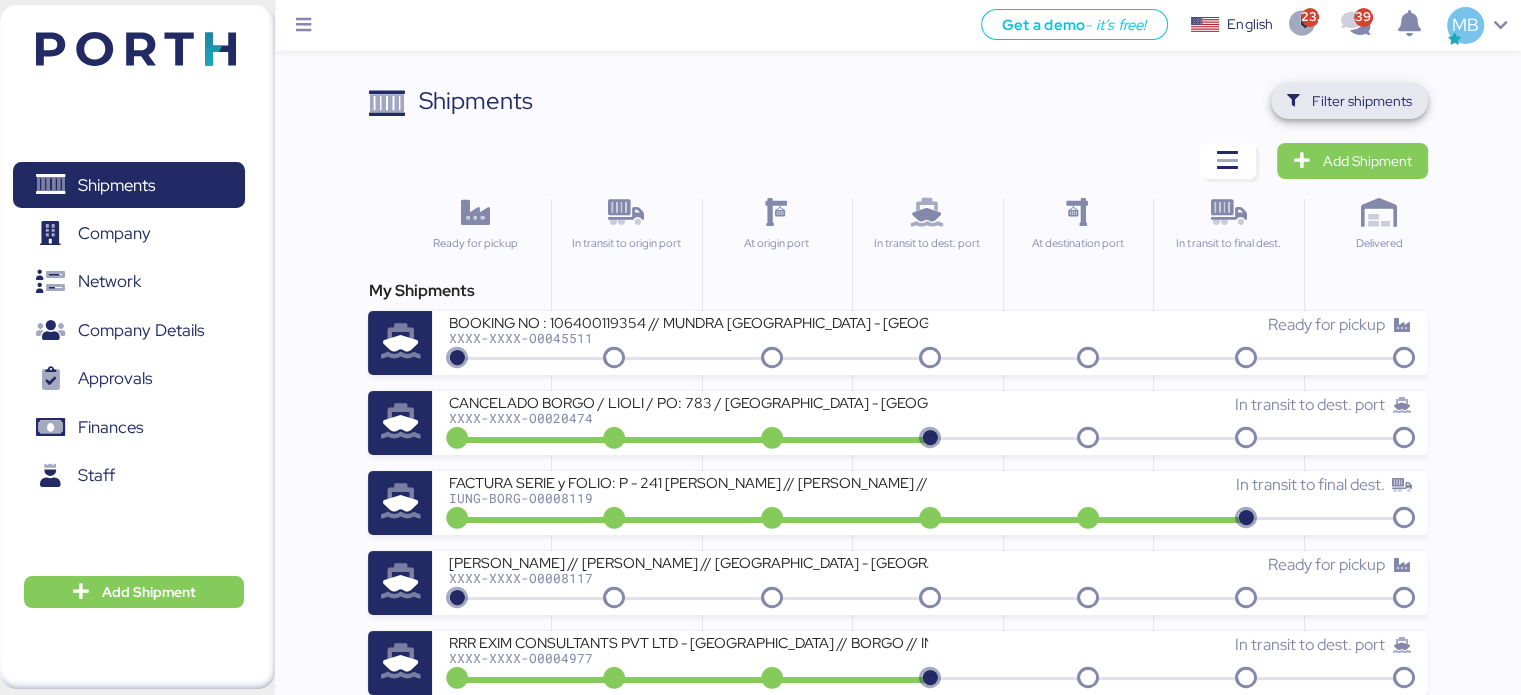 click on "Filter shipments" at bounding box center (1362, 101) 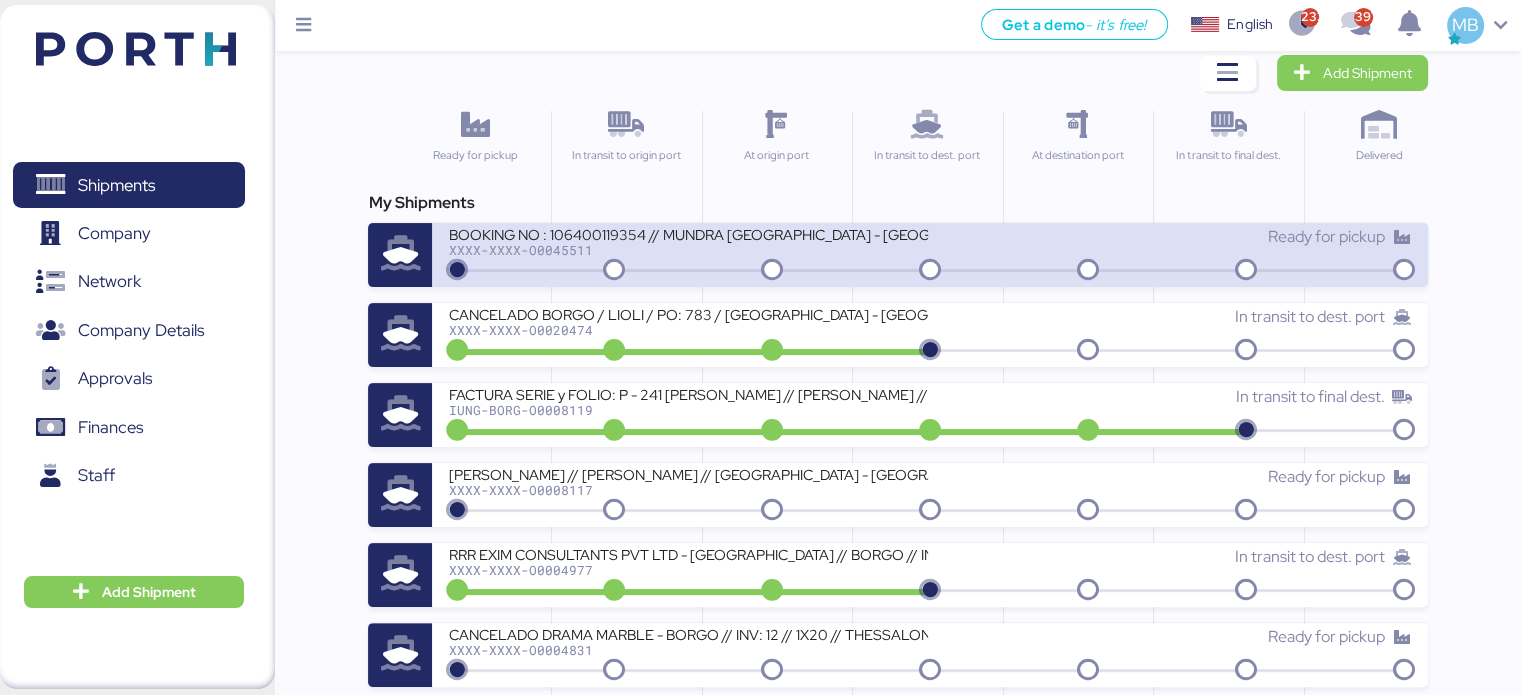 scroll, scrollTop: 0, scrollLeft: 0, axis: both 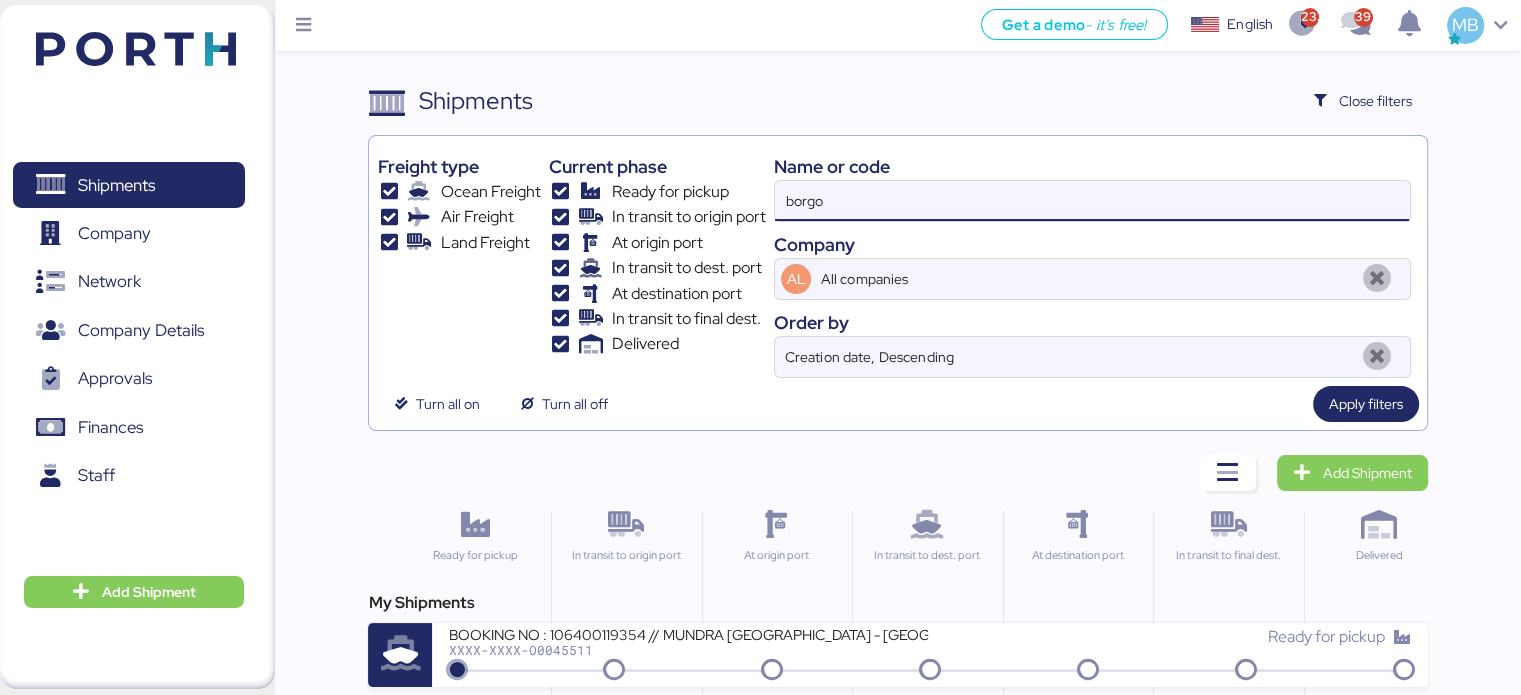 drag, startPoint x: 858, startPoint y: 190, endPoint x: 726, endPoint y: 184, distance: 132.13629 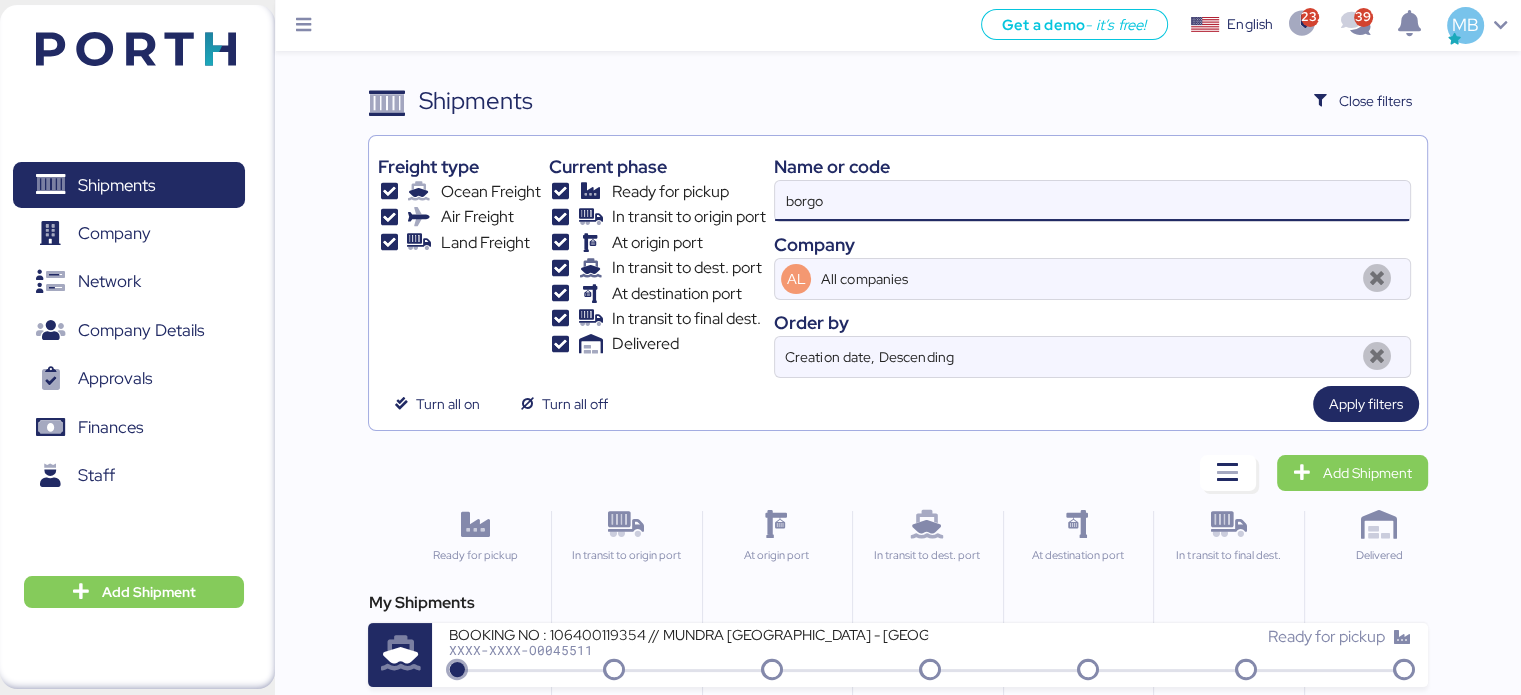 click on "Freight type   Ocean Freight   Air Freight   Land Freight Current phase   Ready for pickup   In transit to origin port   At origin port   In transit to dest. port   At destination port   In transit to final dest.   Delivered Name or code borgo Company AL All companies   Order by Creation date, Descending" at bounding box center [897, 261] 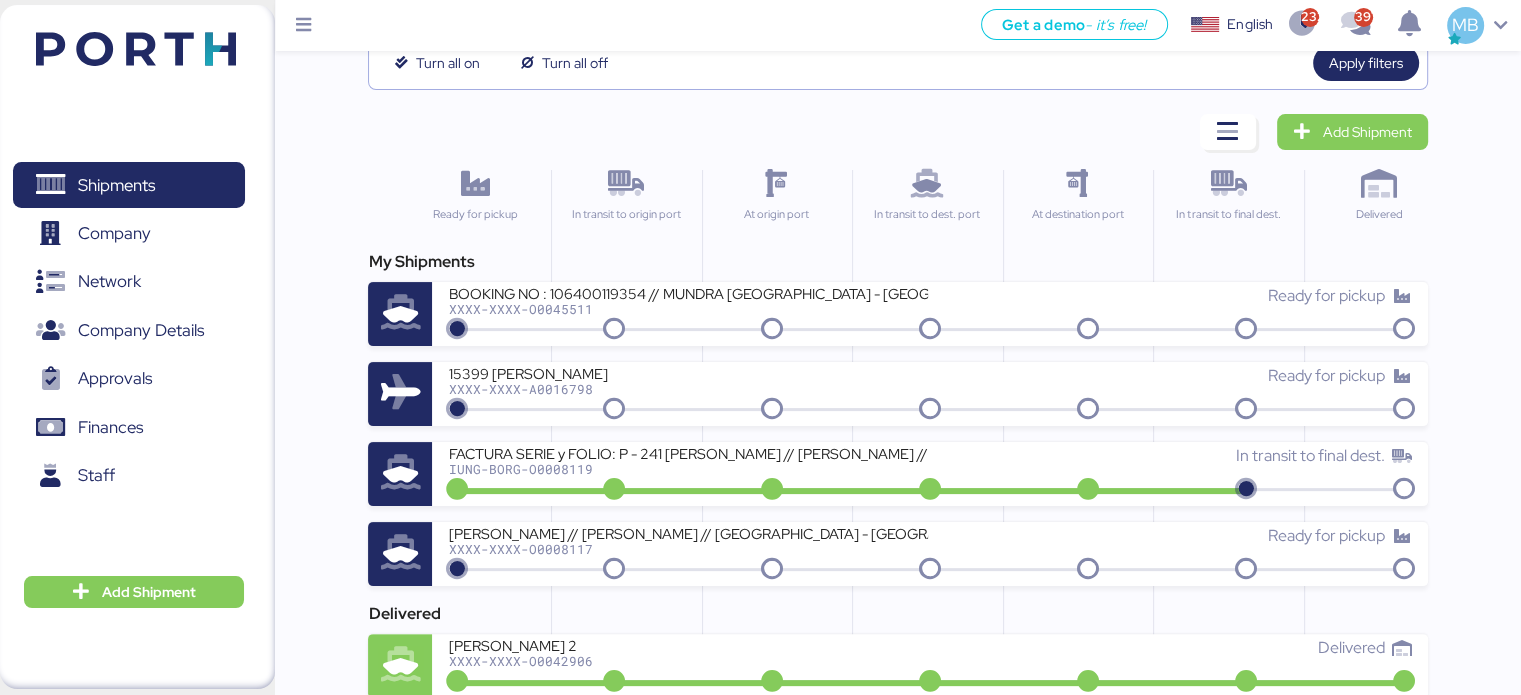 scroll, scrollTop: 0, scrollLeft: 0, axis: both 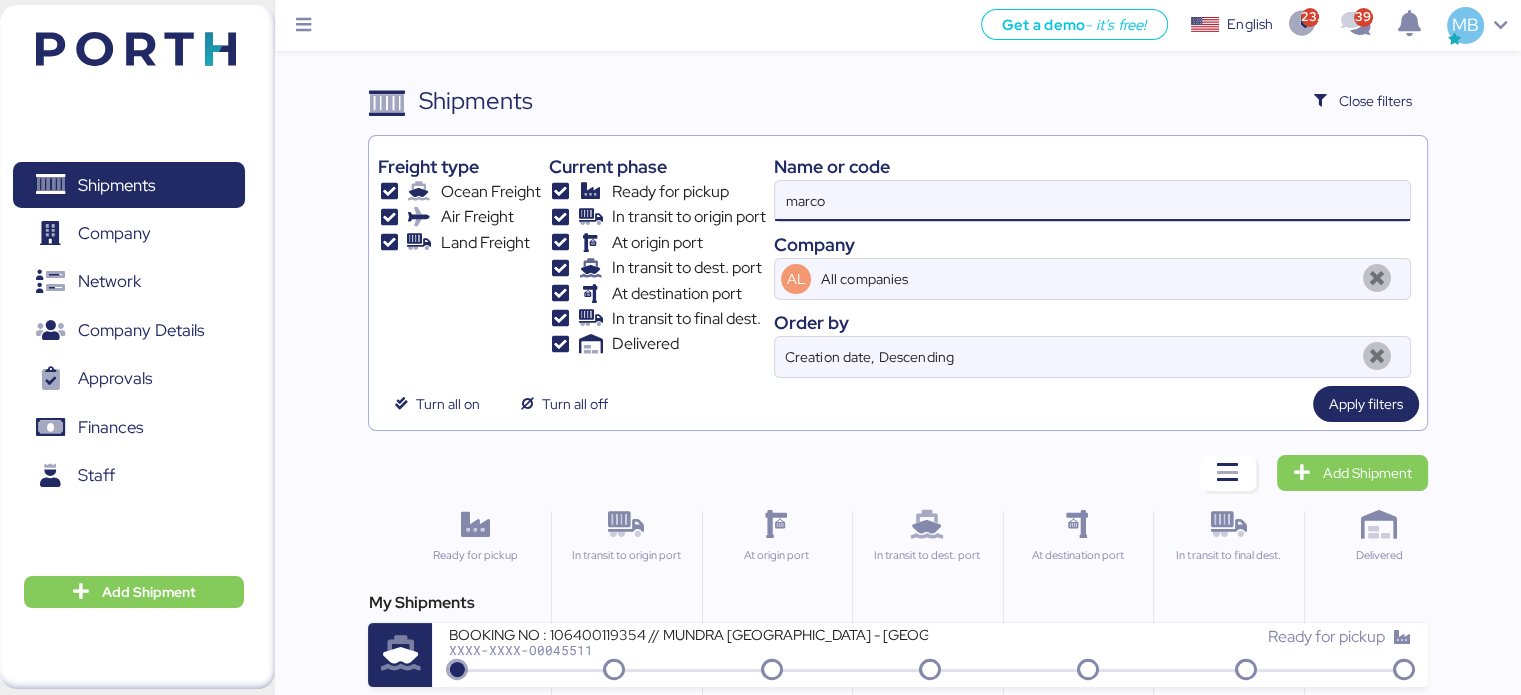 drag, startPoint x: 901, startPoint y: 202, endPoint x: 685, endPoint y: 196, distance: 216.08331 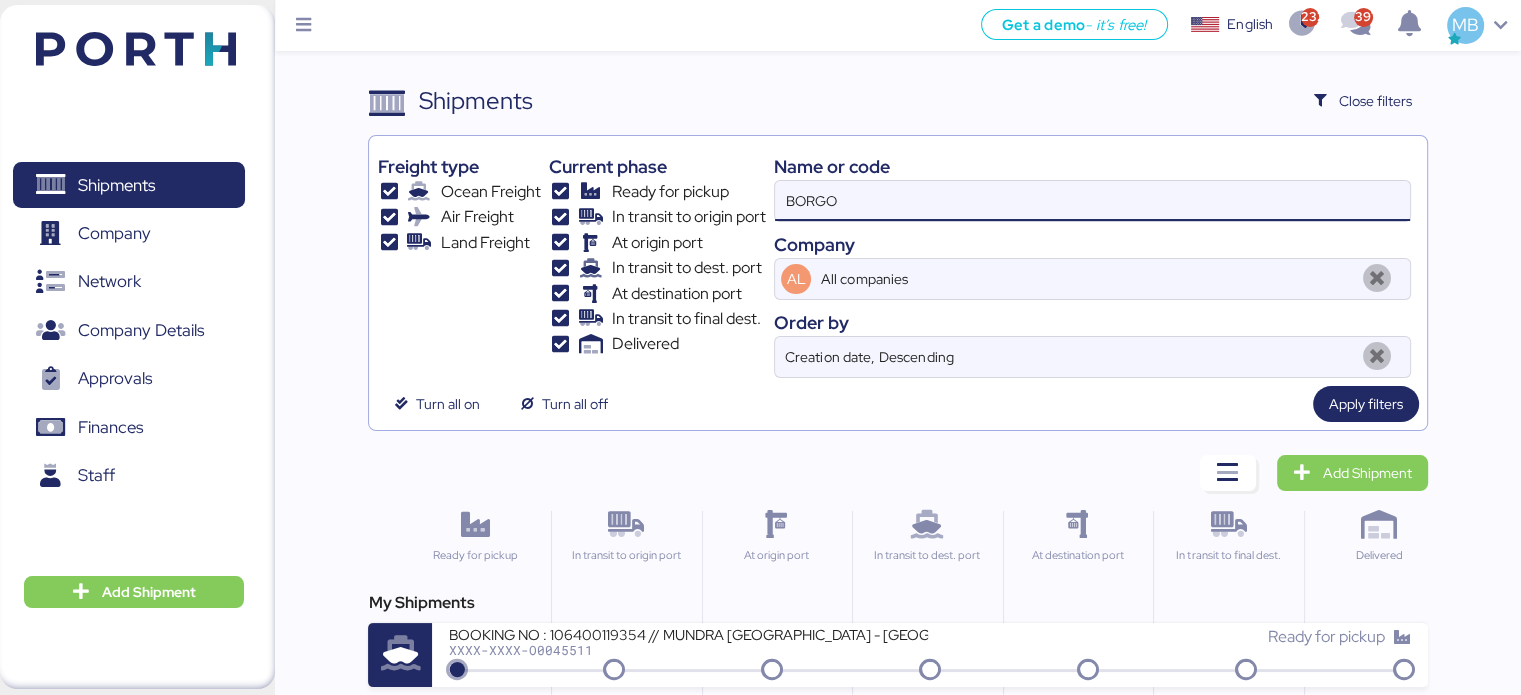 type on "BORGO" 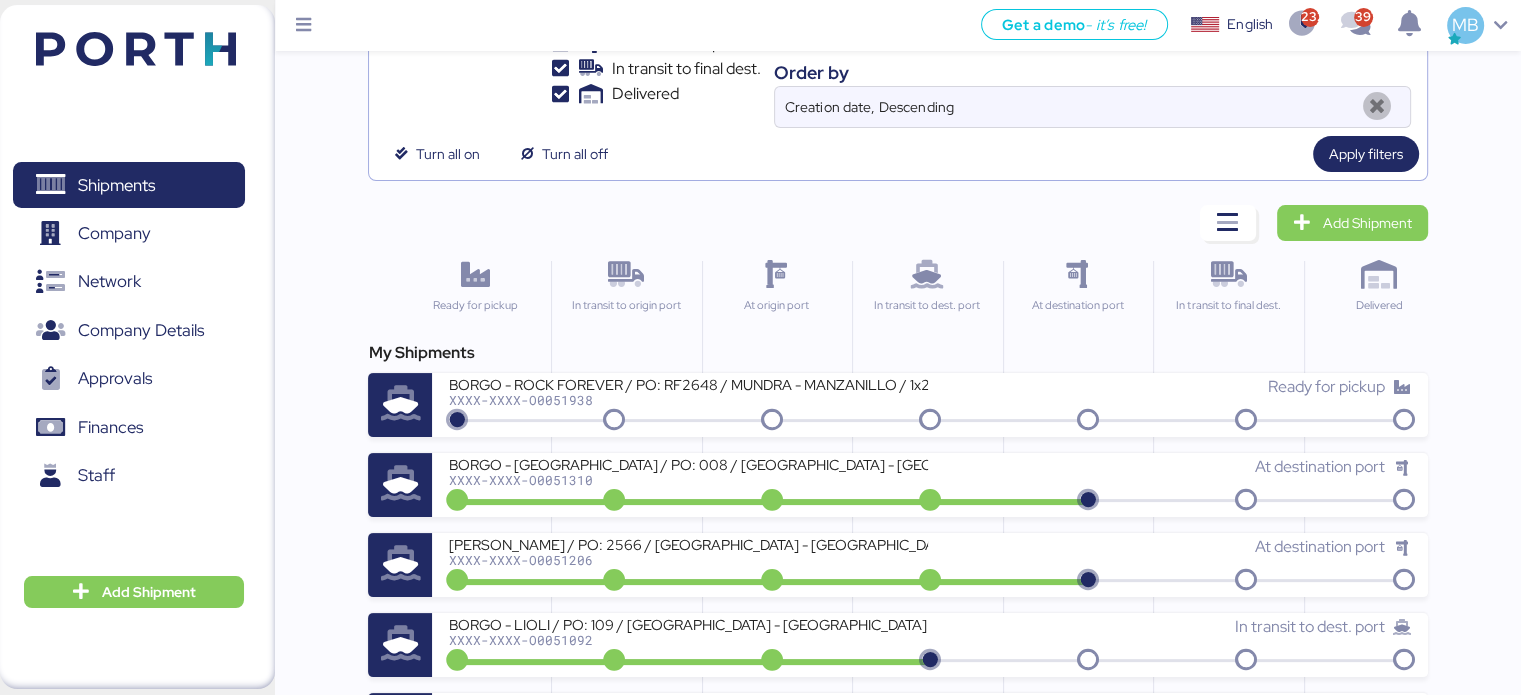 scroll, scrollTop: 400, scrollLeft: 0, axis: vertical 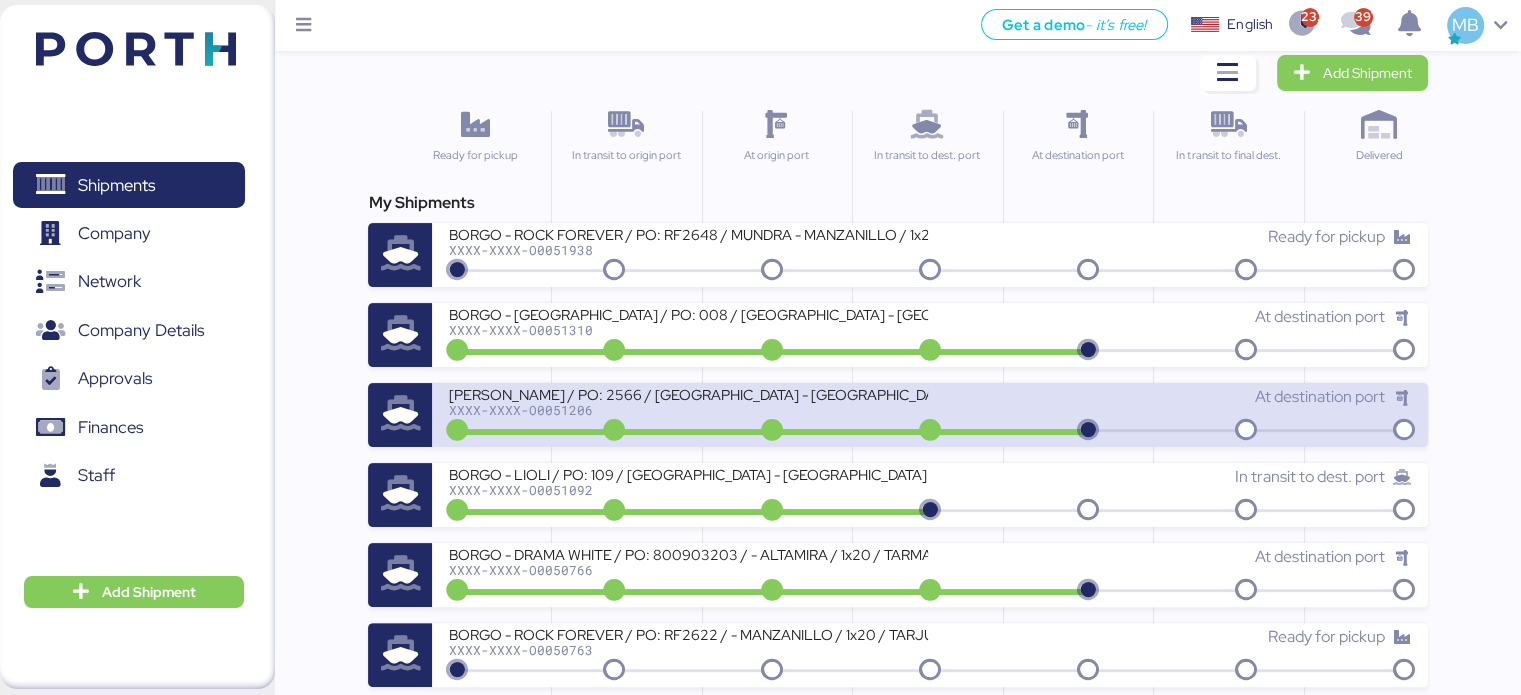 click on "[PERSON_NAME] / PO: 2566 / [GEOGRAPHIC_DATA] - [GEOGRAPHIC_DATA] / 1x20' / TARJUN" at bounding box center [688, 393] 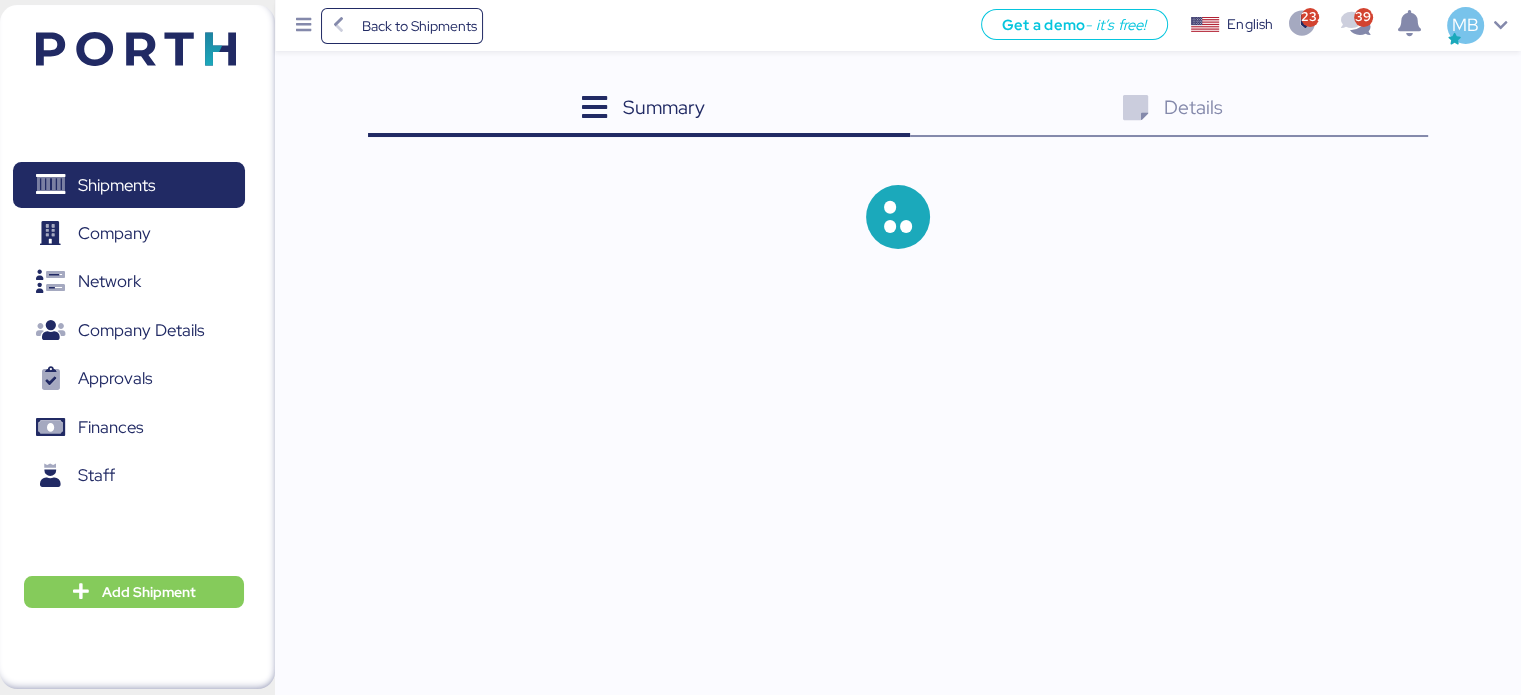 scroll, scrollTop: 0, scrollLeft: 0, axis: both 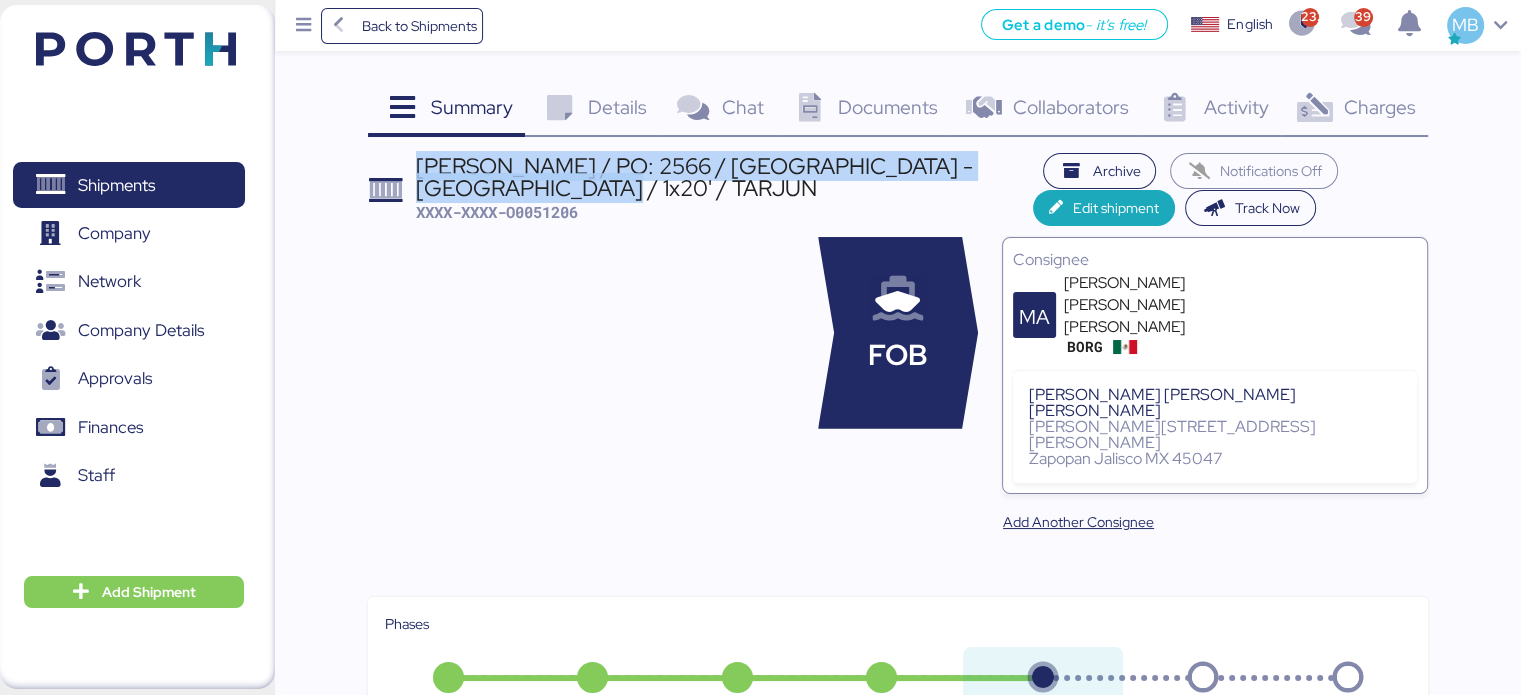 drag, startPoint x: 708, startPoint y: 189, endPoint x: 416, endPoint y: 160, distance: 293.43652 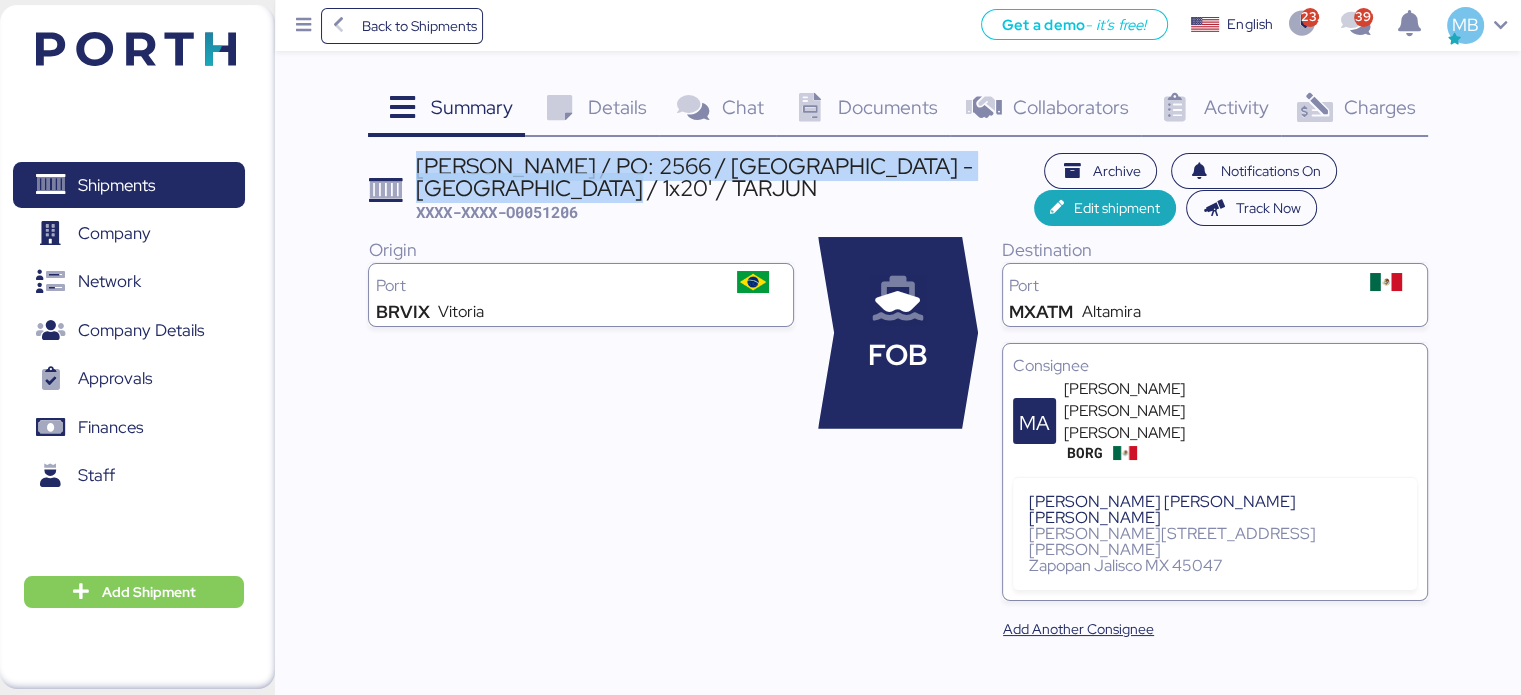 click on "Back to Shipments" at bounding box center (418, 26) 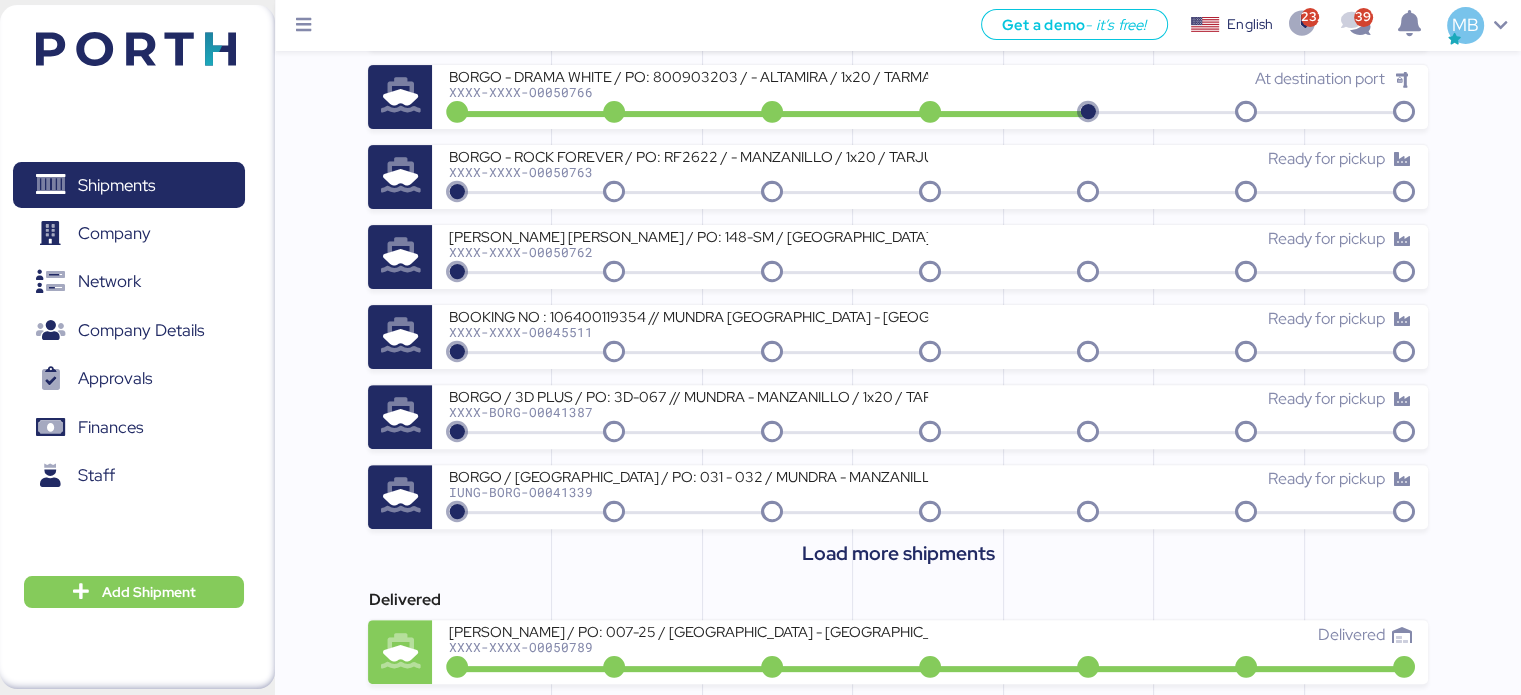 scroll, scrollTop: 600, scrollLeft: 0, axis: vertical 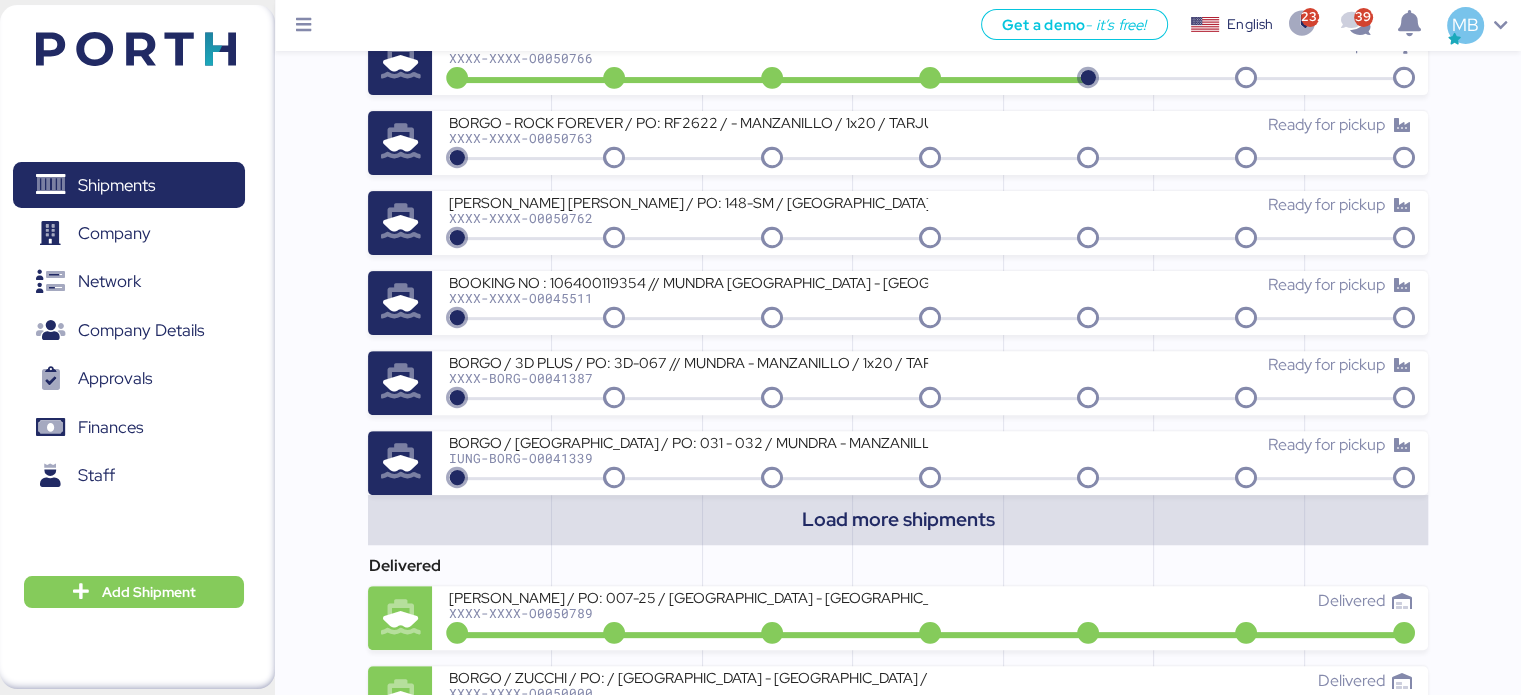 click on "Load more shipments" at bounding box center (898, 519) 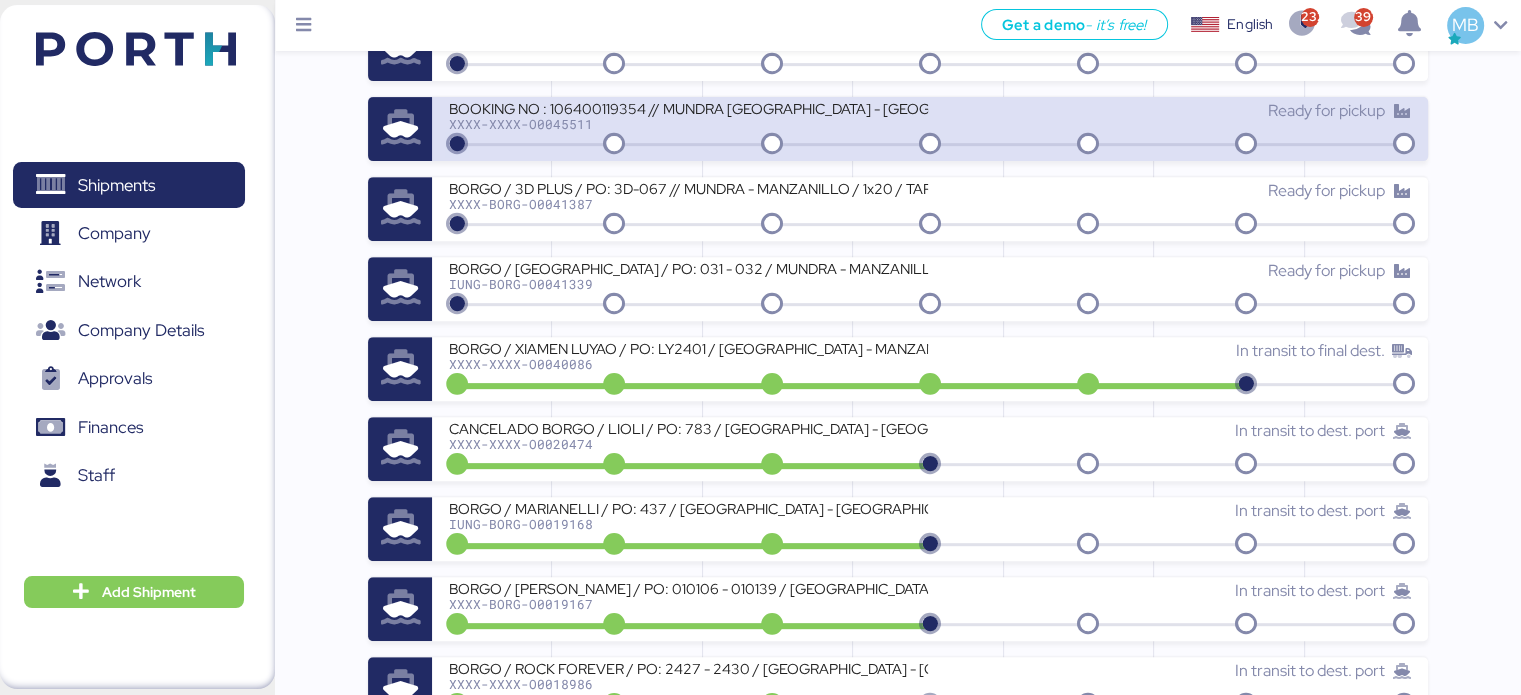 scroll, scrollTop: 800, scrollLeft: 0, axis: vertical 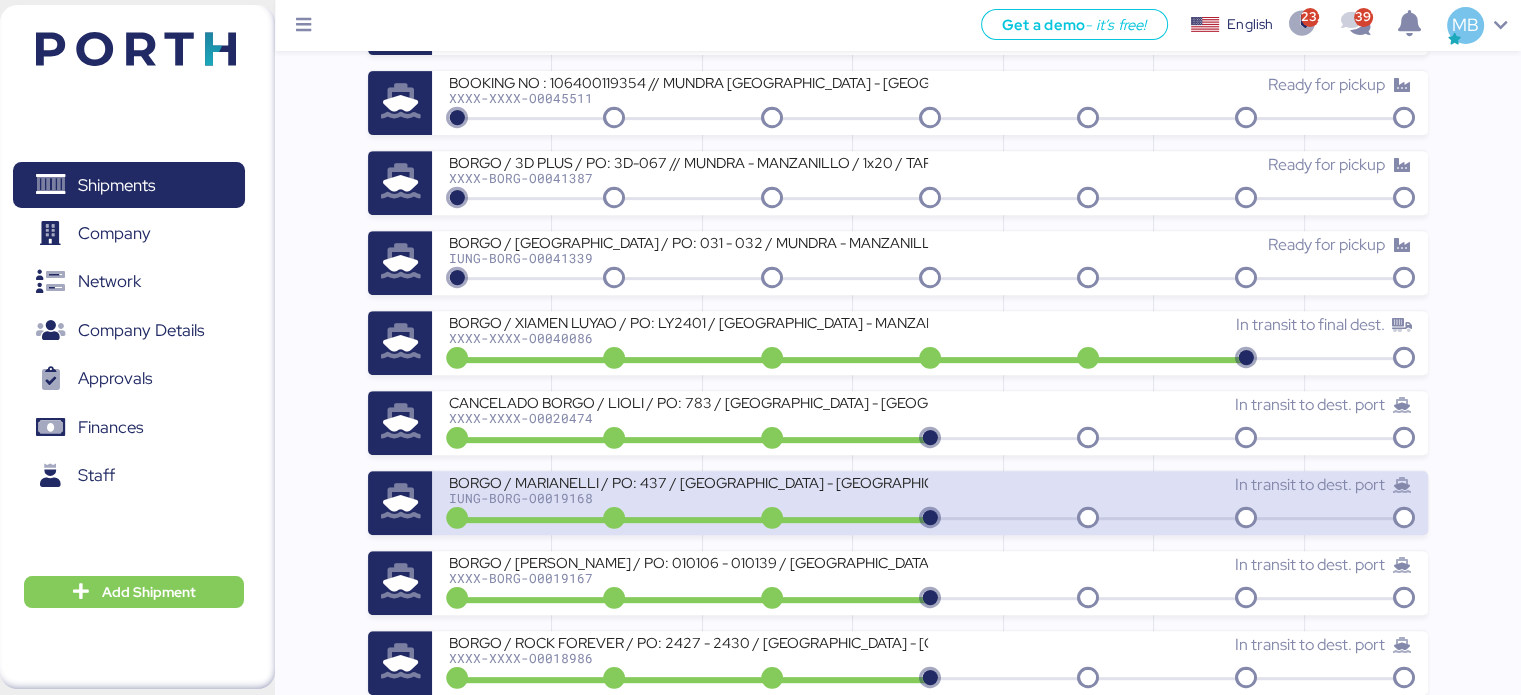 click on "IUNG-BORG-O0019168" at bounding box center (688, 498) 